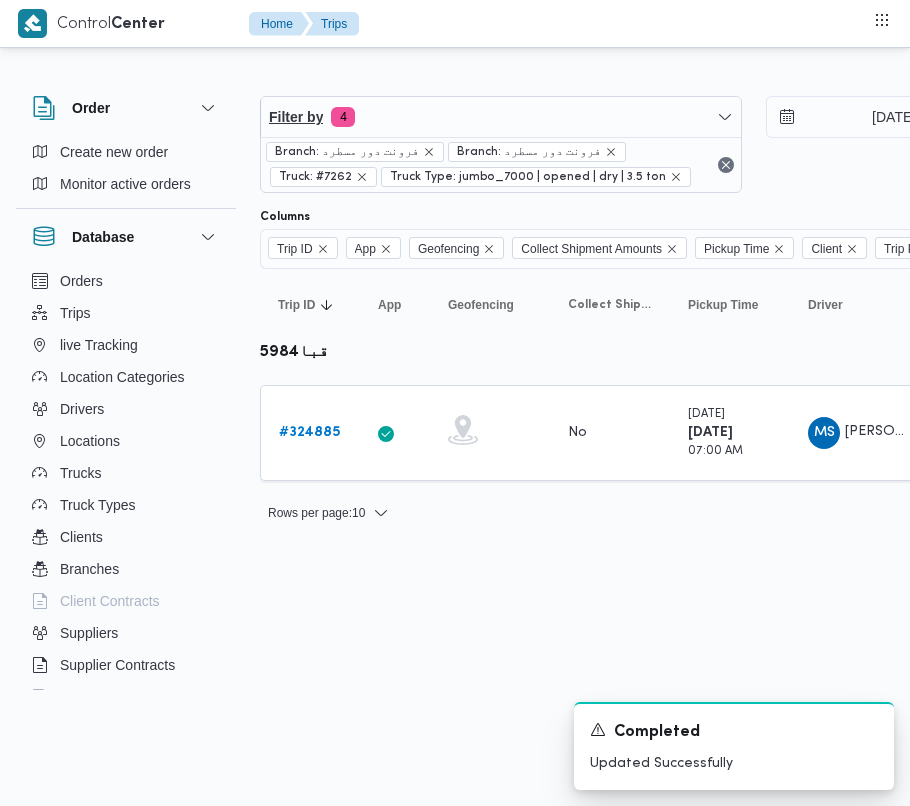click on "Filter by 4" at bounding box center [501, 117] 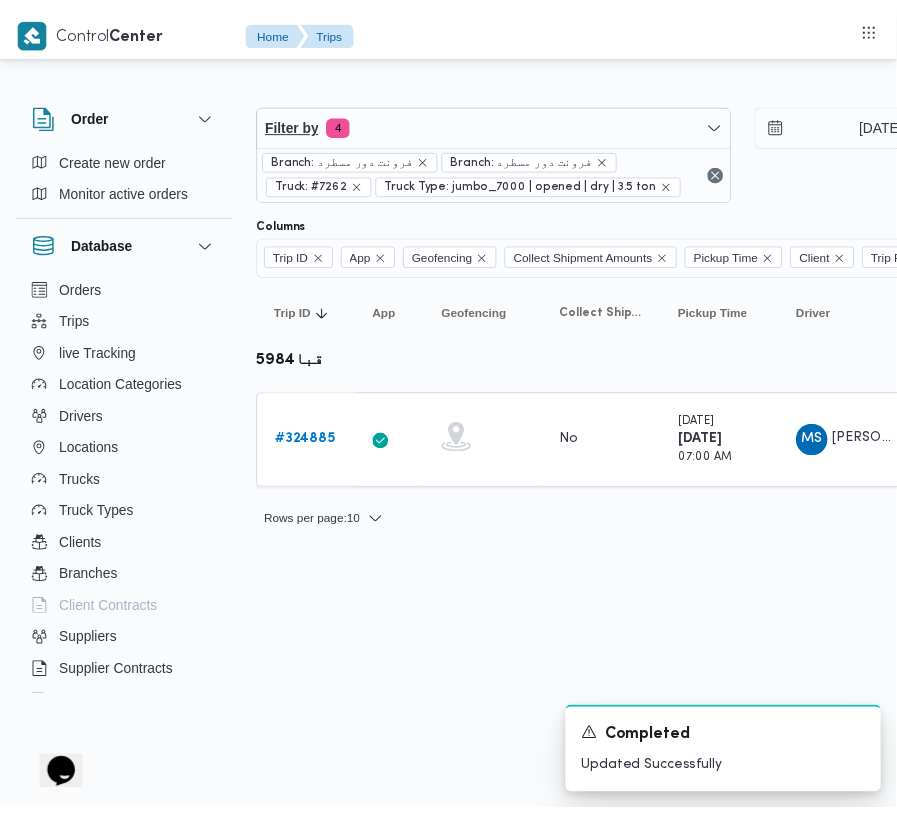 scroll, scrollTop: 0, scrollLeft: 0, axis: both 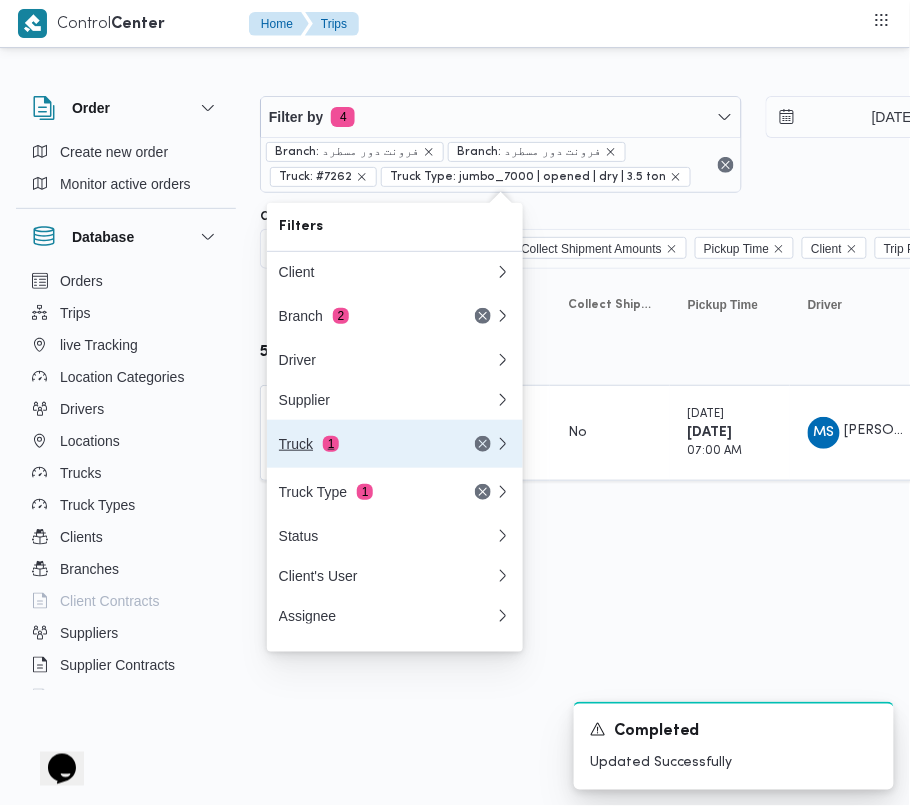 click on "1" at bounding box center (331, 444) 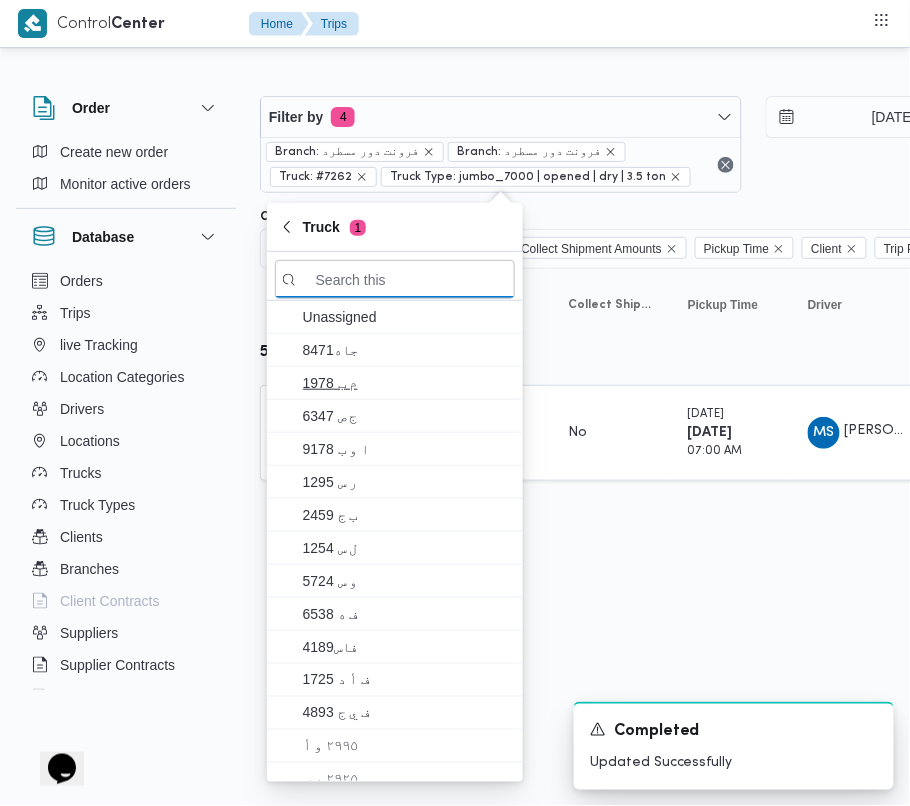 paste on "7349" 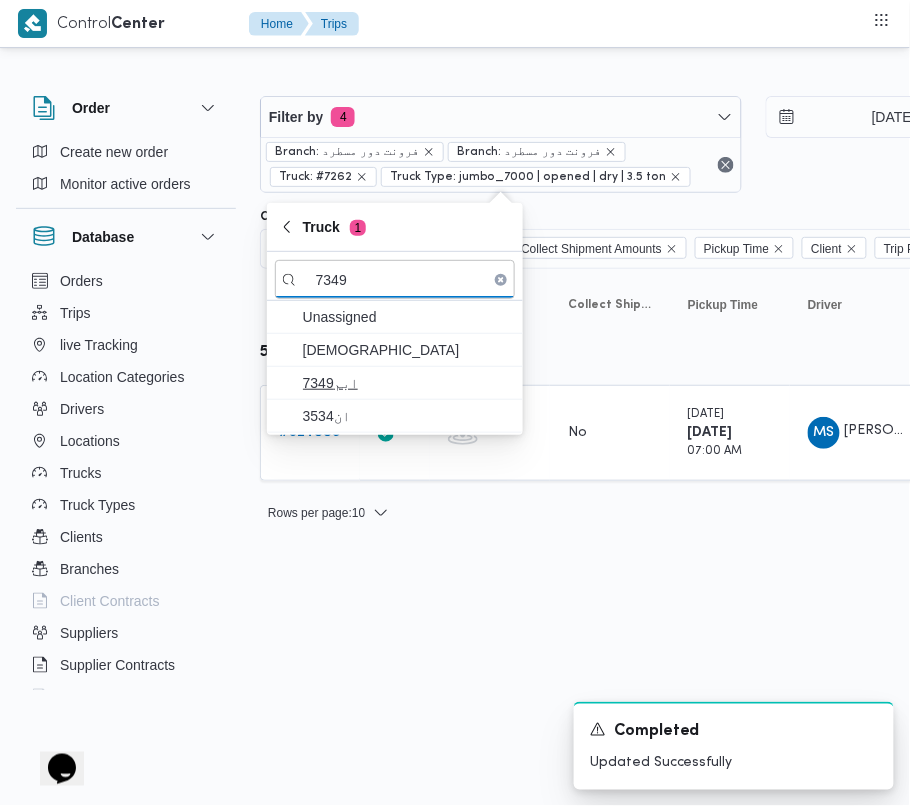 type on "7349" 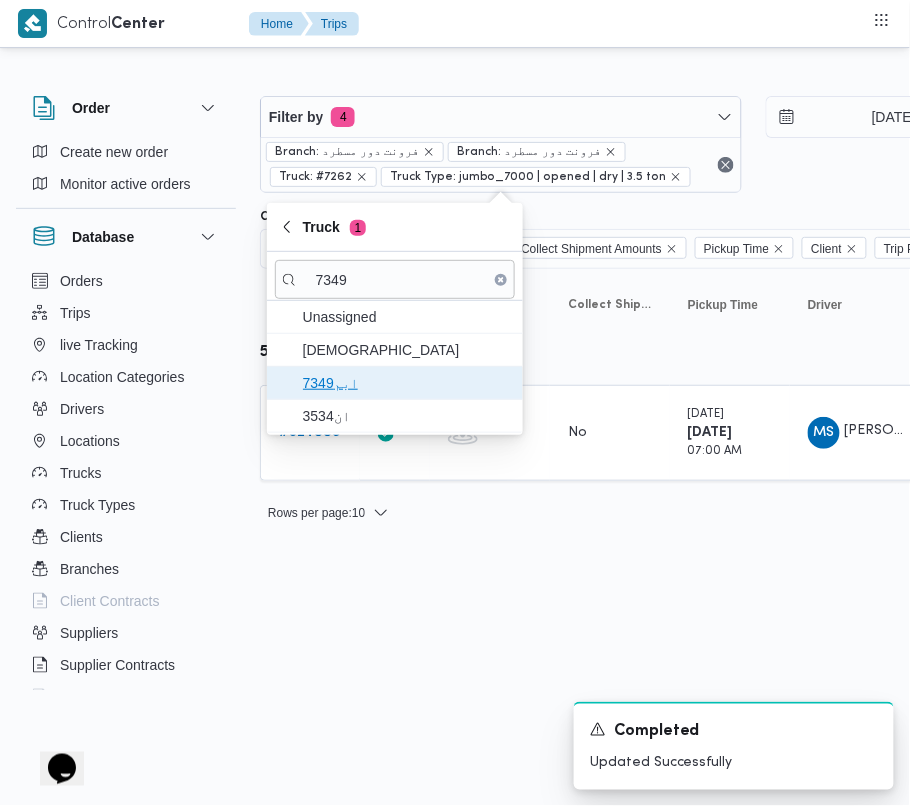 click on "ابم7349" at bounding box center (407, 383) 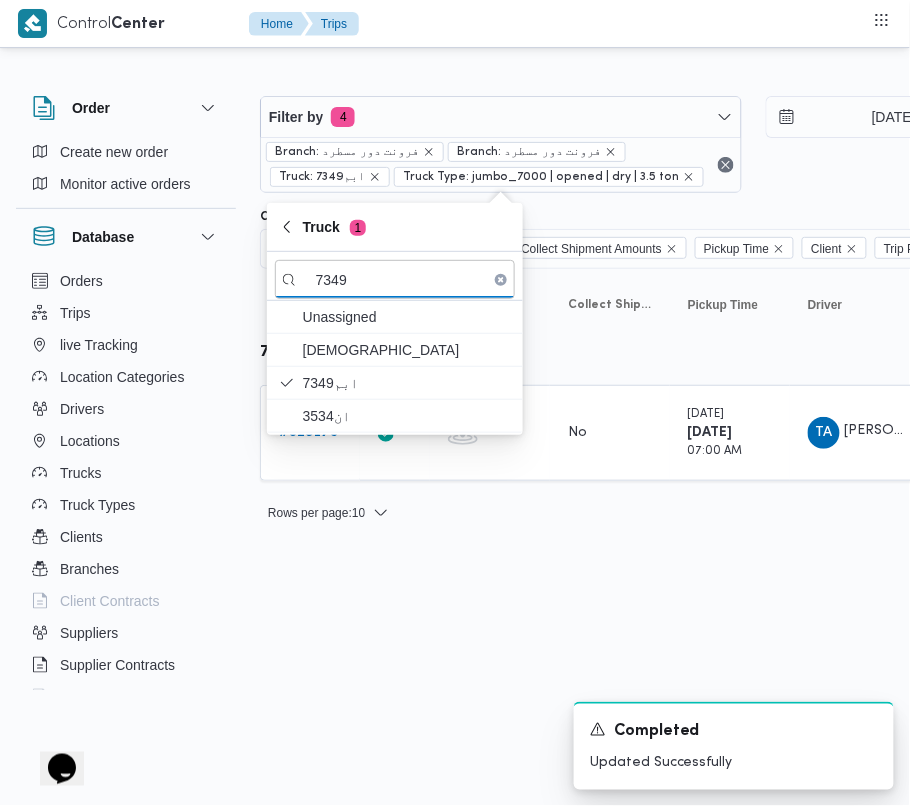 click on "Control  Center Home Trips Order Create new order Monitor active orders Database Orders Trips live Tracking Location Categories Drivers Locations Trucks Truck Types Clients Branches Client Contracts Suppliers Supplier Contracts Devices Users Projects SP Projects Admins organization assignees Tags Filter by 4 Branch: فرونت دور مسطرد Branch: فرونت دور مسطرد  Truck: ابم7349 Truck Type: jumbo_7000 | opened | dry | 3.5 ton [DATE] → [DATE] Group By Truck Columns Trip ID App Geofencing Collect Shipment Amounts Pickup Time Client Trip Points Driver Supplier Truck Status Platform Sorting Trip ID Click to sort in ascending order App Click to sort in ascending order Geofencing Click to sort in ascending order Collect Shipment Amounts Pickup Time Click to sort in ascending order Client Click to sort in ascending order Trip Points Driver Click to sort in ascending order Supplier Click to sort in ascending order Truck Click to sort in ascending order Status Platform Actions ابم7349 #" at bounding box center [455, 403] 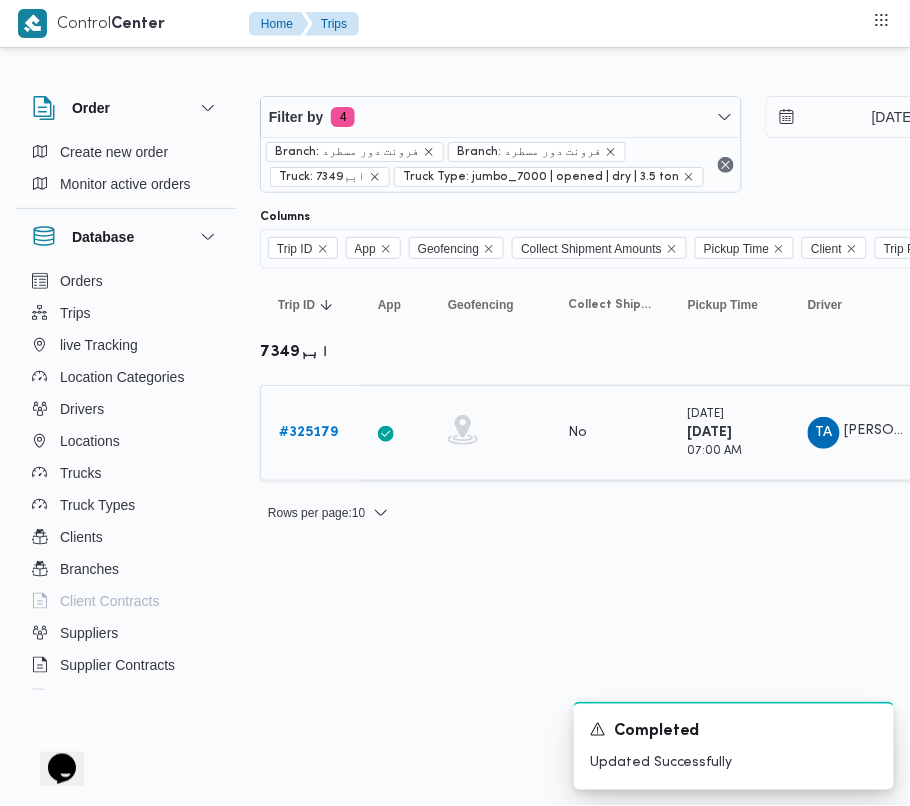 click on "# 325179" at bounding box center (308, 432) 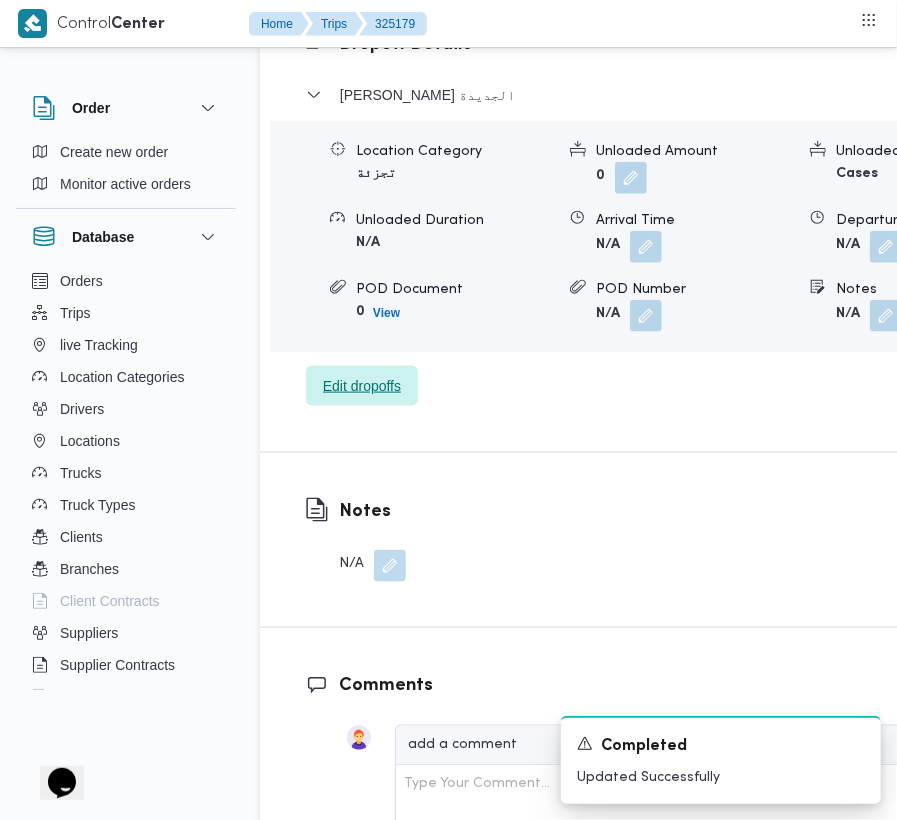 click on "Edit dropoffs" at bounding box center (362, 386) 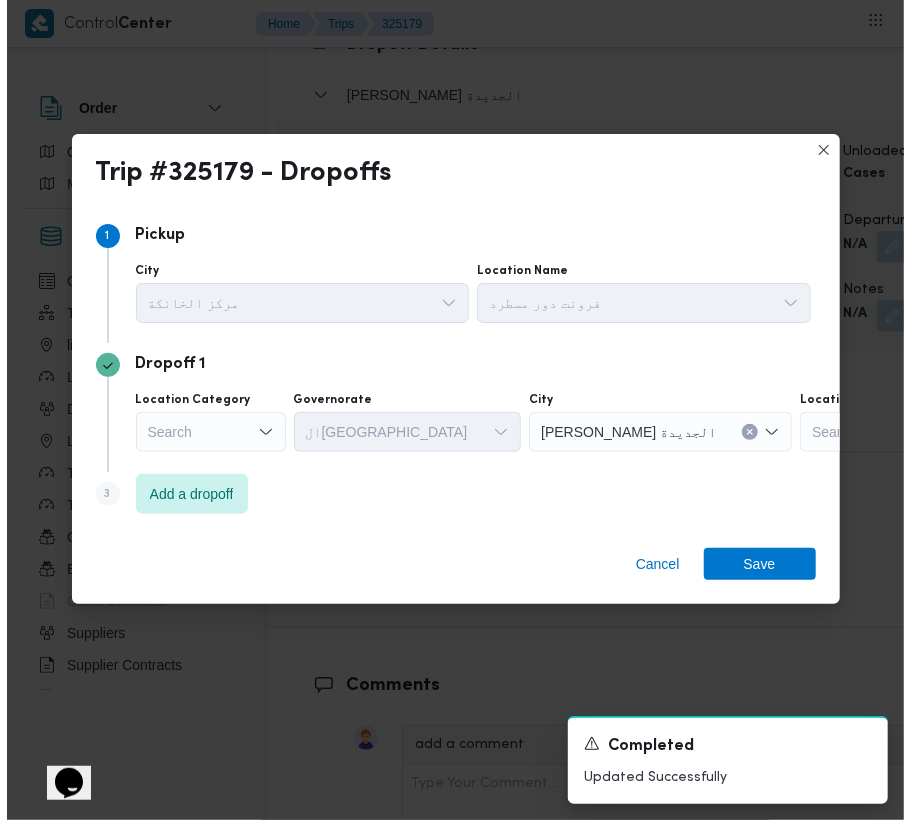 scroll, scrollTop: 3353, scrollLeft: 0, axis: vertical 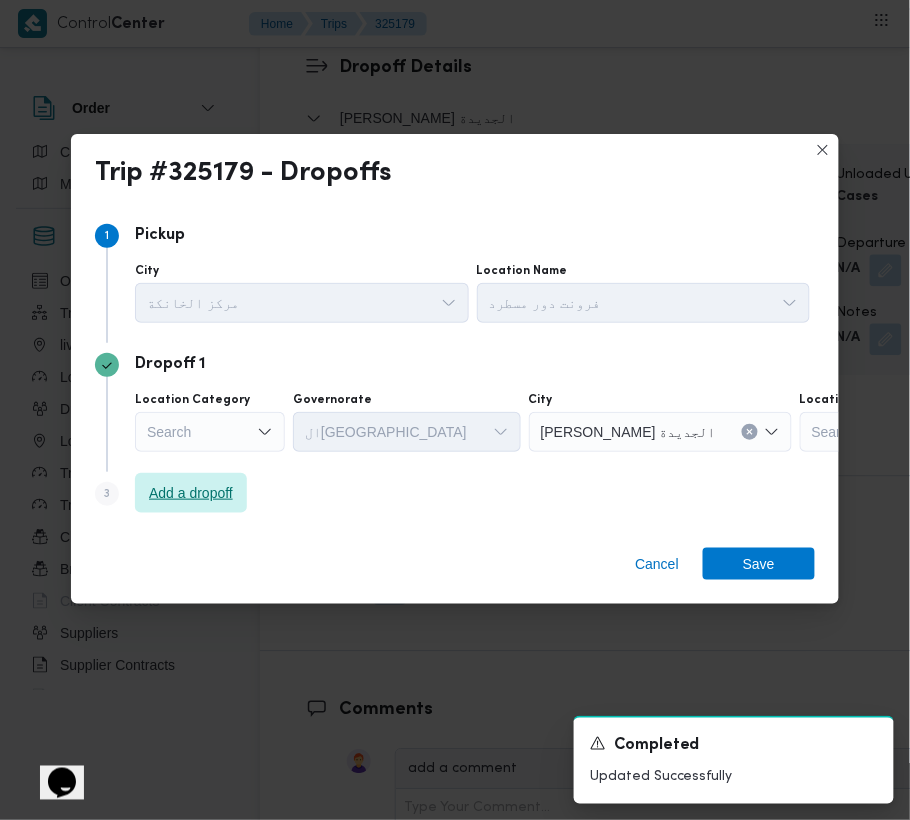 click on "Add a dropoff" at bounding box center [191, 493] 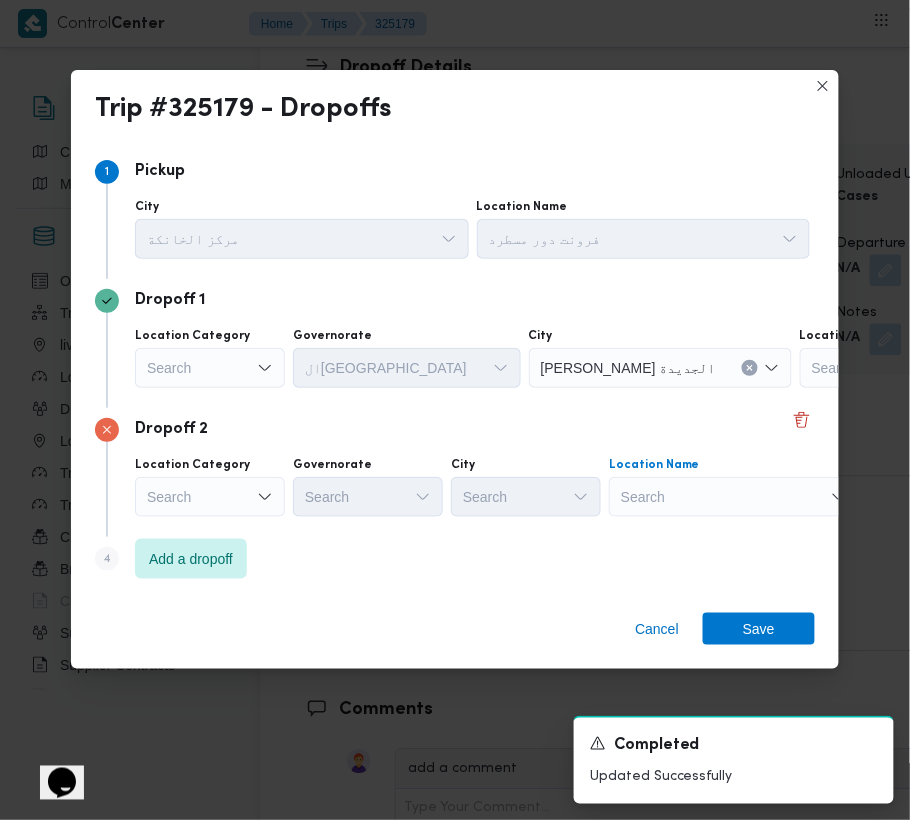 click on "Search" at bounding box center [925, 368] 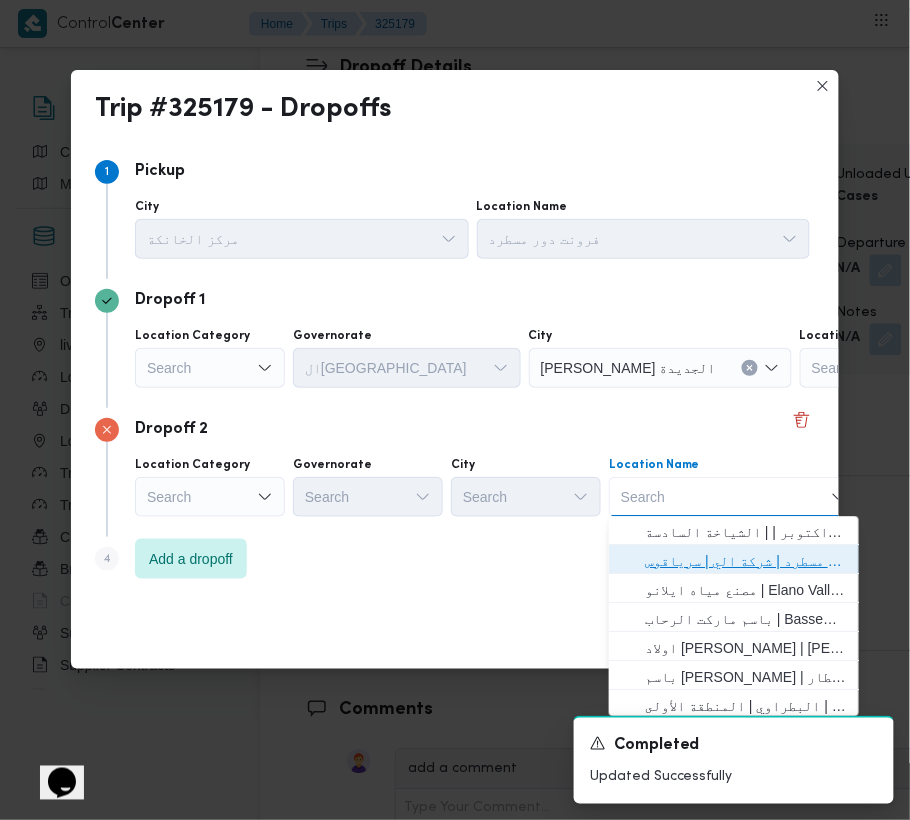 drag, startPoint x: 733, startPoint y: 552, endPoint x: 721, endPoint y: 560, distance: 14.422205 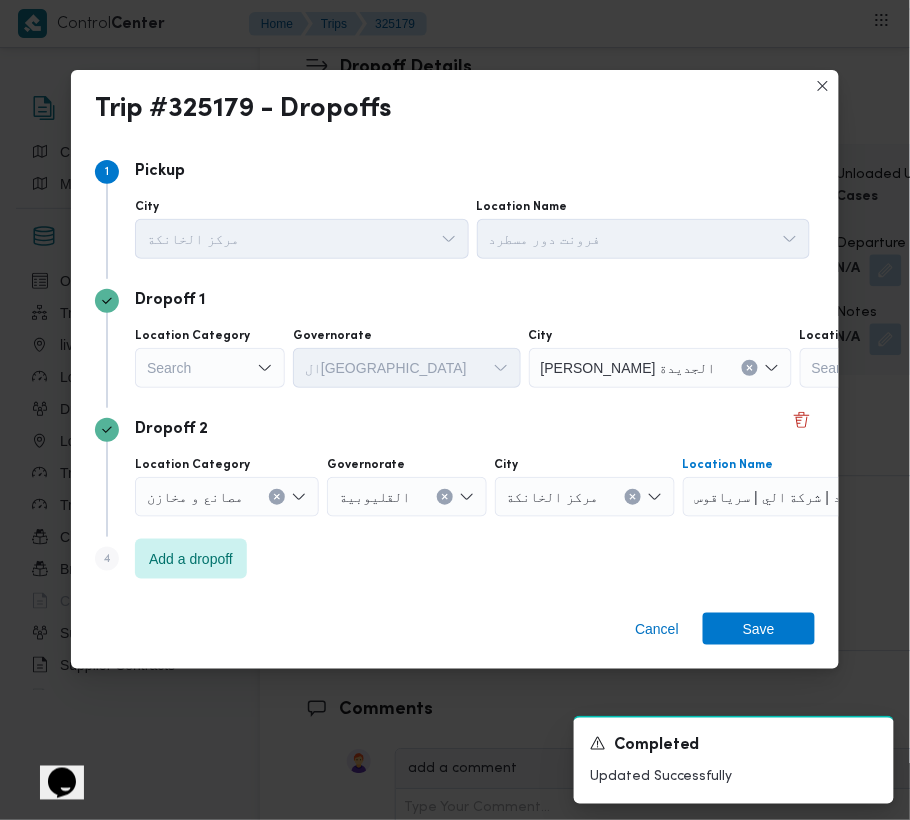 click on "Search" at bounding box center [210, 368] 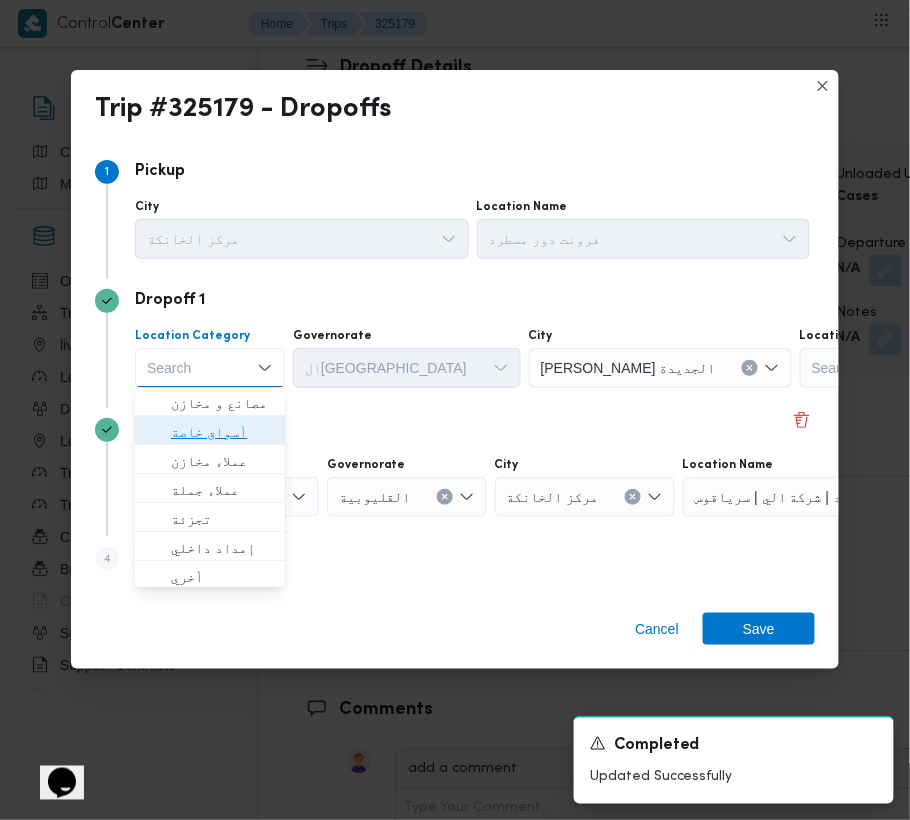 drag, startPoint x: 240, startPoint y: 432, endPoint x: 436, endPoint y: 400, distance: 198.59506 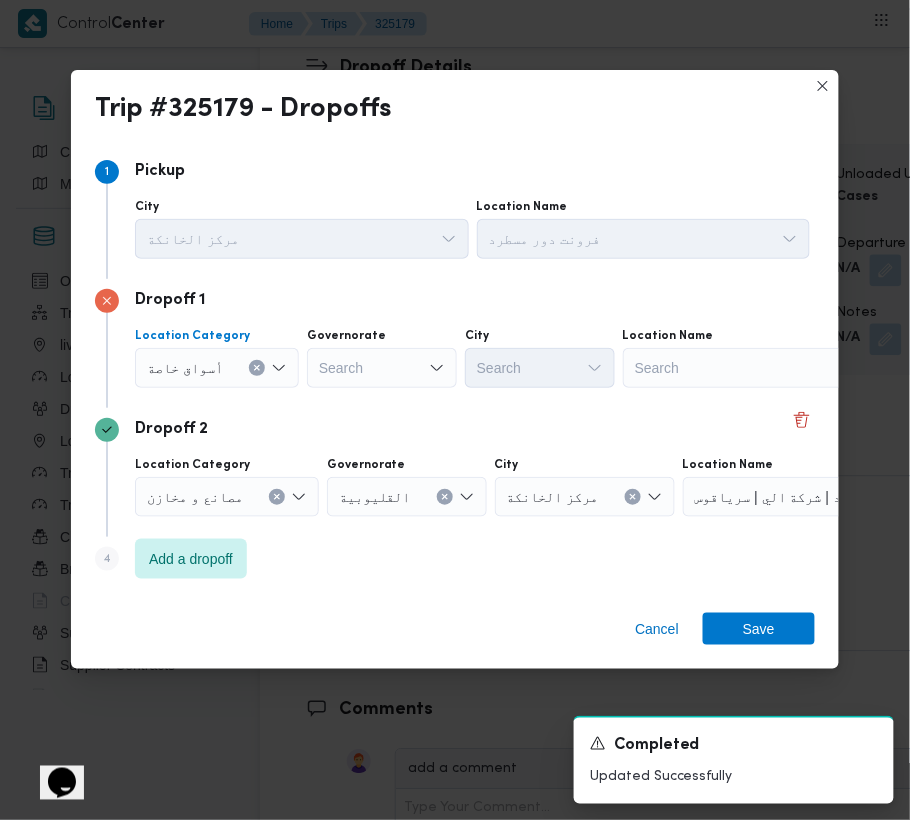 click on "Search" at bounding box center [748, 368] 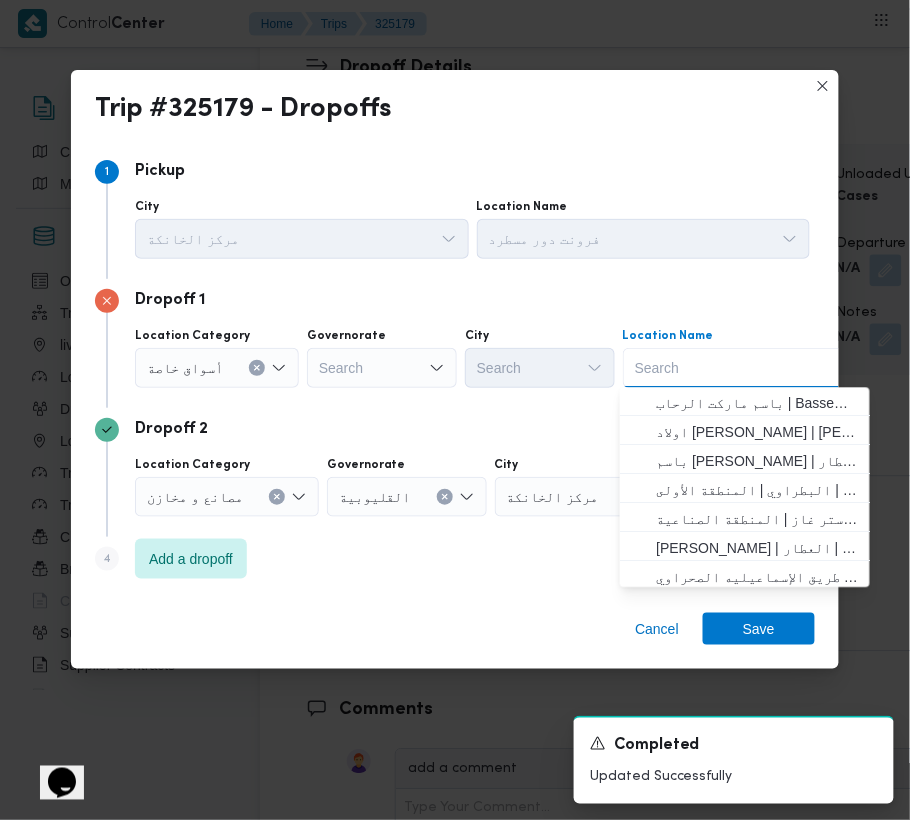 paste on "جودز مارت" 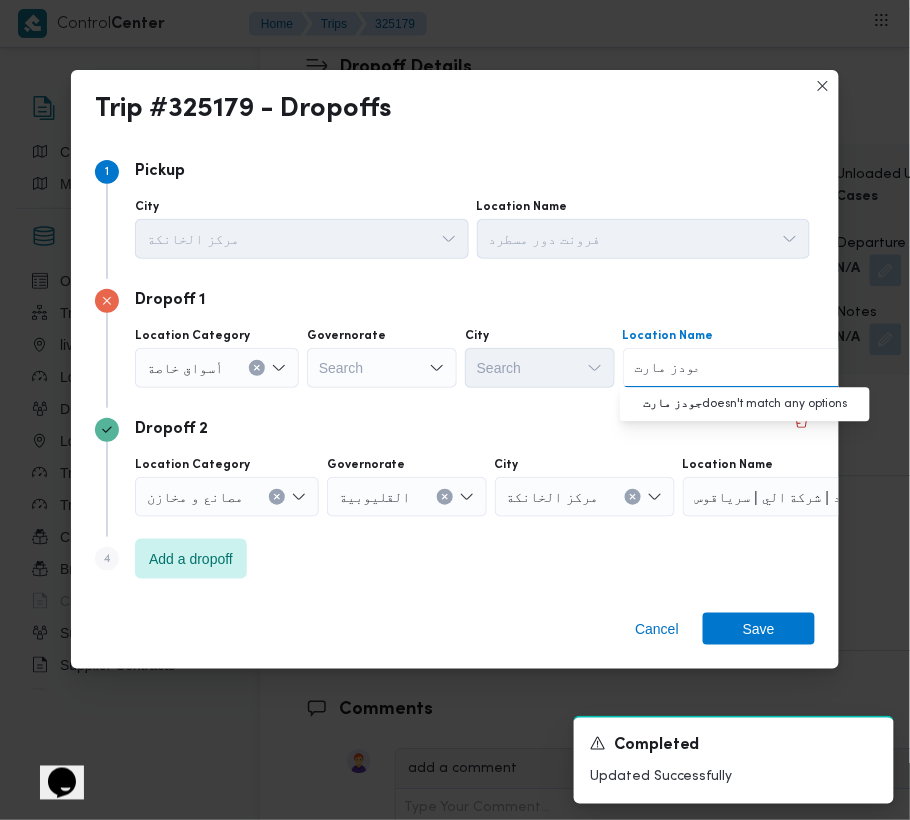 click on "جودز مارت" at bounding box center [666, 368] 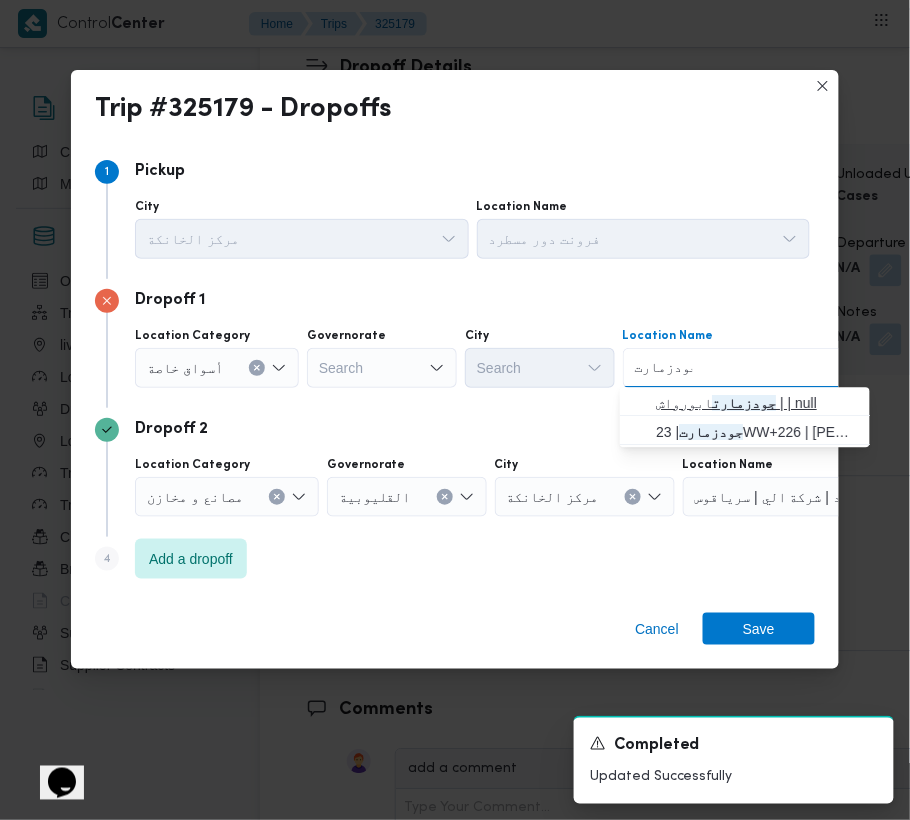 type on "جودزمارت" 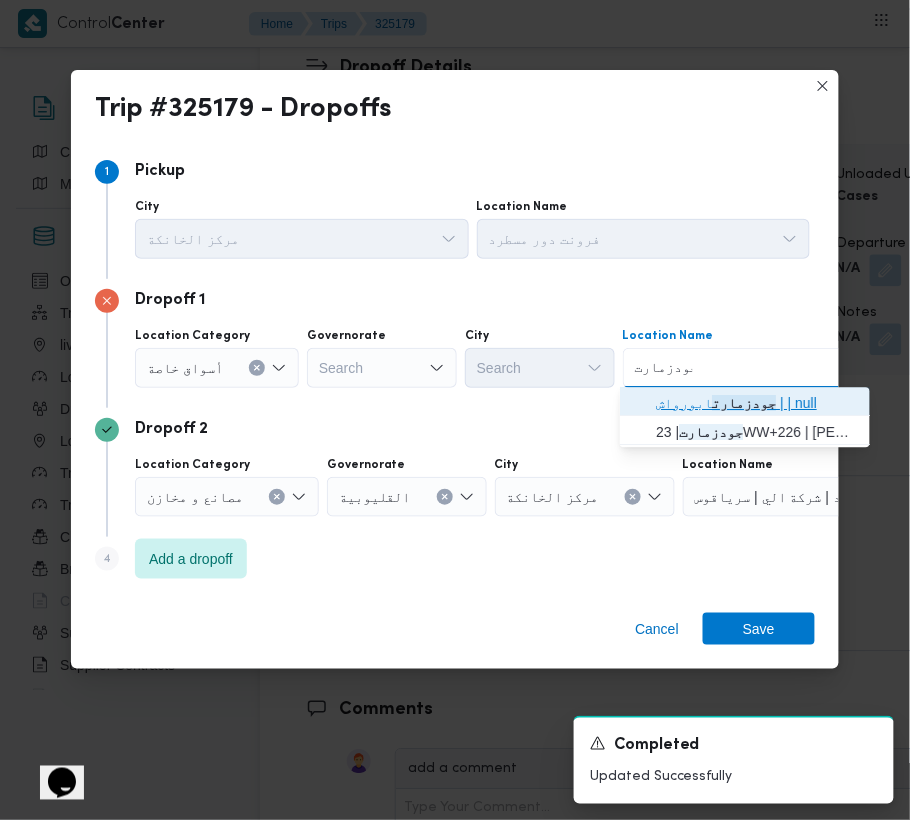 click on "جودزمارت  ابورواش  |  | null" at bounding box center (757, 404) 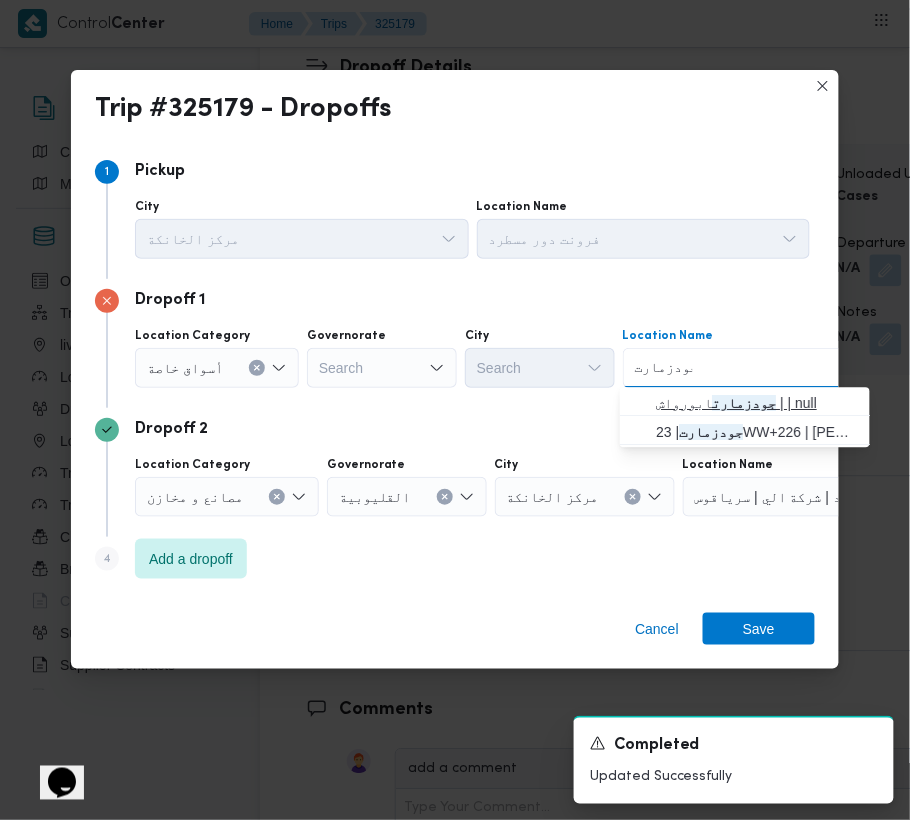 type 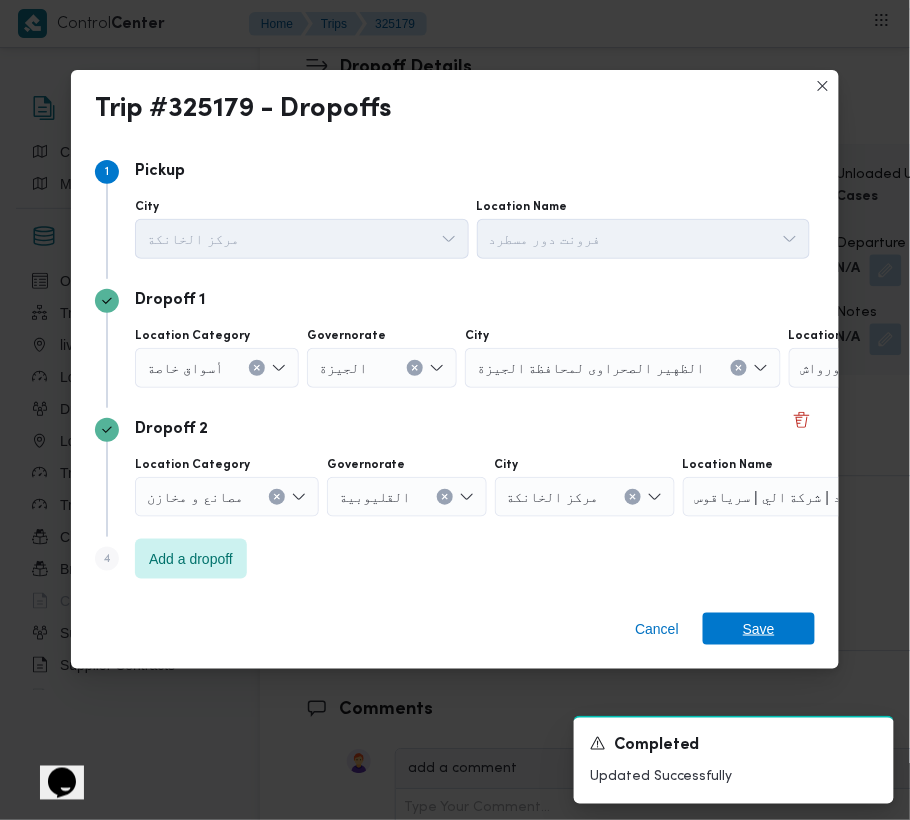 click on "Save" at bounding box center (759, 629) 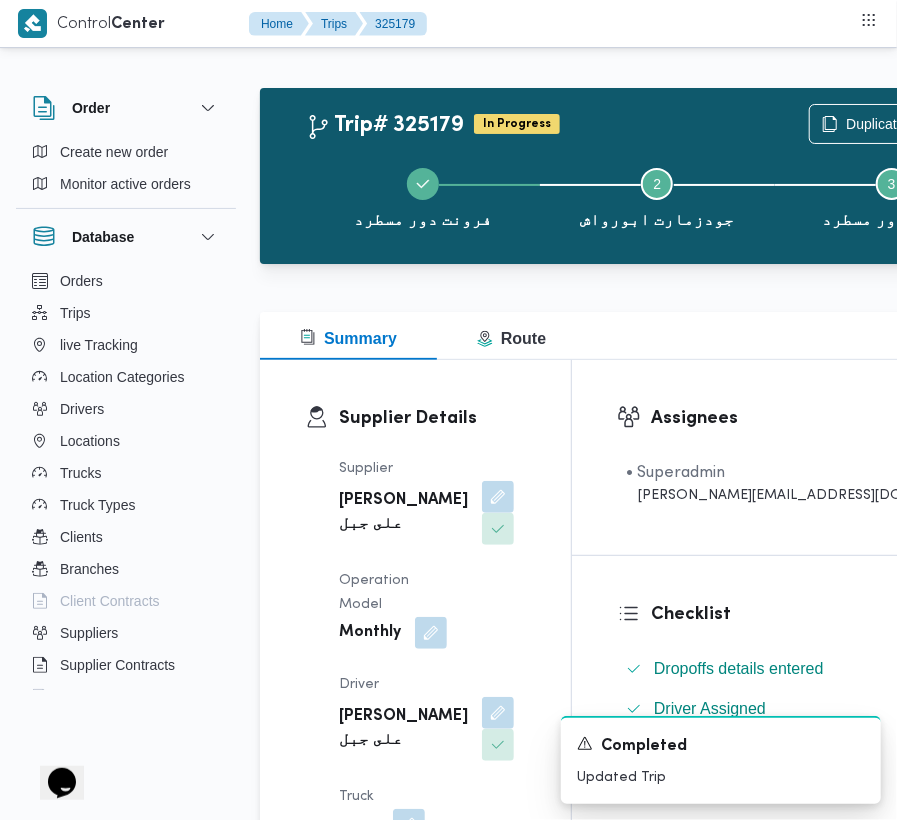 scroll, scrollTop: 0, scrollLeft: 0, axis: both 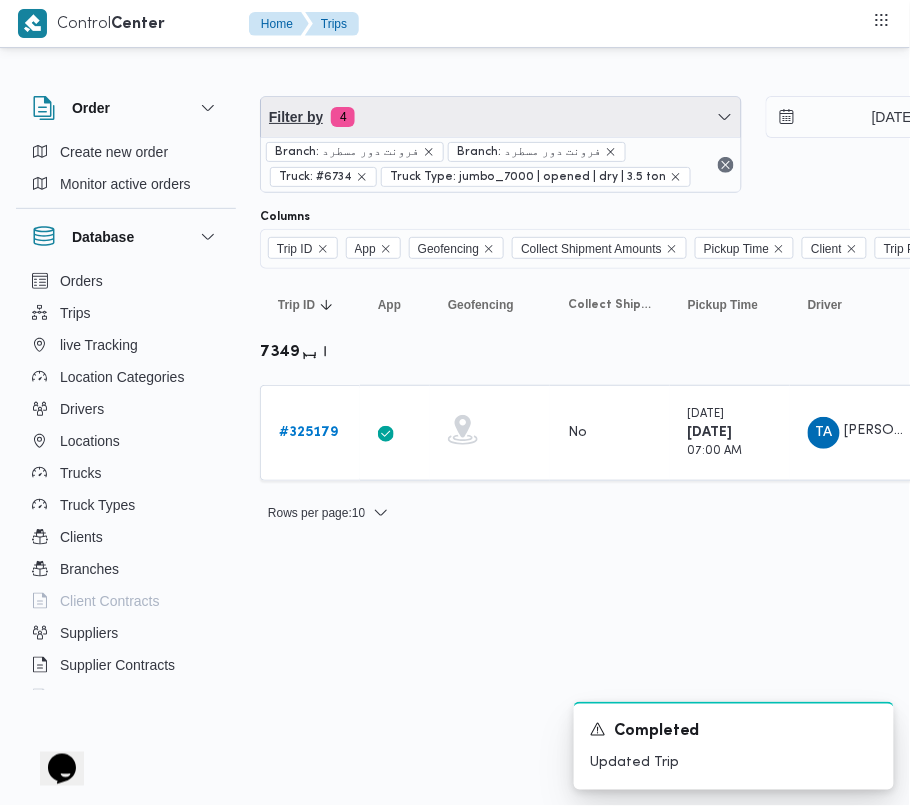 click on "Filter by 4" at bounding box center (501, 117) 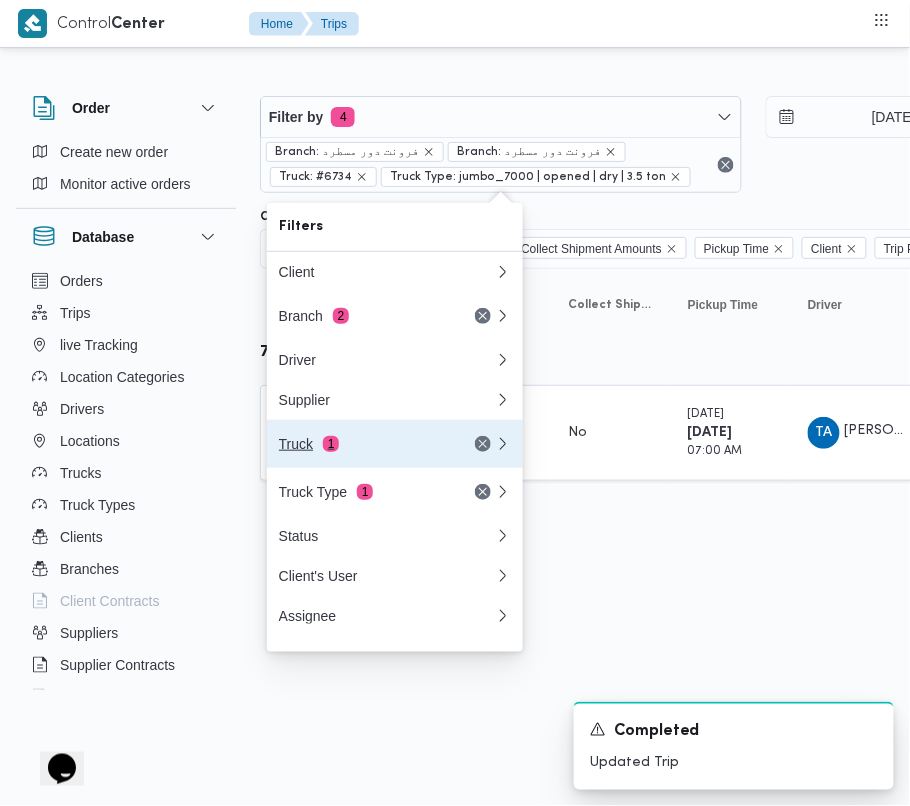 click on "Truck 1" at bounding box center [395, 444] 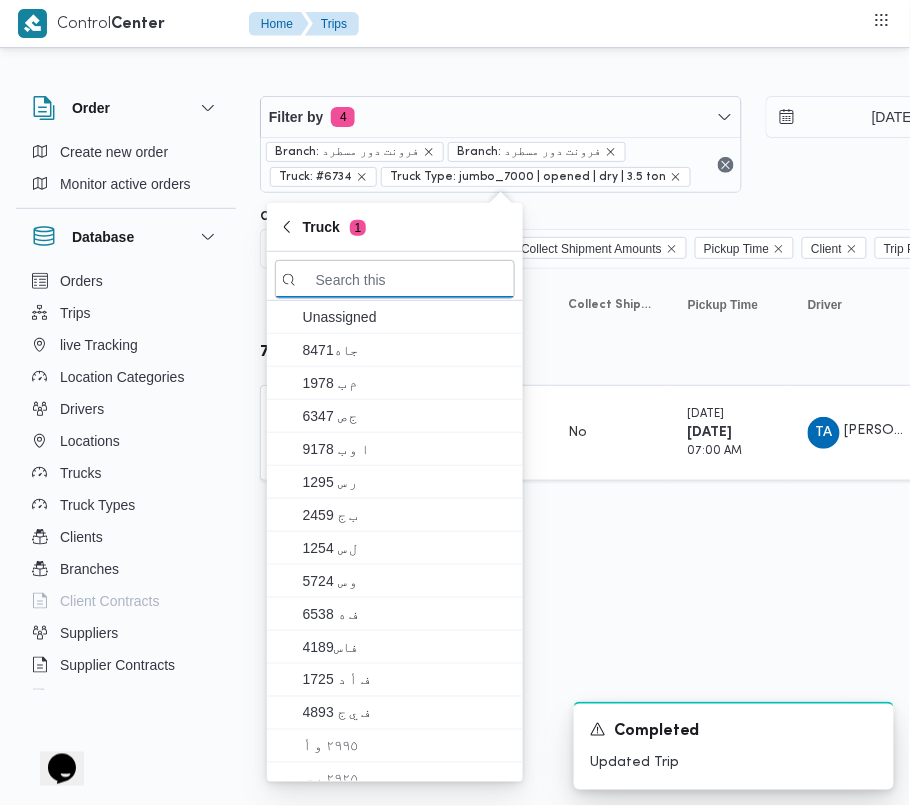 paste on "3981" 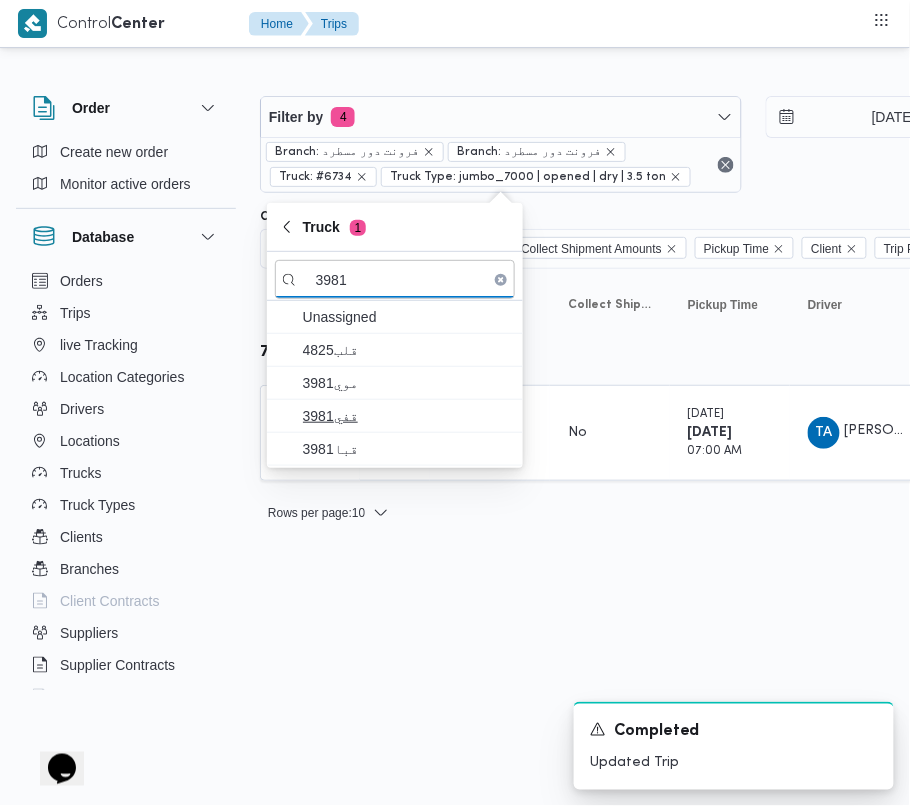 type on "3981" 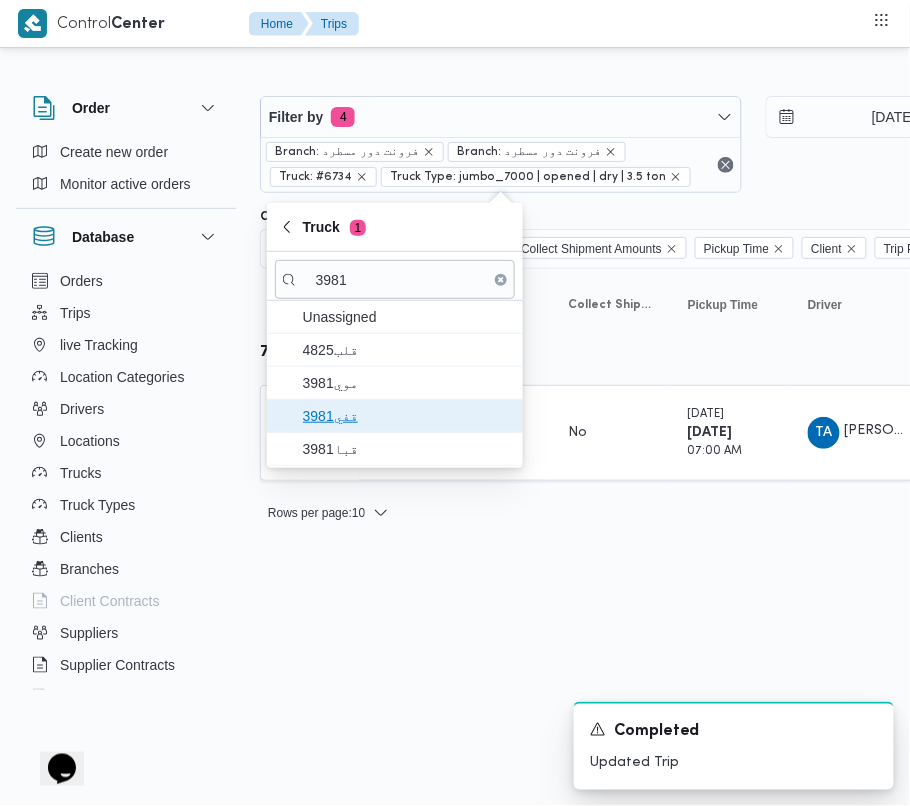 click on "قفي3981" at bounding box center [407, 416] 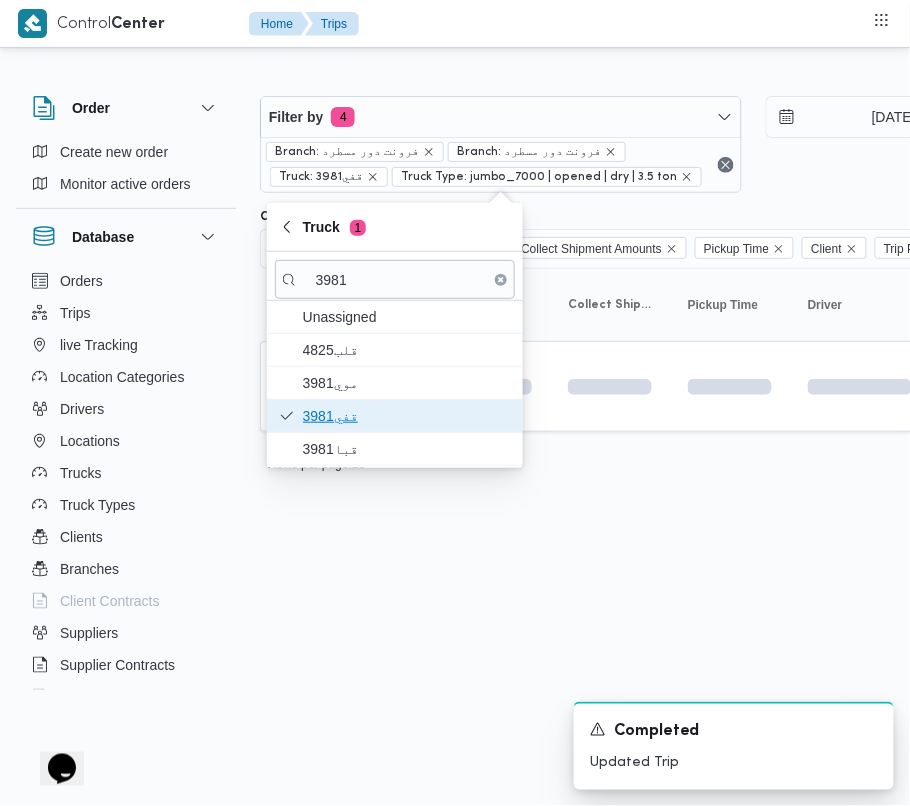 click on "قفي3981" at bounding box center [395, 416] 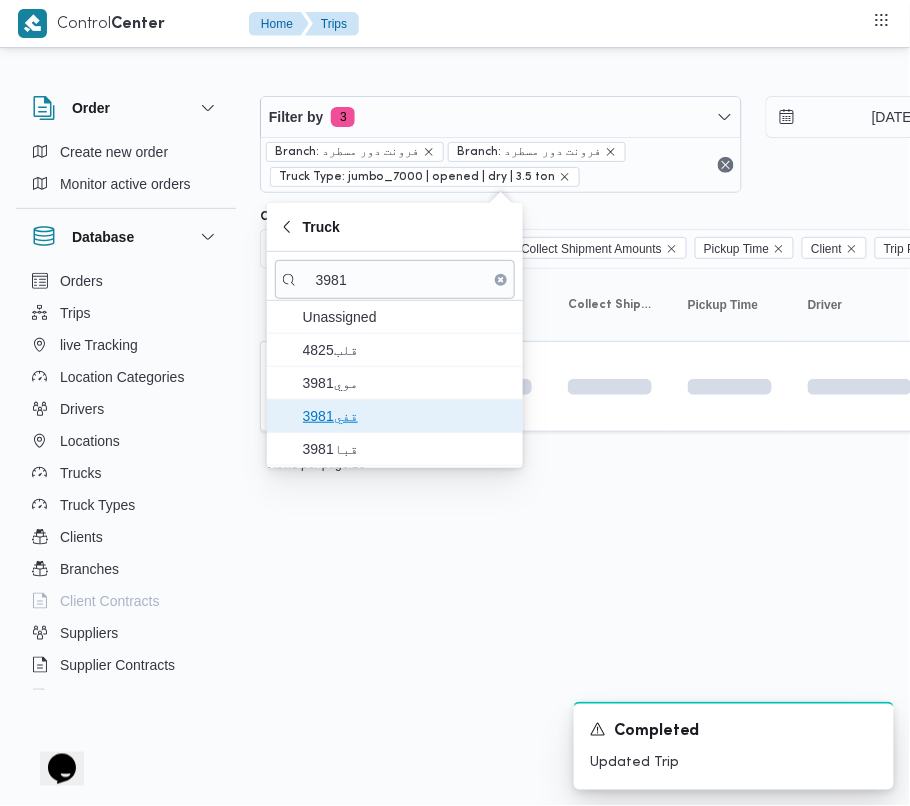click on "قفي3981" at bounding box center [395, 416] 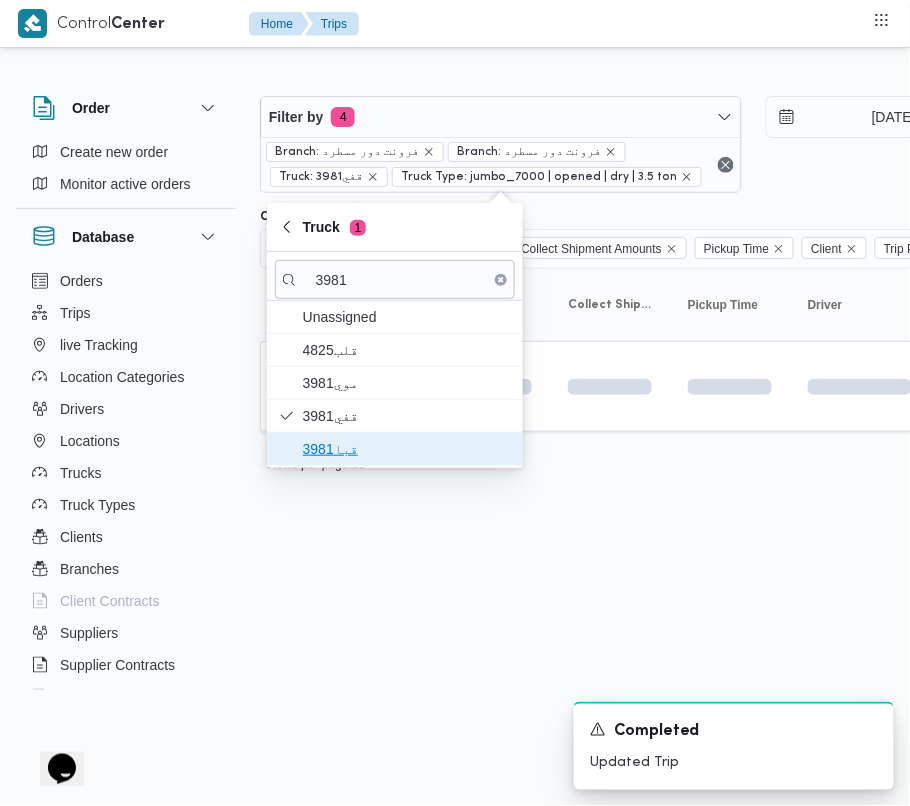 click on "قبا3981" at bounding box center (407, 449) 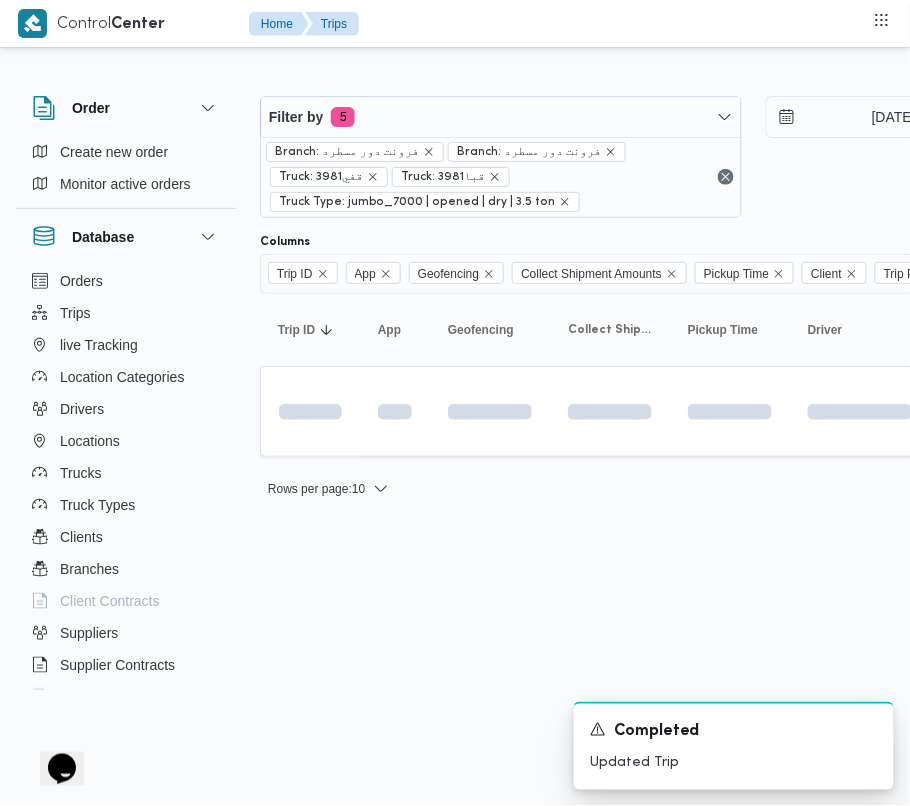 click on "Control  Center Home Trips Order Create new order Monitor active orders Database Orders Trips live Tracking Location Categories Drivers Locations Trucks Truck Types Clients Branches Client Contracts Suppliers Supplier Contracts Devices Users Projects SP Projects Admins organization assignees Tags Filter by 5 Branch: فرونت دور مسطرد Branch: فرونت دور مسطرد  Truck: قفي3981 Truck: قبا3981 Truck Type: jumbo_7000 | opened | dry | 3.5 ton [DATE] → [DATE] Group By Truck Columns Trip ID App Geofencing Collect Shipment Amounts Pickup Time Client Trip Points Driver Supplier Truck Status Platform Sorting Trip ID Click to sort in ascending order App Click to sort in ascending order Geofencing Click to sort in ascending order Collect Shipment Amounts Pickup Time Click to sort in ascending order Client Click to sort in ascending order Trip Points Driver Click to sort in ascending order Supplier Click to sort in ascending order Truck Click to sort in ascending order Status Platform :" at bounding box center (455, 403) 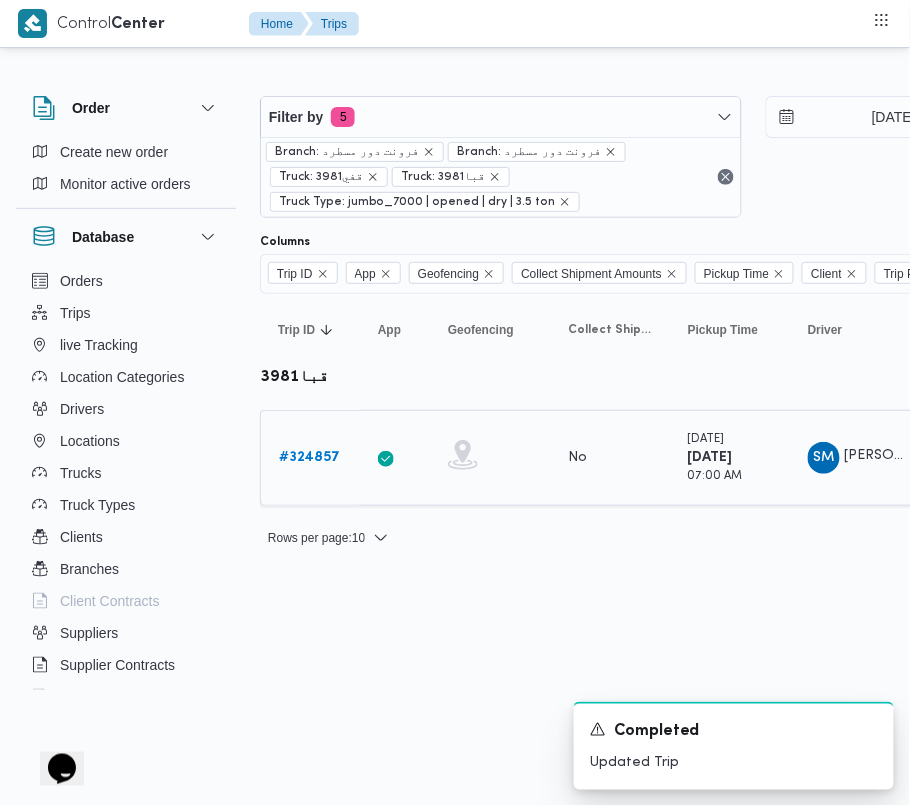 click on "# 324857" at bounding box center [309, 457] 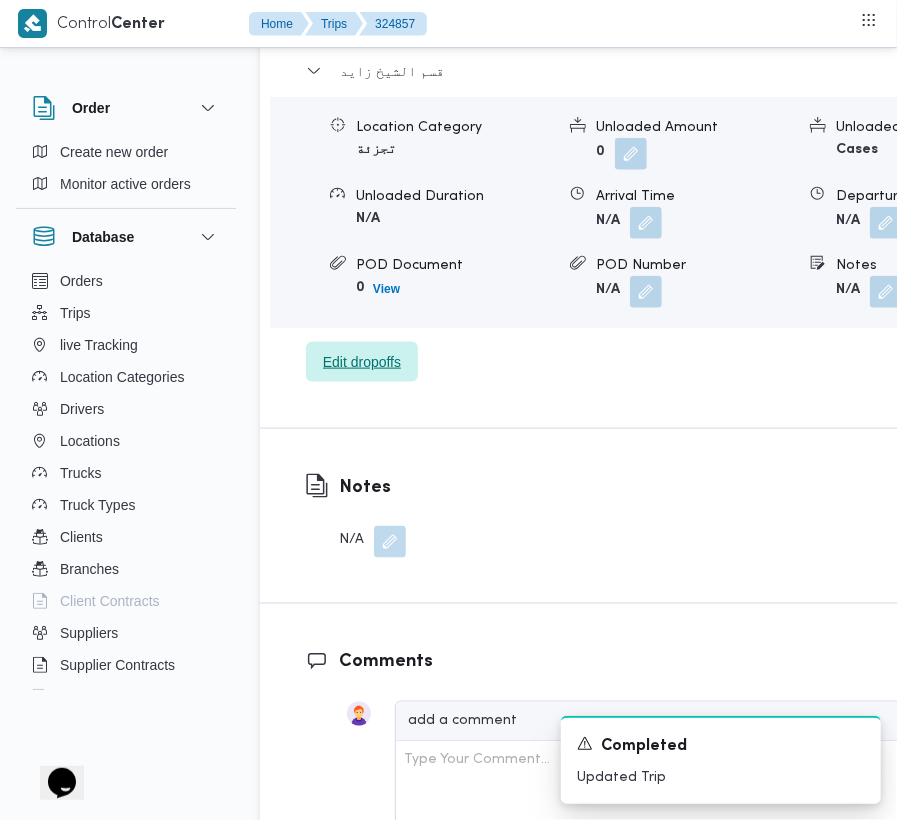 click on "Edit dropoffs" at bounding box center [362, 362] 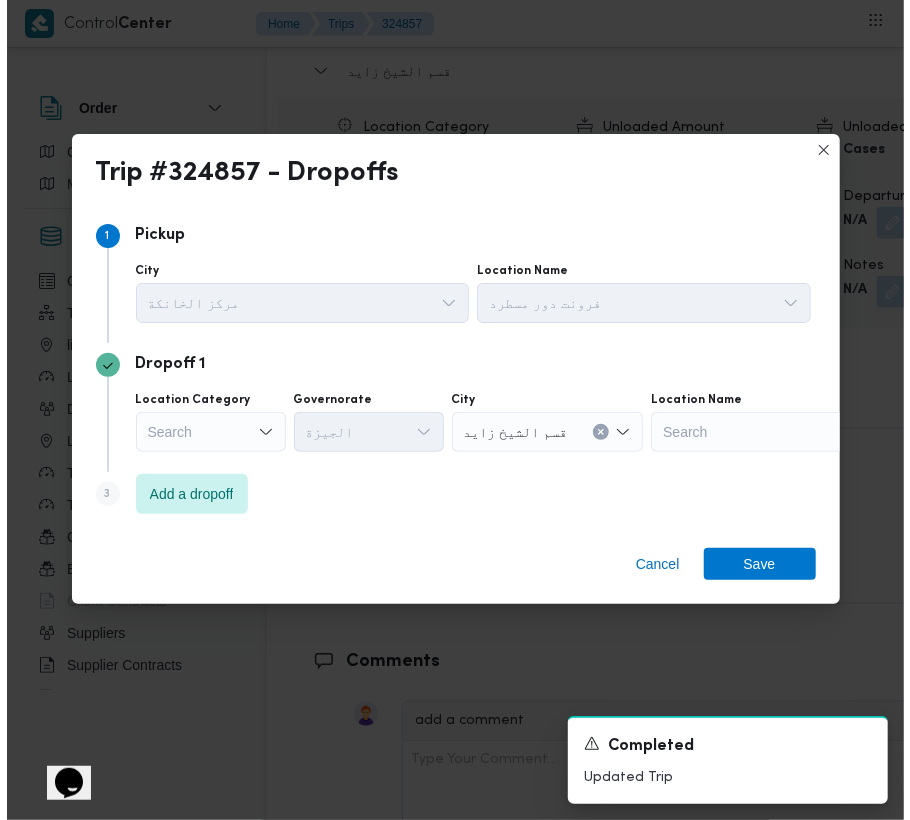 scroll, scrollTop: 3241, scrollLeft: 0, axis: vertical 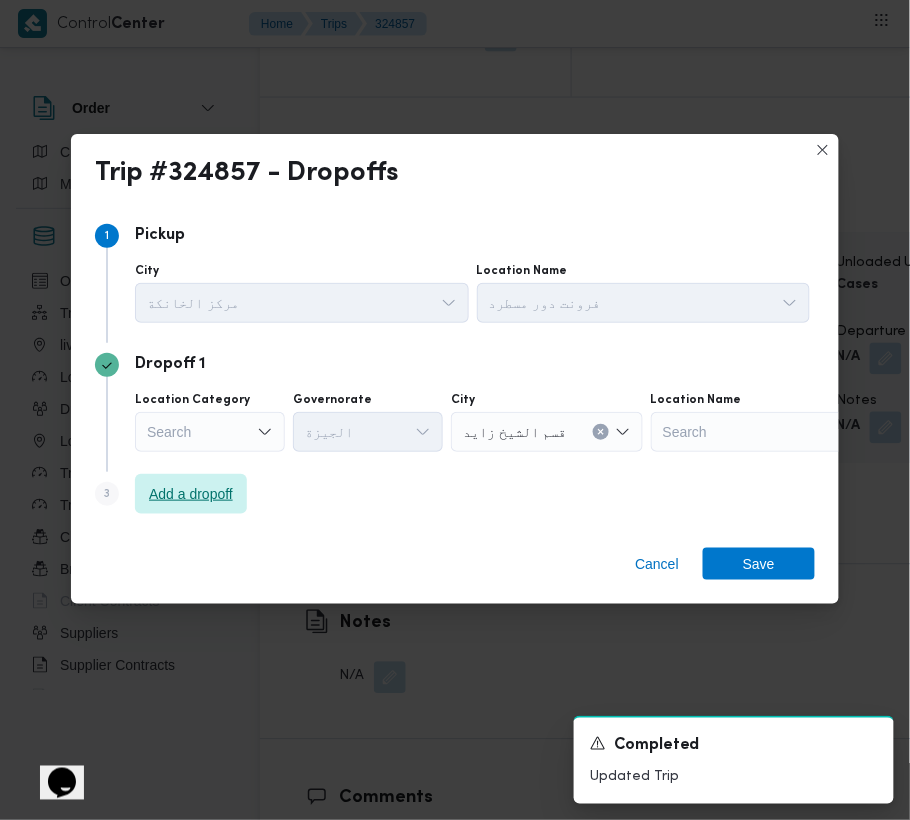 drag, startPoint x: 205, startPoint y: 501, endPoint x: 445, endPoint y: 532, distance: 241.9938 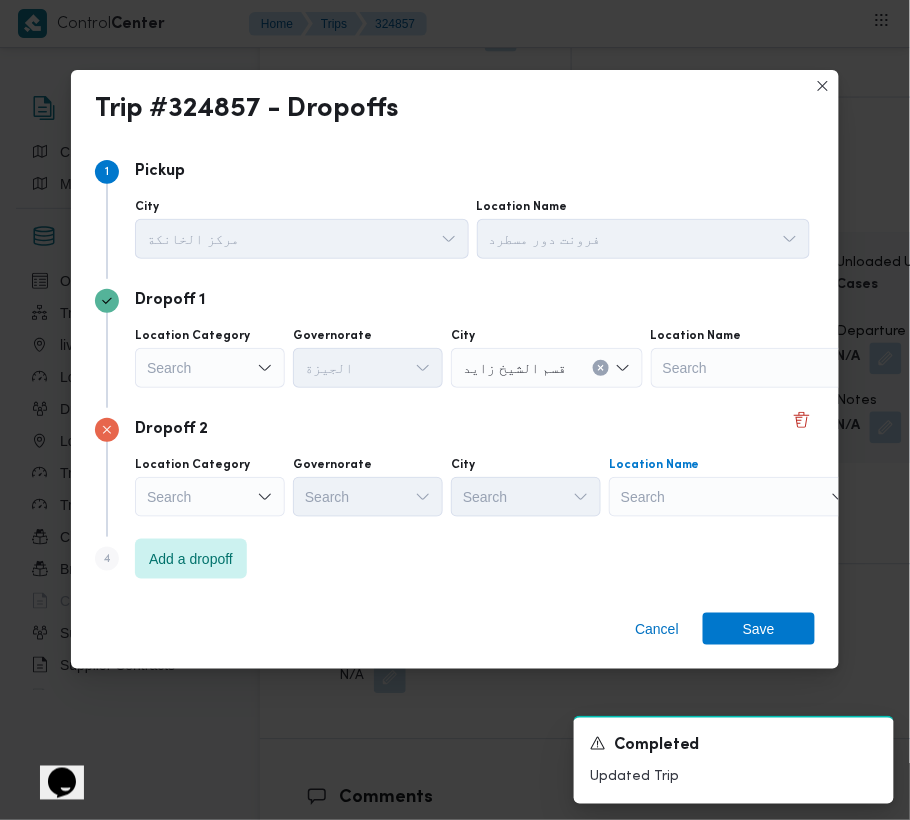 click on "Search" at bounding box center [776, 368] 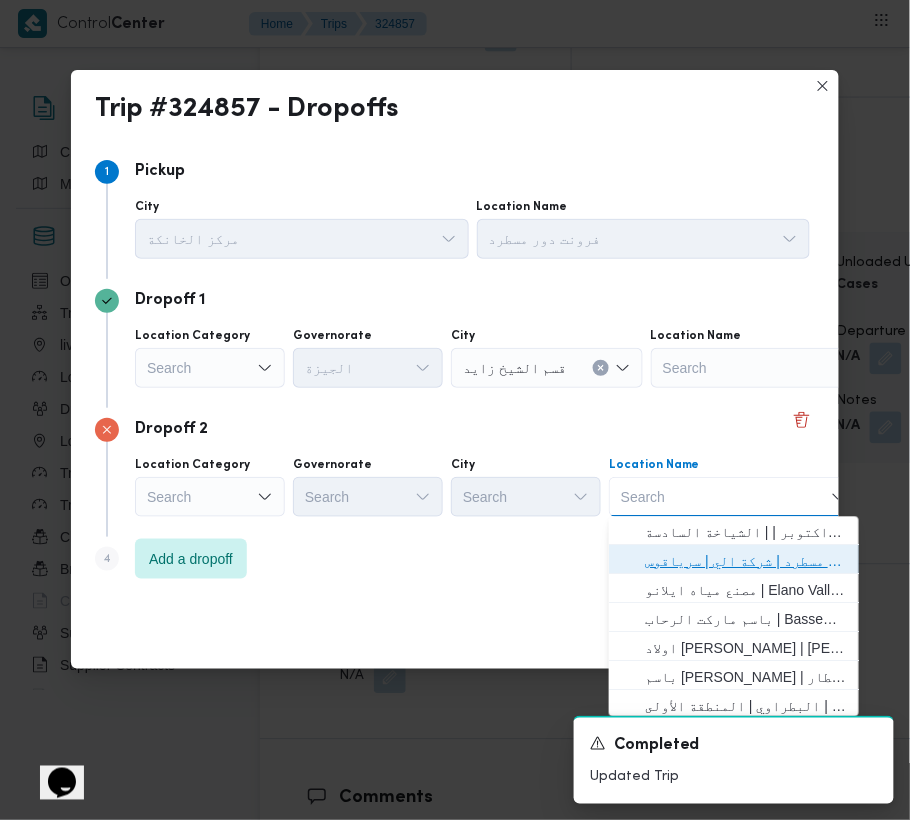 click on "فرونت دور مسطرد | شركة الي | سرياقوس" at bounding box center (746, 562) 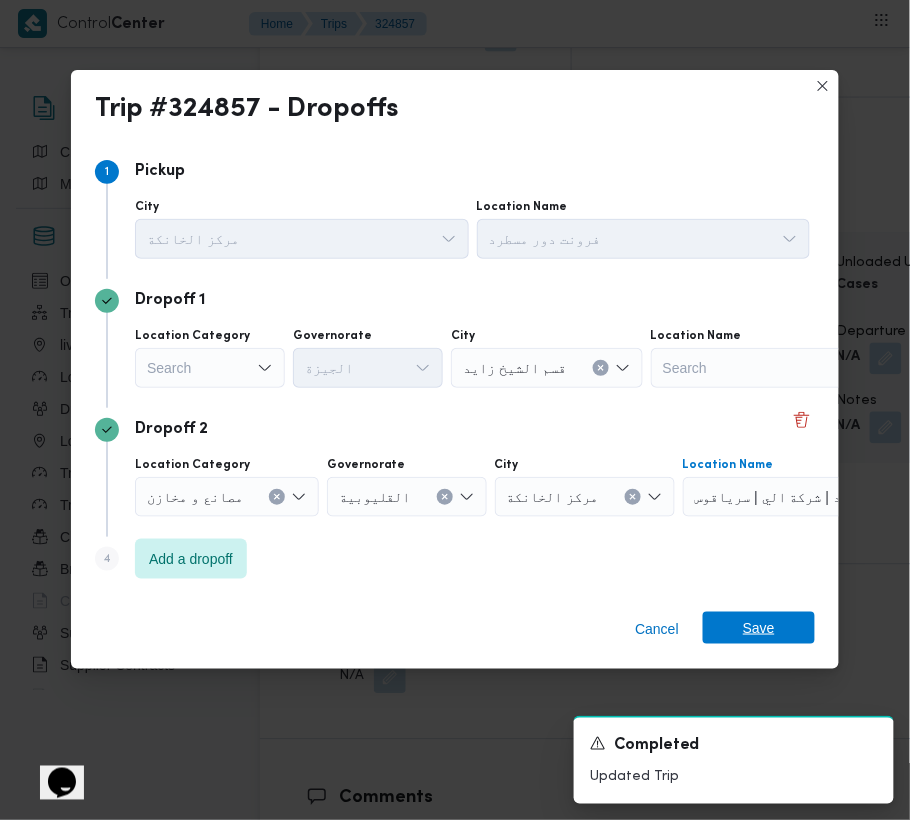 click on "Save" at bounding box center (759, 628) 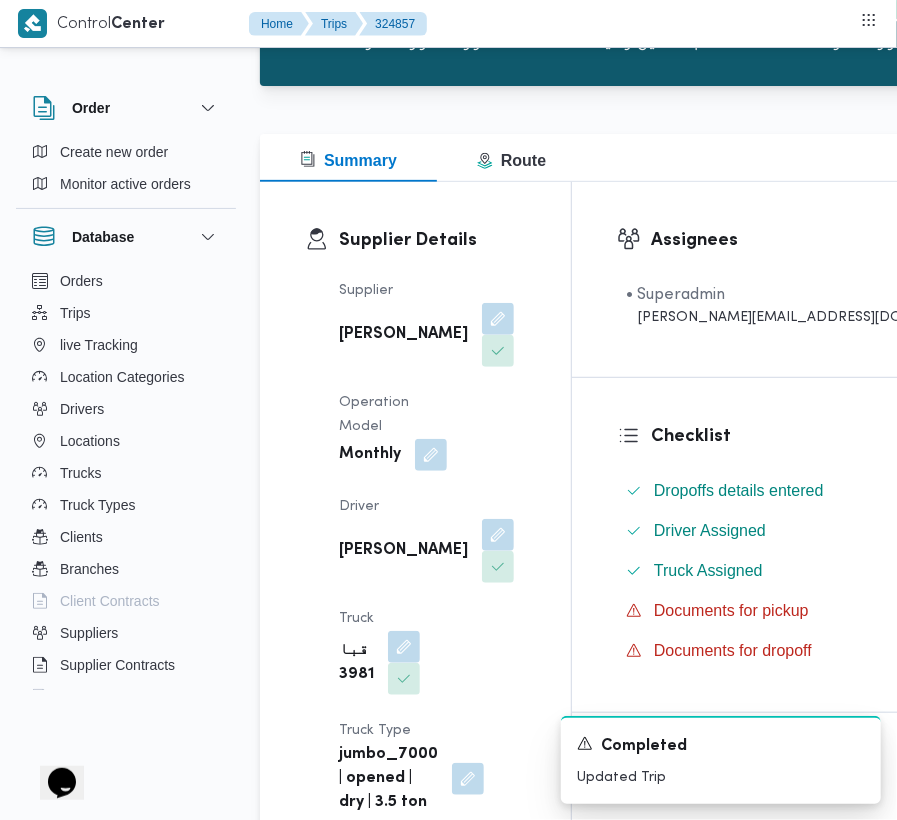 scroll, scrollTop: 0, scrollLeft: 0, axis: both 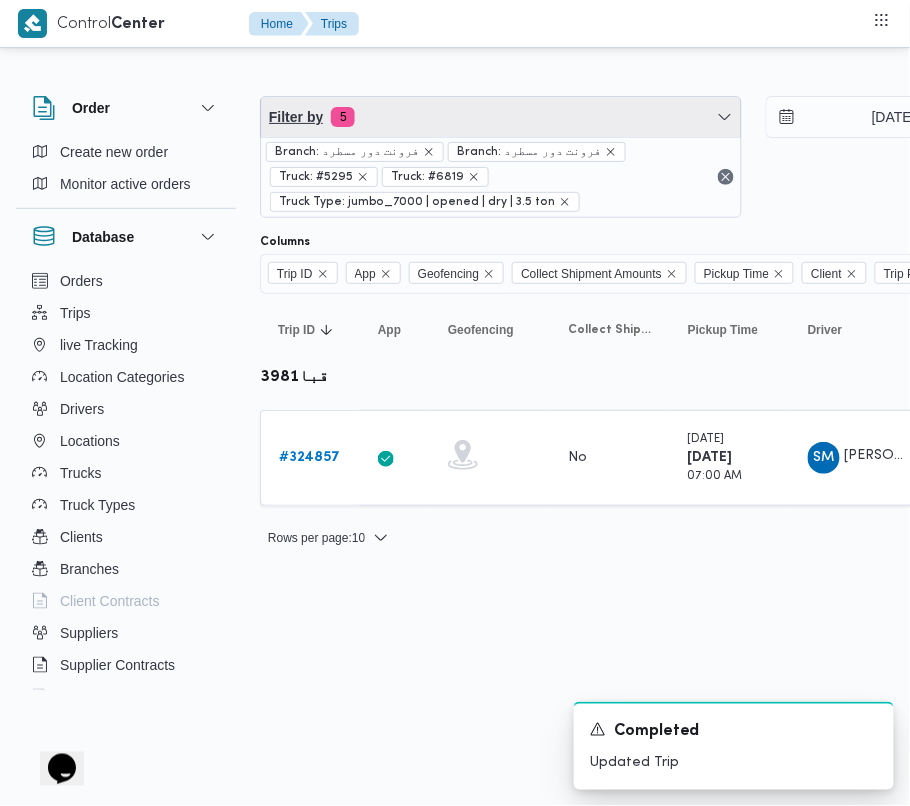 click on "Filter by 5" at bounding box center [501, 117] 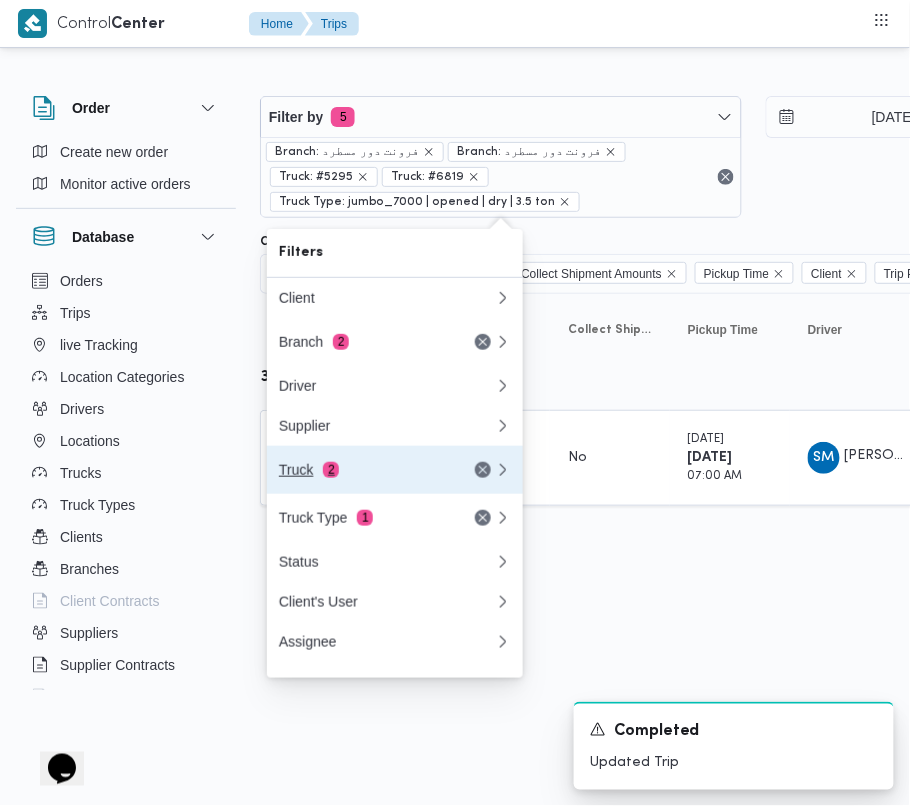 click on "Truck 2" at bounding box center (363, 470) 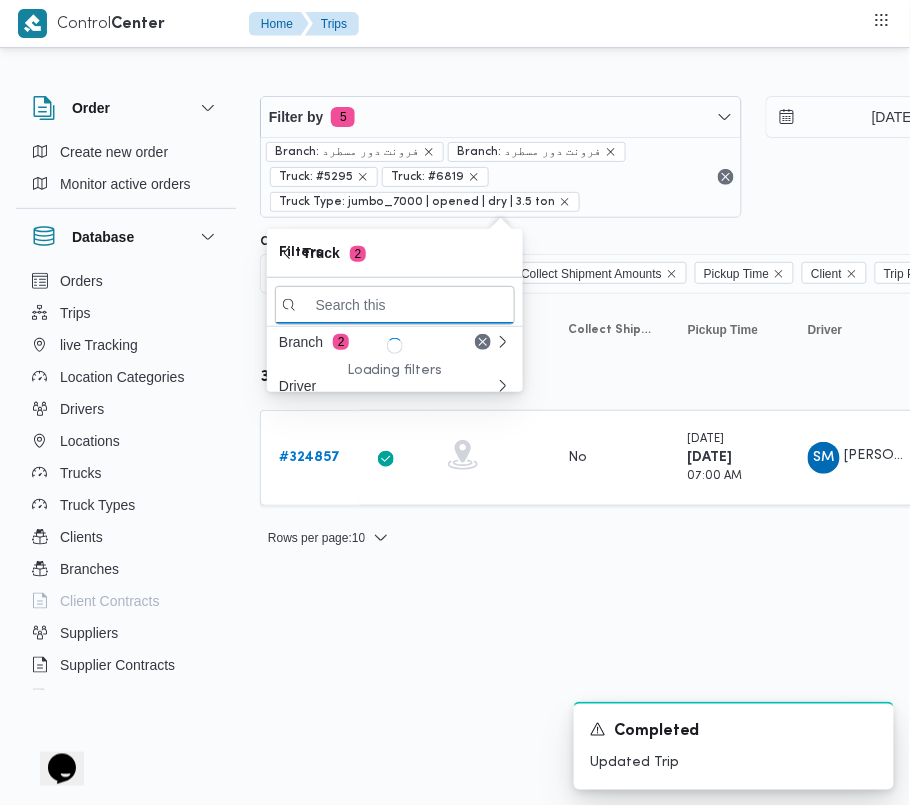 paste on "8159" 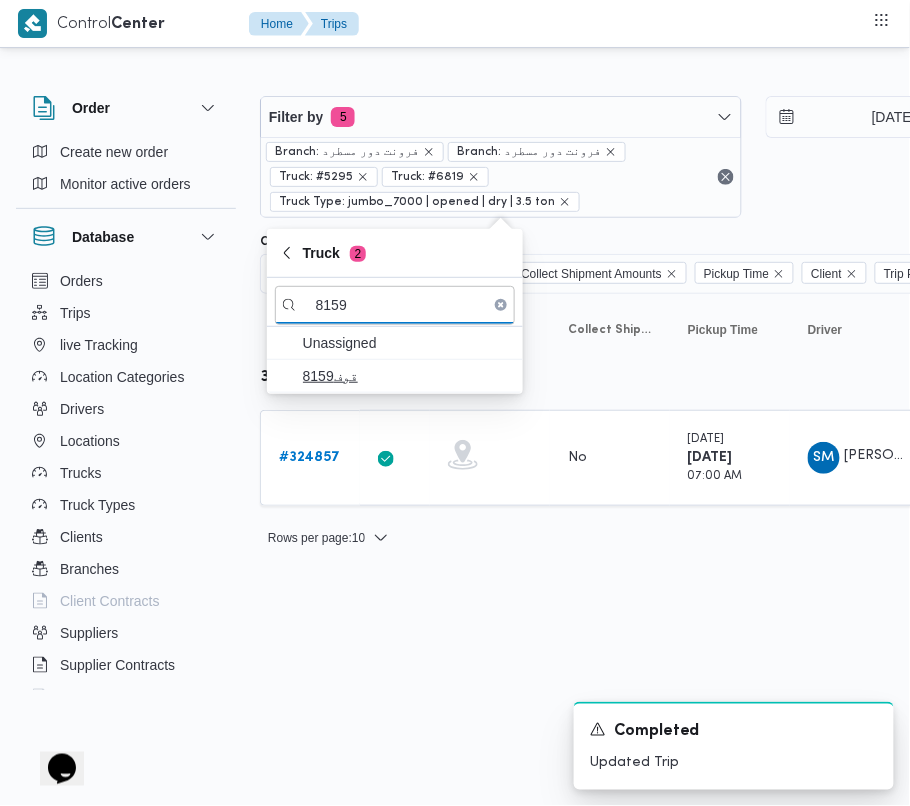 type on "8159" 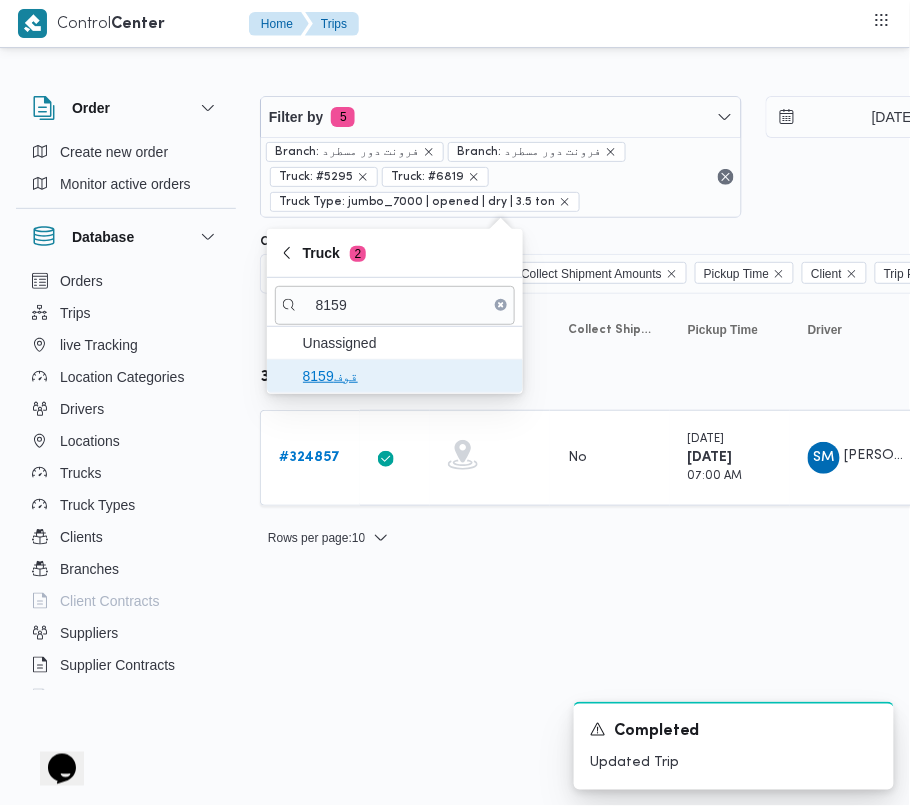 click on "قوف8159" at bounding box center [407, 376] 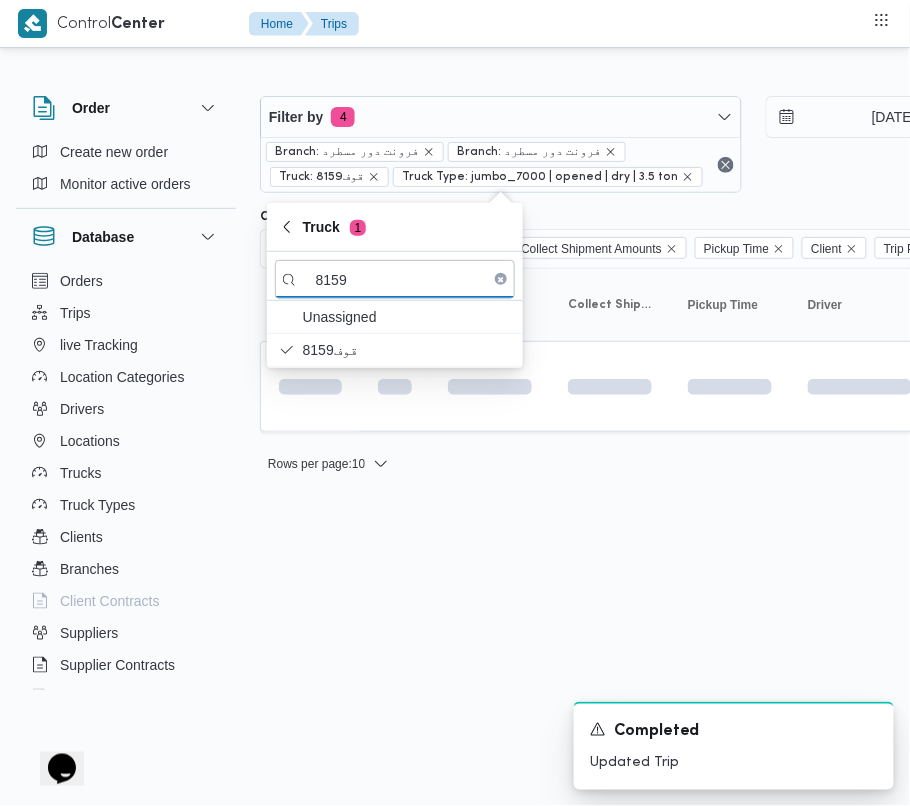click on "Control  Center Home Trips Order Create new order Monitor active orders Database Orders Trips live Tracking Location Categories Drivers Locations Trucks Truck Types Clients Branches Client Contracts Suppliers Supplier Contracts Devices Users Projects SP Projects Admins organization assignees Tags Filter by 4 Branch: فرونت دور مسطرد Branch: فرونت دور مسطرد  Truck: قوف8159 Truck Type: jumbo_7000 | opened | dry | 3.5 ton [DATE] → [DATE] Group By Truck Columns Trip ID App Geofencing Collect Shipment Amounts Pickup Time Client Trip Points Driver Supplier Truck Status Platform Sorting Trip ID Click to sort in ascending order App Click to sort in ascending order Geofencing Click to sort in ascending order Collect Shipment Amounts Pickup Time Click to sort in ascending order Client Click to sort in ascending order Trip Points Driver Click to sort in ascending order Supplier Click to sort in ascending order Truck Click to sort in ascending order Status Platform Actions :  10 1 1" at bounding box center (455, 403) 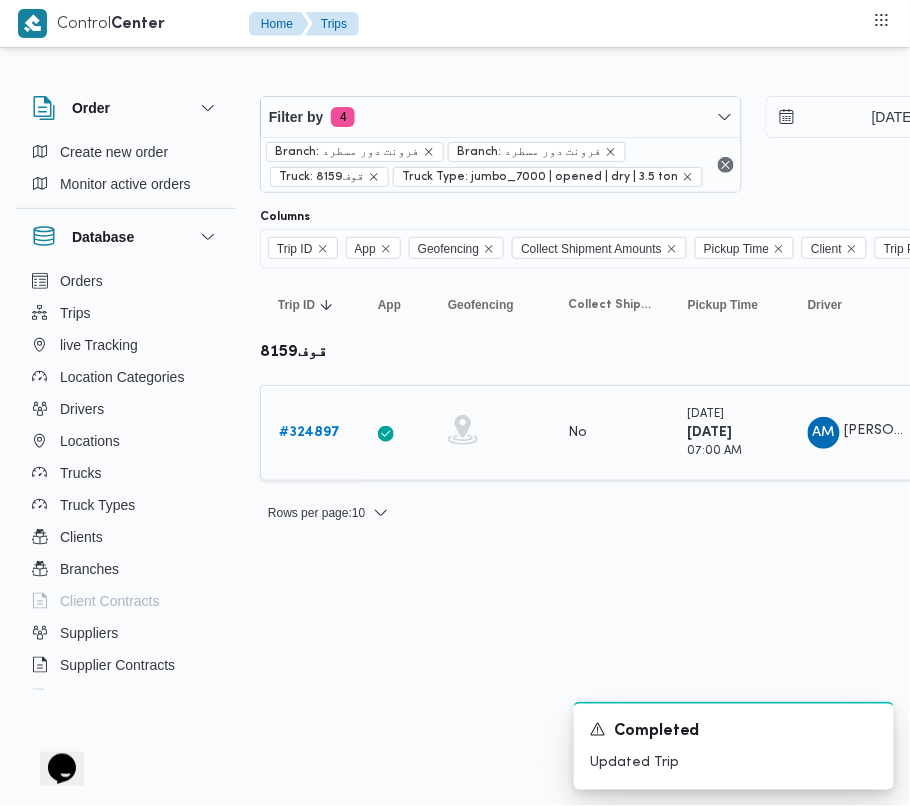 click on "# 324897" at bounding box center (310, 433) 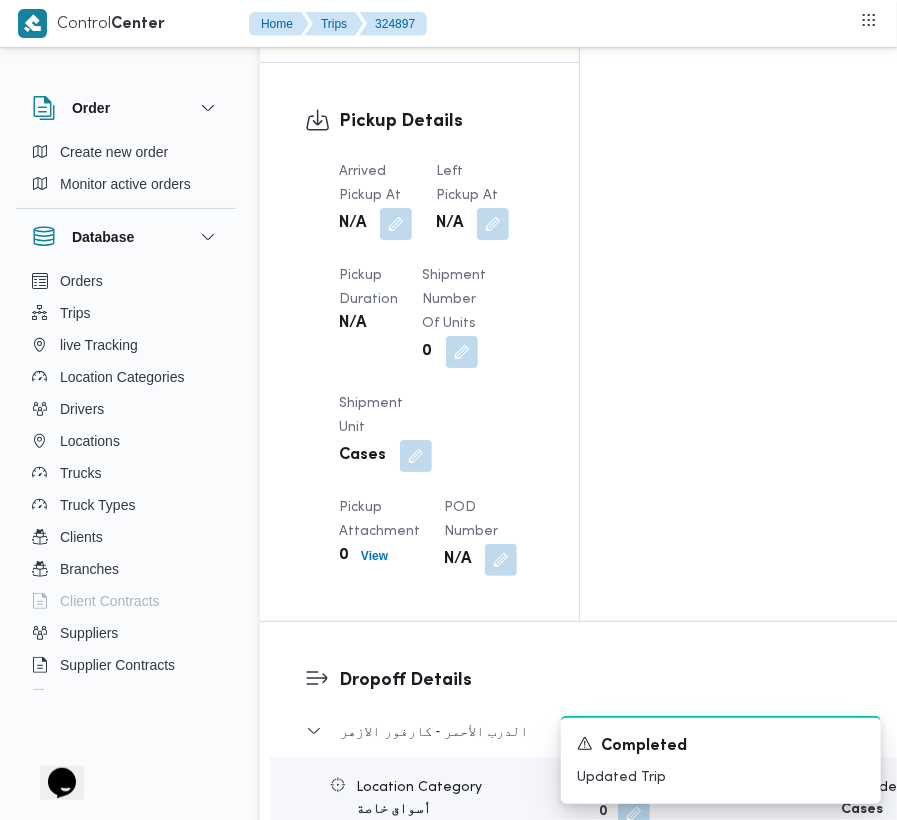 scroll, scrollTop: 3377, scrollLeft: 0, axis: vertical 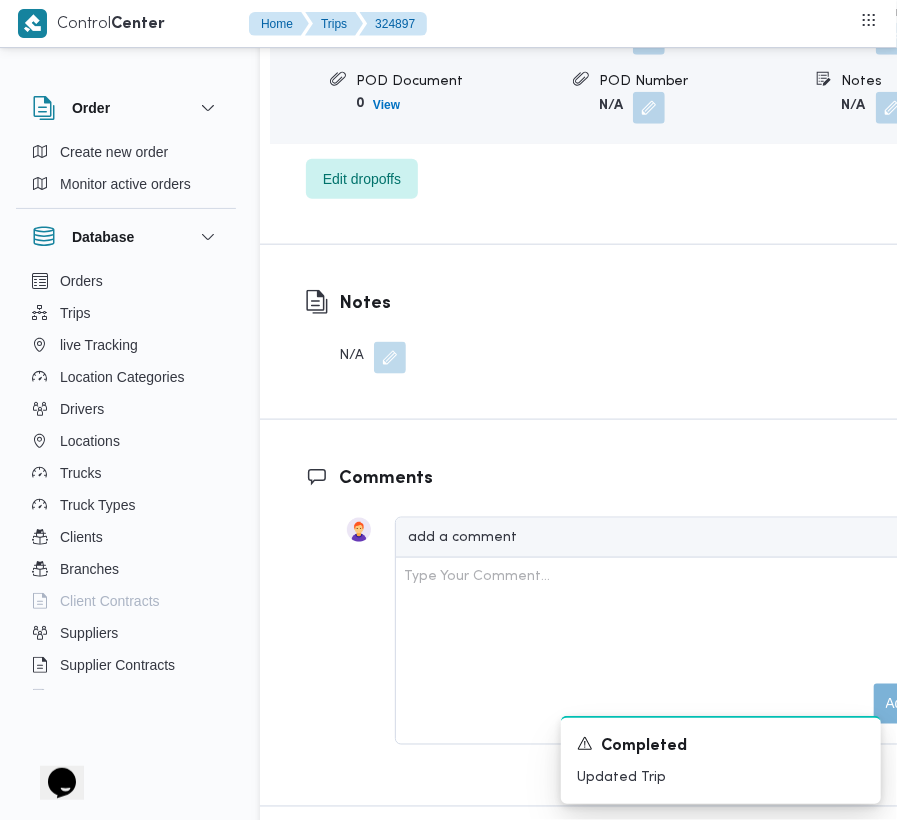 click on "Home Trips 324897" at bounding box center [338, 25] 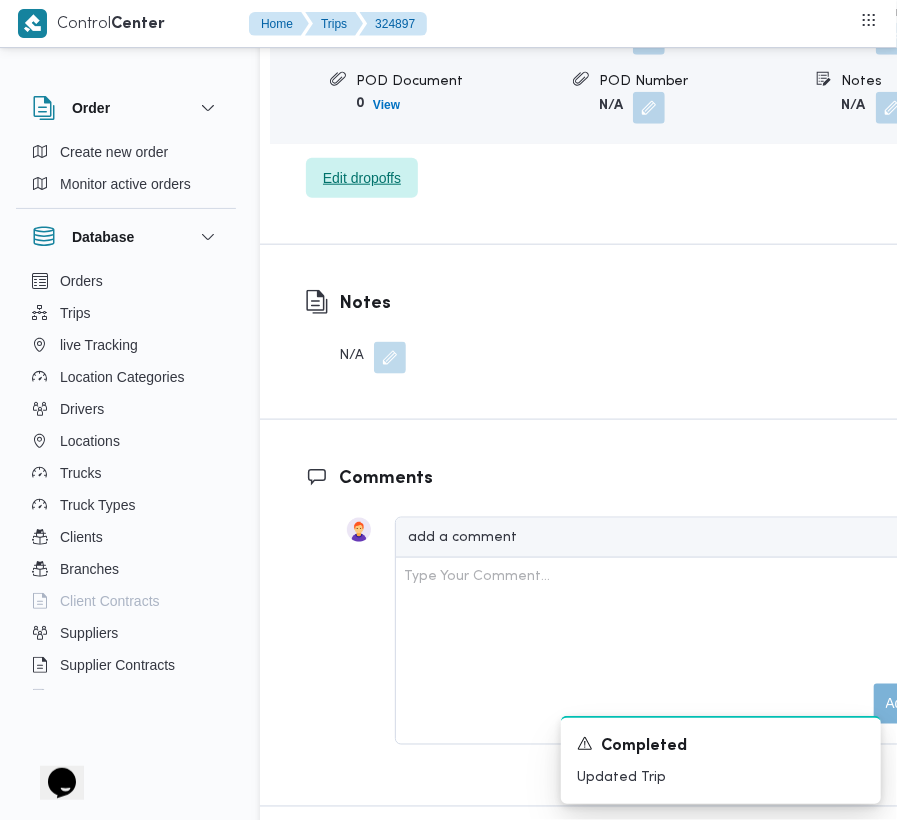 click on "Edit dropoffs" at bounding box center (362, 178) 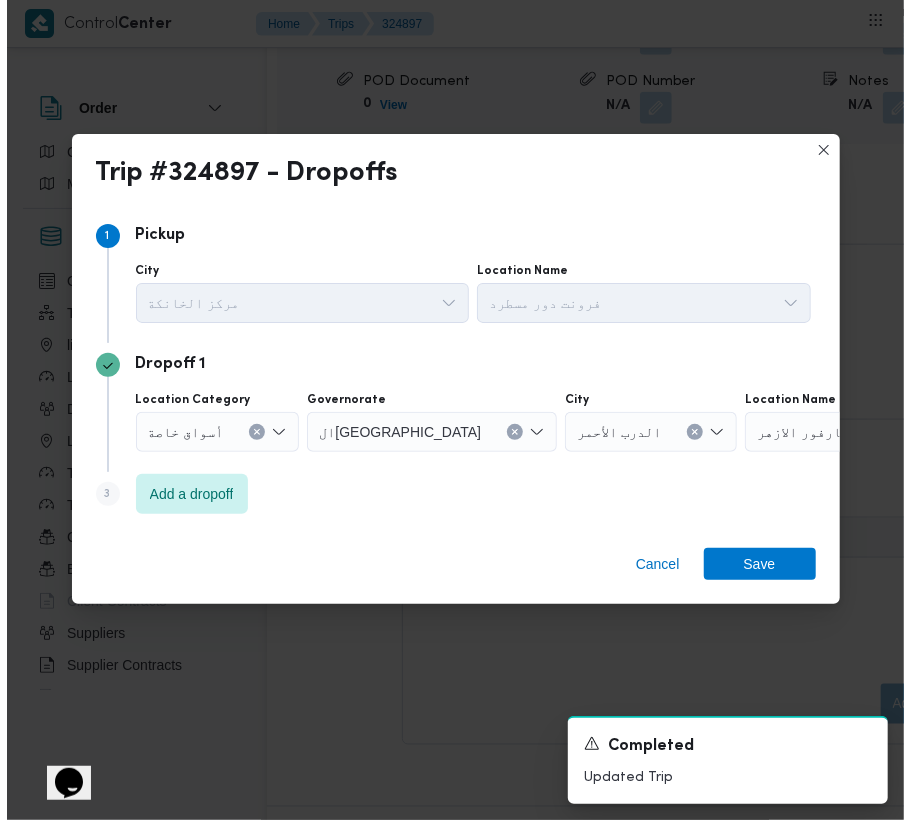 scroll, scrollTop: 3273, scrollLeft: 0, axis: vertical 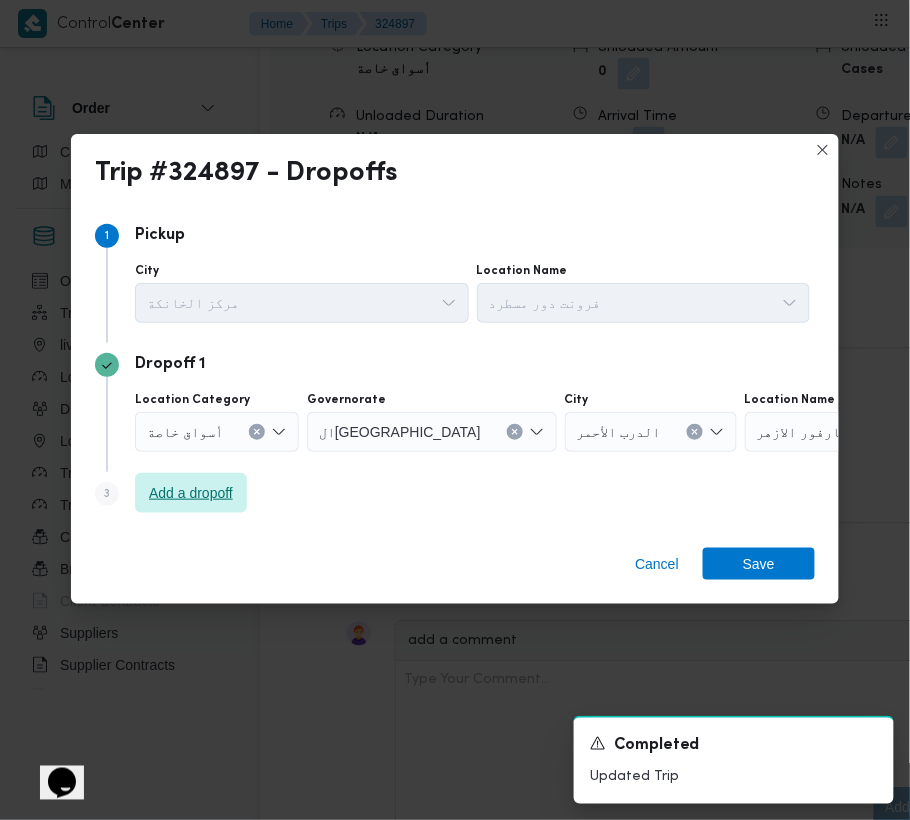 click on "Add a dropoff" at bounding box center (191, 493) 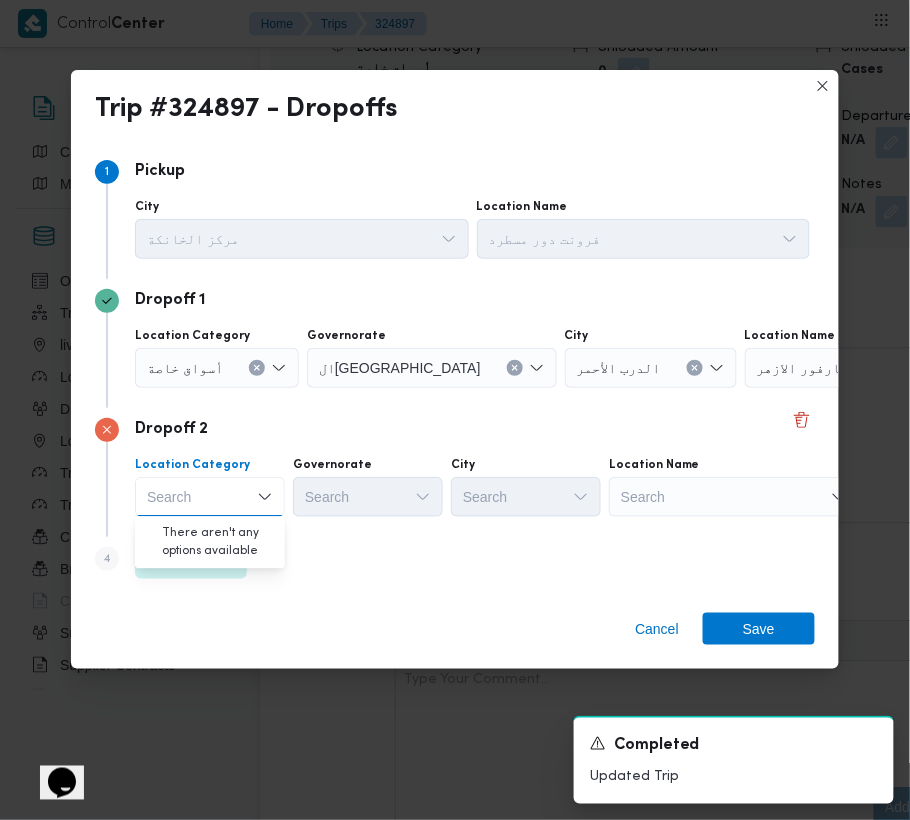 click on "Search" at bounding box center [870, 368] 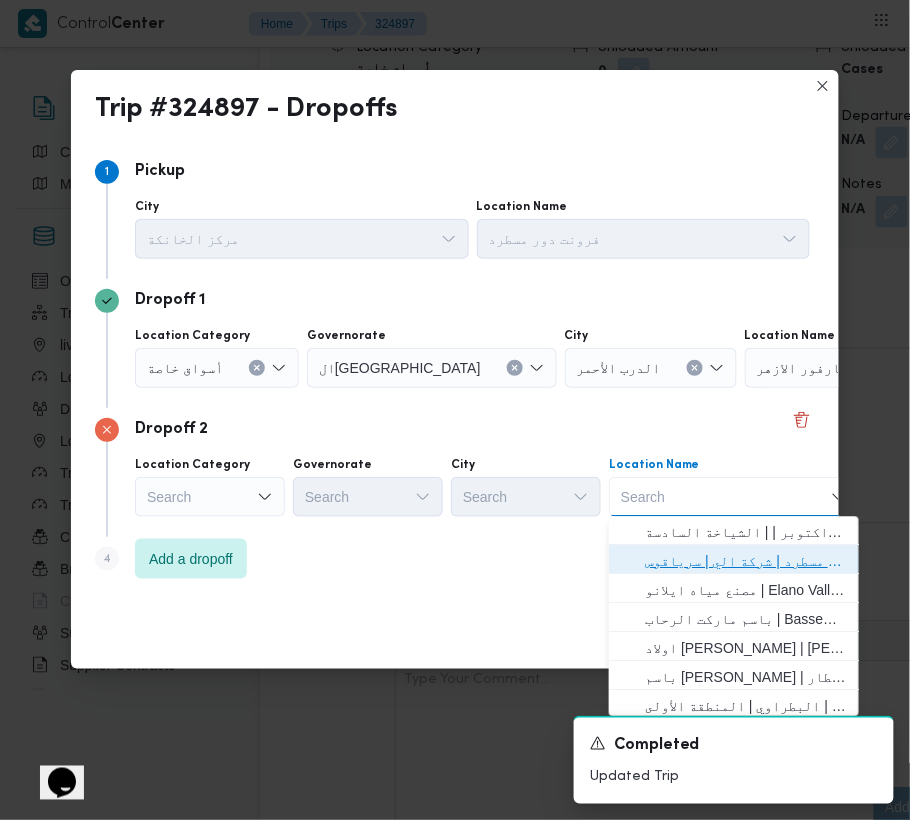 click on "فرونت دور مسطرد | شركة الي | سرياقوس" at bounding box center [746, 562] 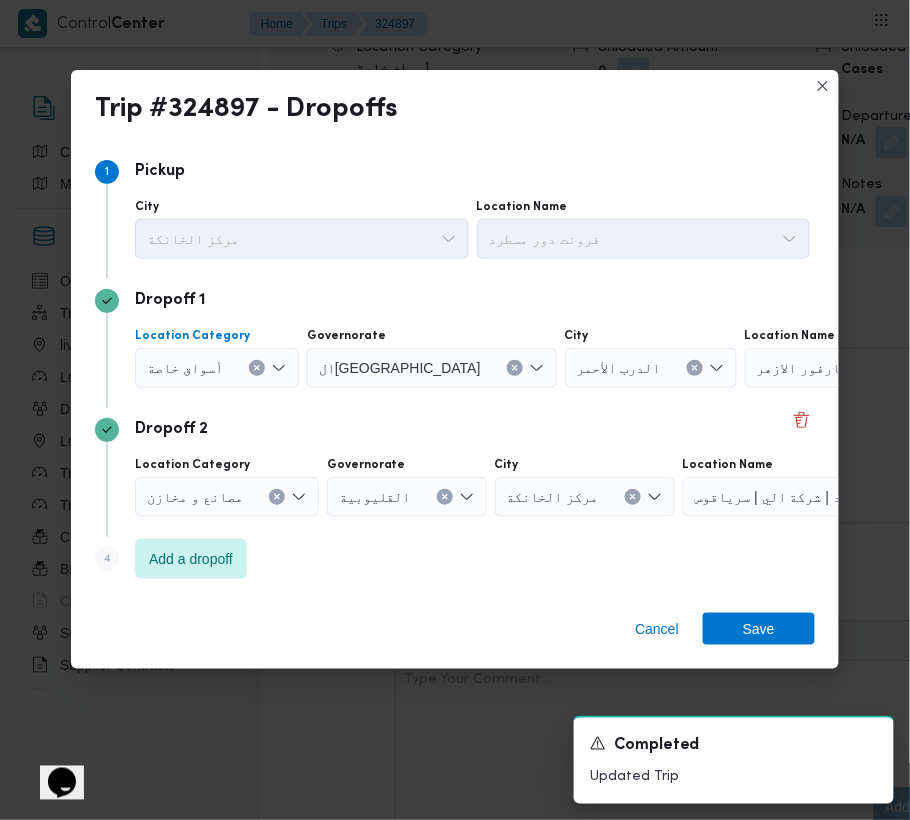 click on "أسواق خاصة" at bounding box center (217, 368) 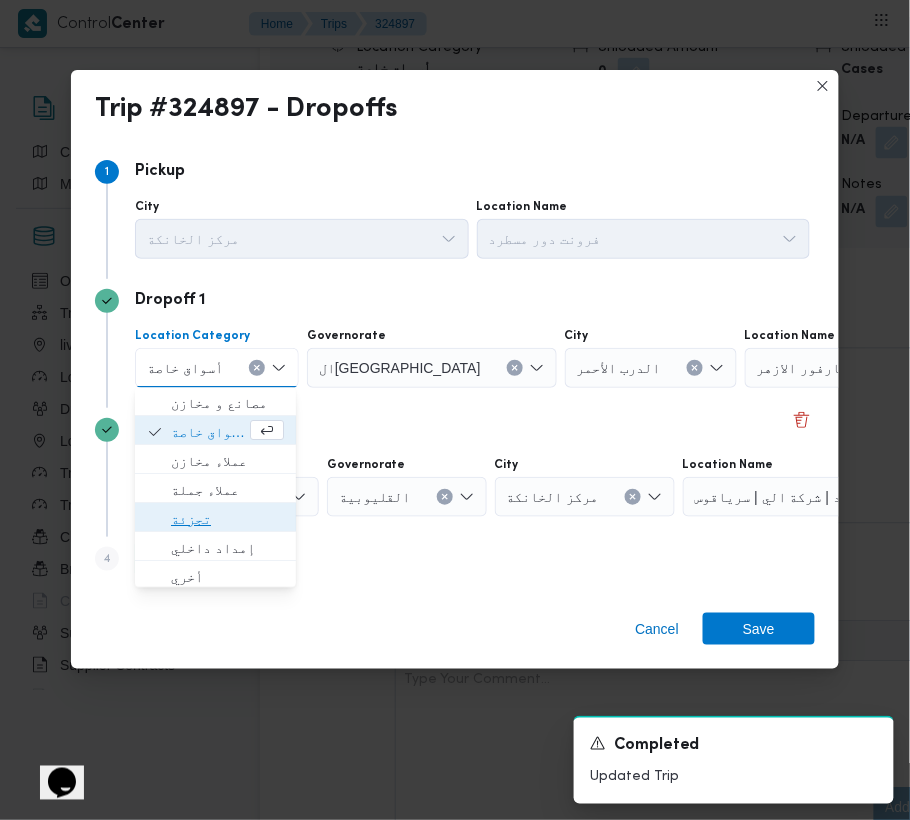 click on "تجزئة" at bounding box center (227, 520) 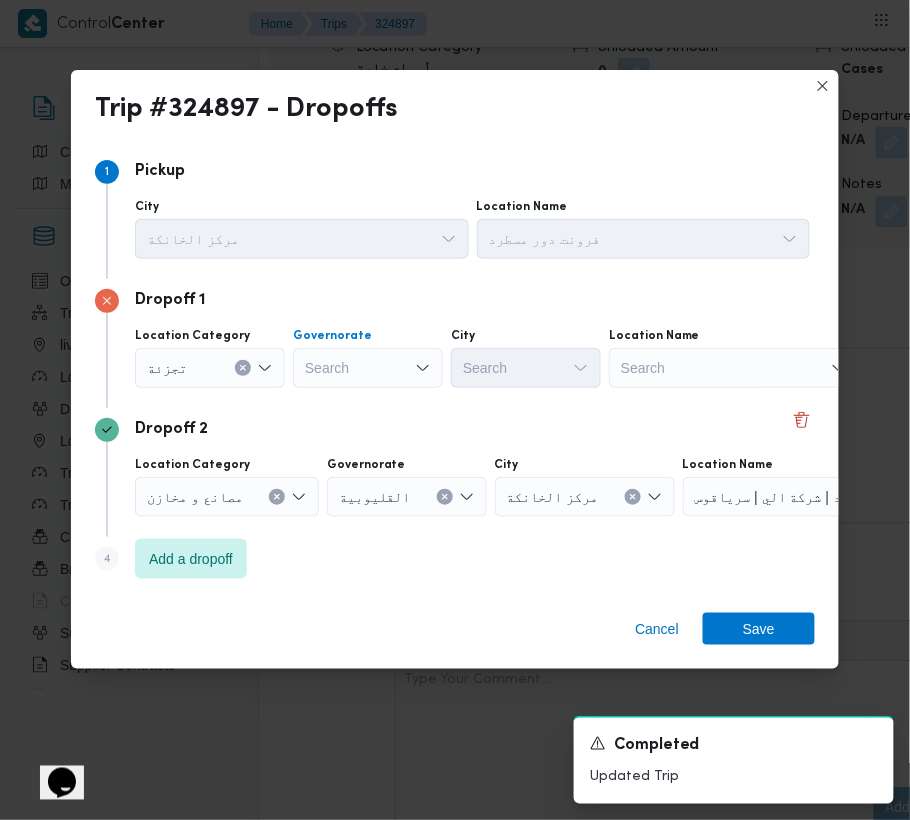 click on "Search" at bounding box center [368, 368] 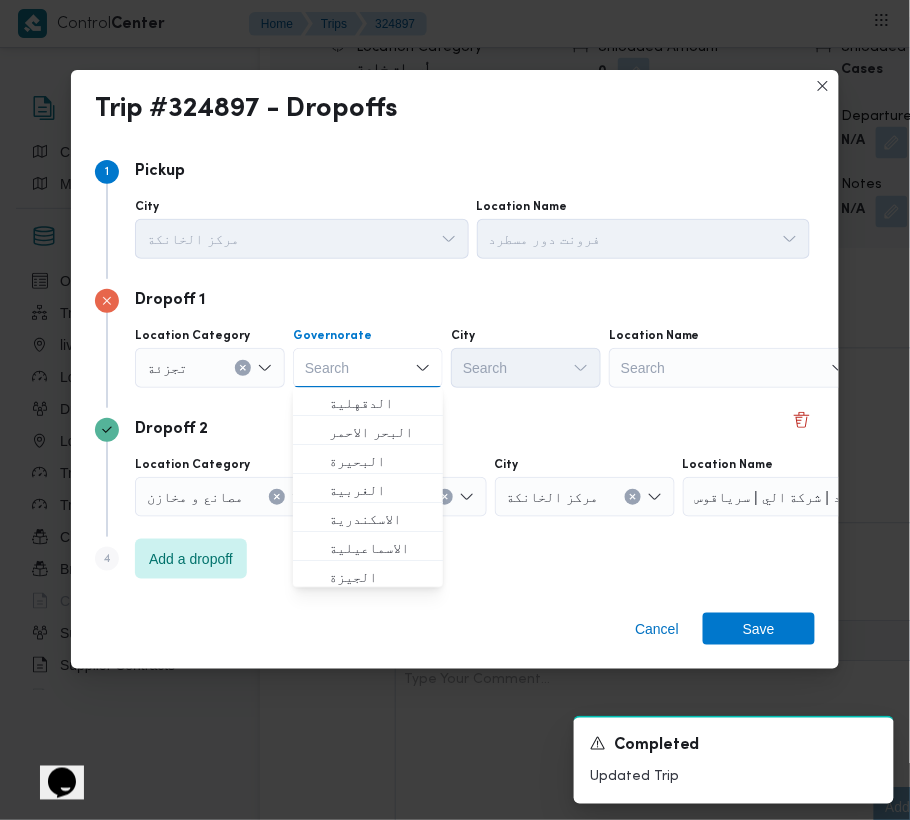 paste on "[GEOGRAPHIC_DATA]" 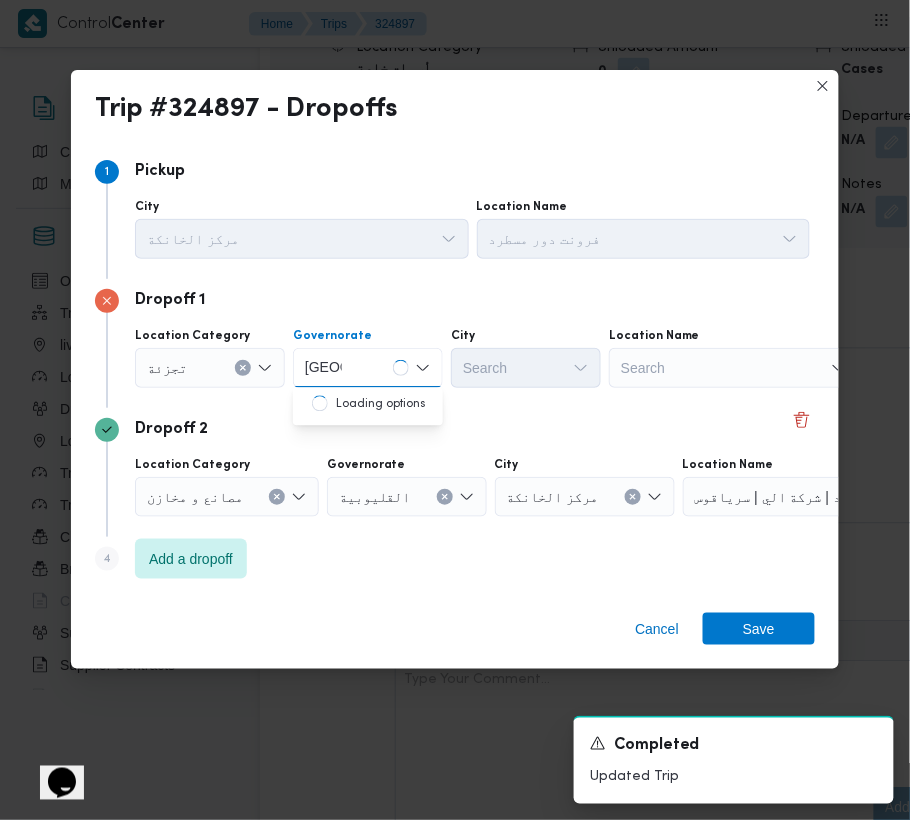type on "[GEOGRAPHIC_DATA]" 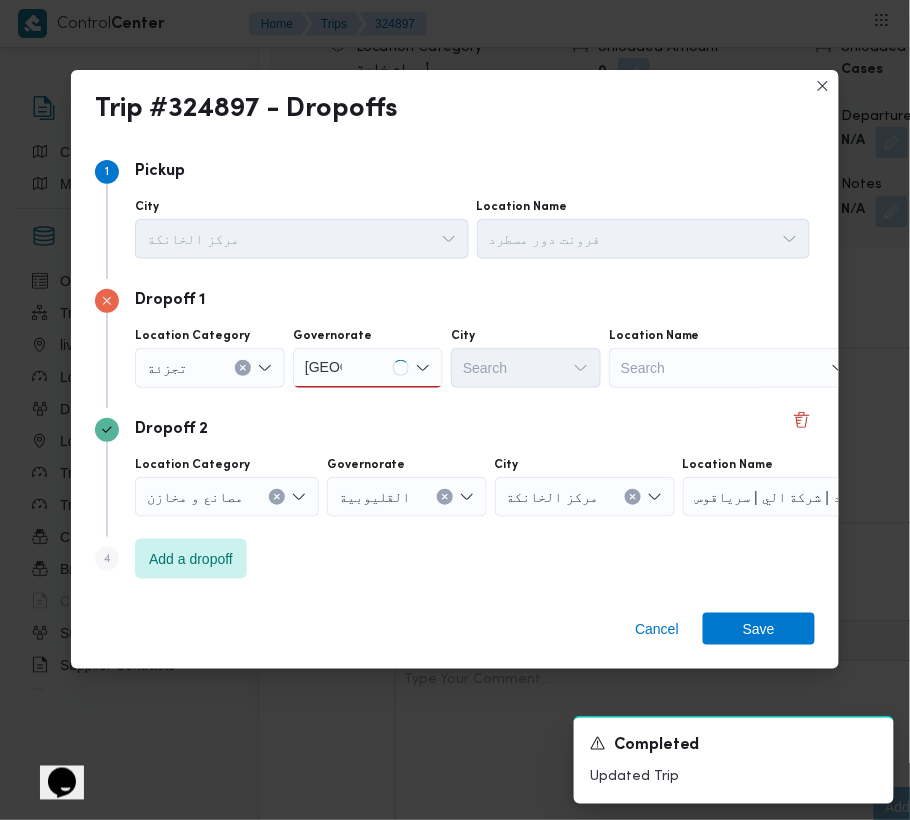 click on "[GEOGRAPHIC_DATA] [GEOGRAPHIC_DATA]" at bounding box center (368, 368) 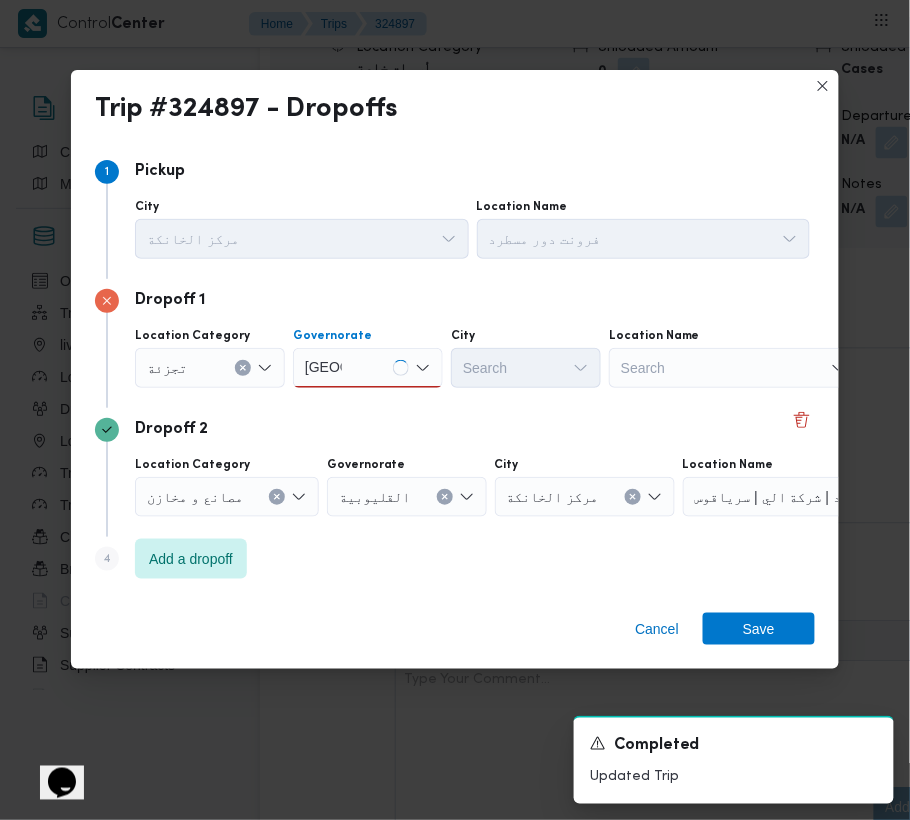 click on "[GEOGRAPHIC_DATA] [GEOGRAPHIC_DATA]" at bounding box center (368, 368) 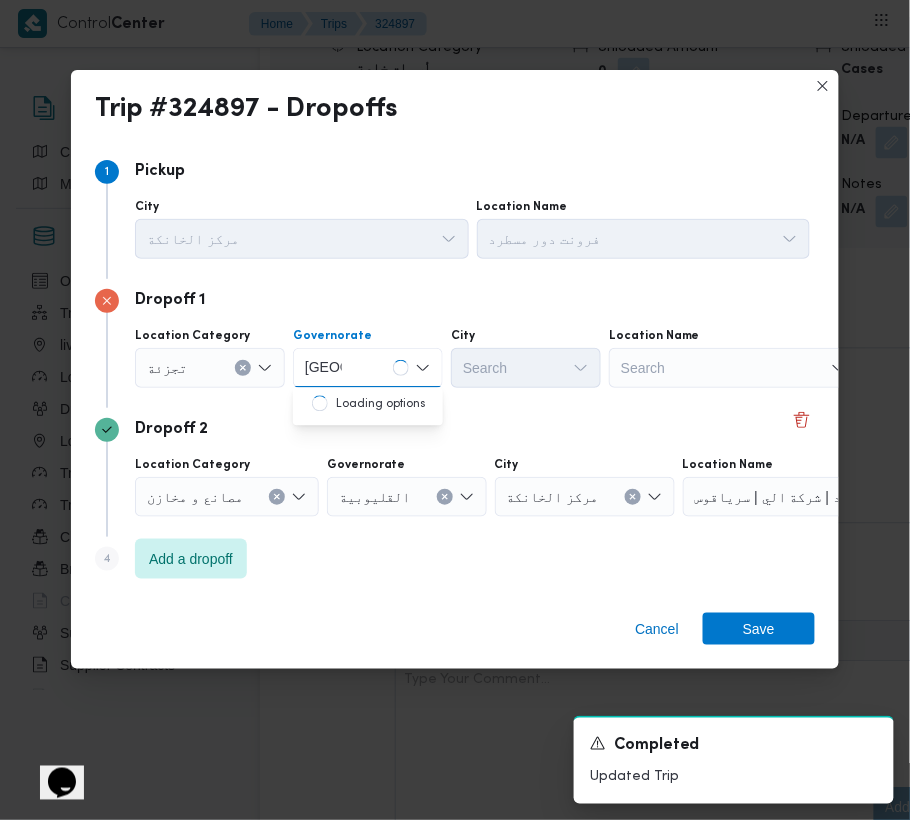 type 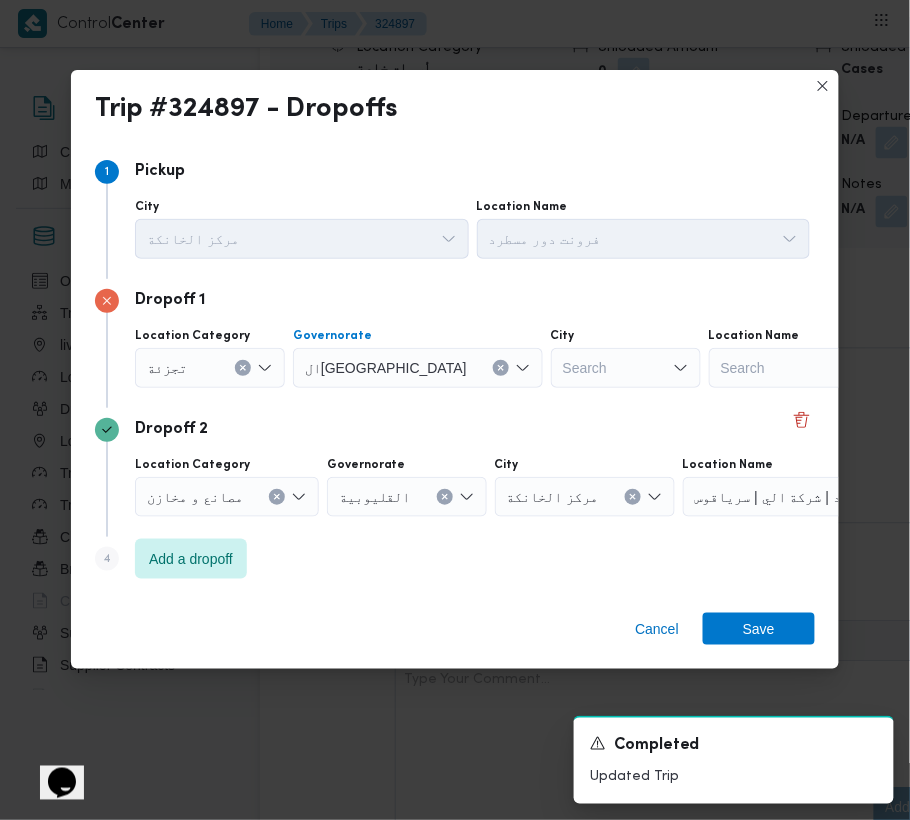 click on "Search" at bounding box center (626, 368) 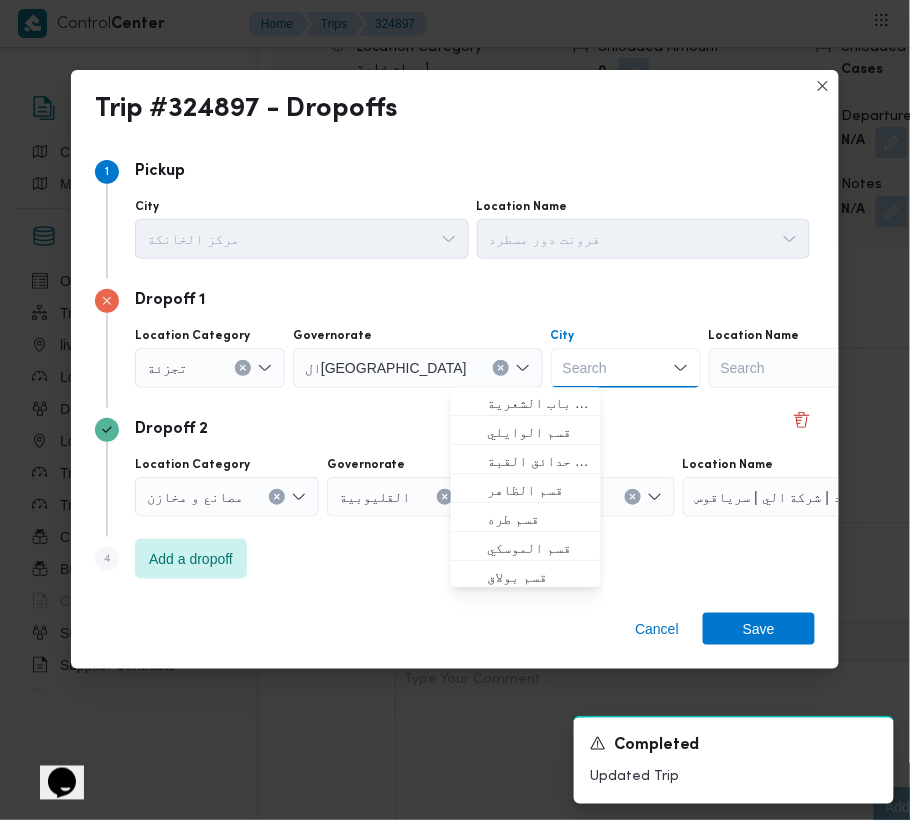 paste on "[GEOGRAPHIC_DATA]" 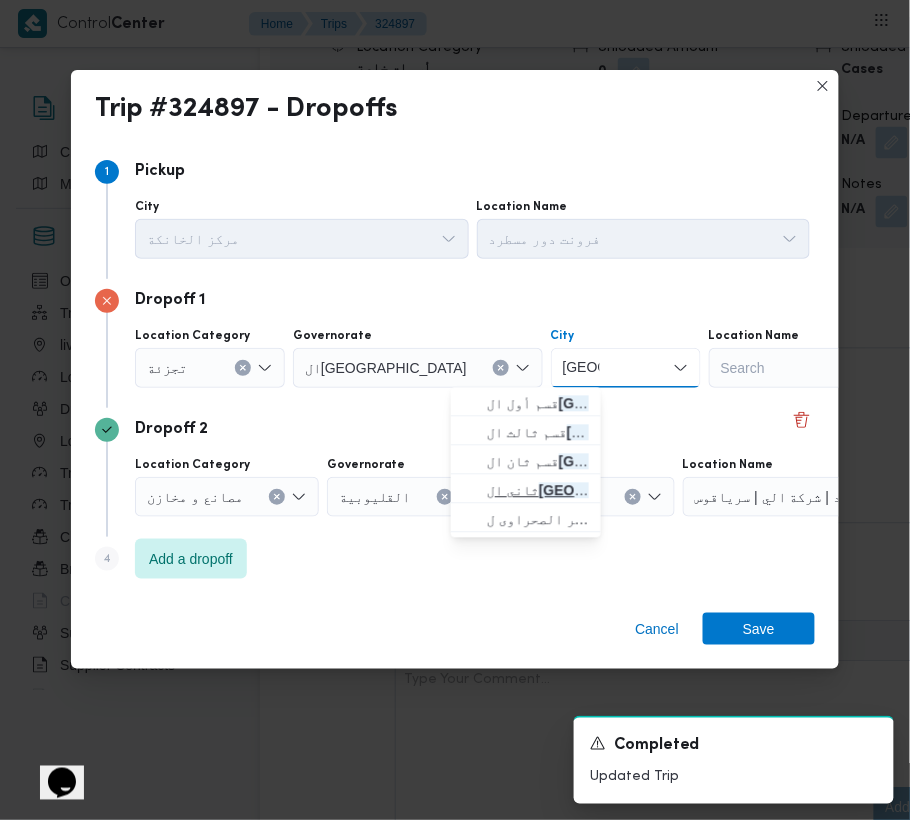 type on "[GEOGRAPHIC_DATA]" 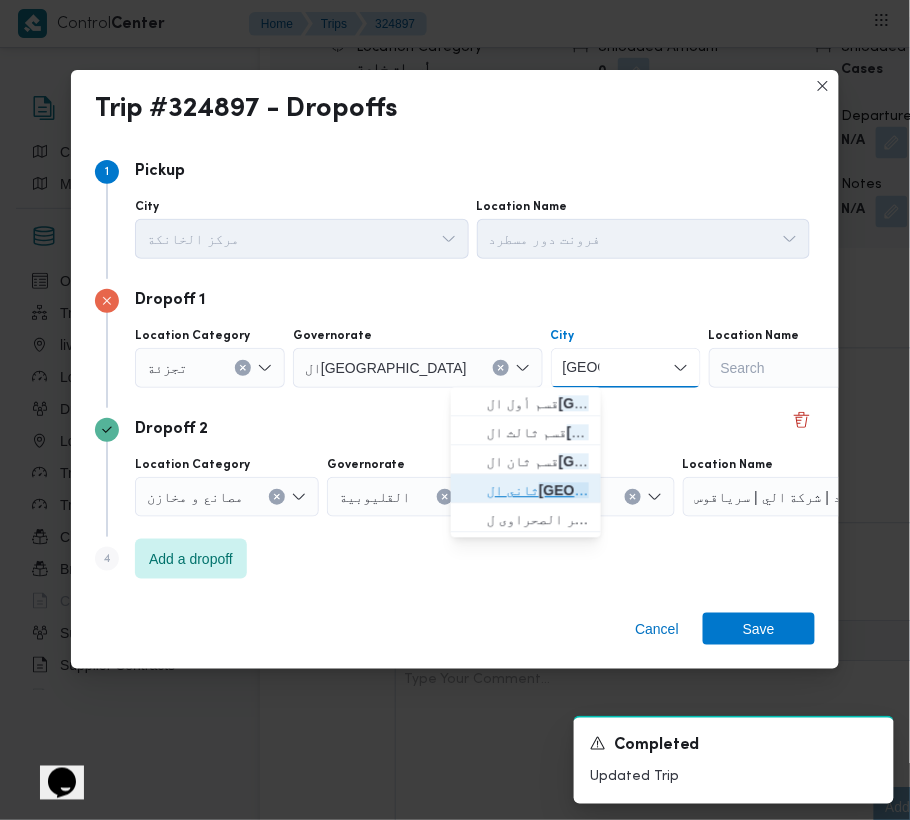 click on "ثانى ال قاهرة  الجديدة" at bounding box center [538, 491] 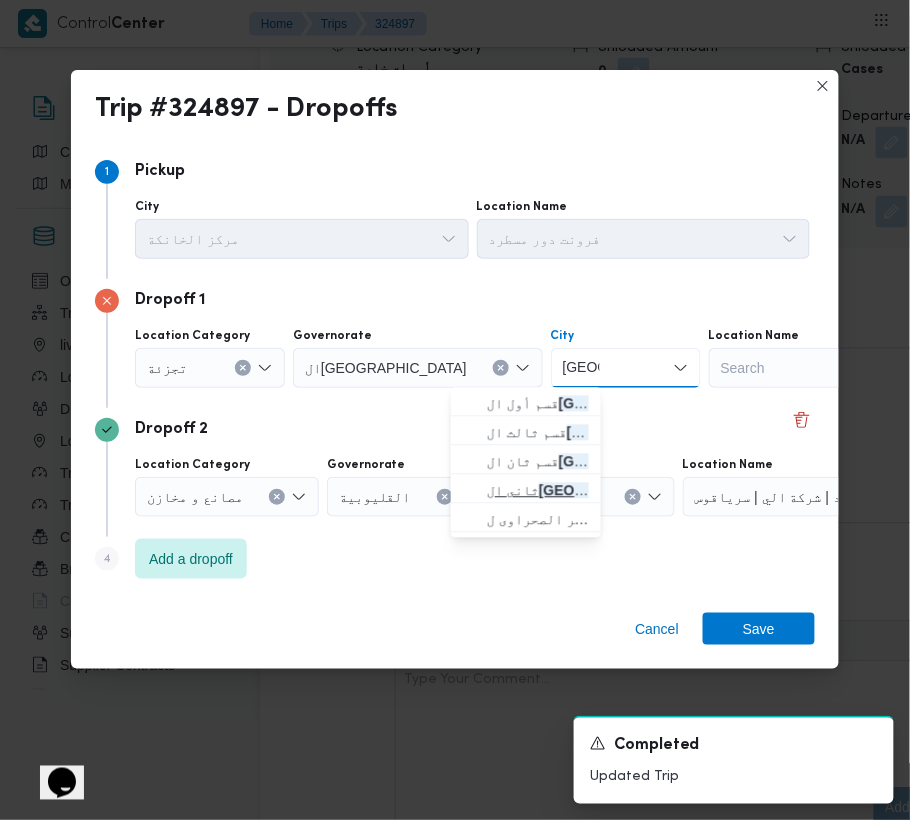type 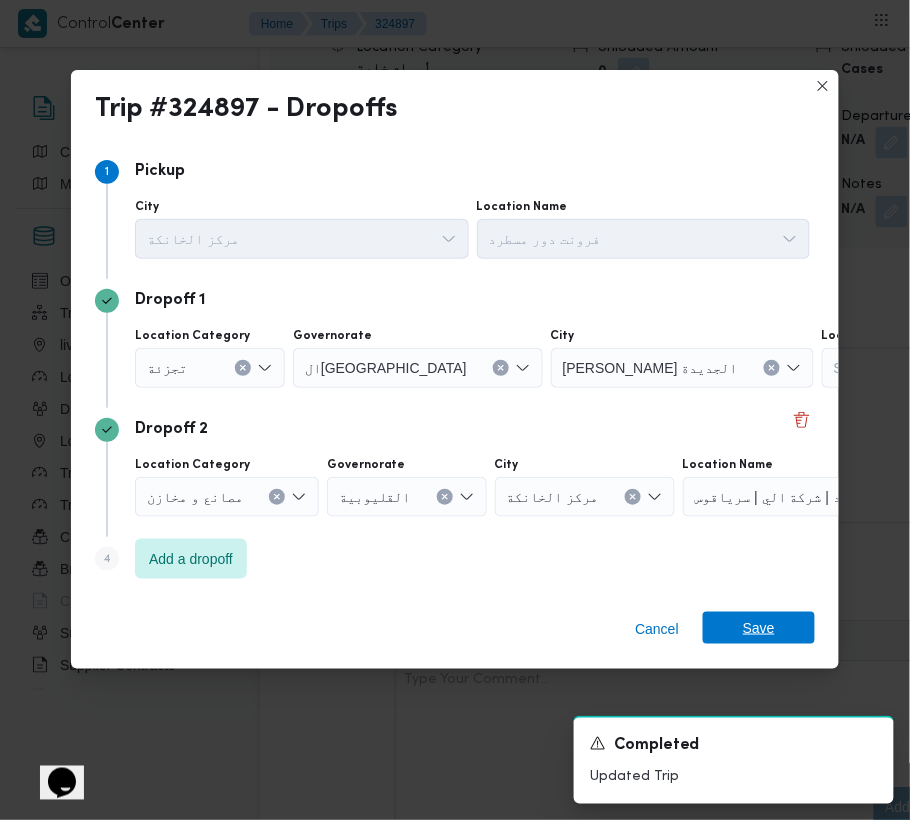click on "Save" at bounding box center (759, 628) 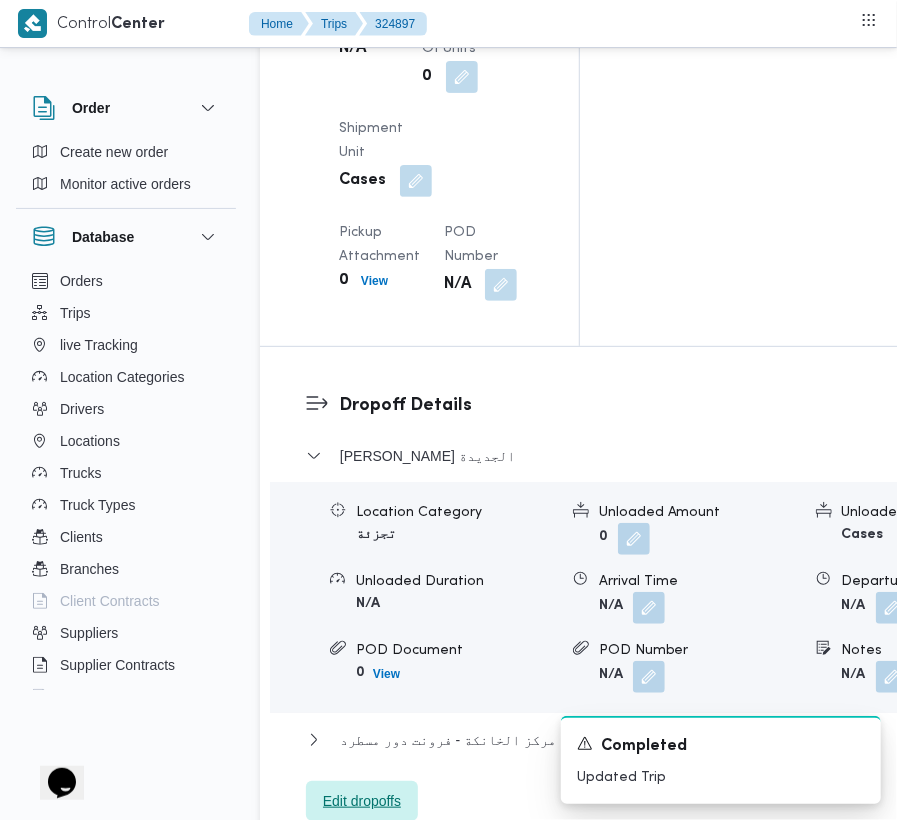 scroll, scrollTop: 2952, scrollLeft: 0, axis: vertical 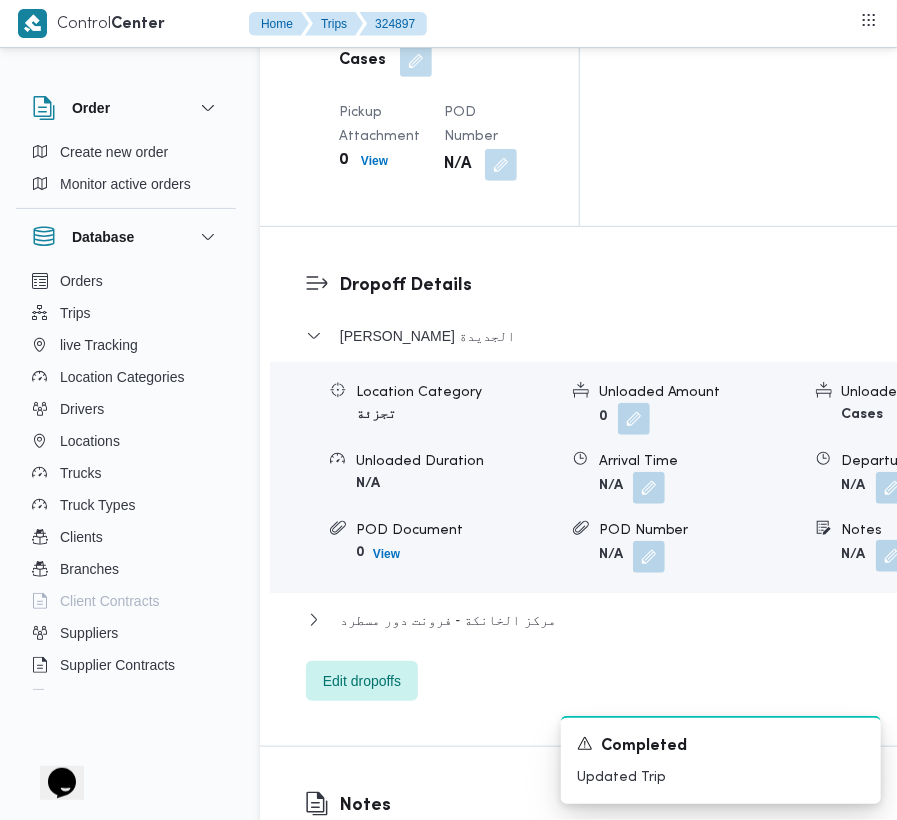 click at bounding box center (892, 556) 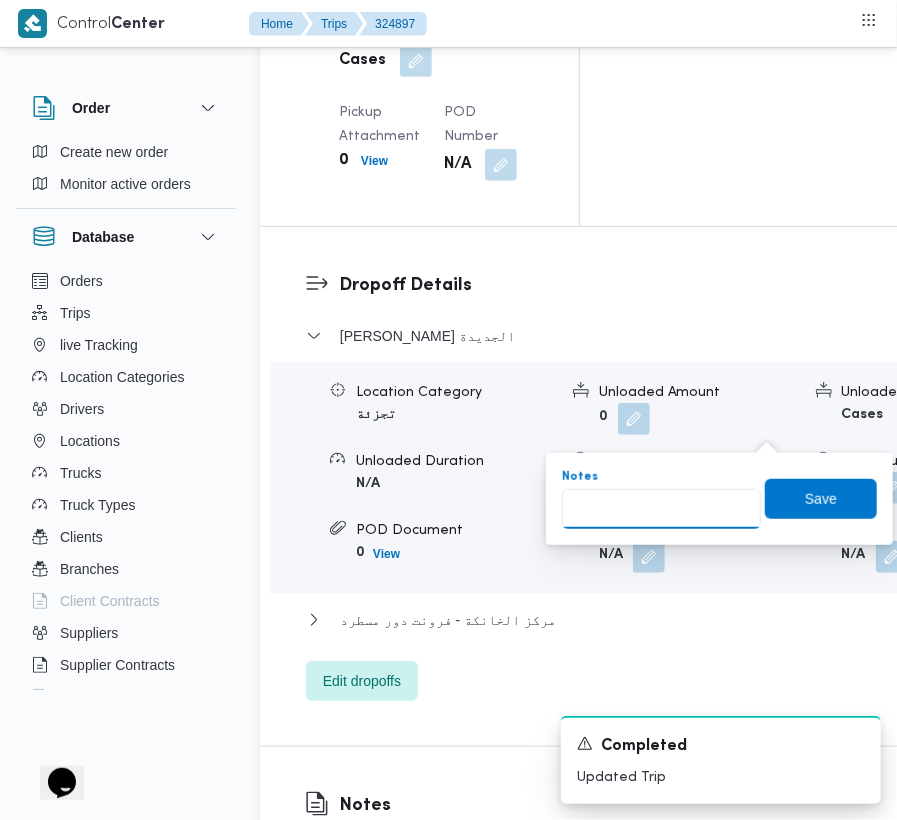 click on "Notes" at bounding box center (661, 509) 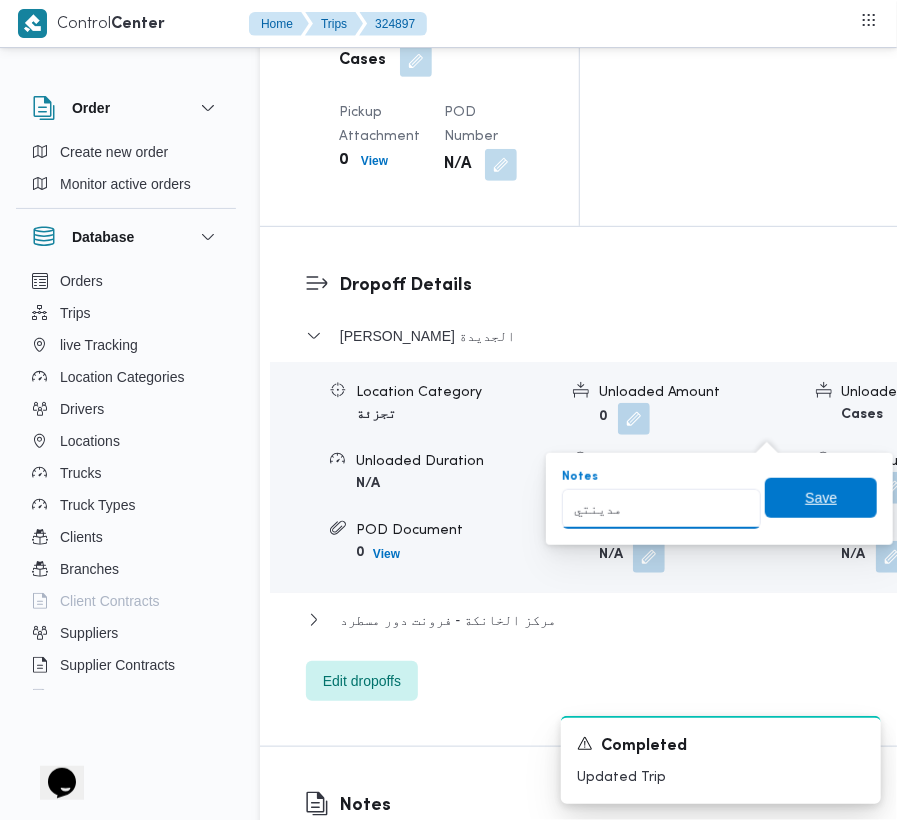 type on "مدينتي" 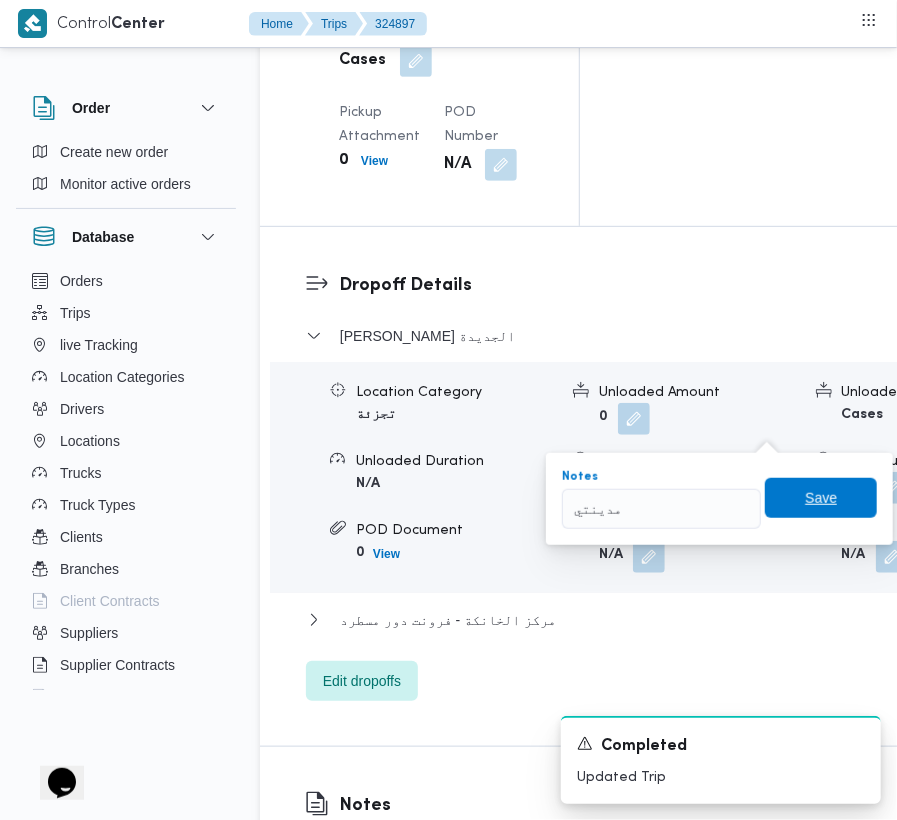 click on "Save" at bounding box center [821, 498] 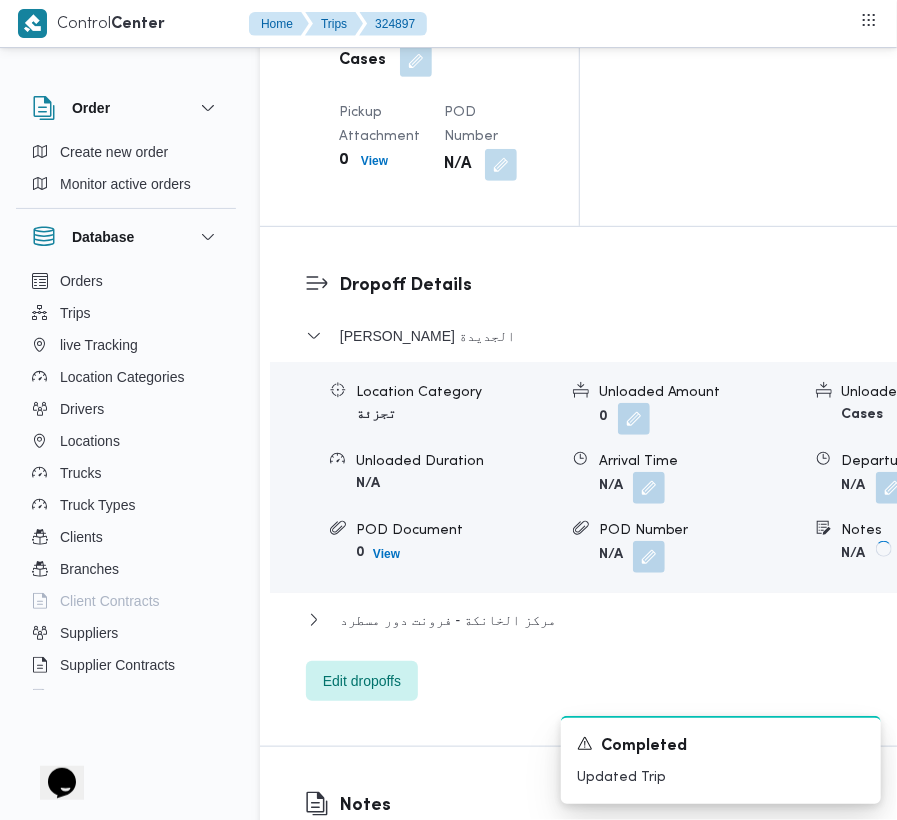 scroll, scrollTop: 2234, scrollLeft: 0, axis: vertical 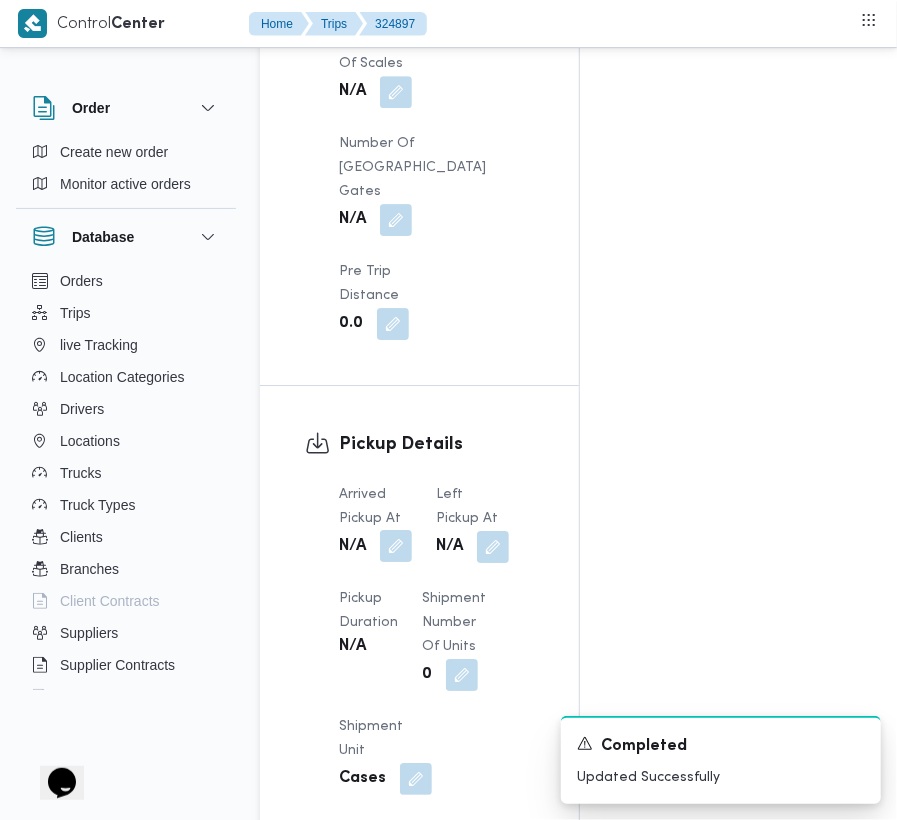 click at bounding box center (396, 546) 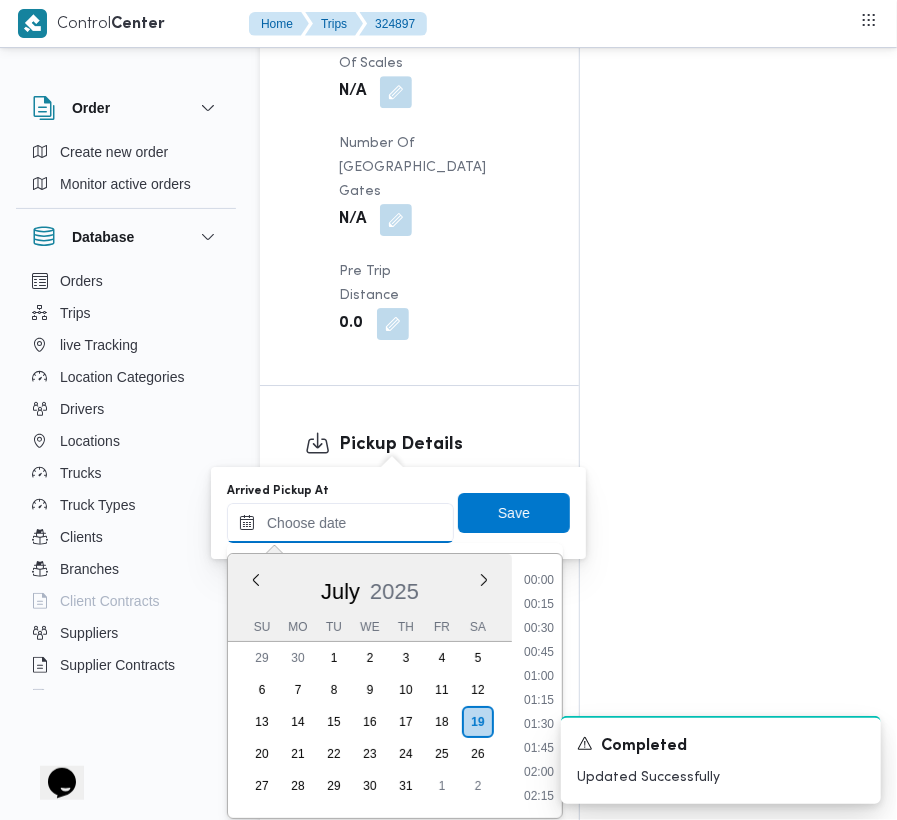 click on "Arrived Pickup At" at bounding box center [340, 523] 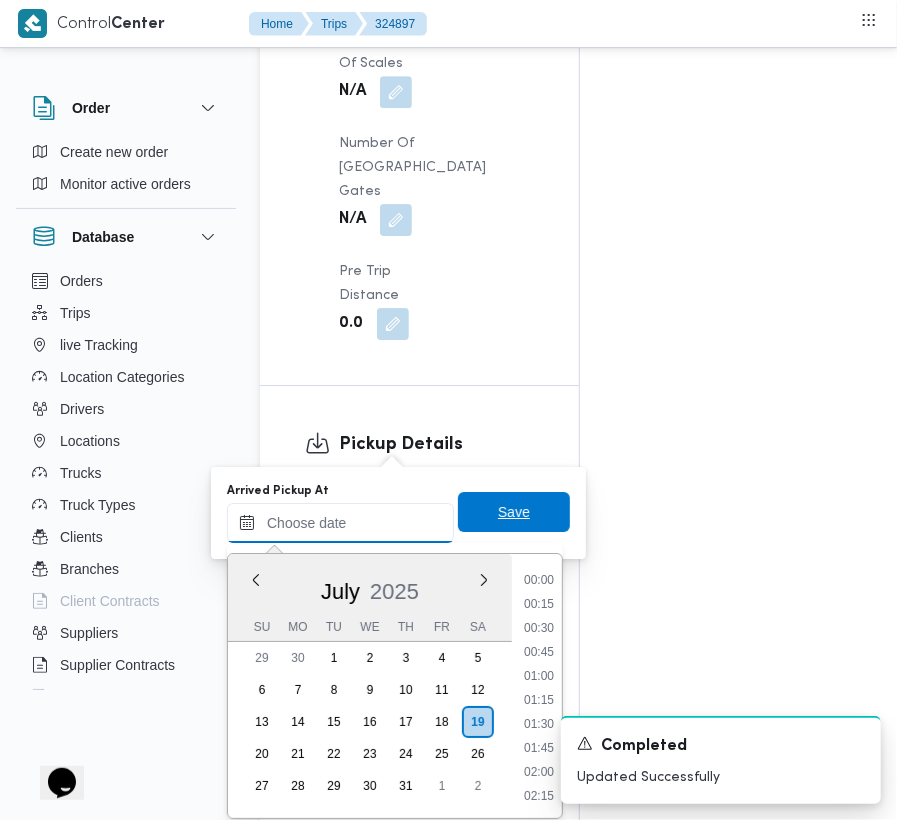 paste on "[DATE] 07:30" 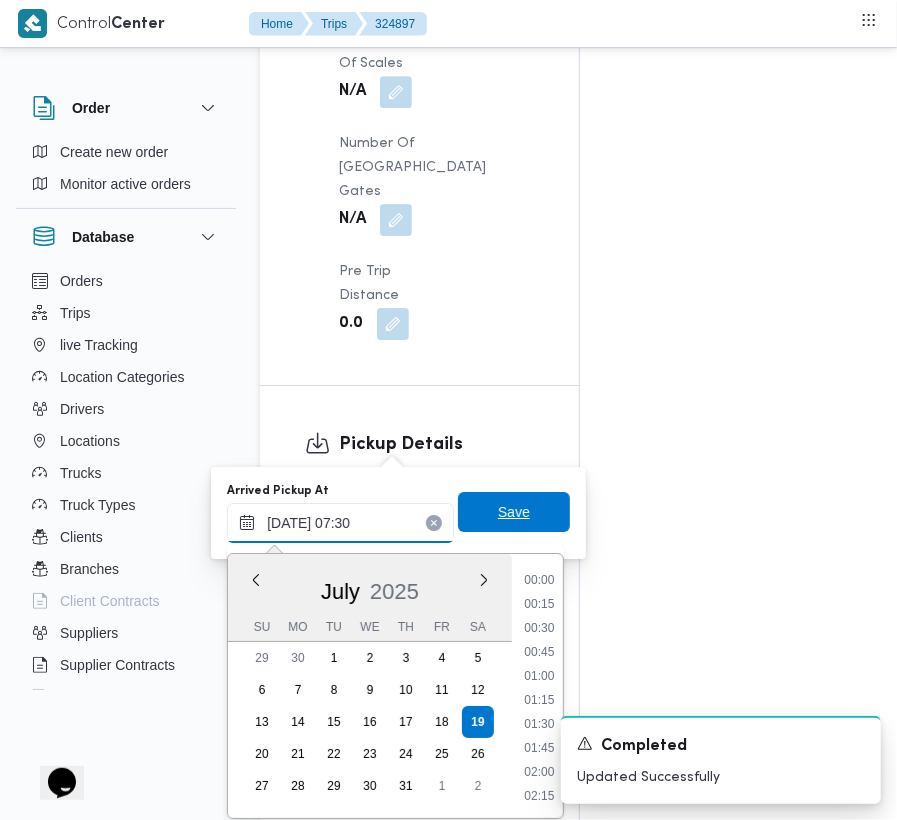 scroll, scrollTop: 720, scrollLeft: 0, axis: vertical 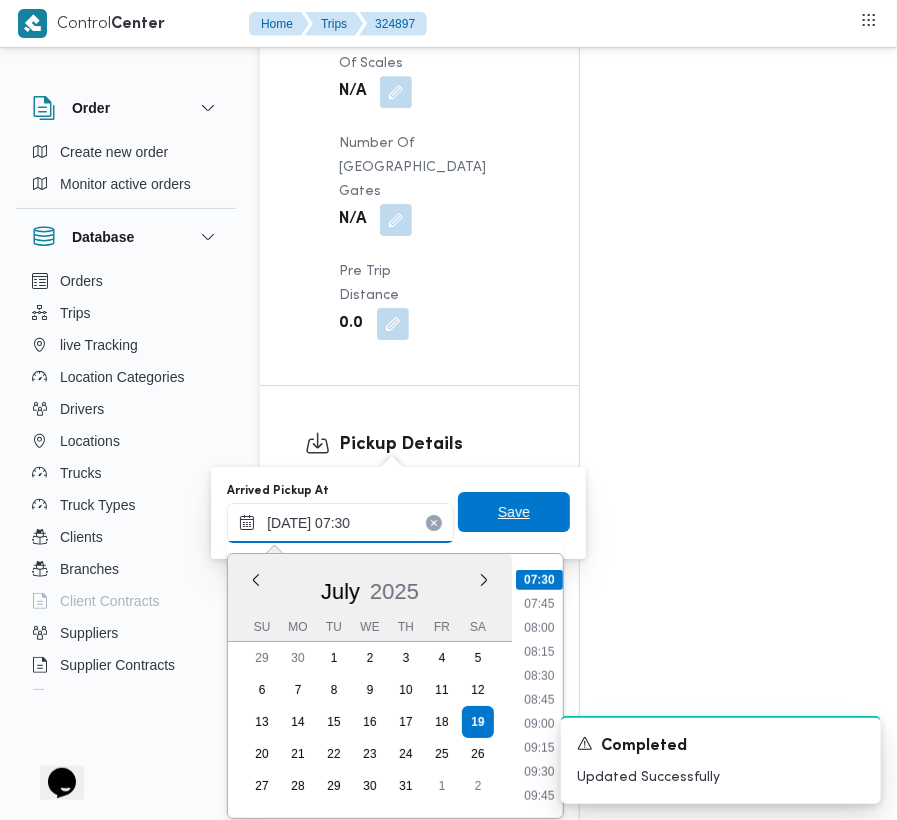 type on "[DATE] 07:30" 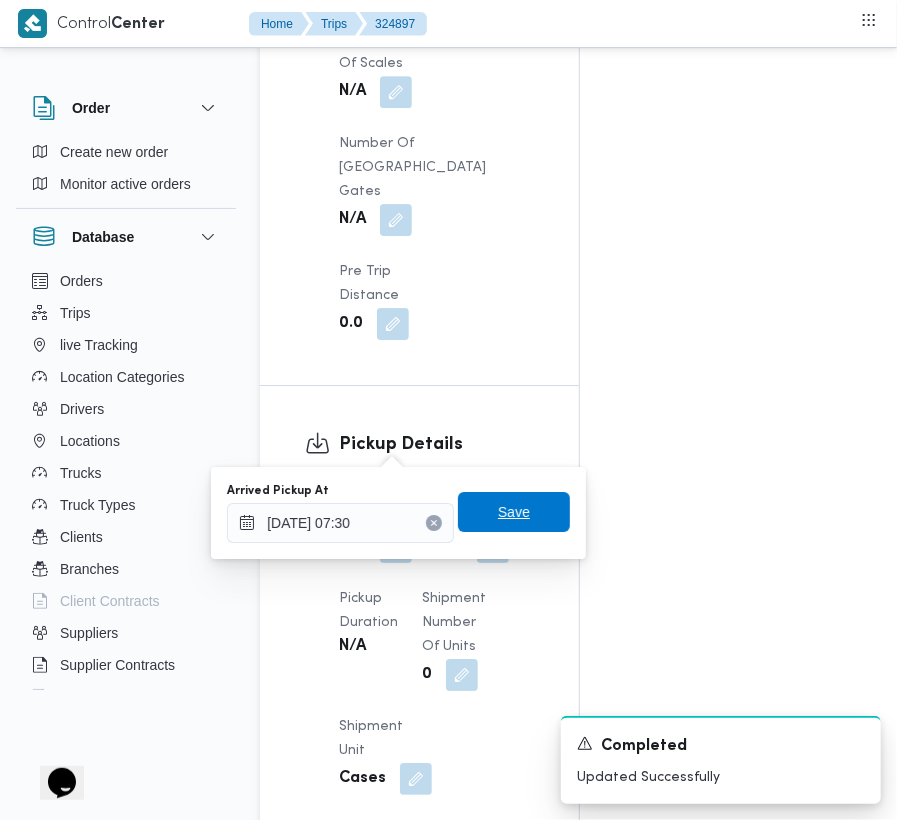 click on "Save" at bounding box center (514, 512) 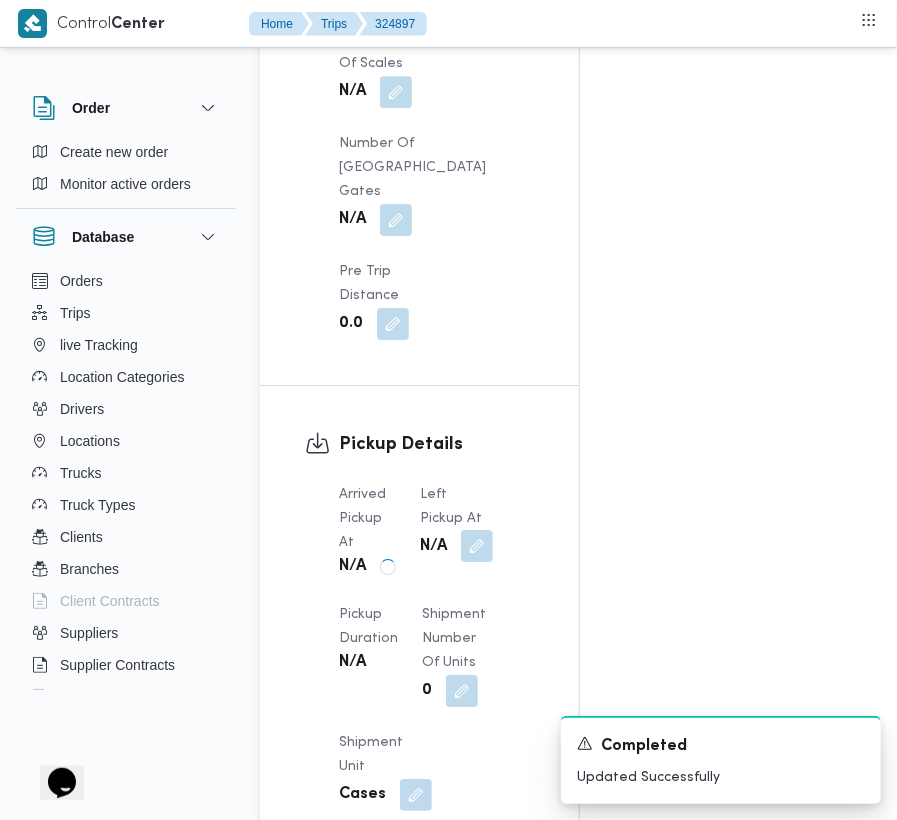 drag, startPoint x: 489, startPoint y: 430, endPoint x: 489, endPoint y: 445, distance: 15 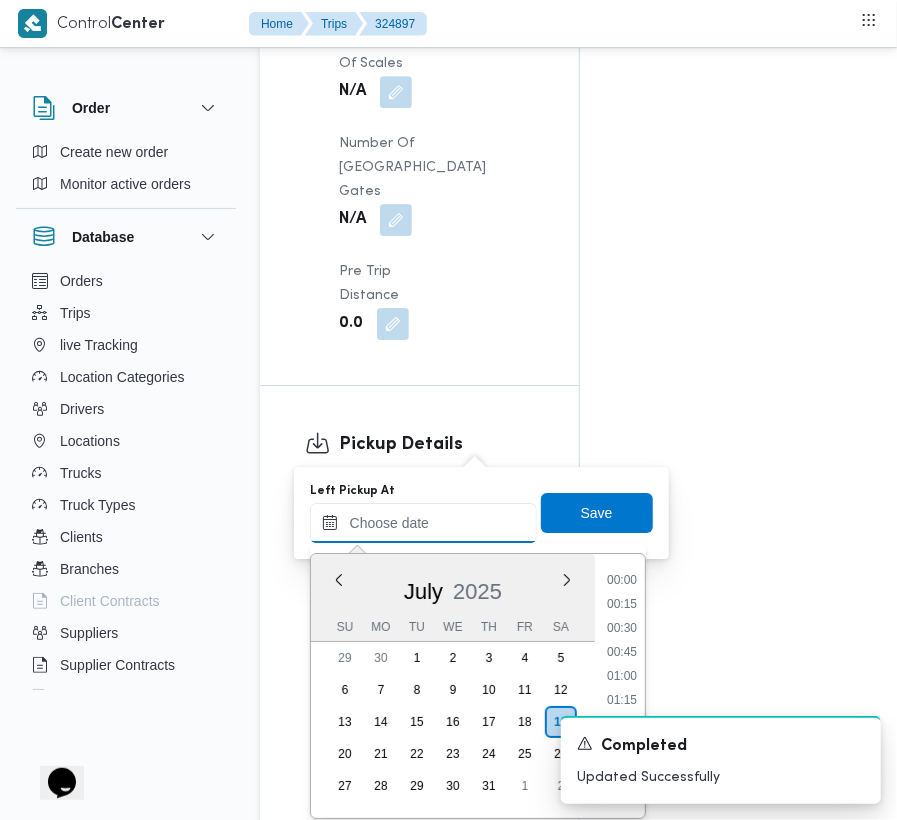 click on "Left Pickup At" at bounding box center [423, 523] 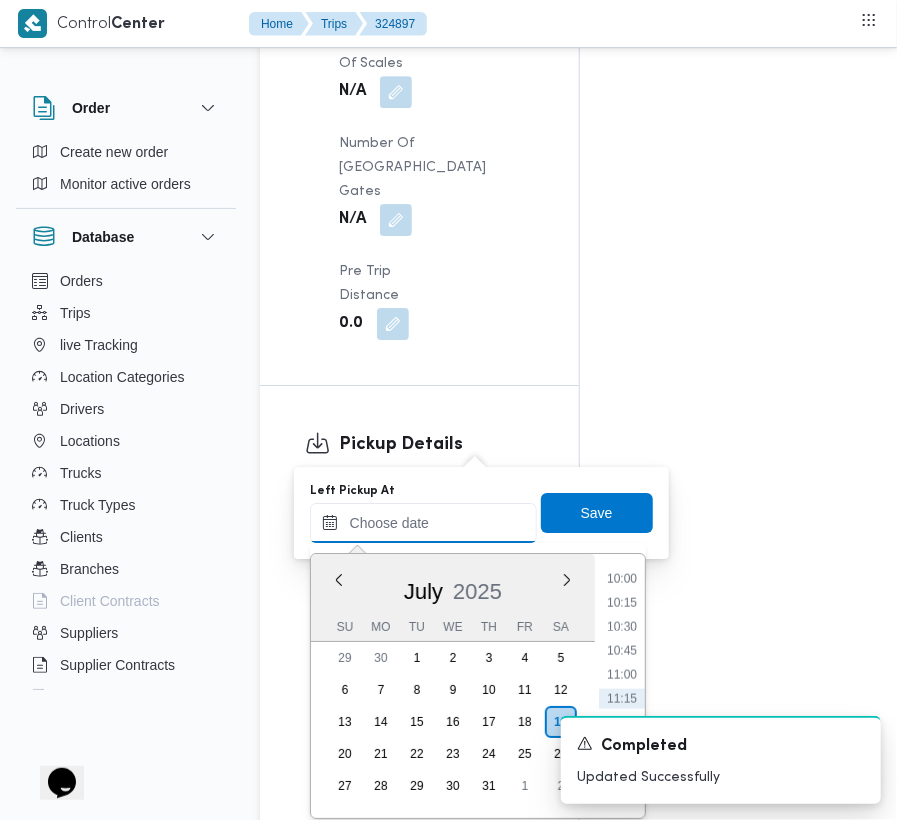 paste on "[DATE] 07:30" 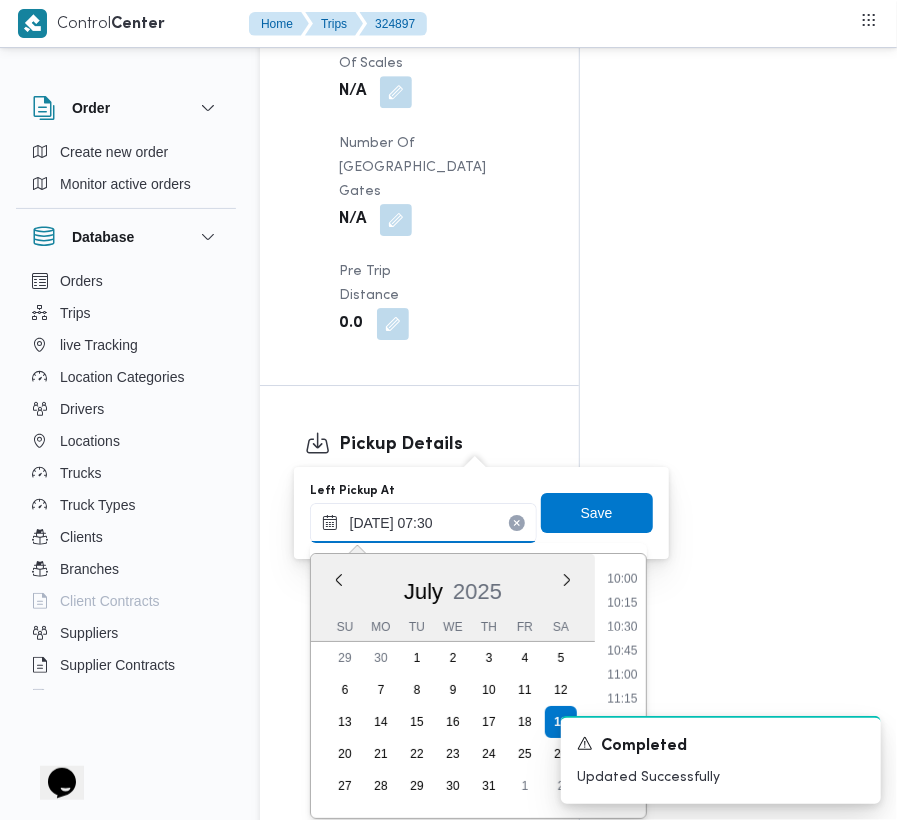 scroll, scrollTop: 720, scrollLeft: 0, axis: vertical 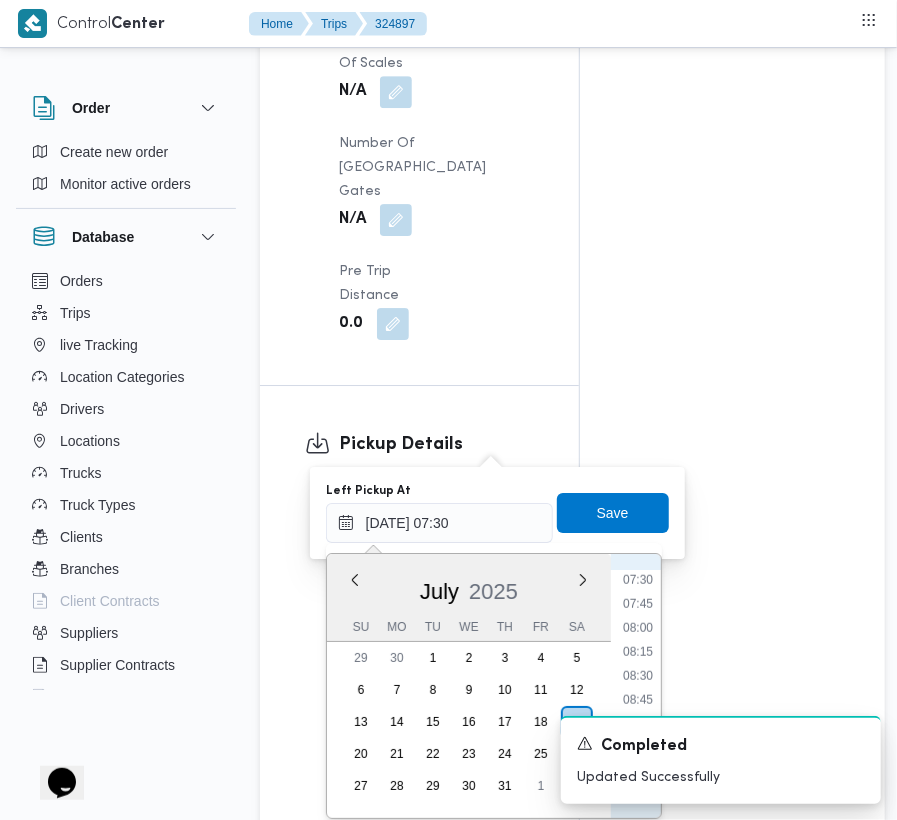 click on "00:00 00:15 00:30 00:45 01:00 01:15 01:30 01:45 02:00 02:15 02:30 02:45 03:00 03:15 03:30 03:45 04:00 04:15 04:30 04:45 05:00 05:15 05:30 05:45 06:00 06:15 06:30 06:45 07:00 07:15 07:30 07:45 08:00 08:15 08:30 08:45 09:00 09:15 09:30 09:45 10:00 10:15 10:30 10:45 11:00 11:15 11:30 11:45 12:00 12:15 12:30 12:45 13:00 13:15 13:30 13:45 14:00 14:15 14:30 14:45 15:00 15:15 15:30 15:45 16:00 16:15 16:30 16:45 17:00 17:15 17:30 17:45 18:00 18:15 18:30 18:45 19:00 19:15 19:30 19:45 20:00 20:15 20:30 20:45 21:00 21:15 21:30 21:45 22:00 22:15 22:30 22:45 23:00 23:15 23:30 23:45" at bounding box center [638, 686] 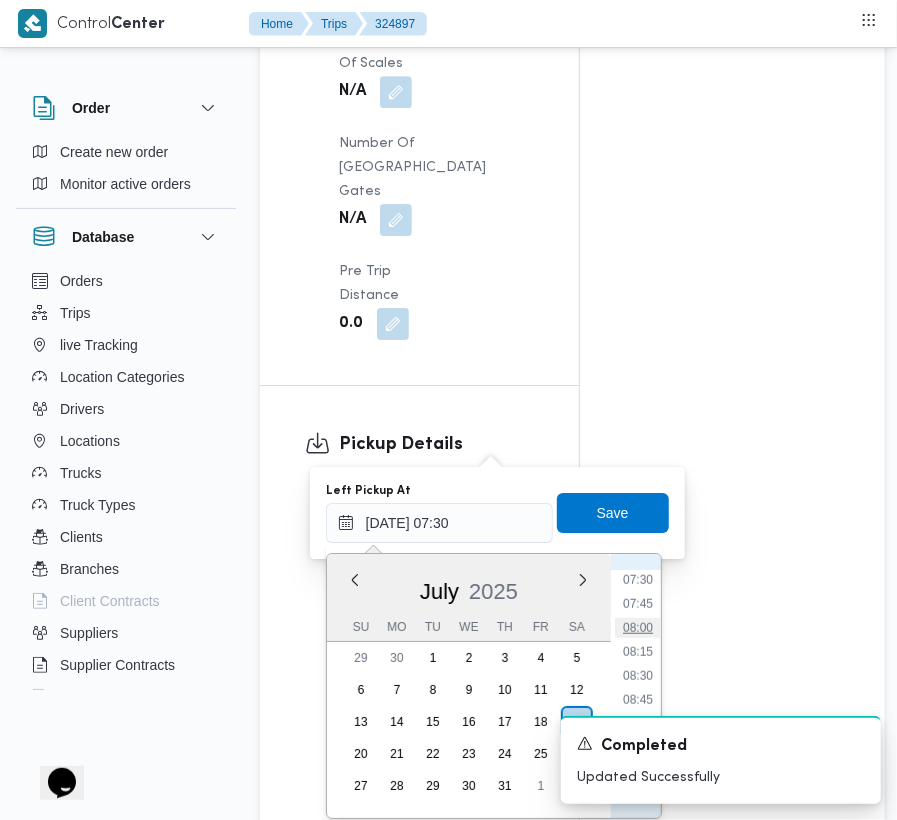 click on "08:00" at bounding box center (638, 628) 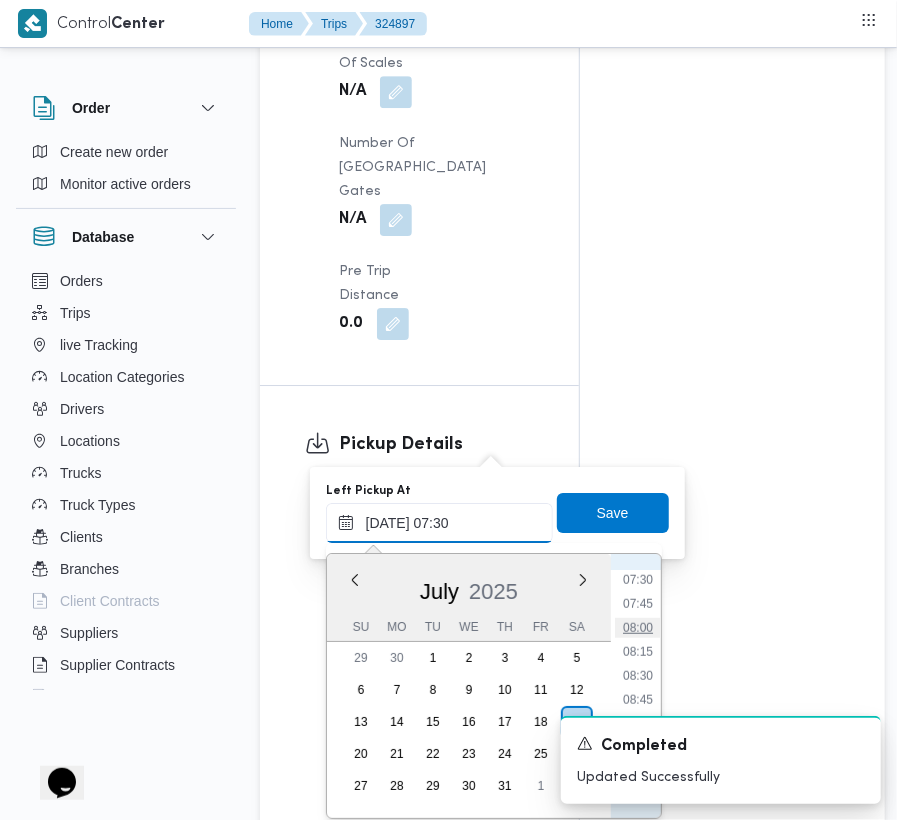 type on "[DATE] 08:00" 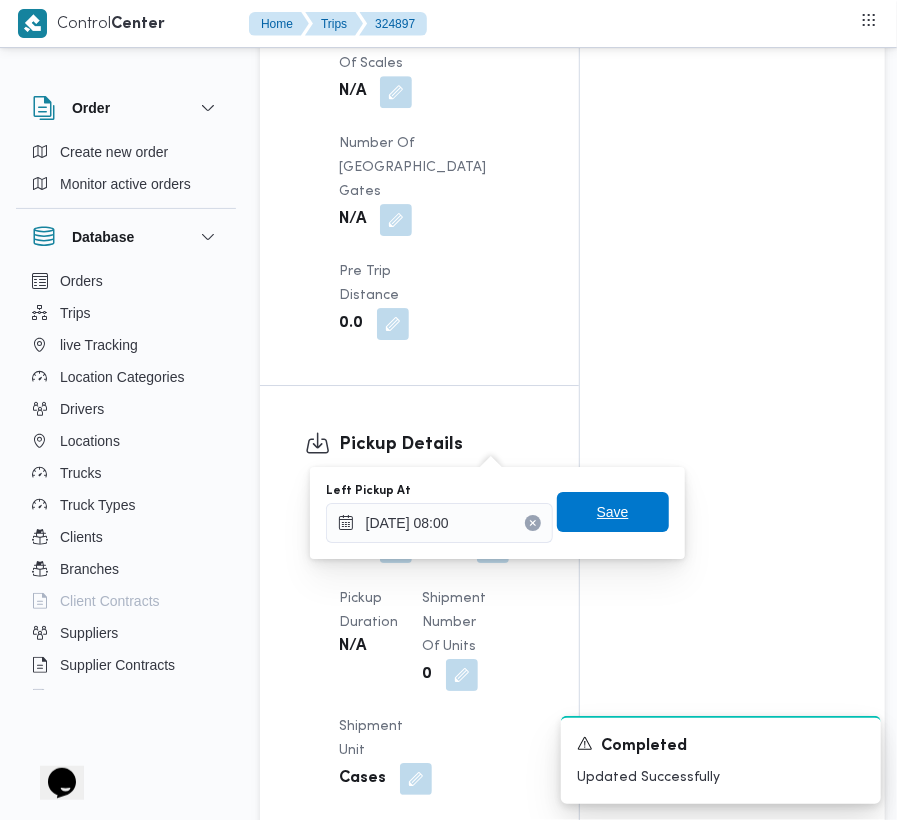 click on "Save" at bounding box center (613, 512) 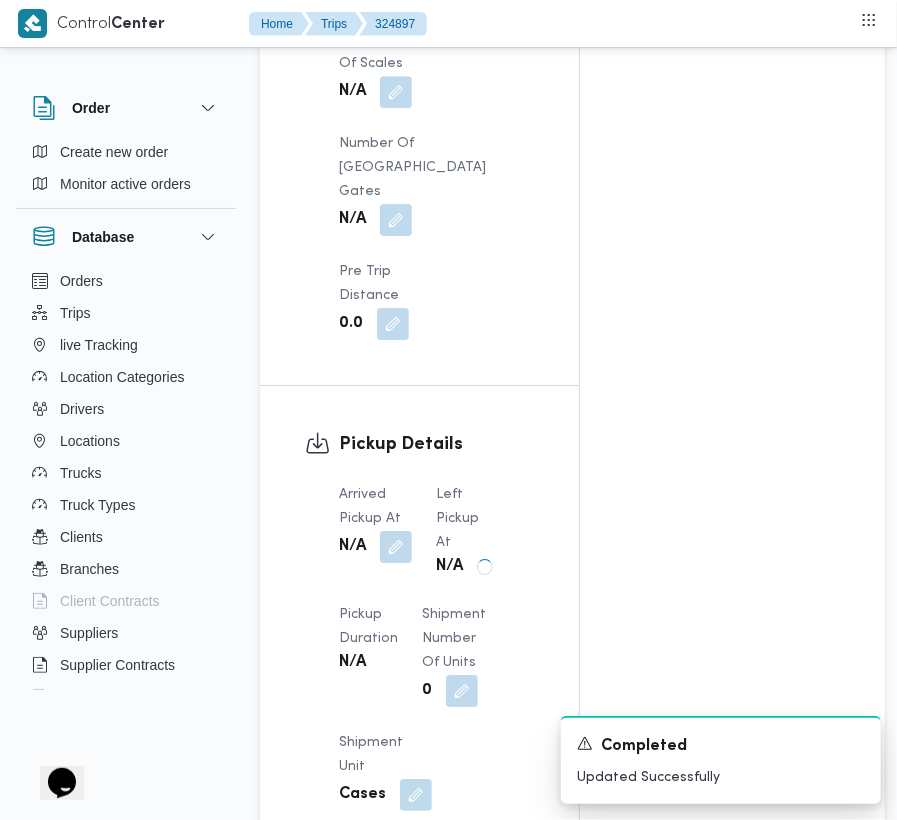 click on "Assignees Checklist Dropoffs details entered Driver Assigned Truck Assigned Documents for pickup Documents for dropoff Confirmed Data" at bounding box center [732, -442] 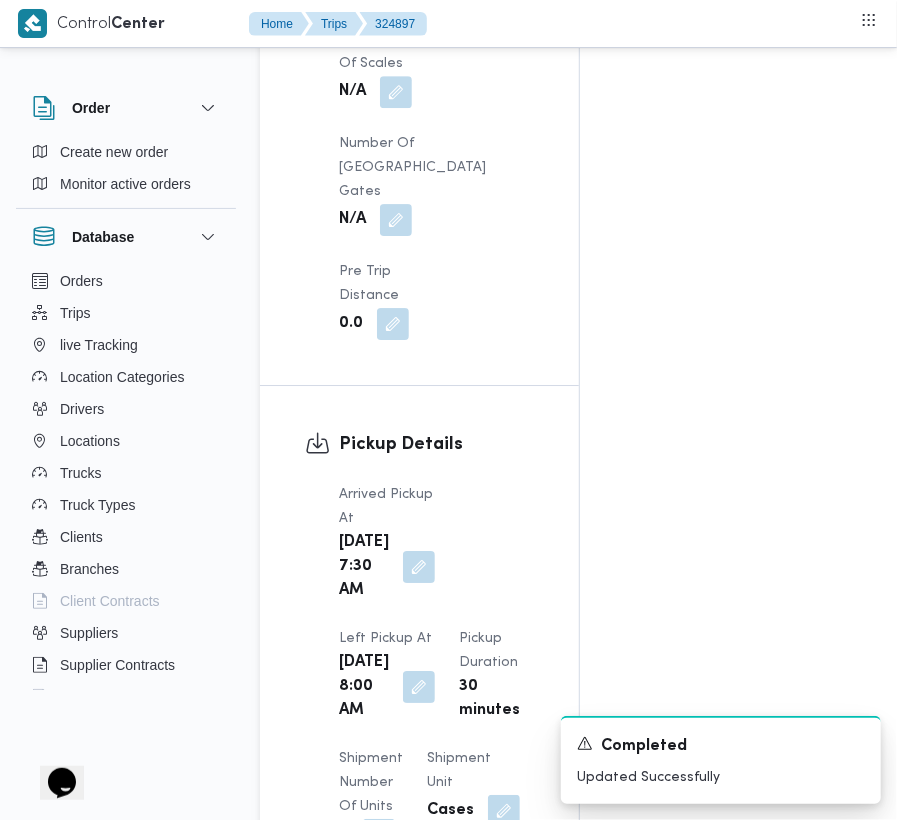 click on "Arrived Pickup At [DATE] 7:30 AM Left Pickup At [DATE] 8:00 AM Pickup Duration 30 minutes Shipment Number of Units 0 Shipment Unit Cases Pickup Attachment 0 View POD Number N/A" at bounding box center (436, 719) 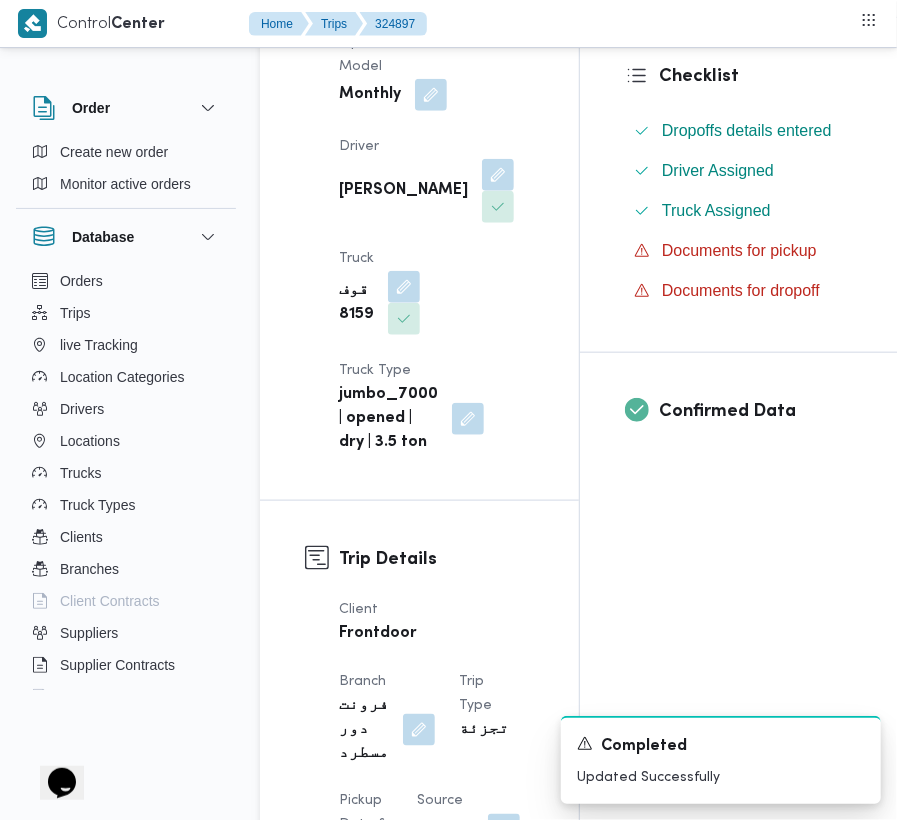 scroll, scrollTop: 0, scrollLeft: 0, axis: both 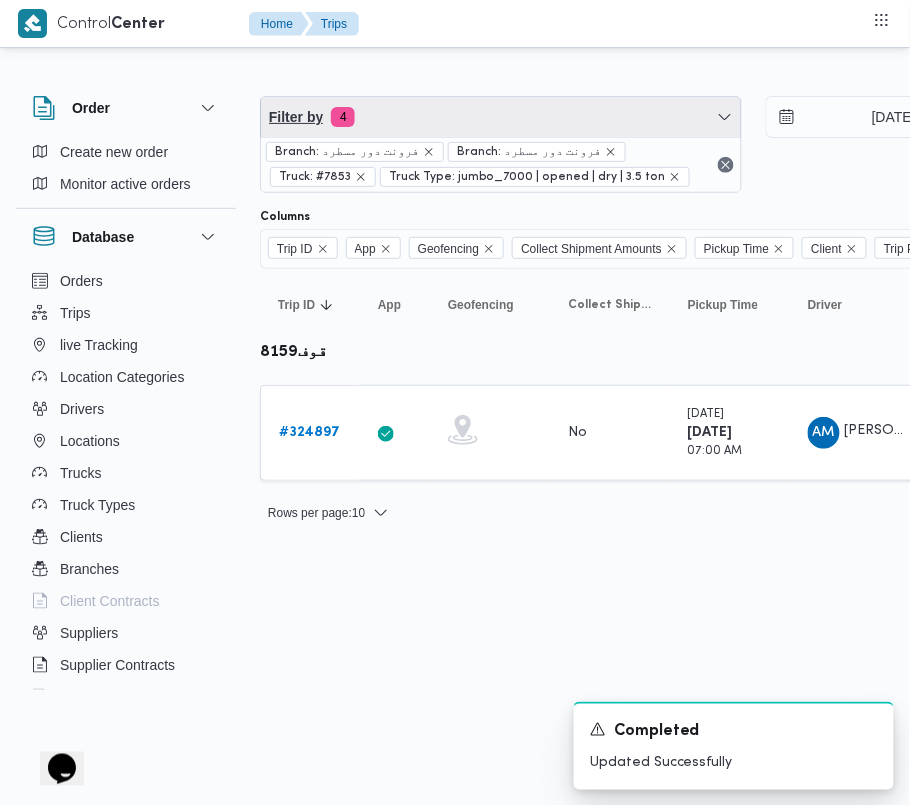 click on "Filter by 4" at bounding box center (501, 117) 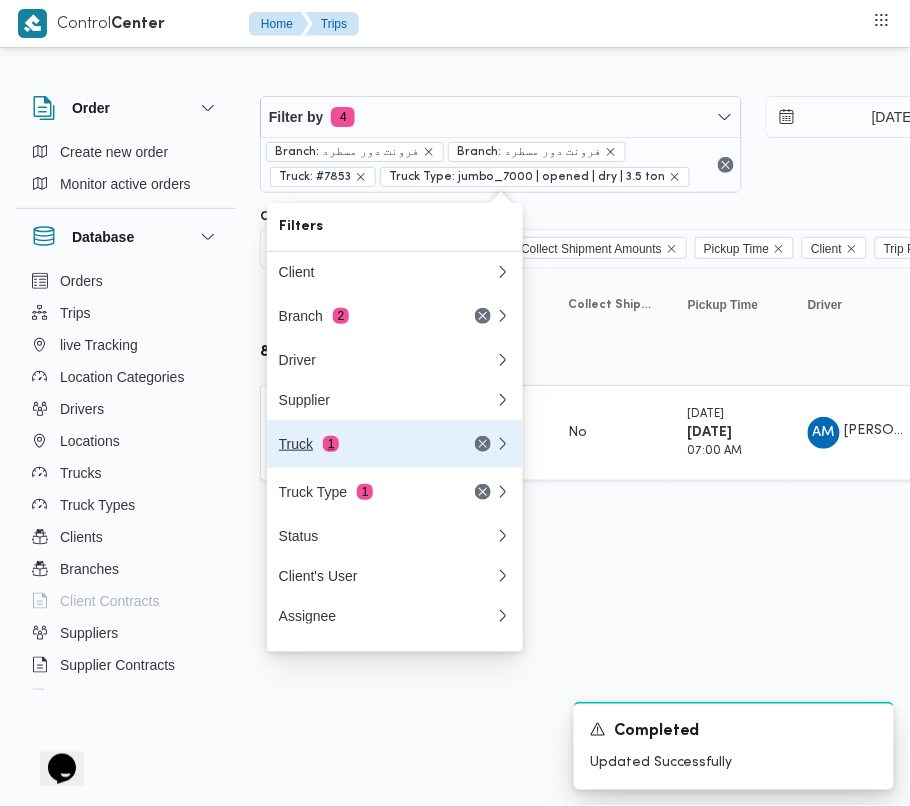 click on "Truck 1" at bounding box center (387, 444) 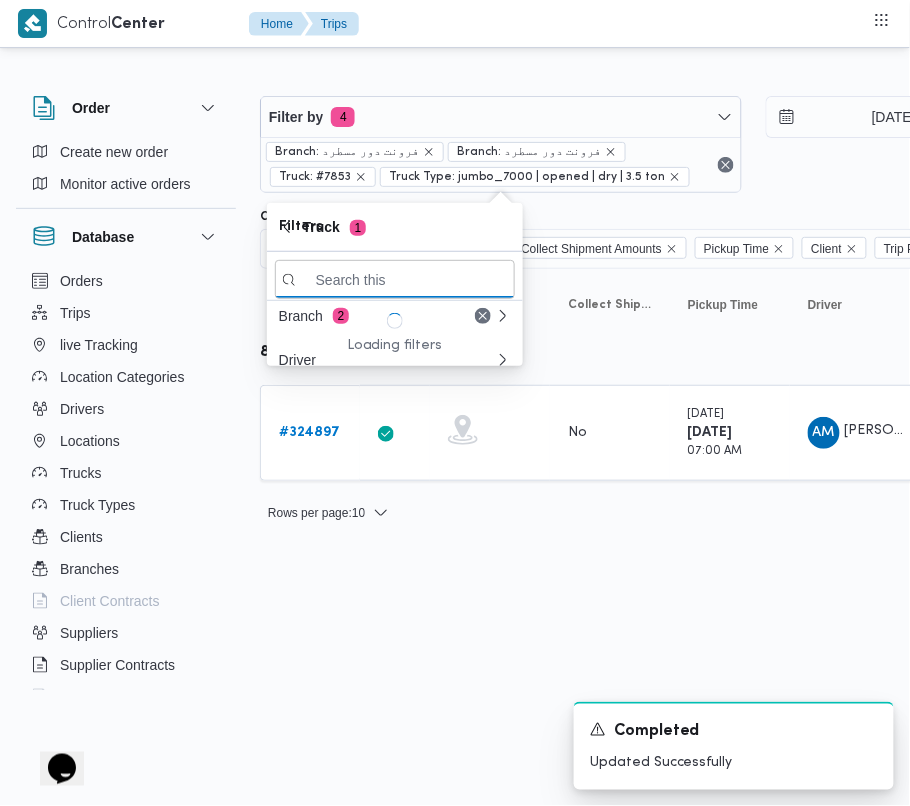 paste on "3691" 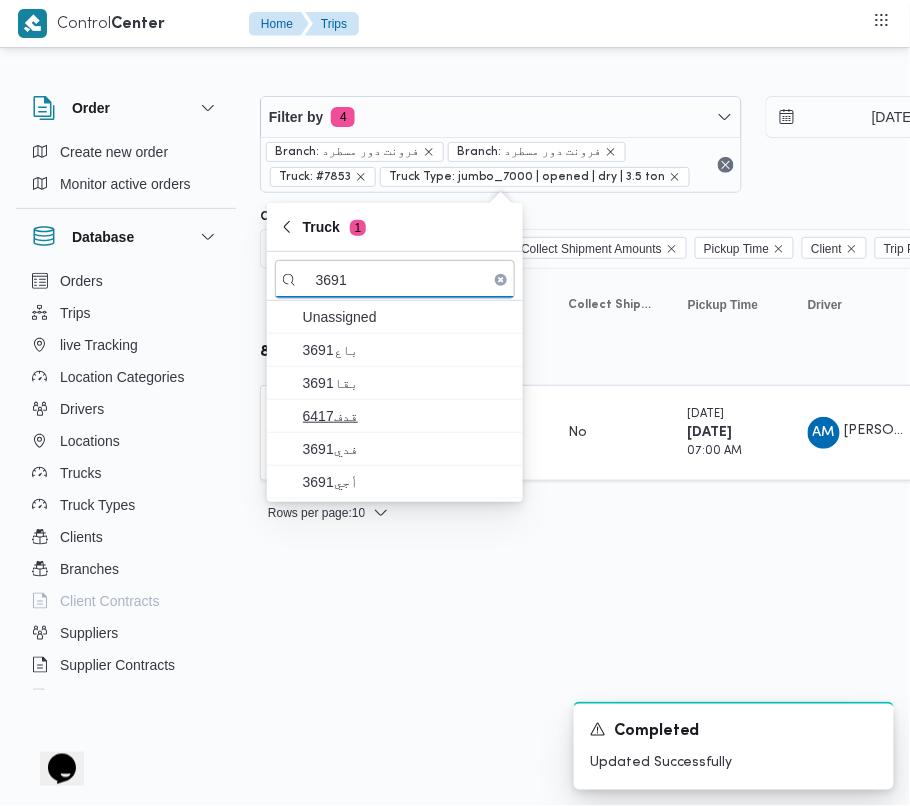 type on "3691" 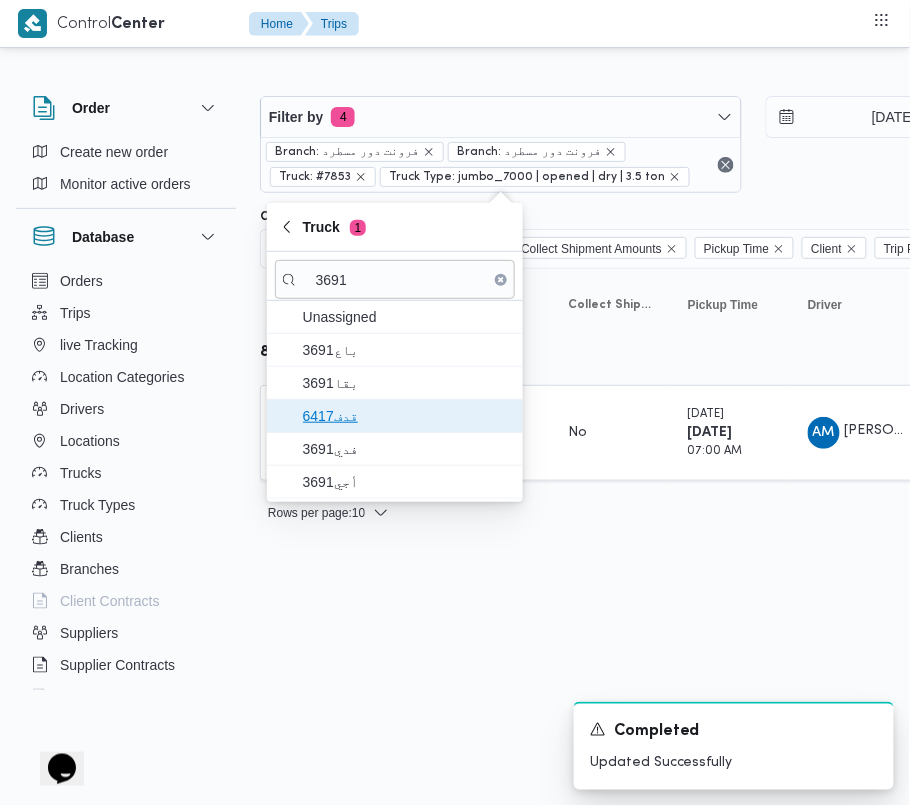 click on "6417قدف" at bounding box center [407, 416] 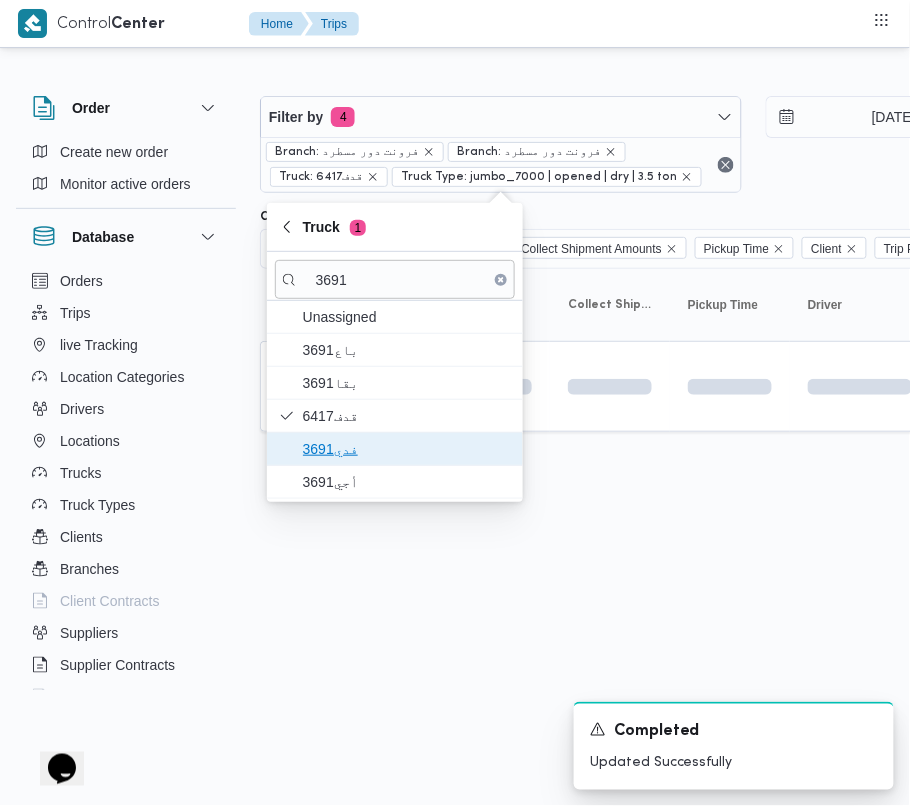 click on "3691فدي" at bounding box center [407, 449] 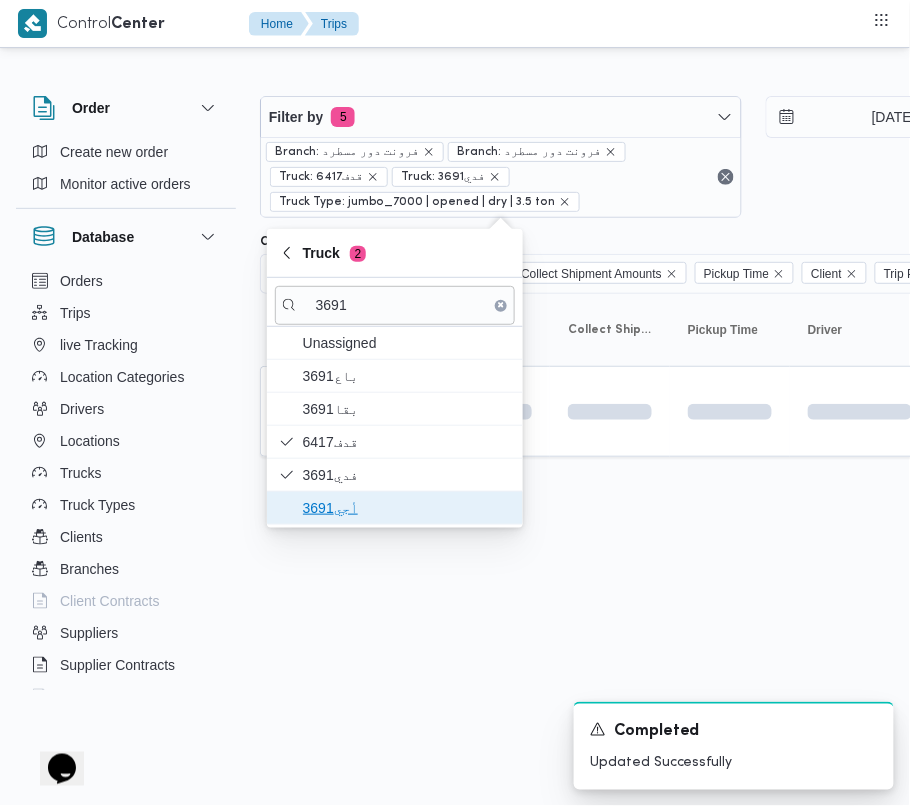 click on "أجي3691" at bounding box center (407, 508) 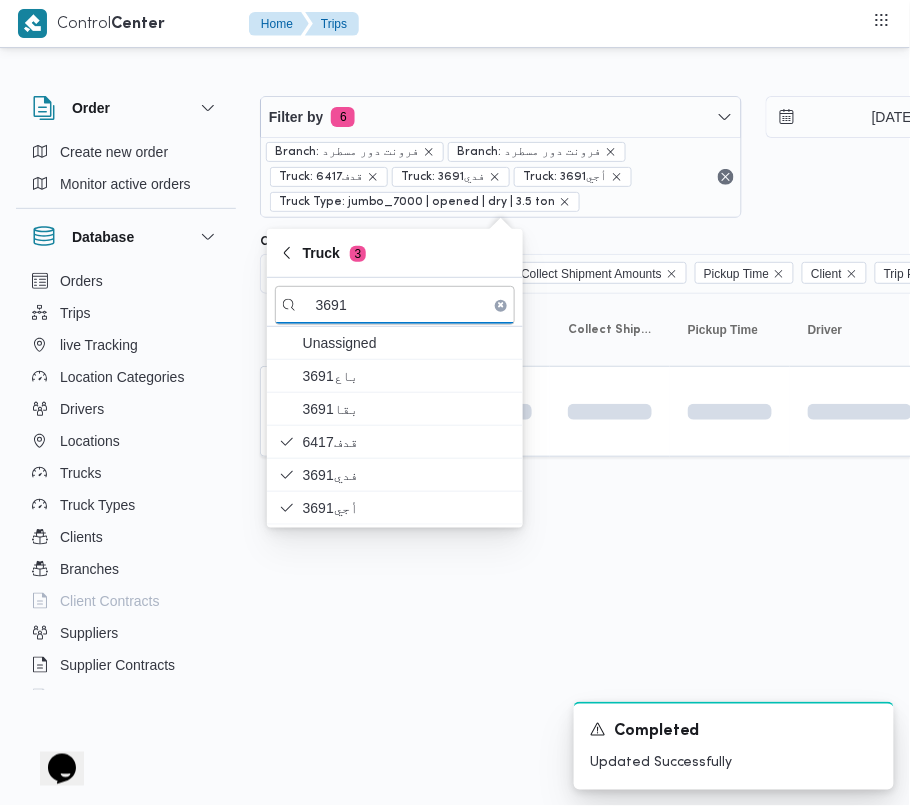 click on "Control  Center Home Trips Order Create new order Monitor active orders Database Orders Trips live Tracking Location Categories Drivers Locations Trucks Truck Types Clients Branches Client Contracts Suppliers Supplier Contracts Devices Users Projects SP Projects Admins organization assignees Tags Filter by 6 Branch: فرونت دور مسطرد Branch: فرونت دور مسطرد  Truck: 6417قدف Truck: 3691فدي Truck: أجي3691 Truck Type: jumbo_7000 | opened | dry | 3.5 ton [DATE] → [DATE] Group By Truck Columns Trip ID App Geofencing Collect Shipment Amounts Pickup Time Client Trip Points Driver Supplier Truck Status Platform Sorting Trip ID Click to sort in ascending order App Click to sort in ascending order Geofencing Click to sort in ascending order Collect Shipment Amounts Pickup Time Click to sort in ascending order Client Click to sort in ascending order Trip Points Driver Click to sort in ascending order Supplier Click to sort in ascending order Truck Click to sort in ascending order" at bounding box center (455, 403) 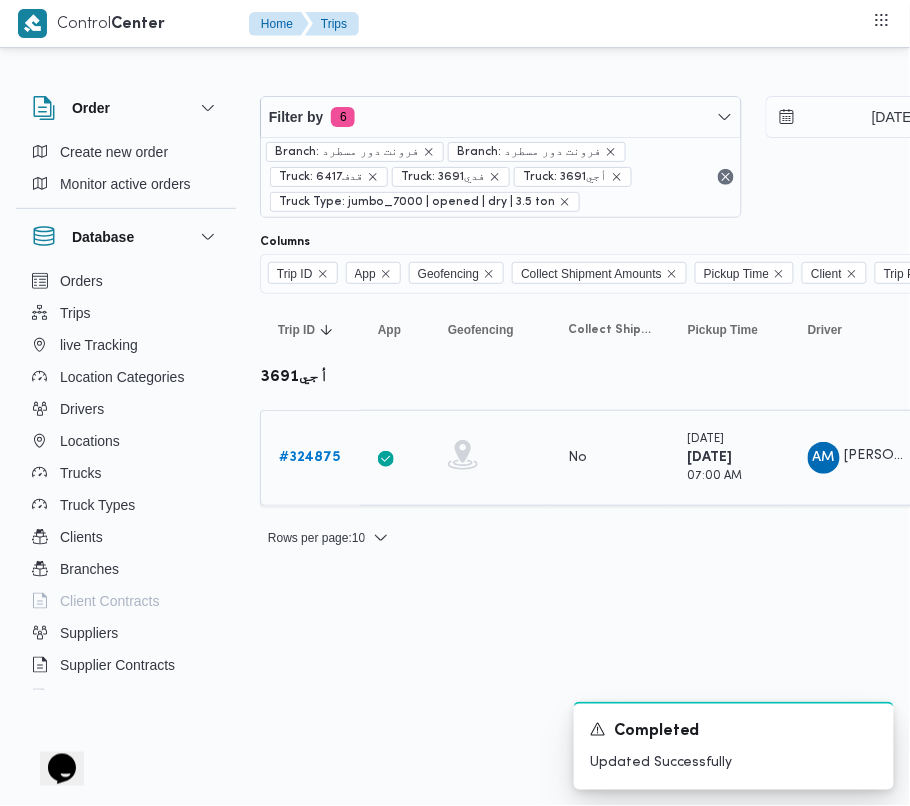 click on "# 324875" at bounding box center (309, 458) 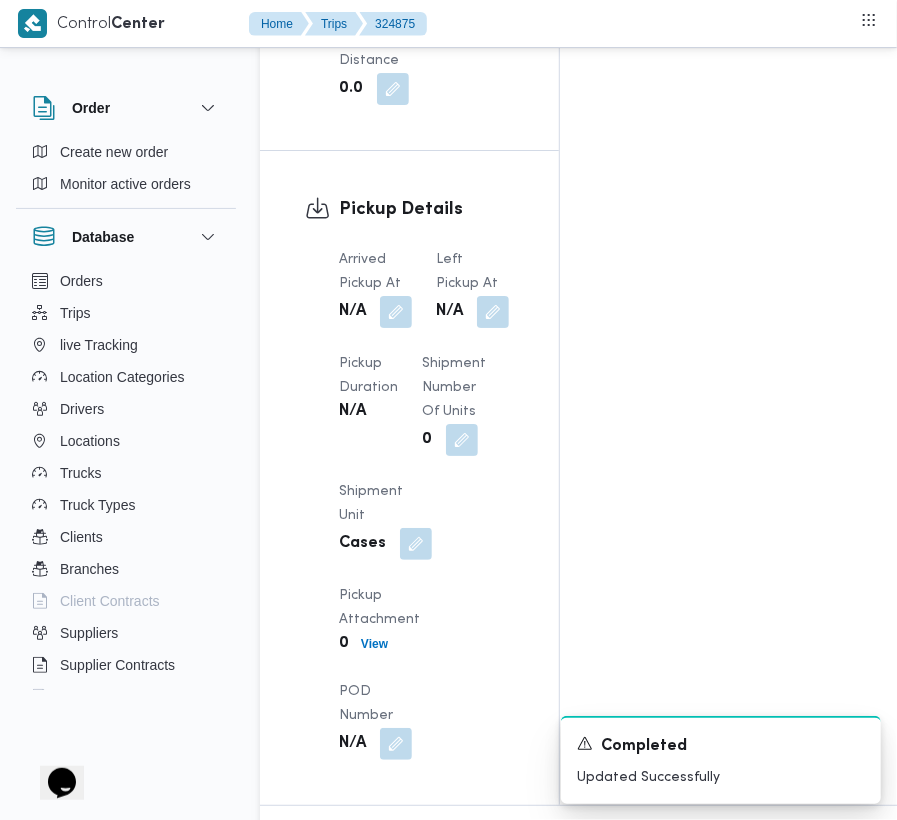 scroll, scrollTop: 3377, scrollLeft: 0, axis: vertical 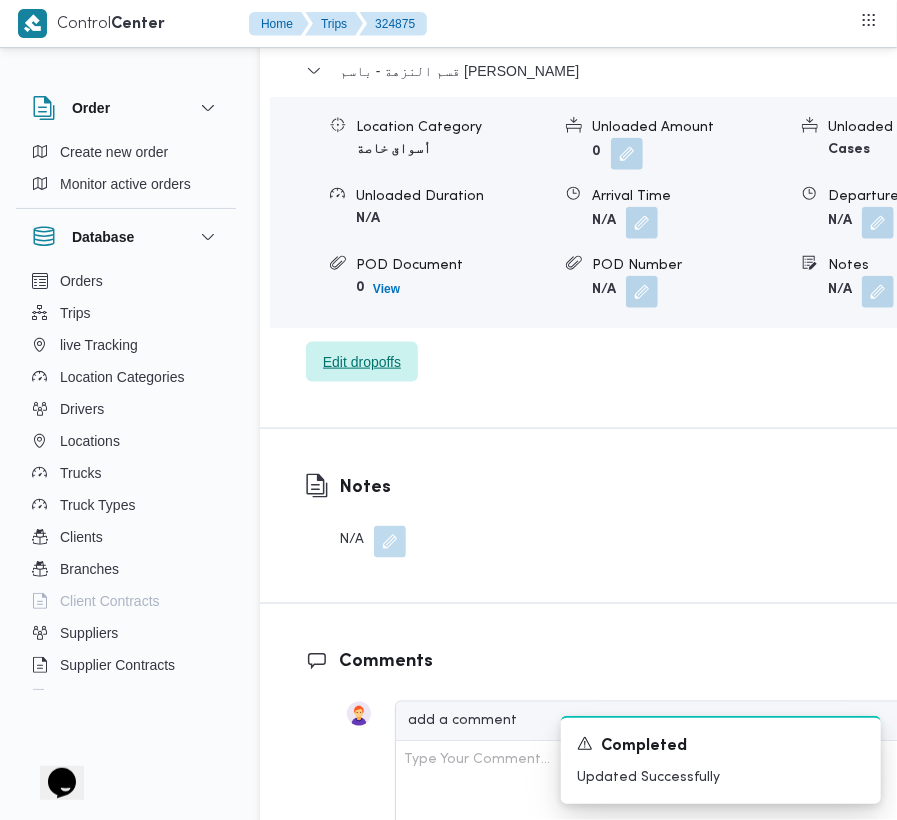 click on "Edit dropoffs" at bounding box center [362, 362] 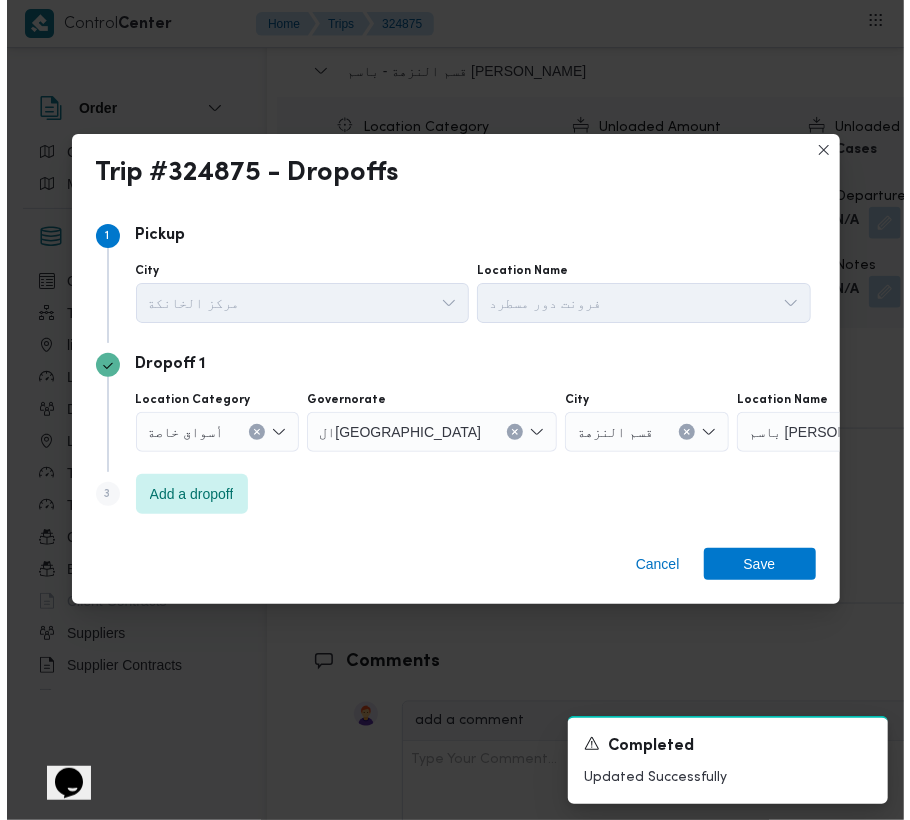 scroll, scrollTop: 3273, scrollLeft: 0, axis: vertical 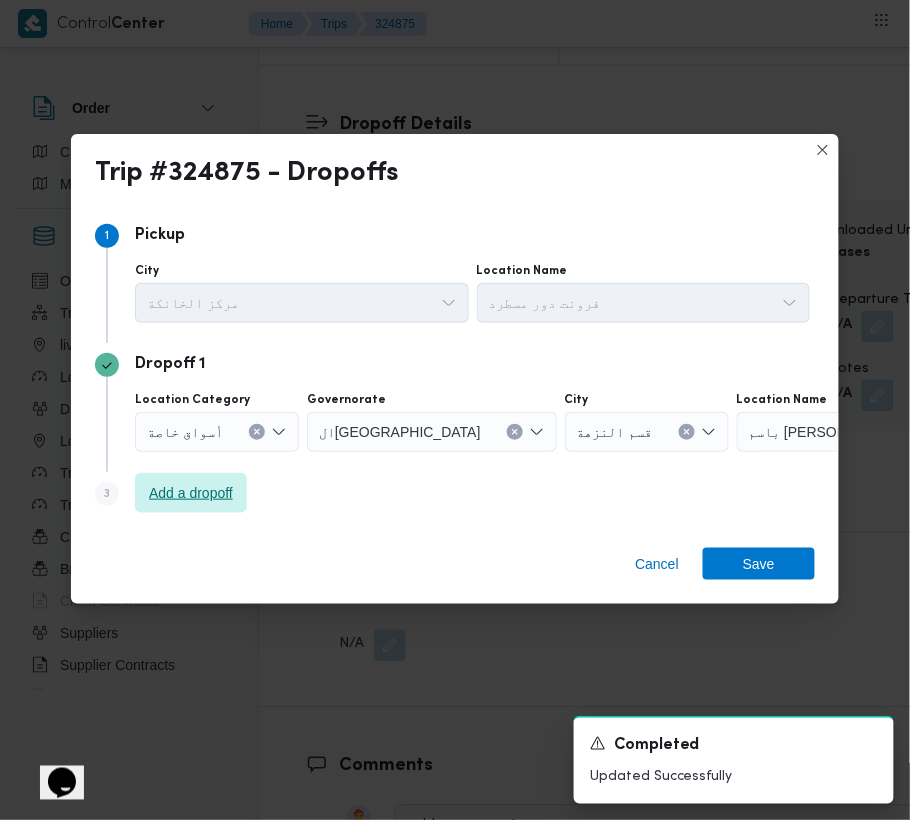 click on "Add a dropoff" at bounding box center (191, 493) 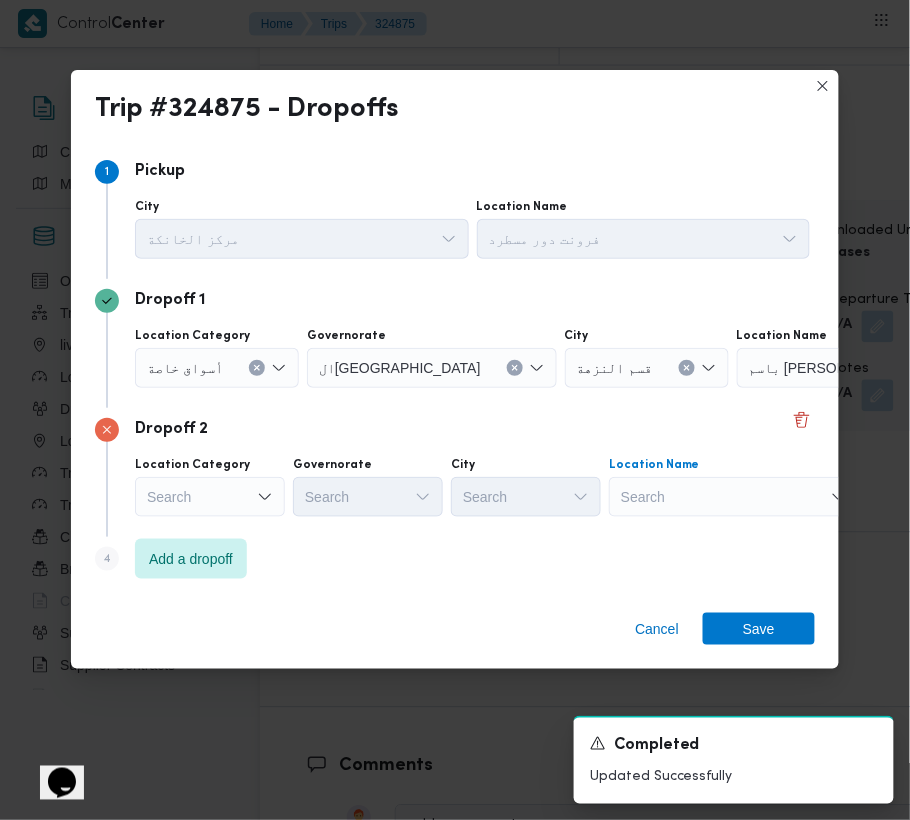 click on "Search" at bounding box center [862, 368] 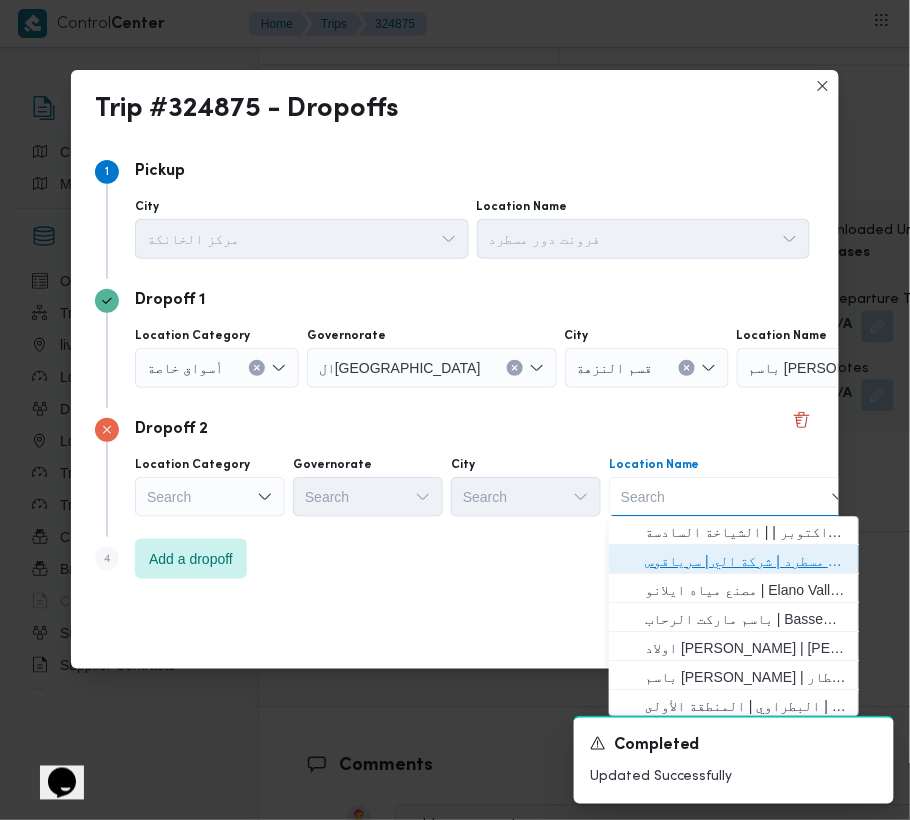 click on "فرونت دور مسطرد | شركة الي | سرياقوس" at bounding box center (746, 562) 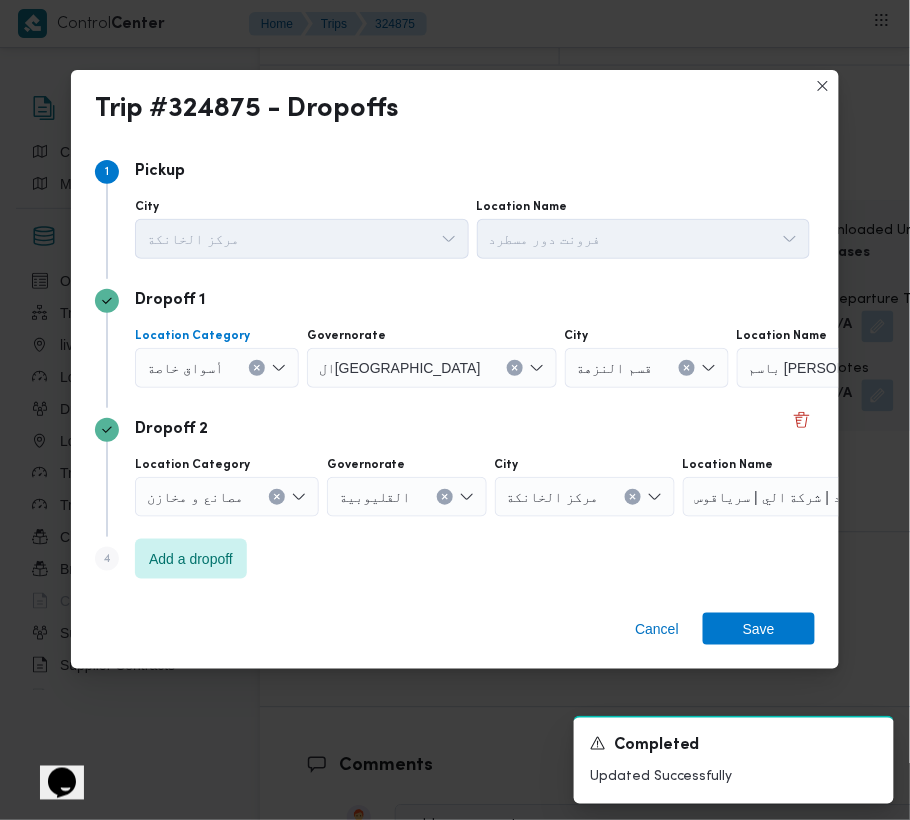 click on "أسواق خاصة" at bounding box center [217, 368] 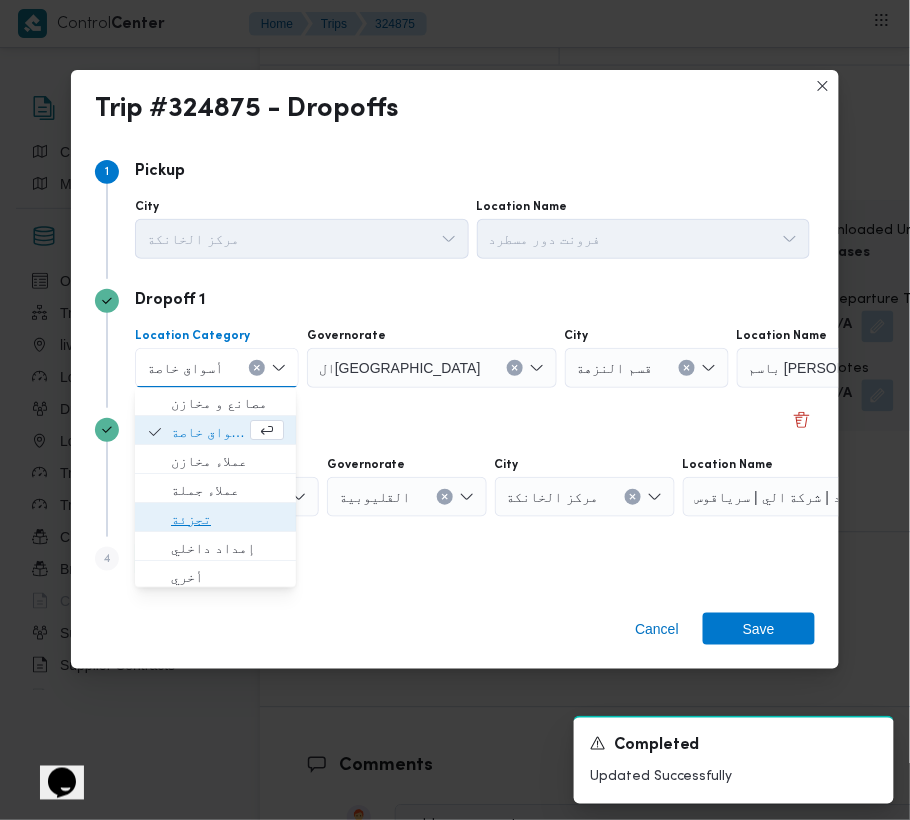 click on "تجزئة" at bounding box center [227, 520] 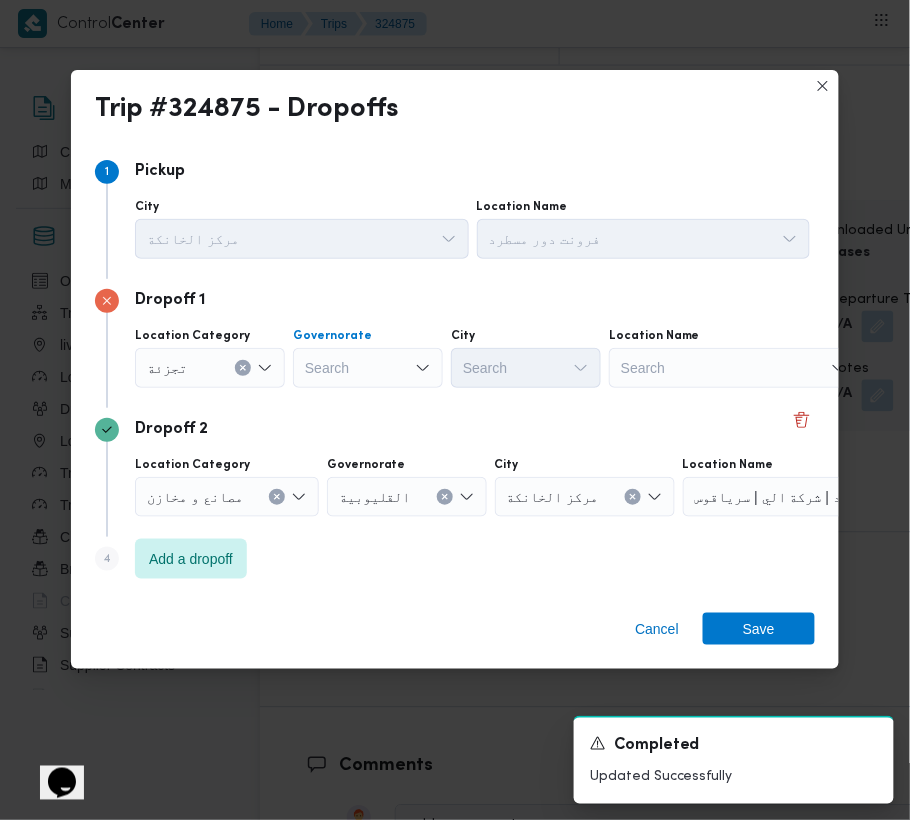 click on "Search" at bounding box center (368, 368) 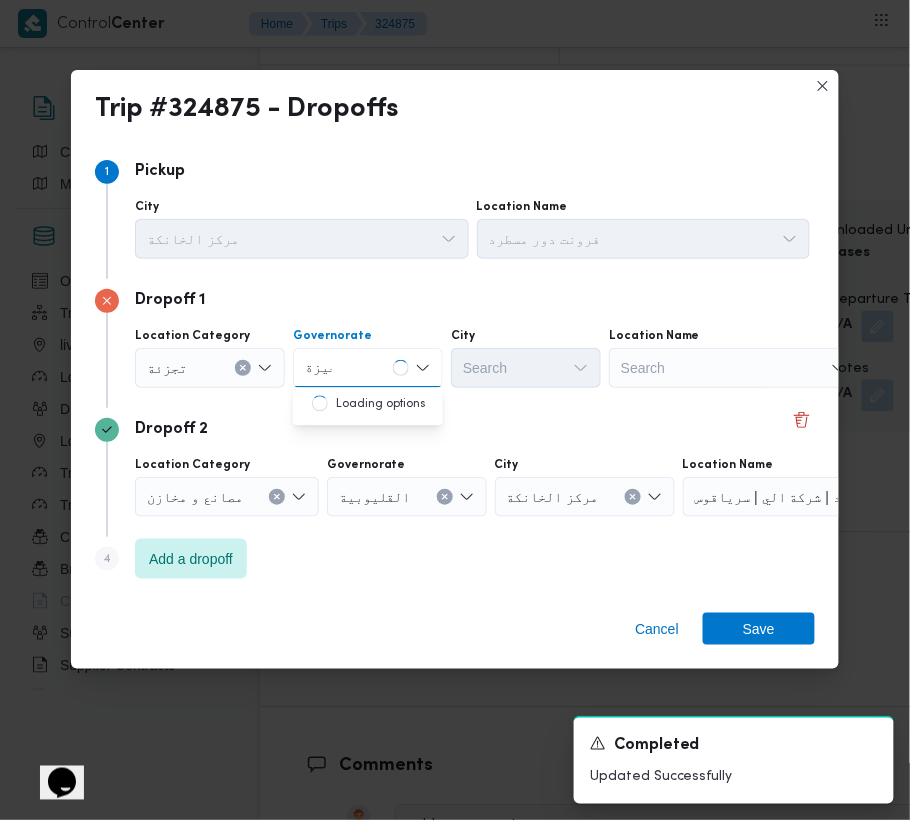 type on "جيزة" 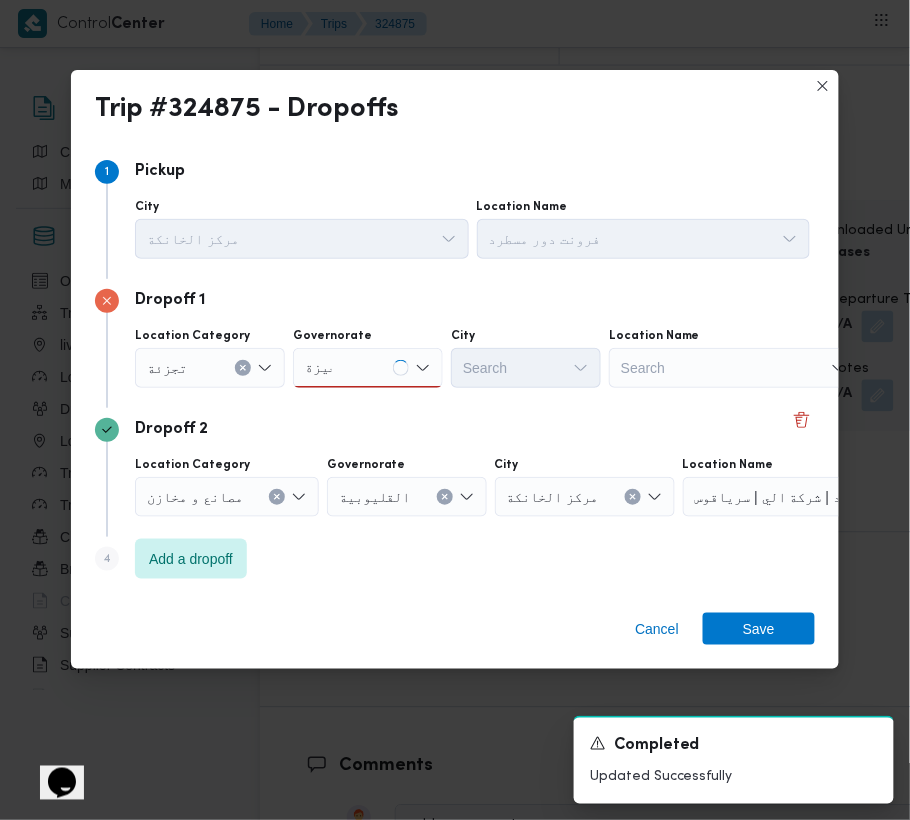 click on "جيزة جيزة" at bounding box center [368, 368] 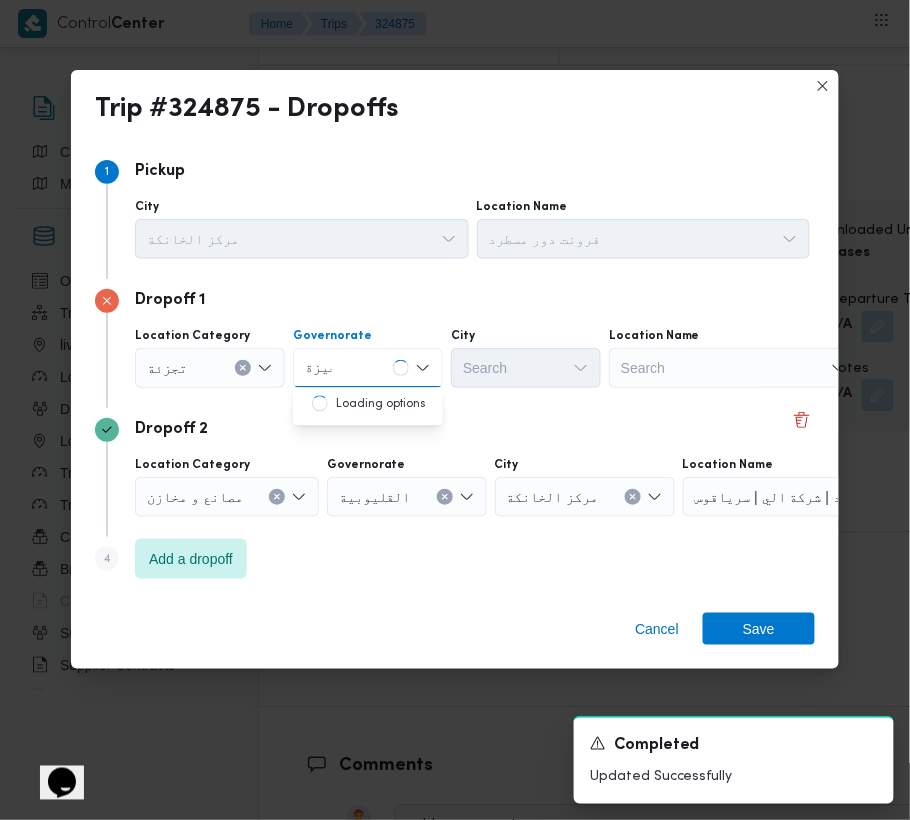 type 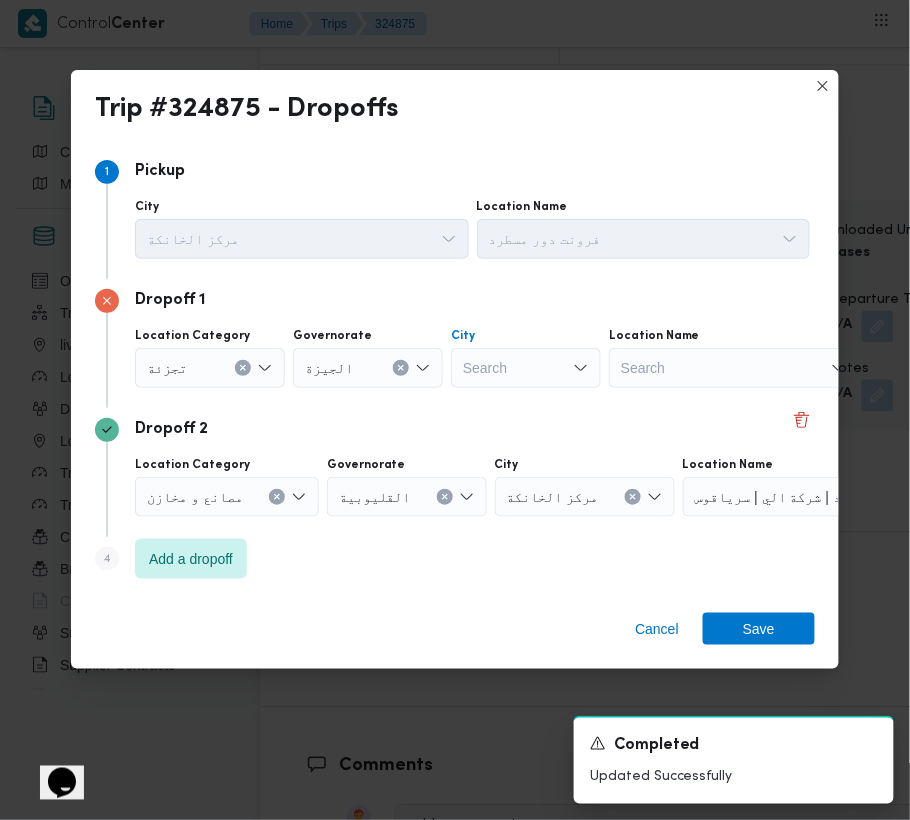 click on "Search" at bounding box center [526, 368] 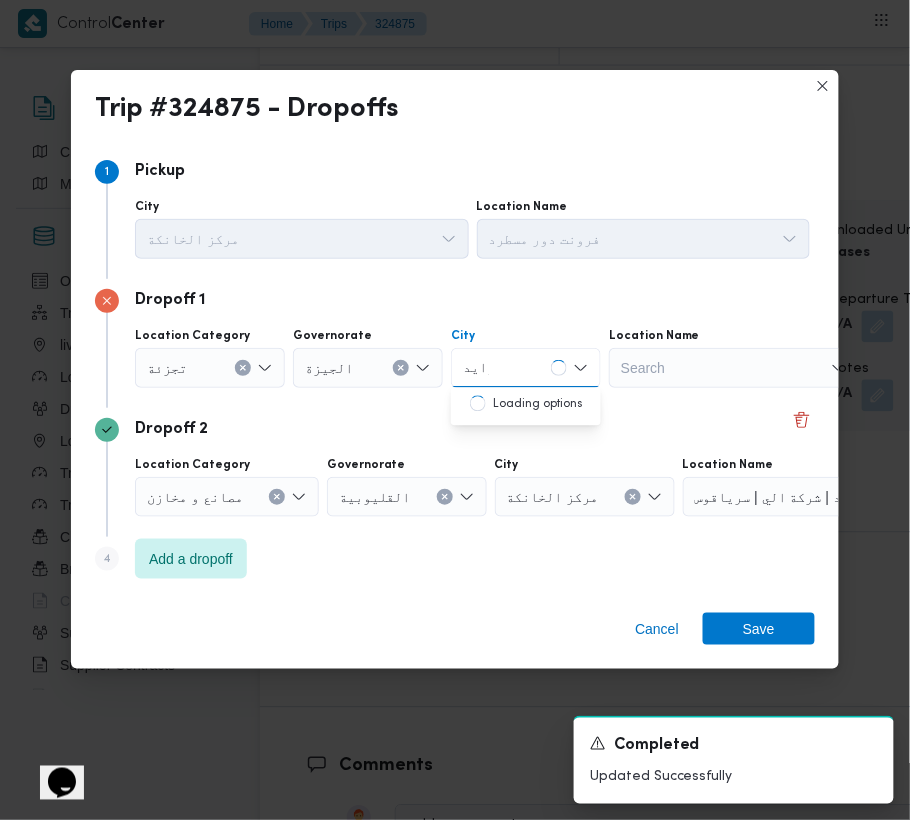 type on "زايد" 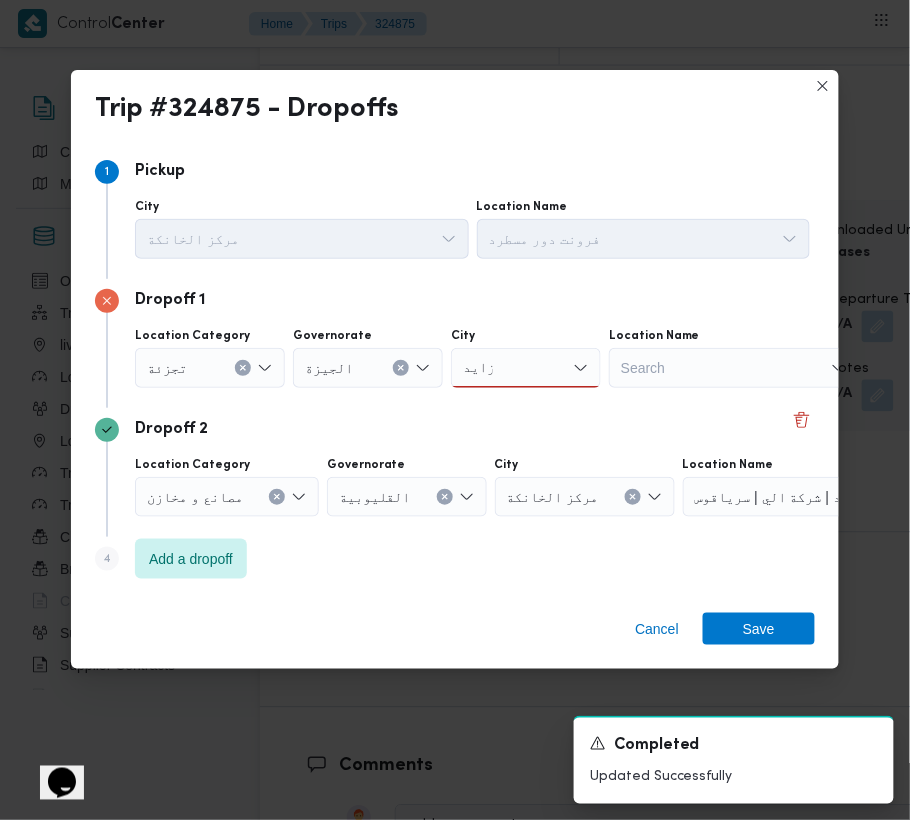 click on "[PERSON_NAME]" at bounding box center [526, 368] 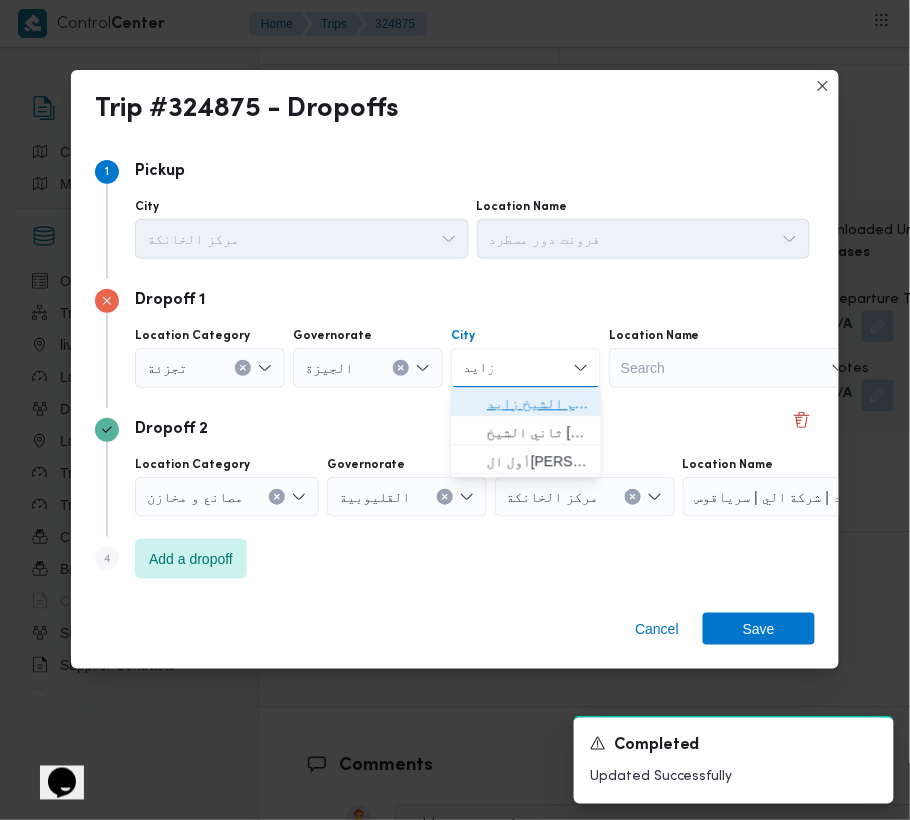 click on "قسم الشيخ زايد" at bounding box center [538, 404] 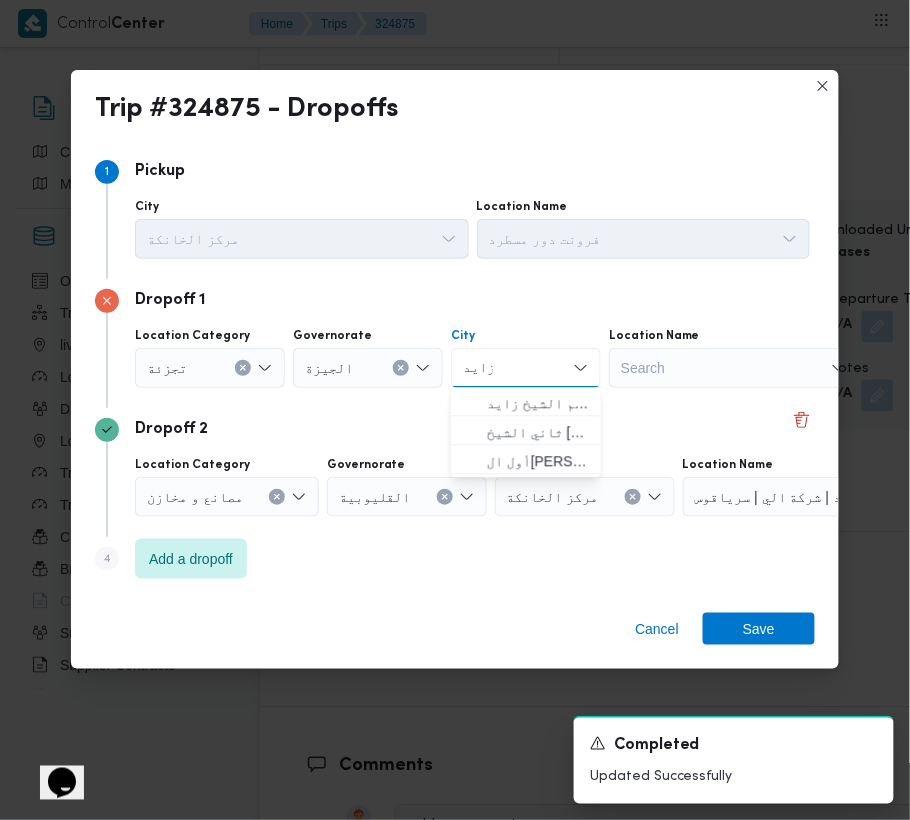 type 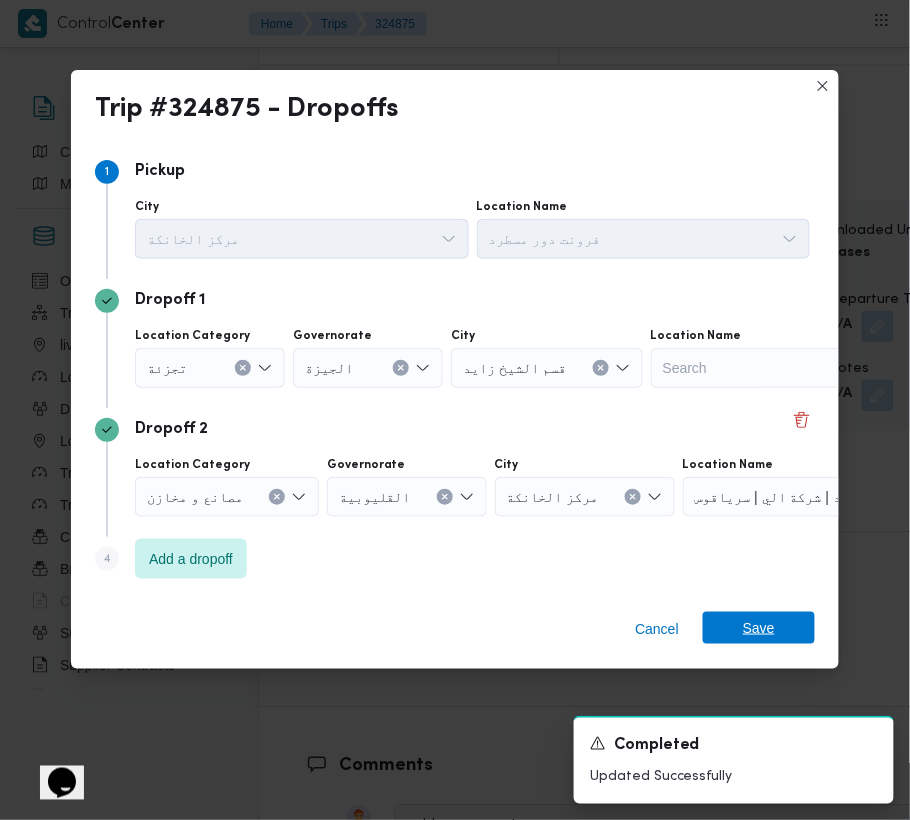 click on "Save" at bounding box center [759, 628] 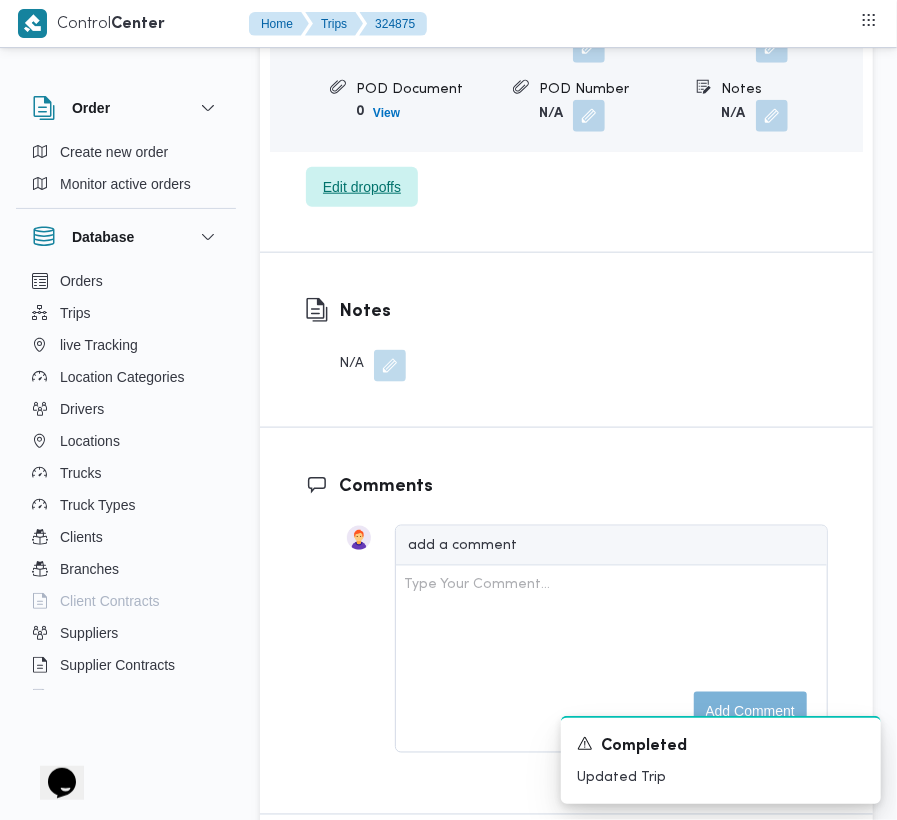 scroll, scrollTop: 2660, scrollLeft: 0, axis: vertical 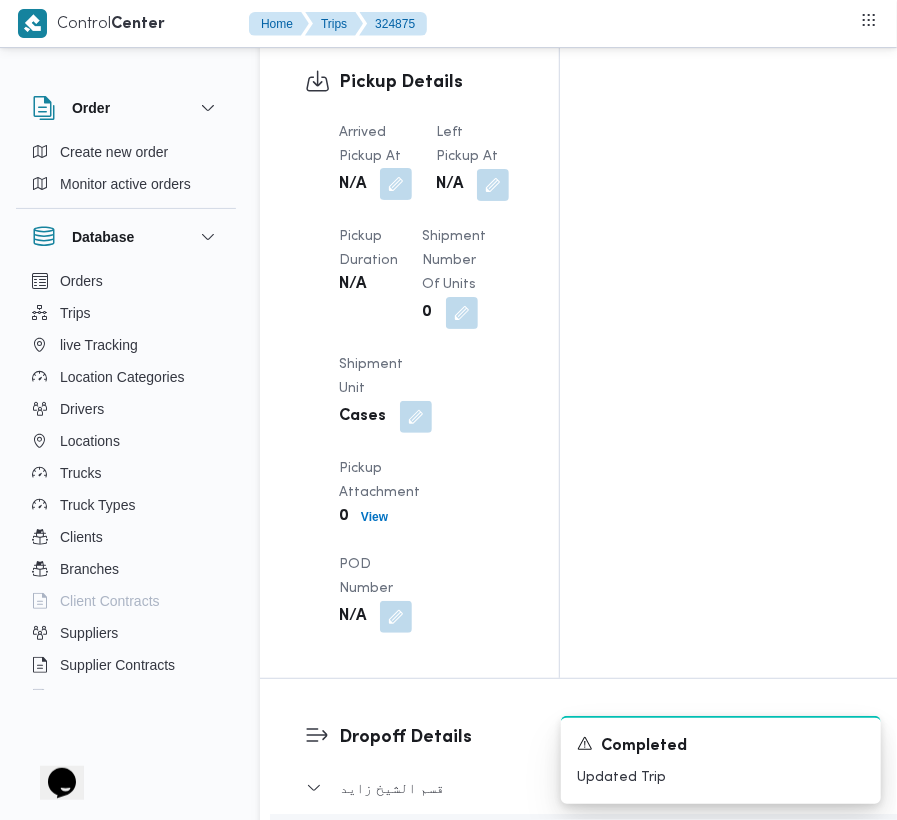 click at bounding box center [396, 184] 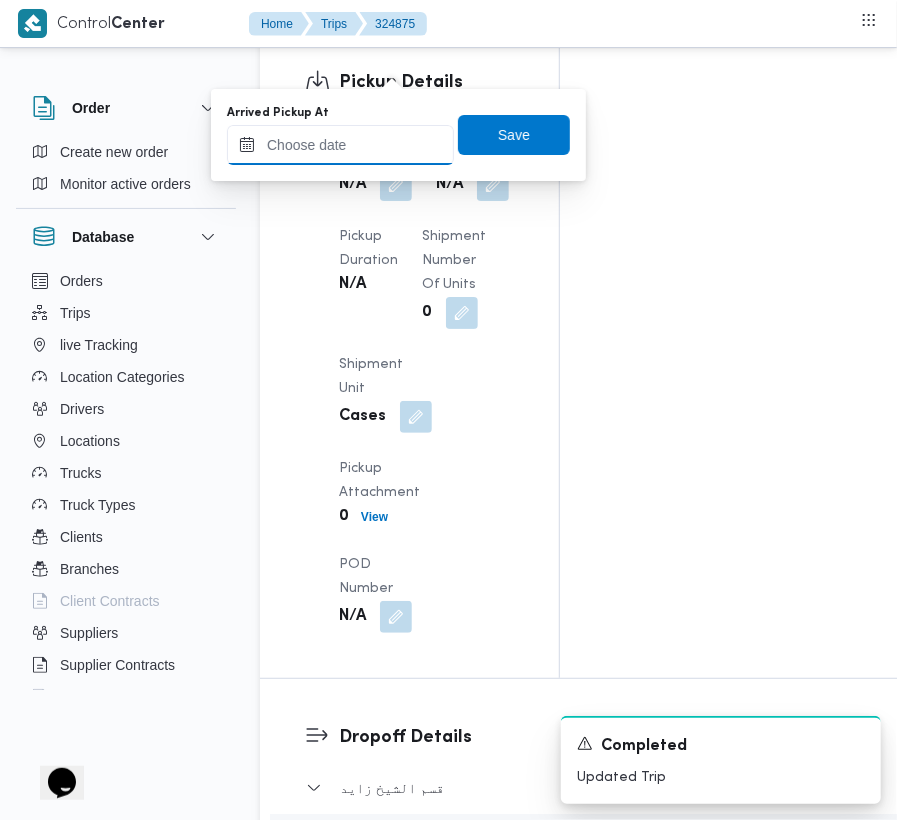 click on "Arrived Pickup At" at bounding box center (340, 145) 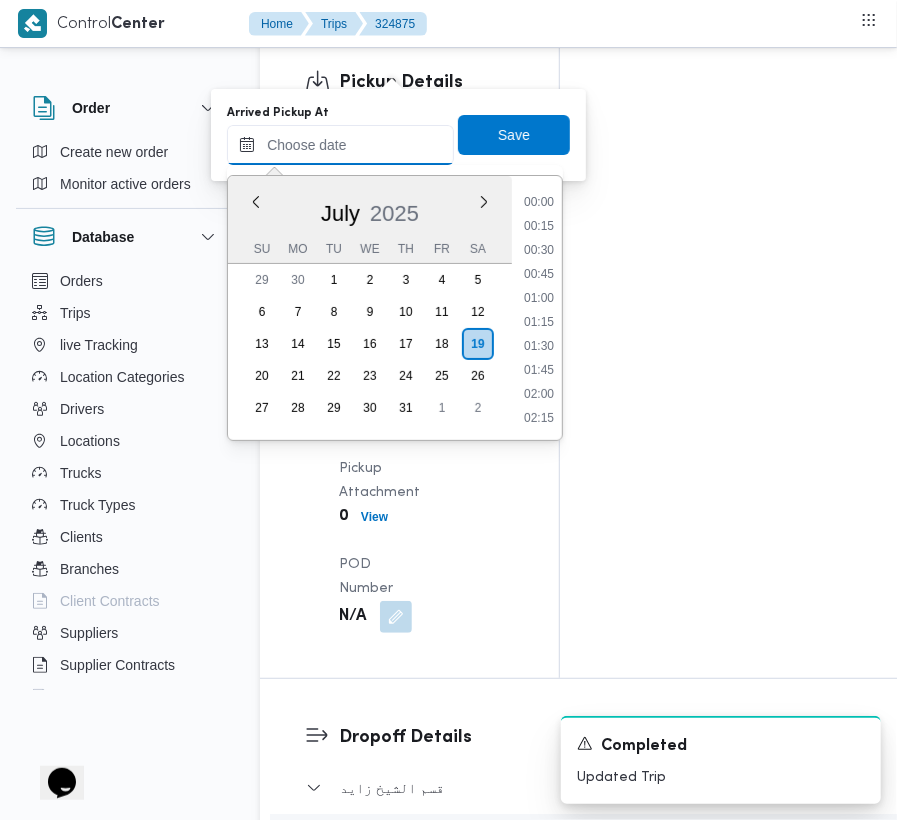 paste on "[DATE]  9:00:00 AM" 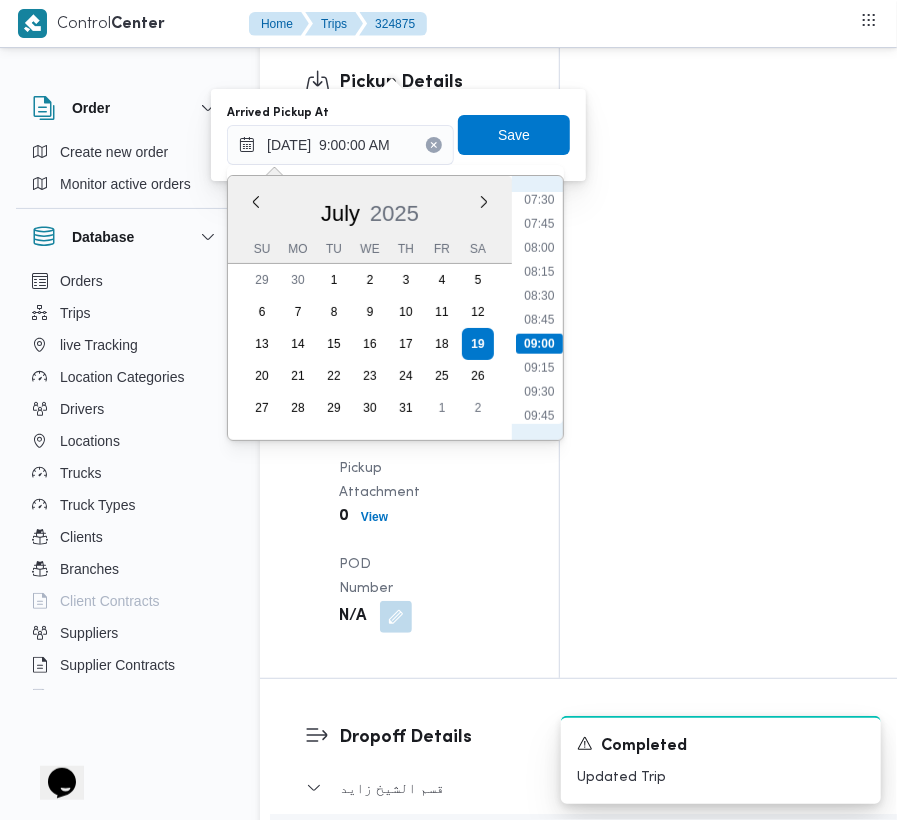 scroll, scrollTop: 666, scrollLeft: 0, axis: vertical 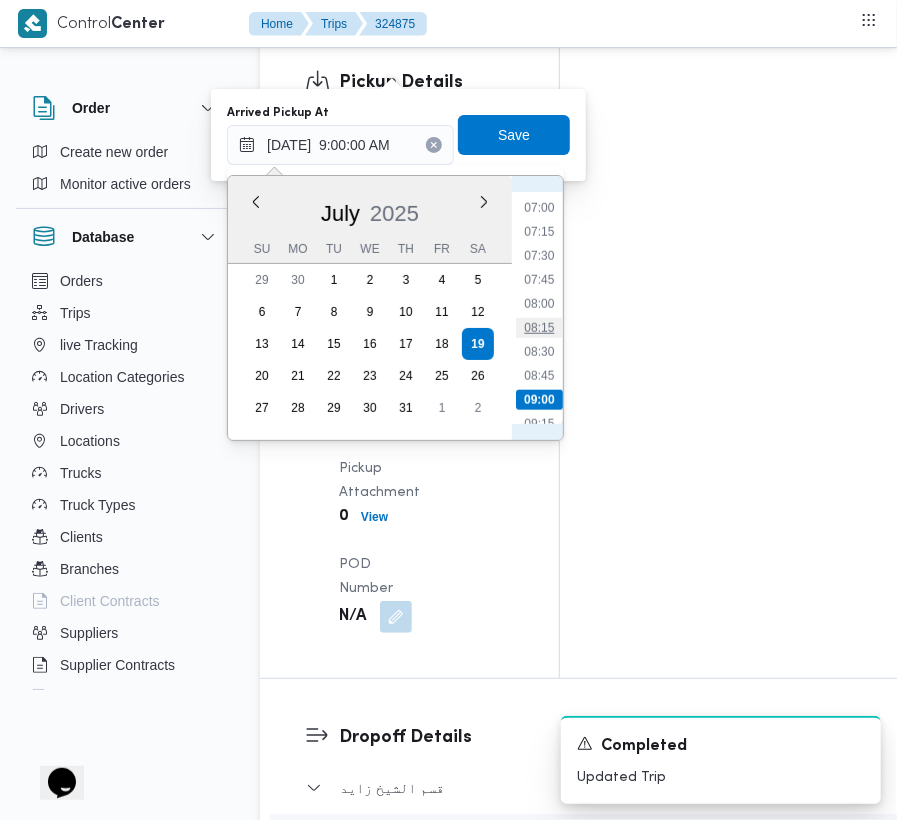 click on "08:15" at bounding box center (539, 328) 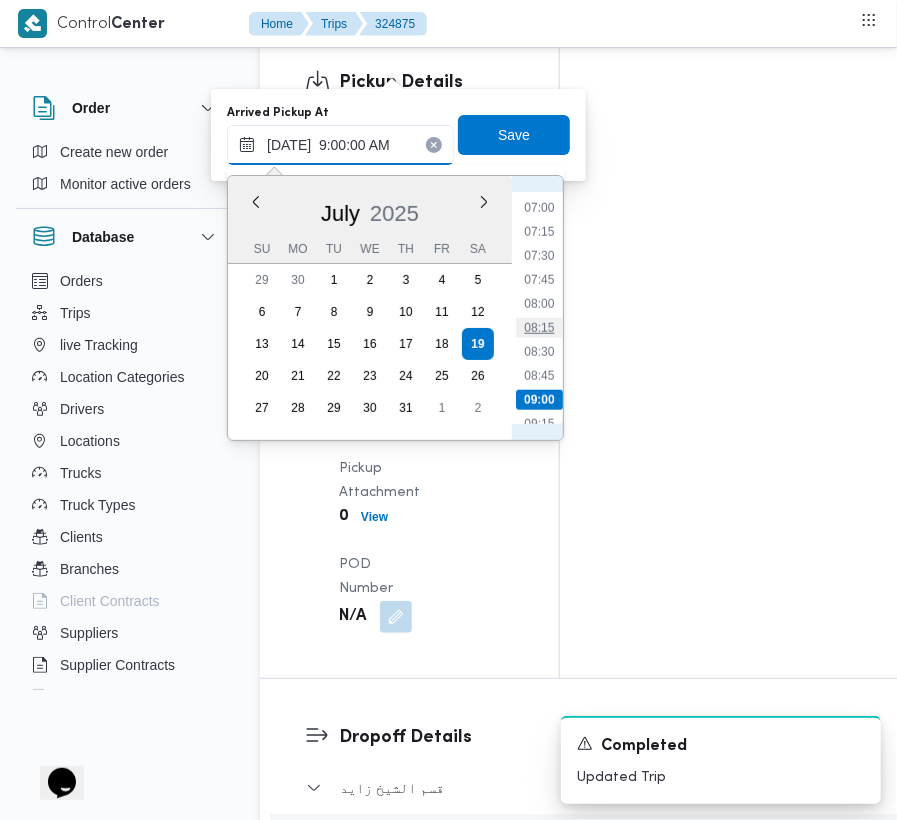 type on "[DATE] 08:15" 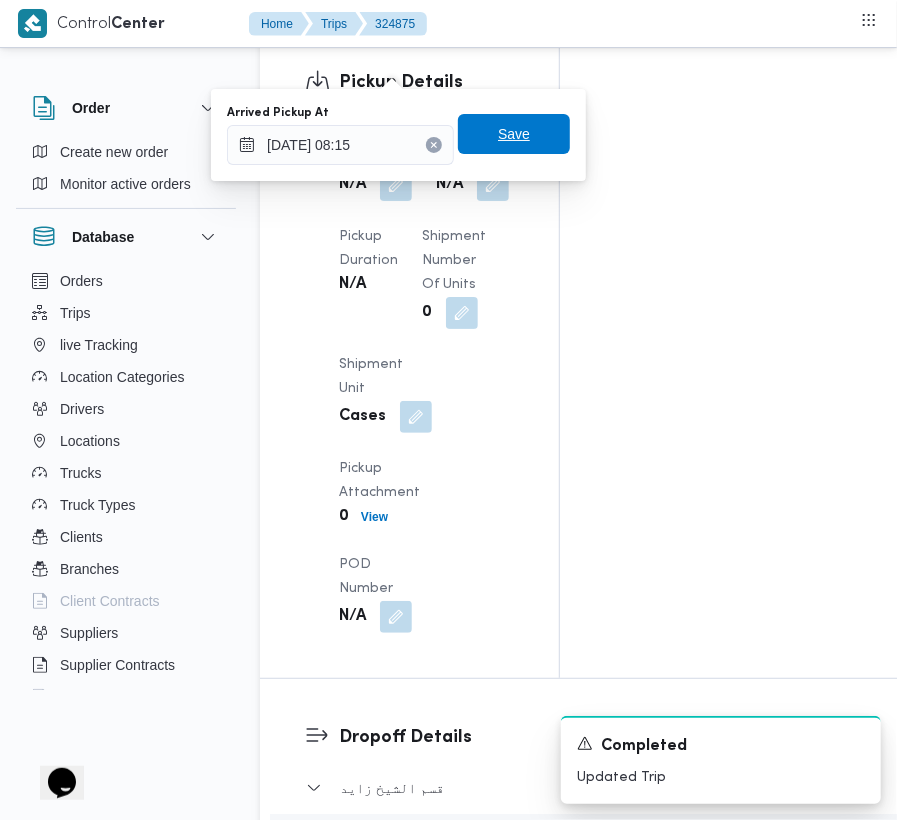 click on "Save" at bounding box center (514, 134) 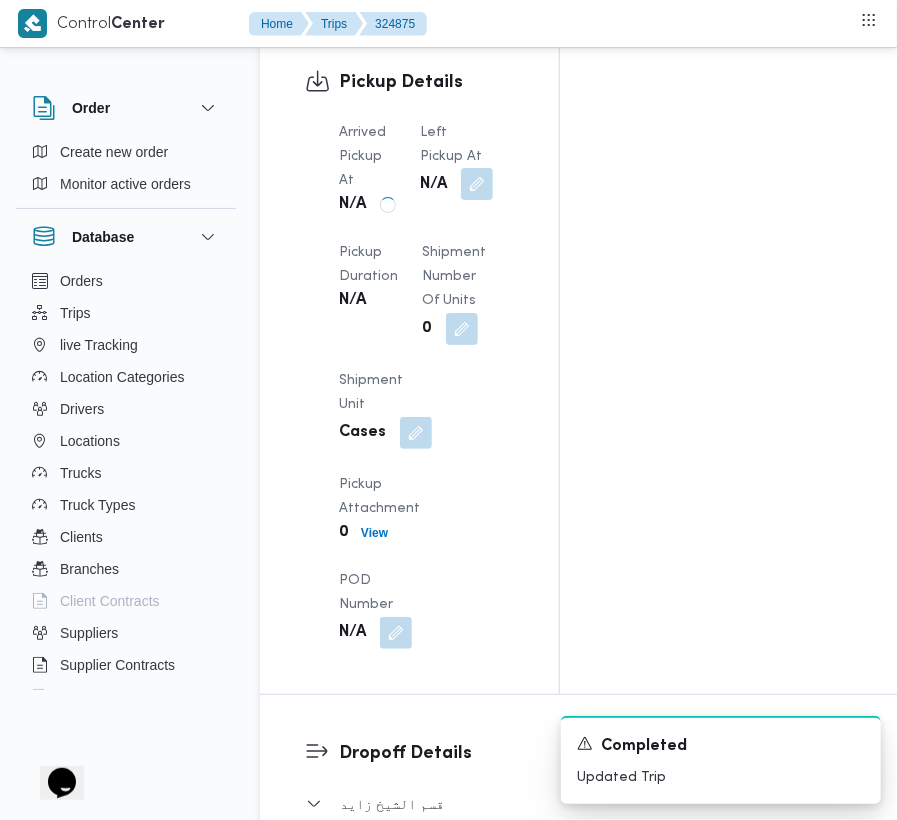 click at bounding box center (477, 184) 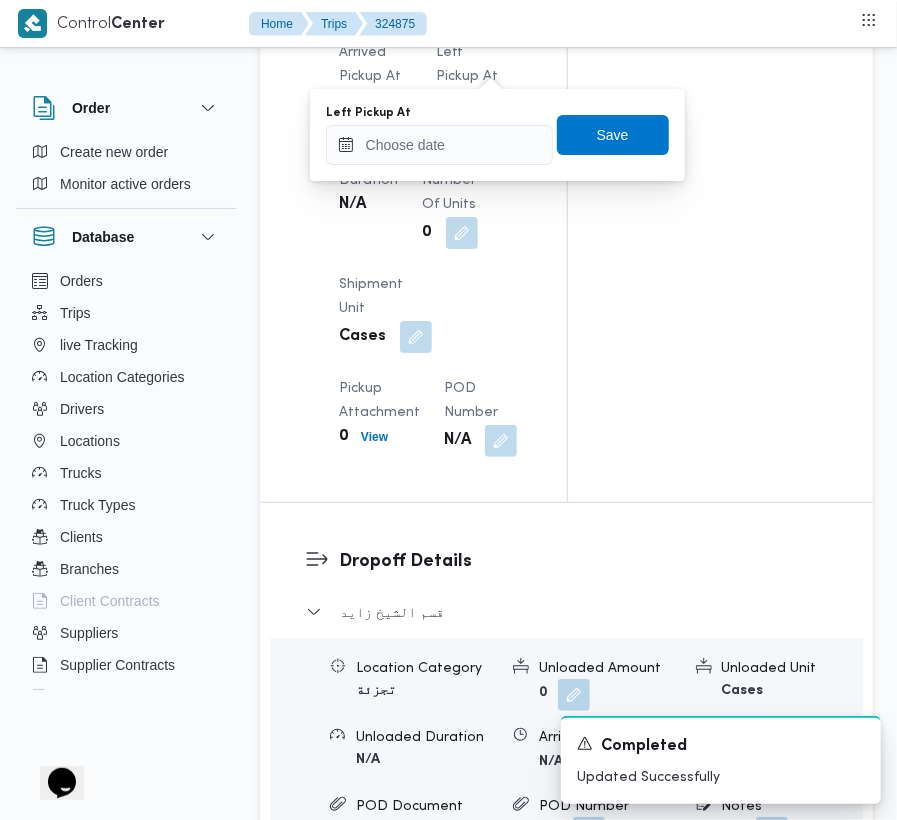 click on "You are in a dialog. To close this dialog, hit escape. Left Pickup At Save" at bounding box center (497, 135) 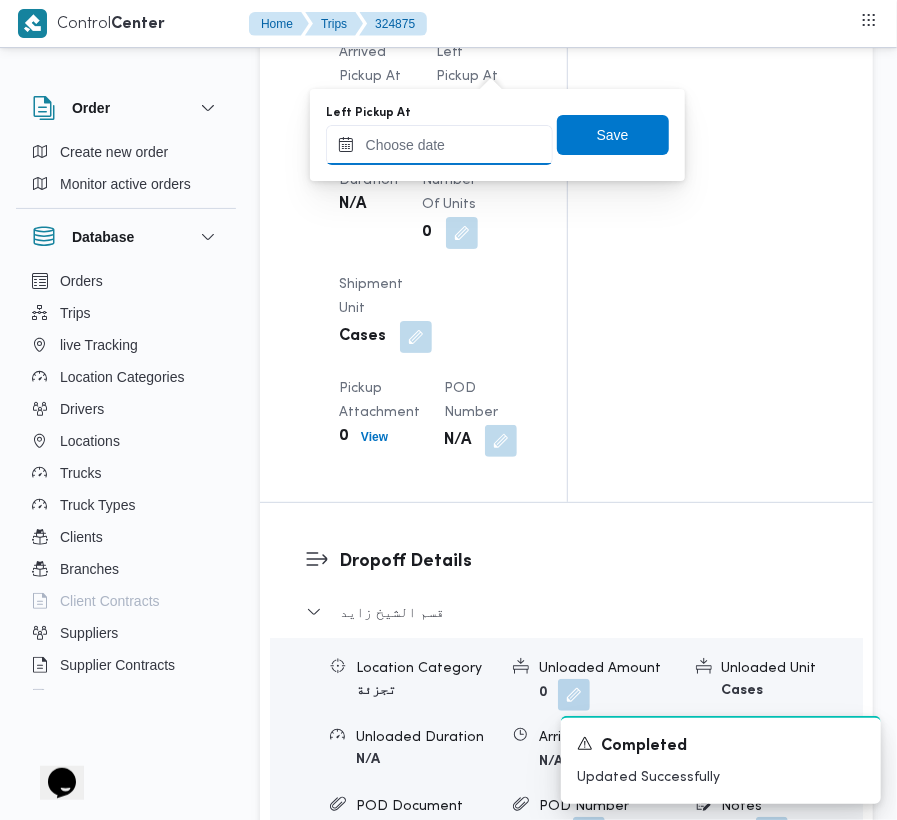 click on "Left Pickup At" at bounding box center (439, 145) 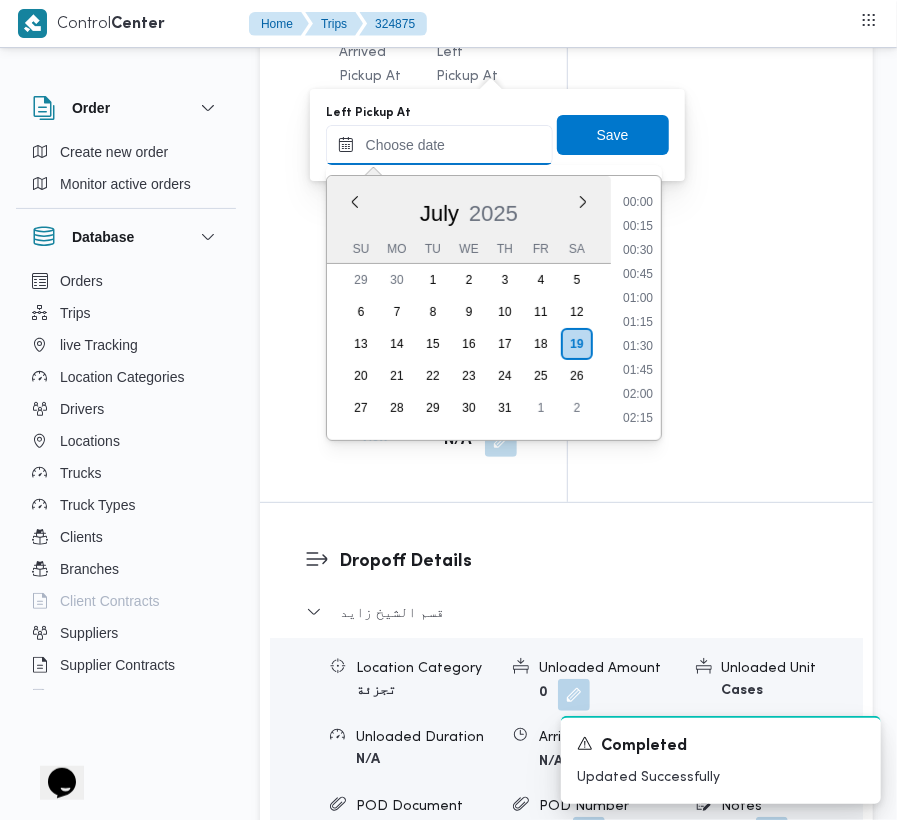 paste on "[DATE]  9:00:00 AM" 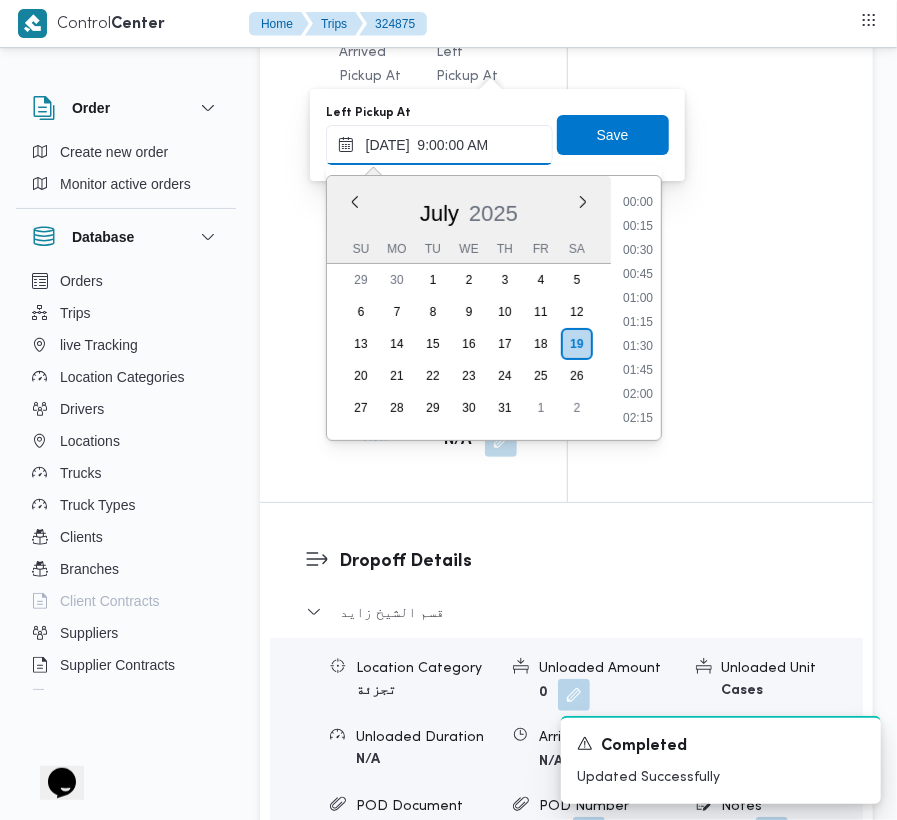 scroll, scrollTop: 864, scrollLeft: 0, axis: vertical 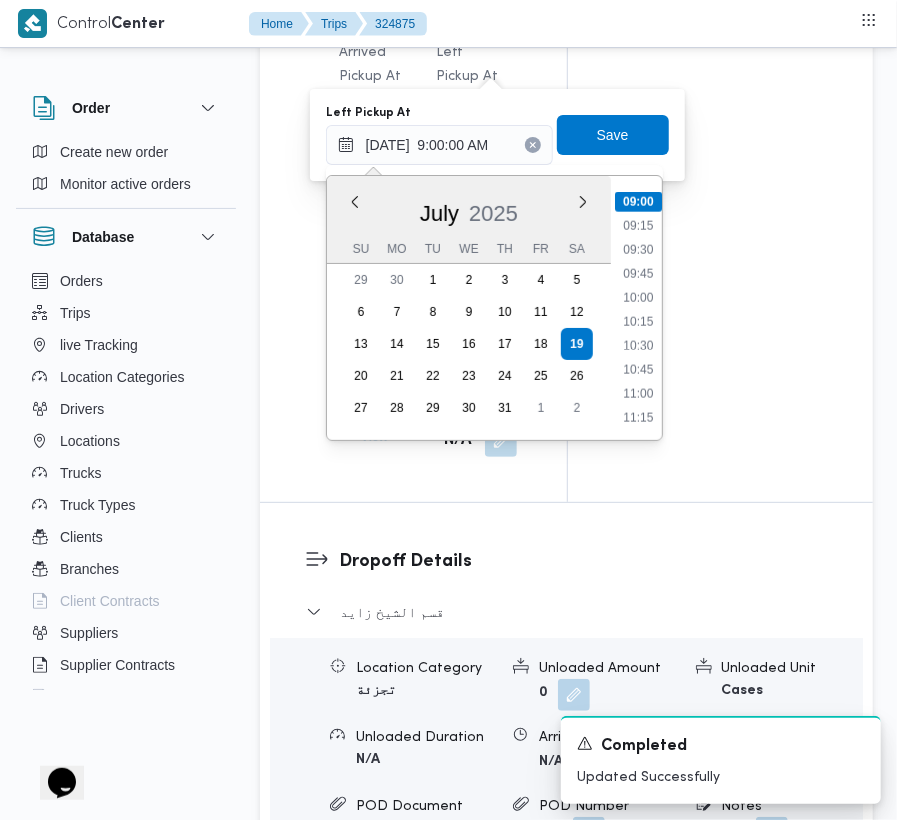 click on "10:45" at bounding box center [638, 370] 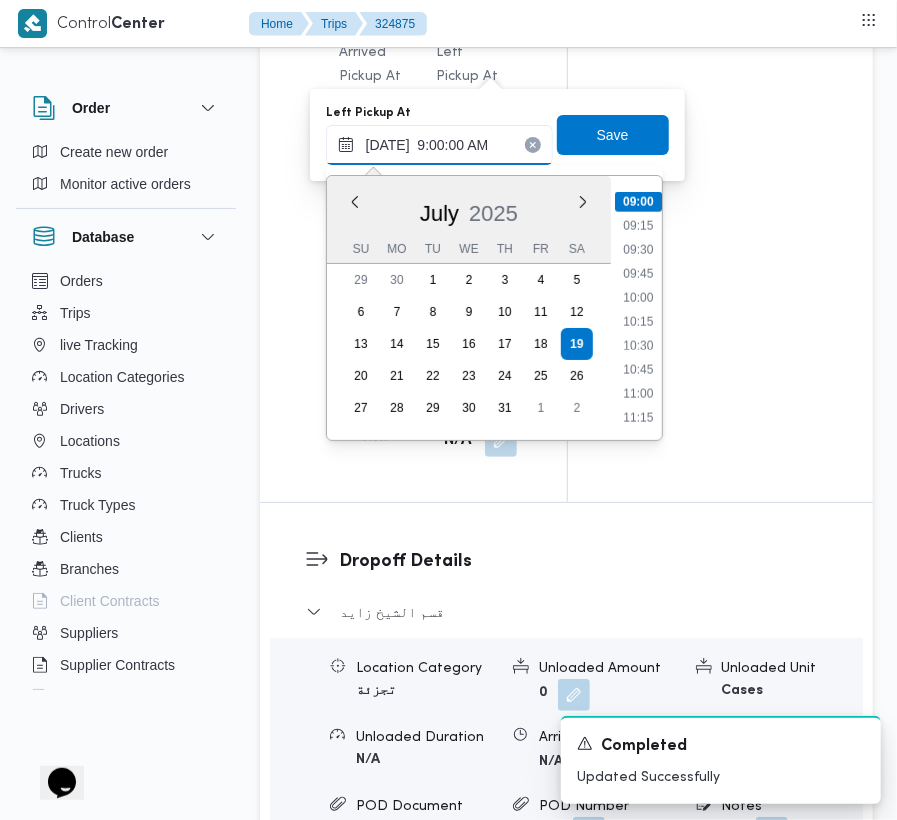 type on "[DATE] 10:45" 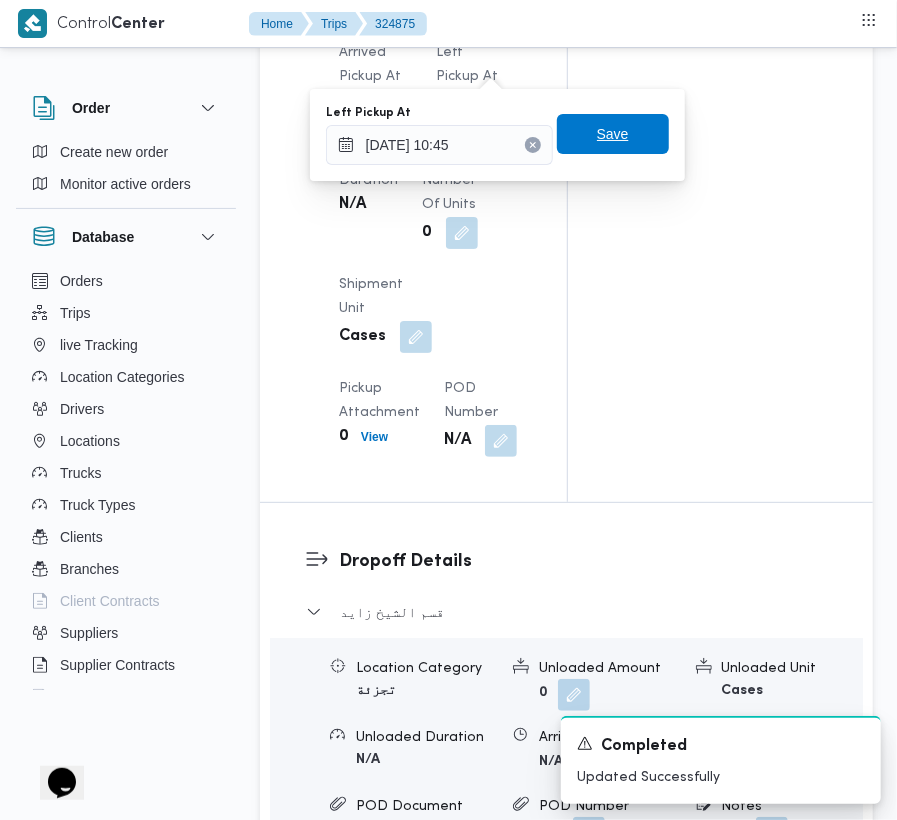 click on "Save" at bounding box center (613, 134) 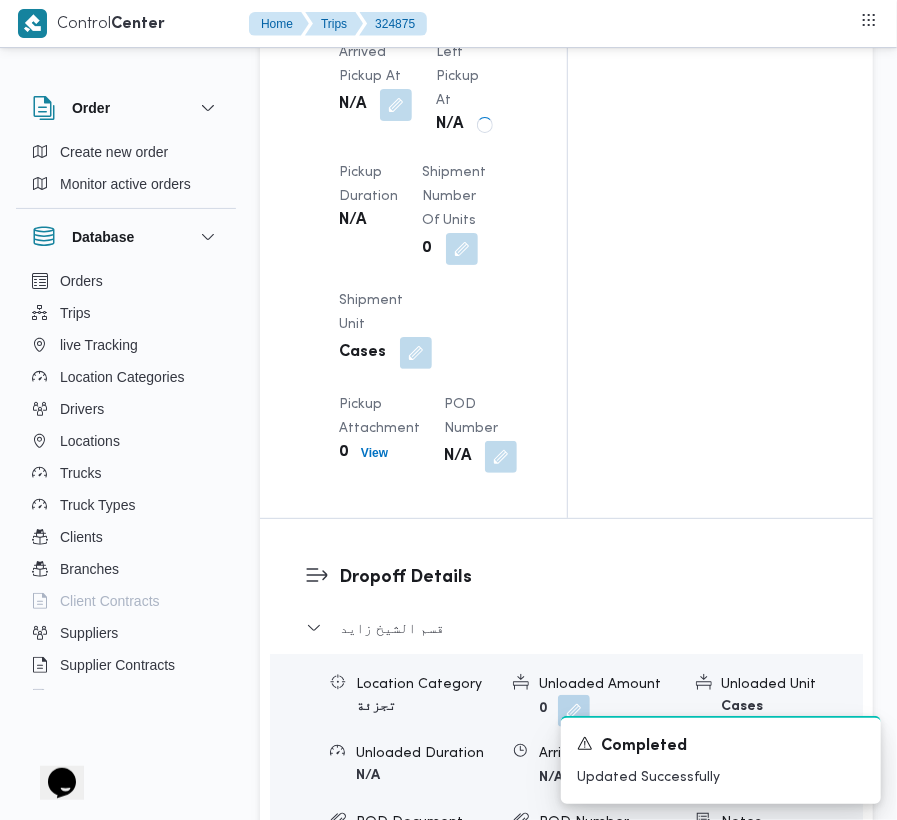 click on "Assignees Checklist Dropoffs details entered Driver Assigned Truck Assigned Documents for pickup Documents for dropoff Confirmed Data" at bounding box center [720, -888] 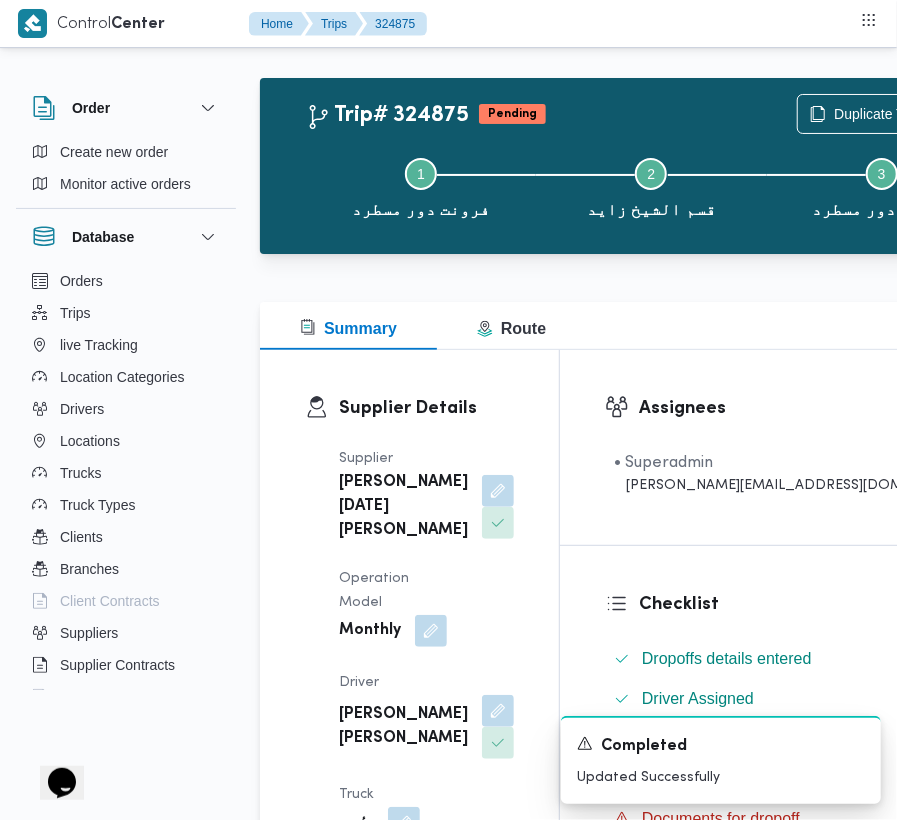 scroll, scrollTop: 0, scrollLeft: 0, axis: both 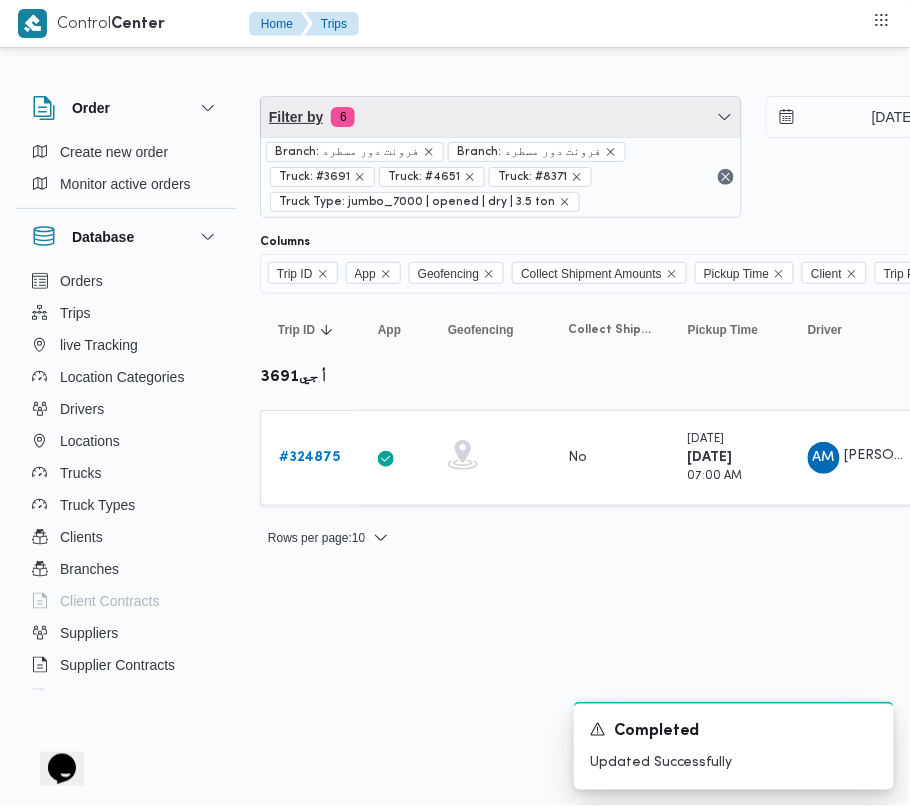click on "Filter by 6" at bounding box center [501, 117] 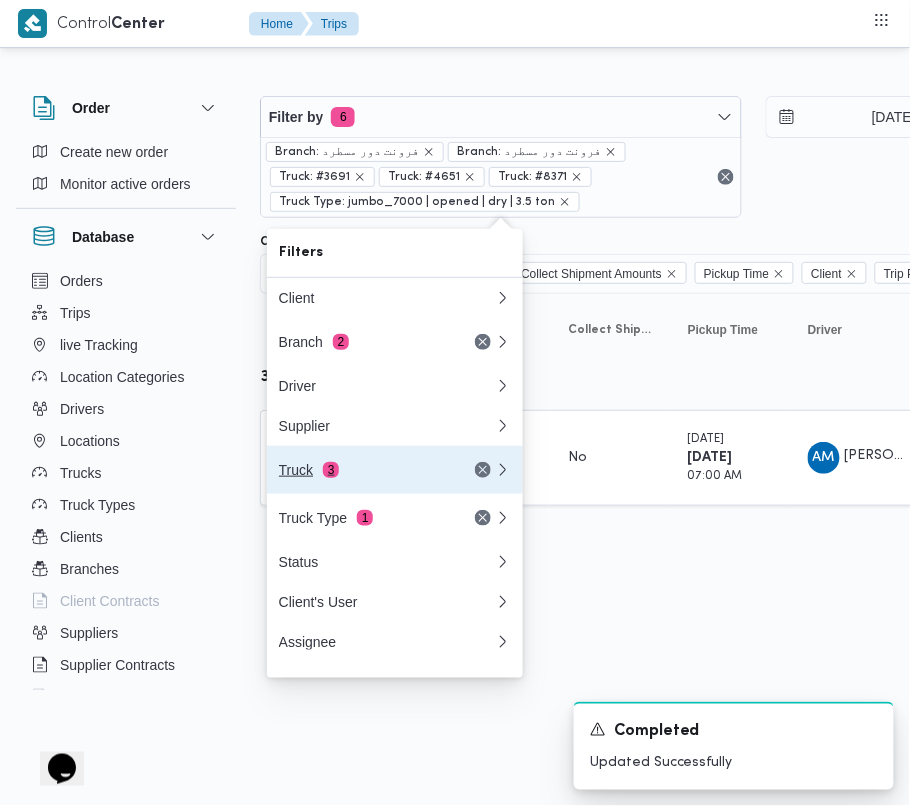 click on "Truck 3" at bounding box center (395, 470) 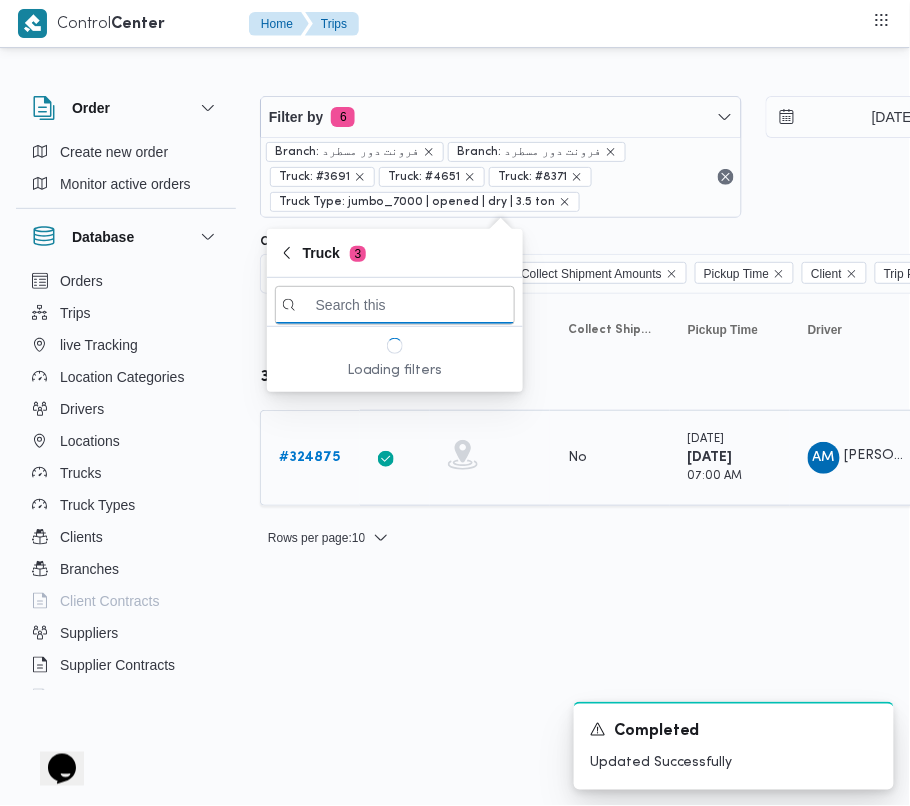 paste on "4217" 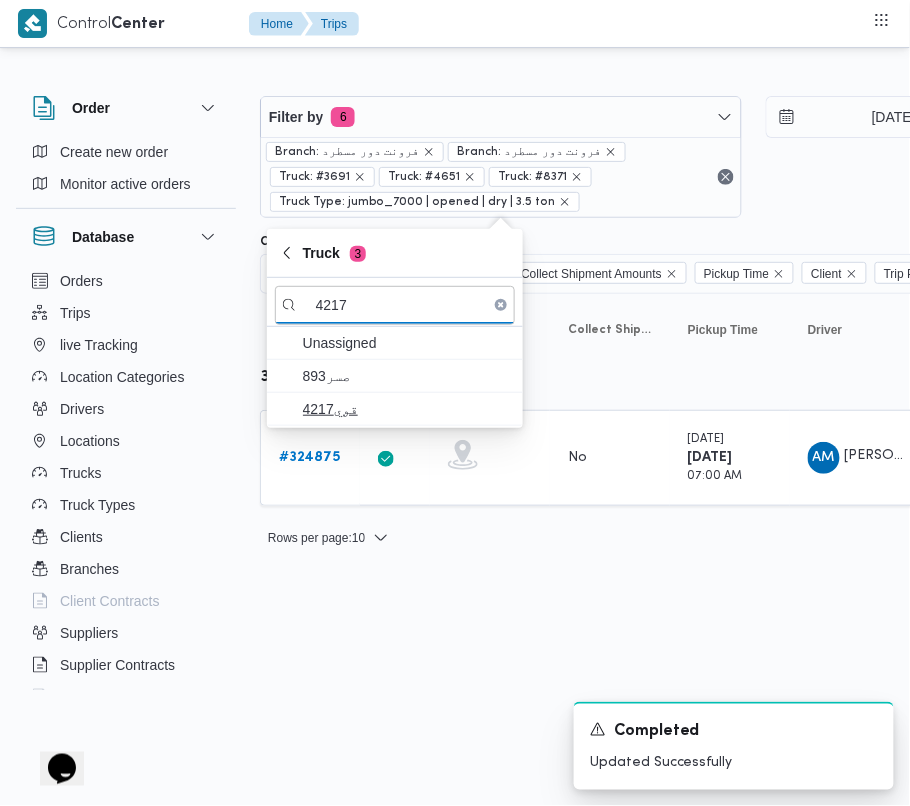 type on "4217" 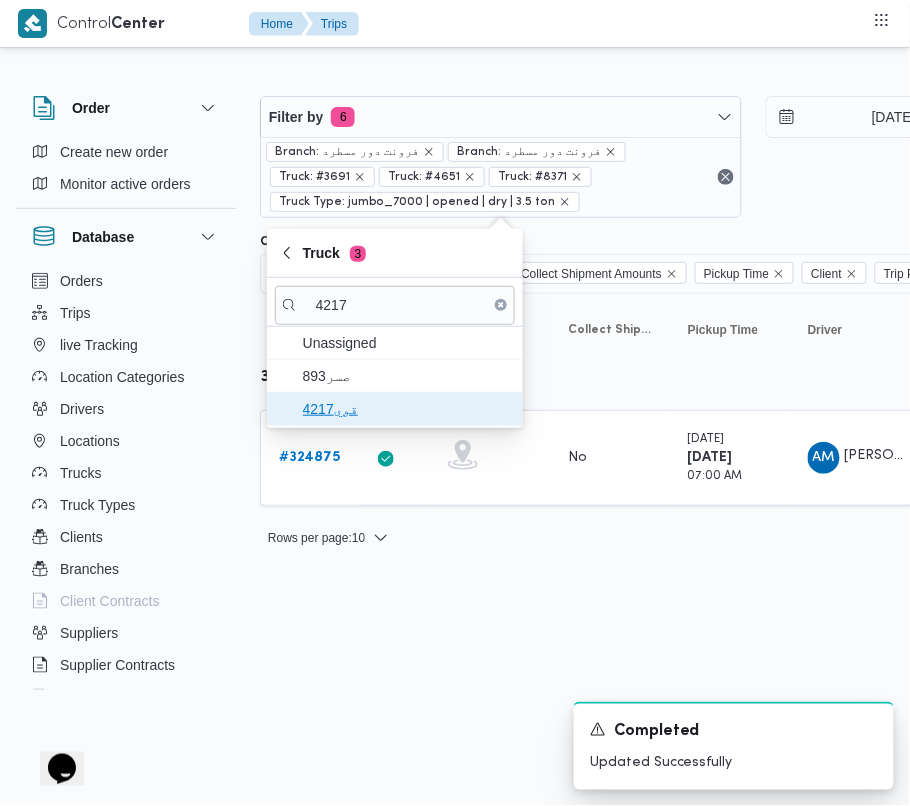 click on "قوي4217" at bounding box center [407, 409] 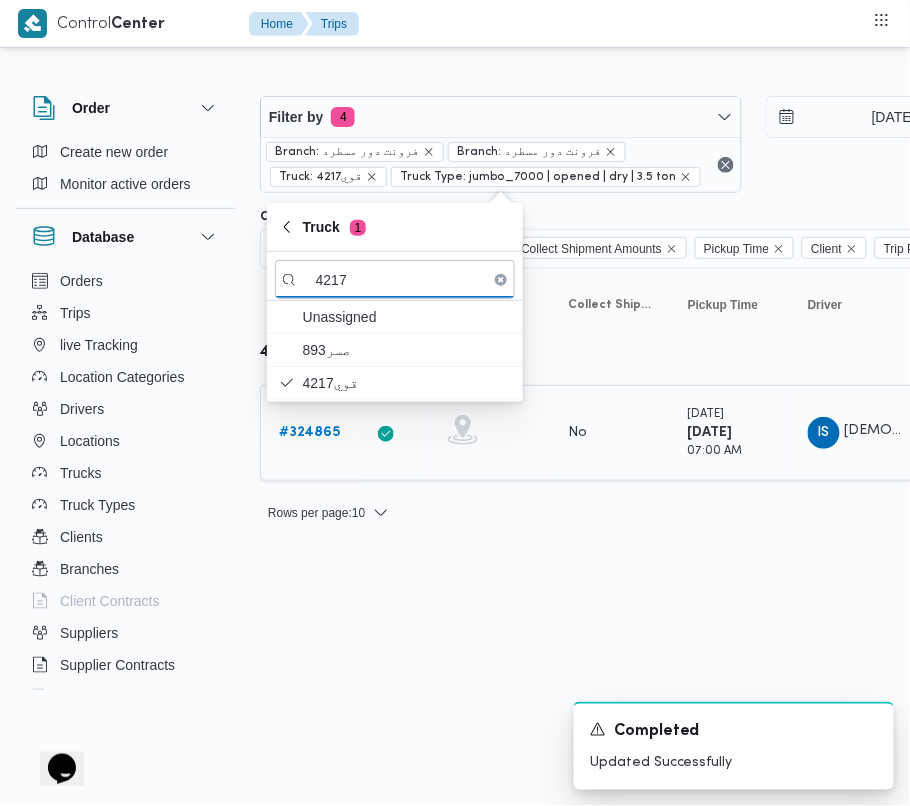 click on "# 324865" at bounding box center [309, 432] 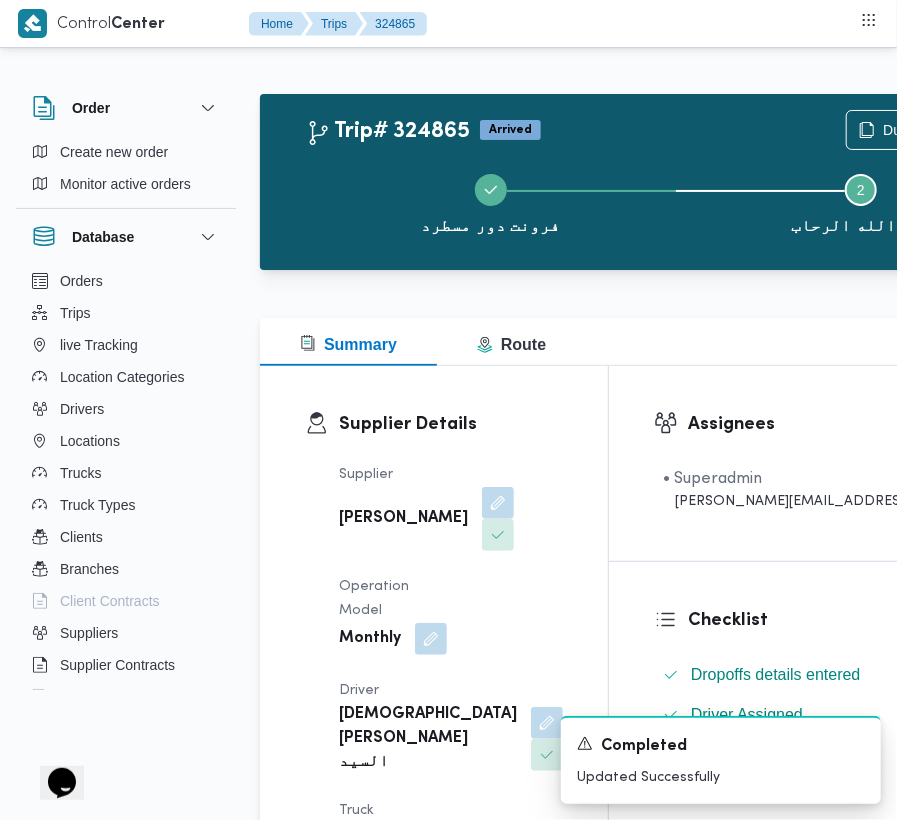 scroll, scrollTop: 2533, scrollLeft: 0, axis: vertical 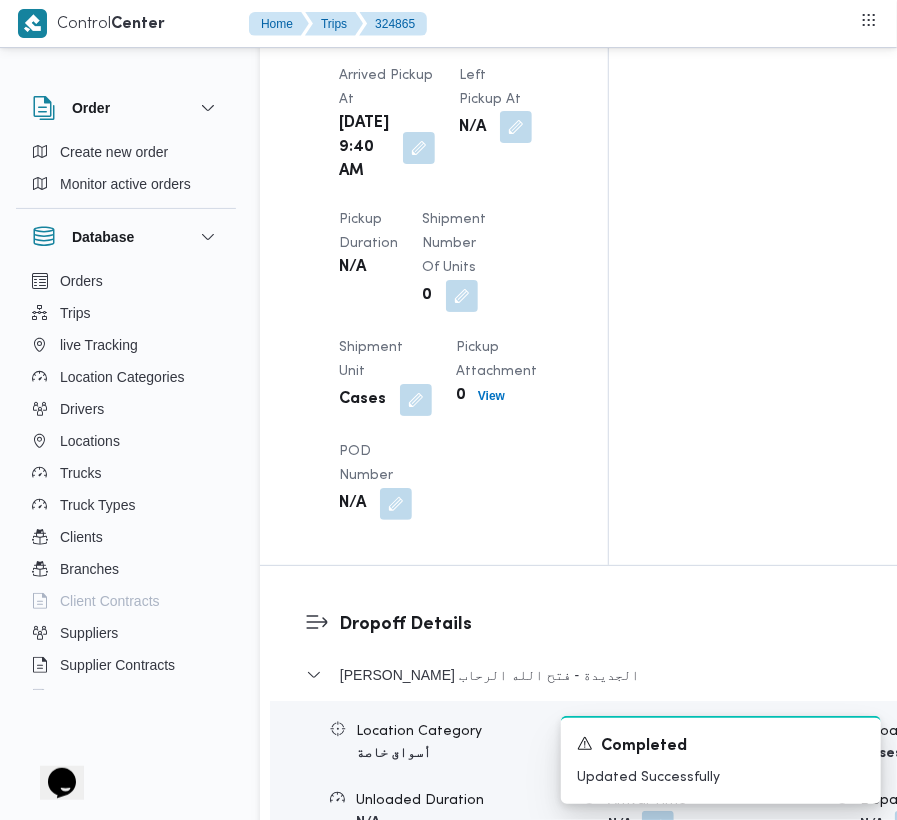 click at bounding box center (516, 127) 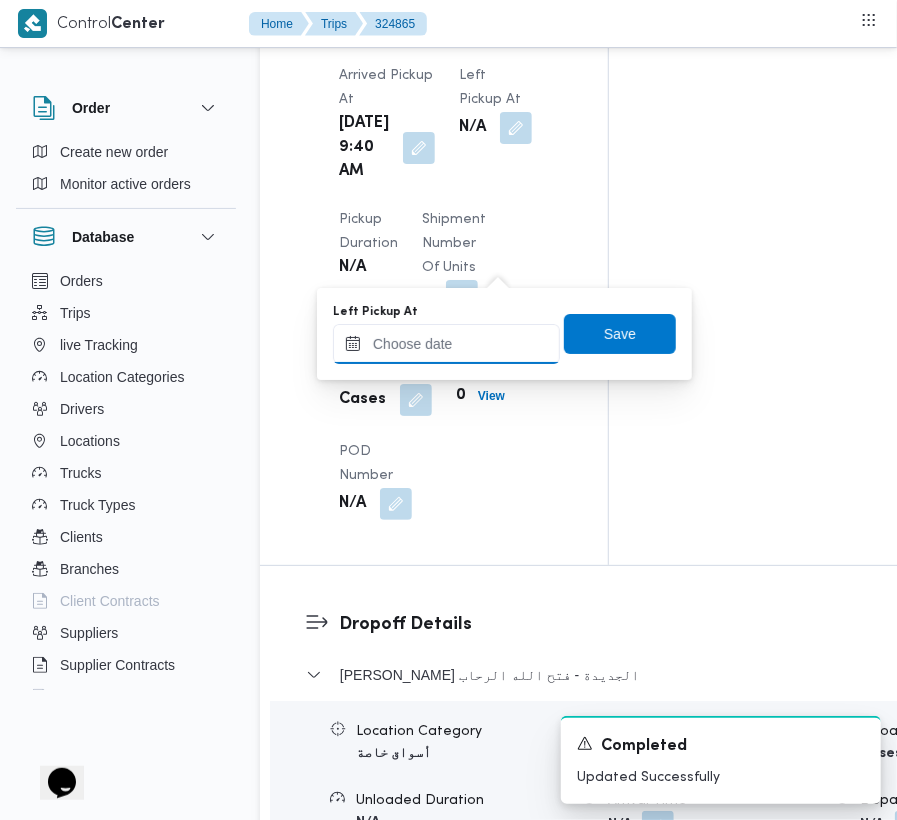 click on "Left Pickup At" at bounding box center (446, 344) 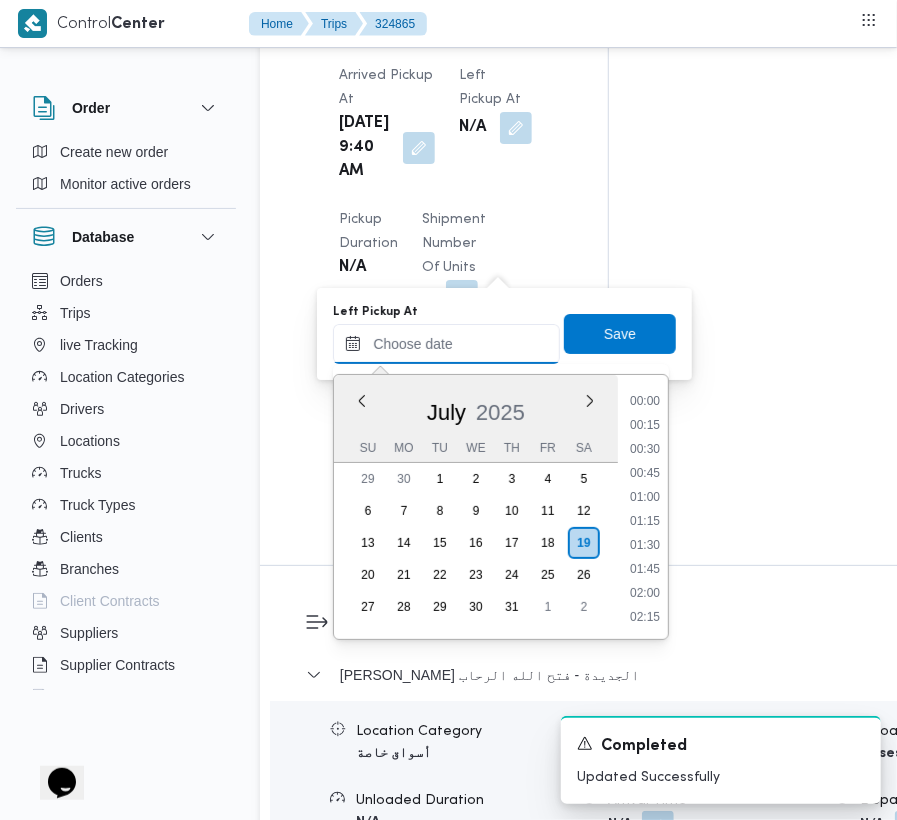 scroll, scrollTop: 961, scrollLeft: 0, axis: vertical 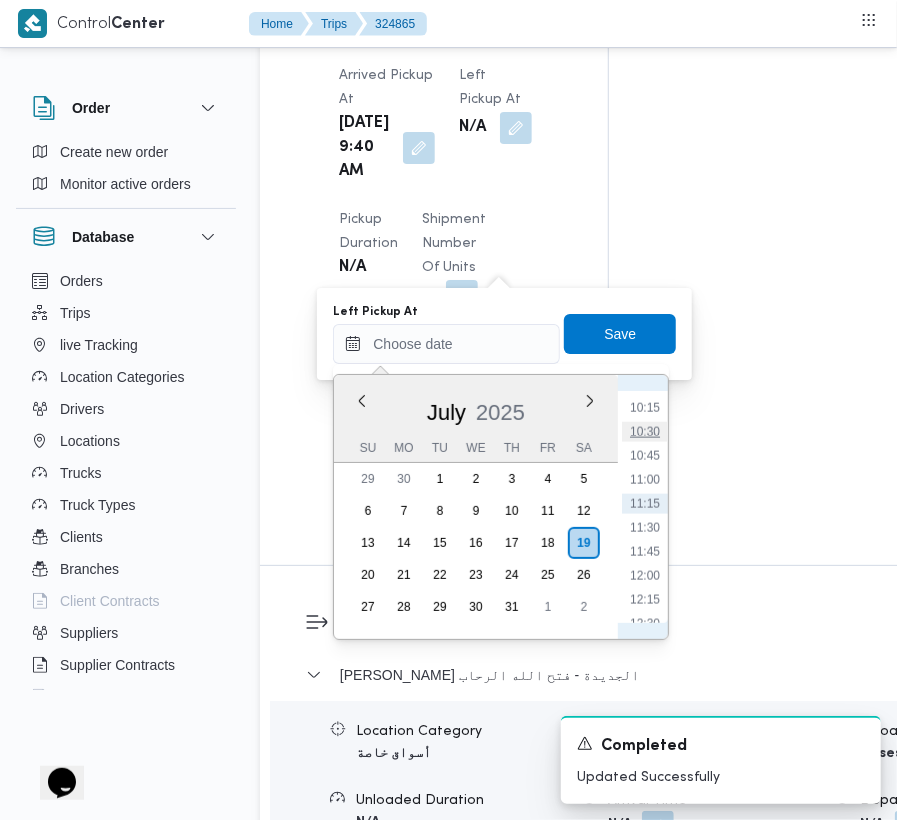 click on "10:30" at bounding box center [645, 432] 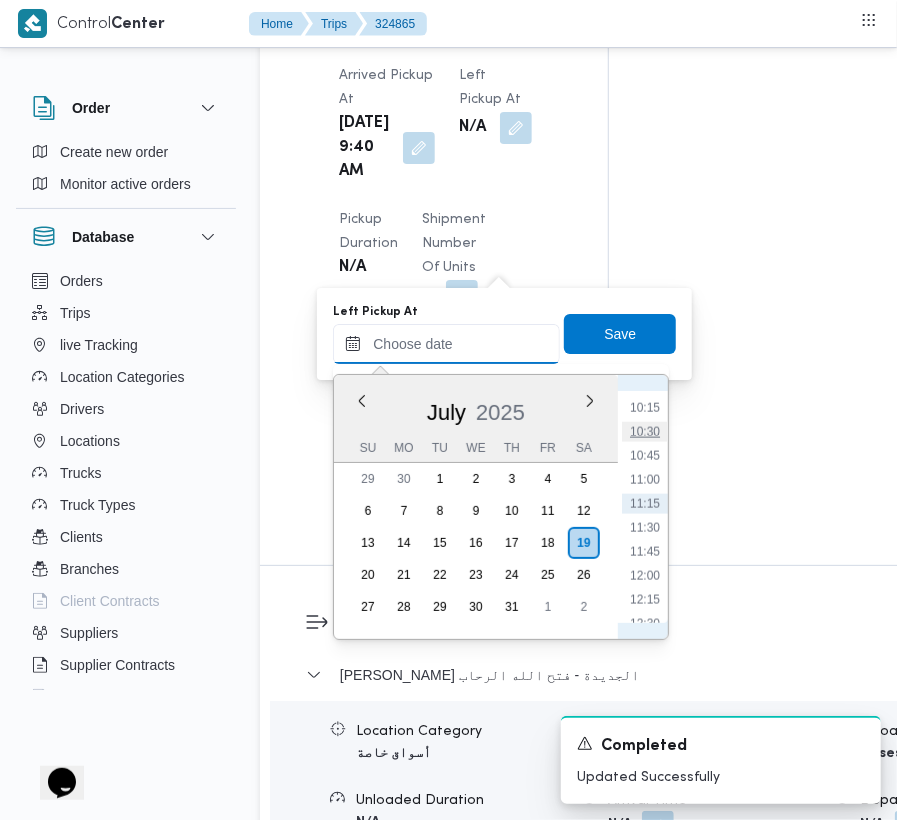 type on "[DATE] 10:30" 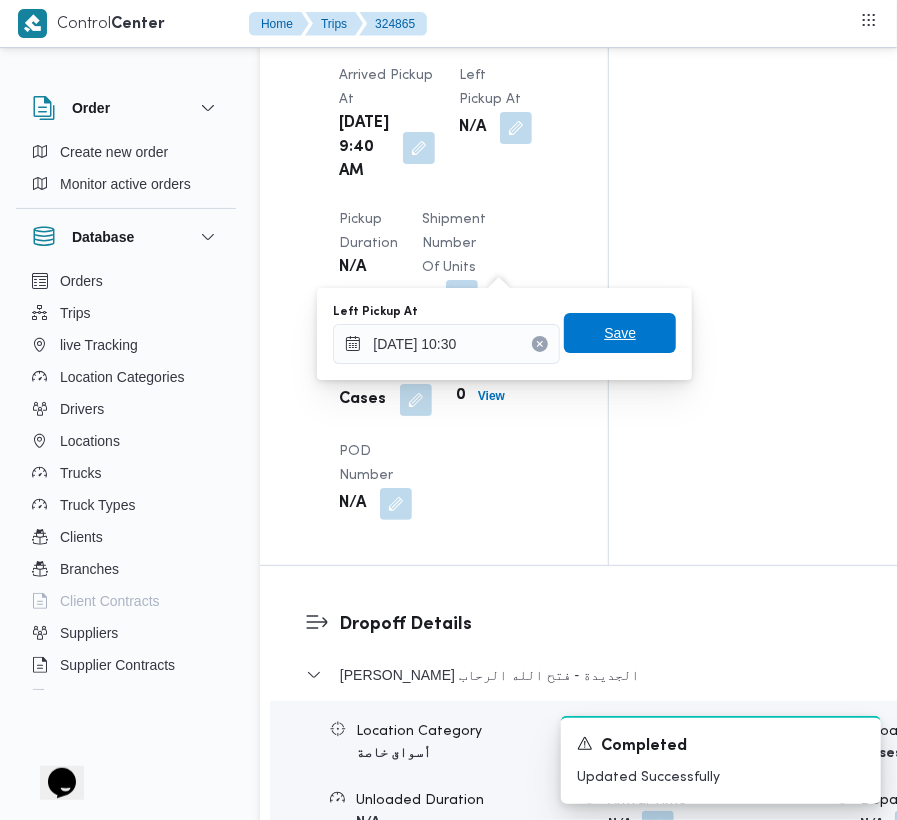 click on "Save" at bounding box center (620, 333) 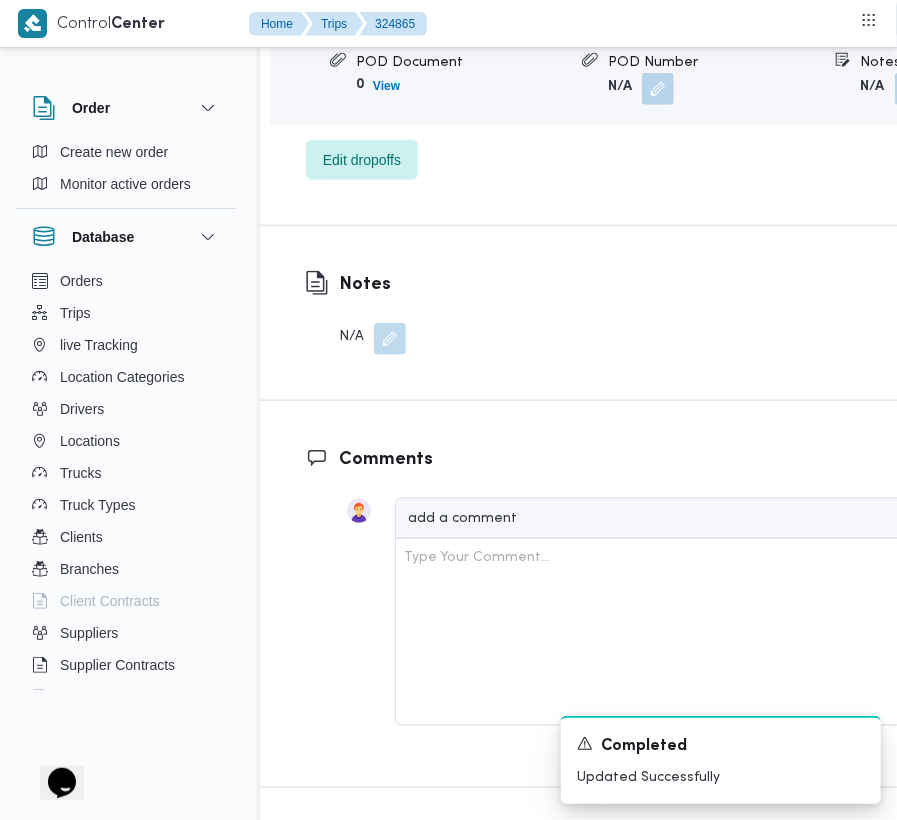 scroll, scrollTop: 3424, scrollLeft: 0, axis: vertical 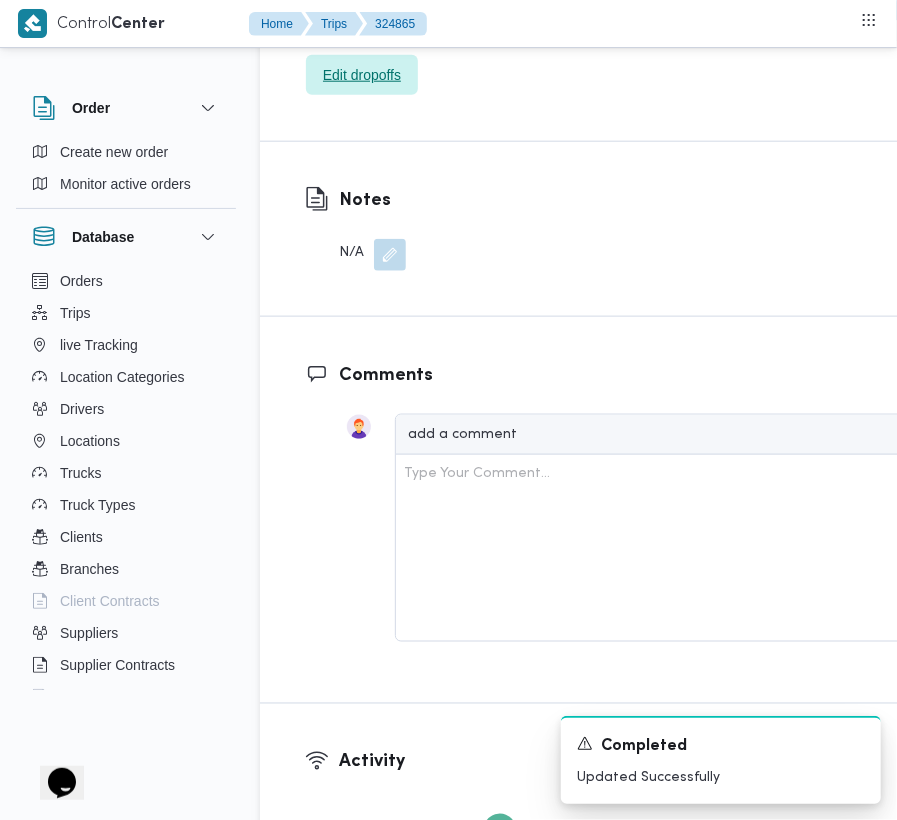 click on "Edit dropoffs" at bounding box center (362, 75) 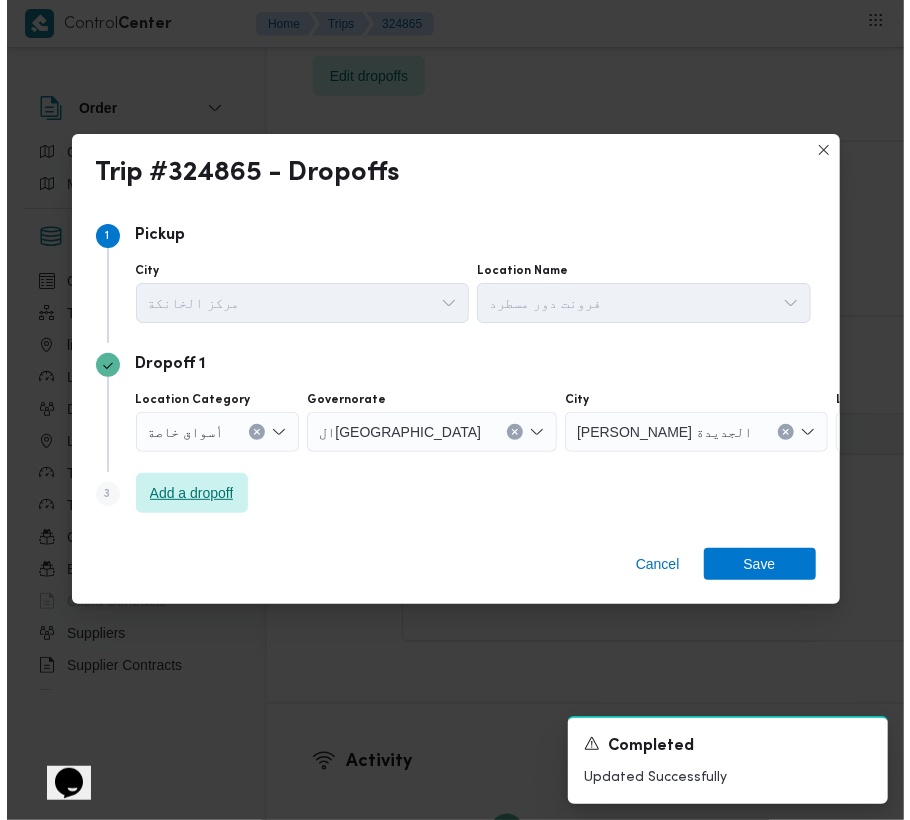 scroll, scrollTop: 3168, scrollLeft: 0, axis: vertical 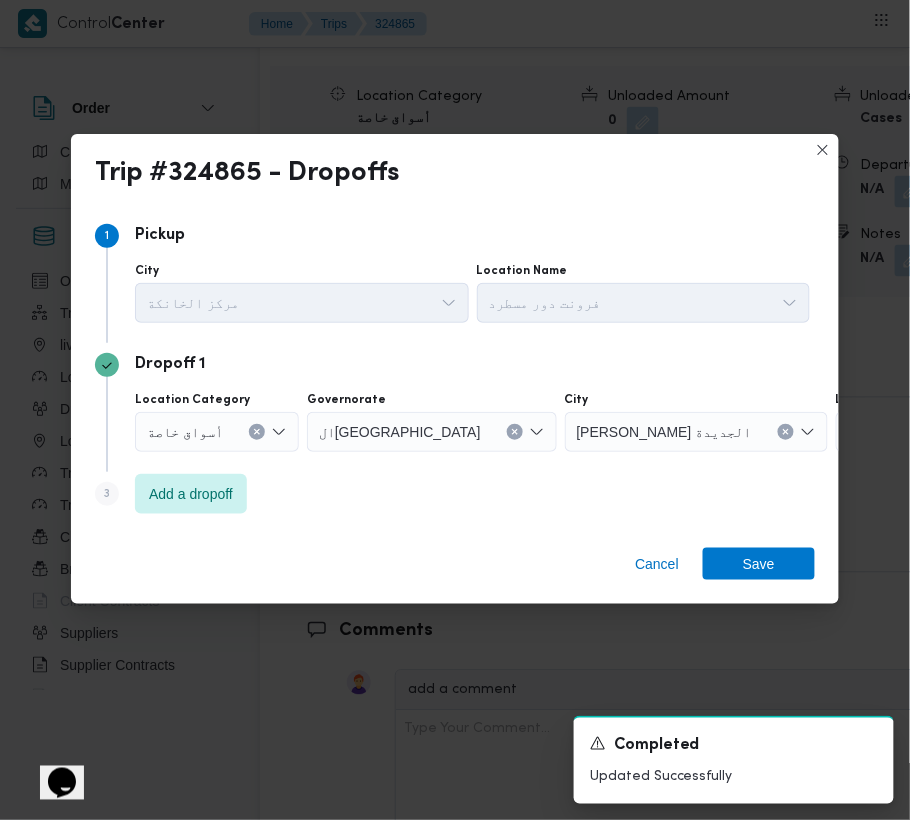 click on "Step 1 1 Pickup City مركز الخانكة Location Name فرونت دور مسطرد Dropoff 1 Location Category أسواق خاصة [GEOGRAPHIC_DATA] City [PERSON_NAME][GEOGRAPHIC_DATA] الجديدة Location Name فتح الله الرحاب  Step 3 is disabled 3 Add a dropoff" at bounding box center (455, 369) 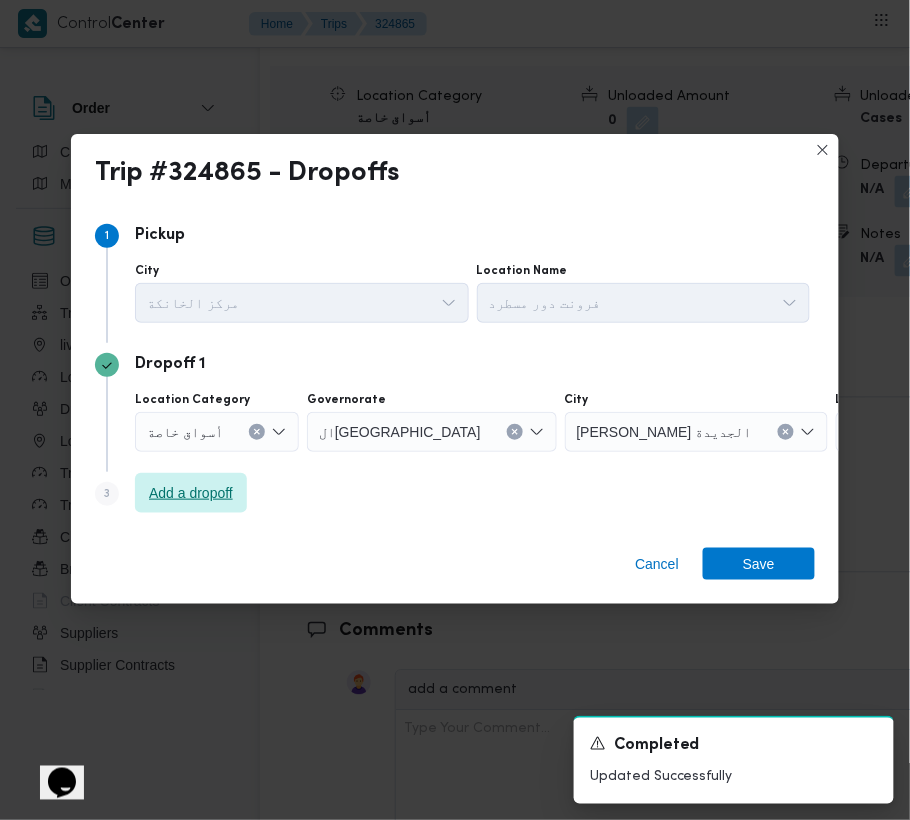 click on "Add a dropoff" at bounding box center [191, 493] 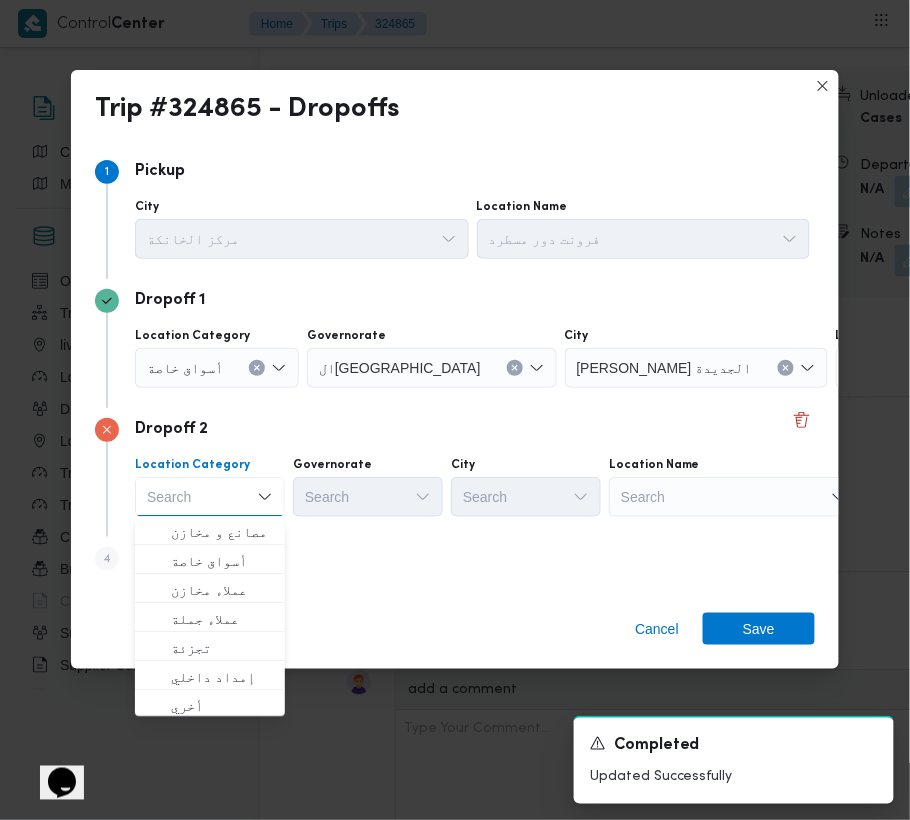click on "Search" at bounding box center (961, 368) 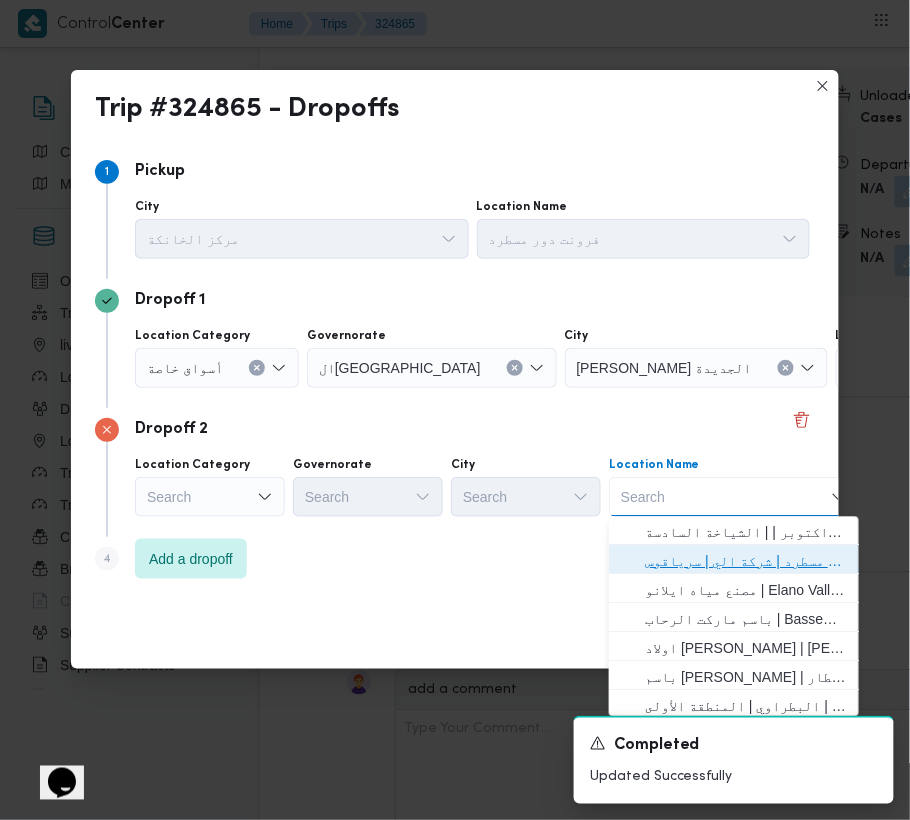 click on "فرونت دور مسطرد | شركة الي | سرياقوس" at bounding box center (746, 562) 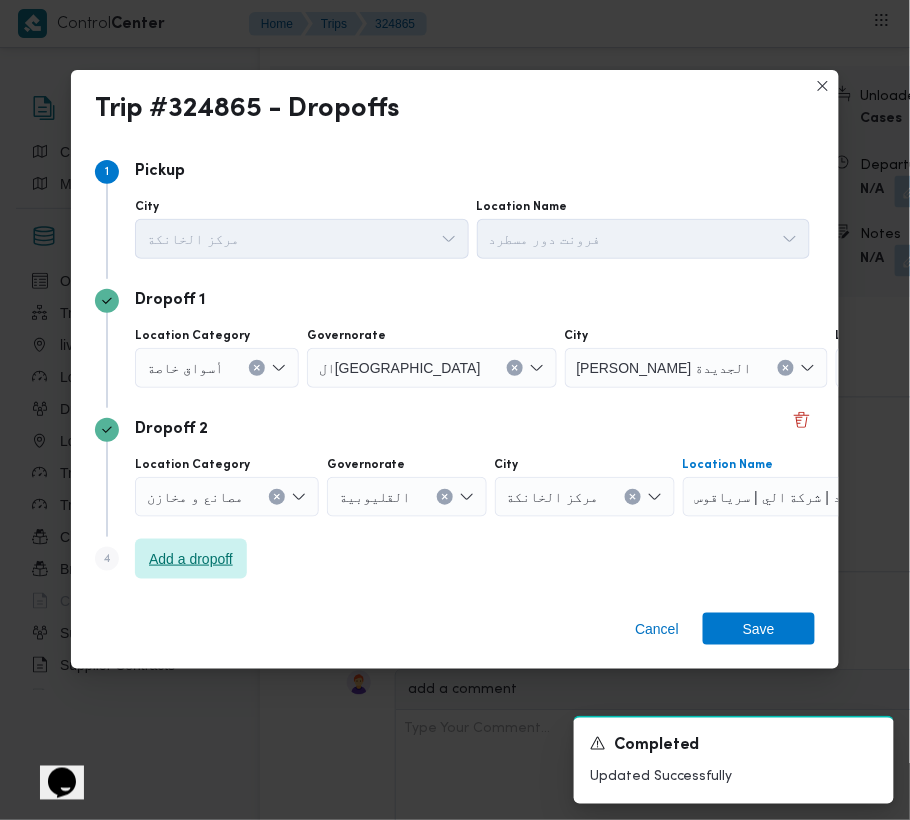 click on "Add a dropoff" at bounding box center [191, 559] 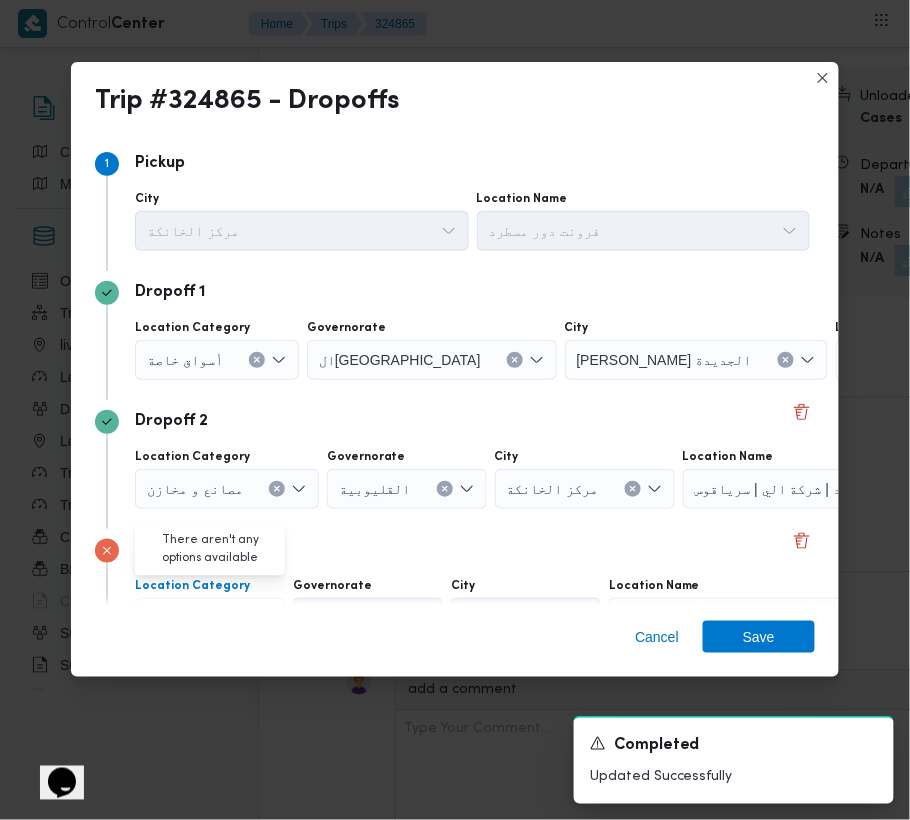 scroll, scrollTop: 113, scrollLeft: 0, axis: vertical 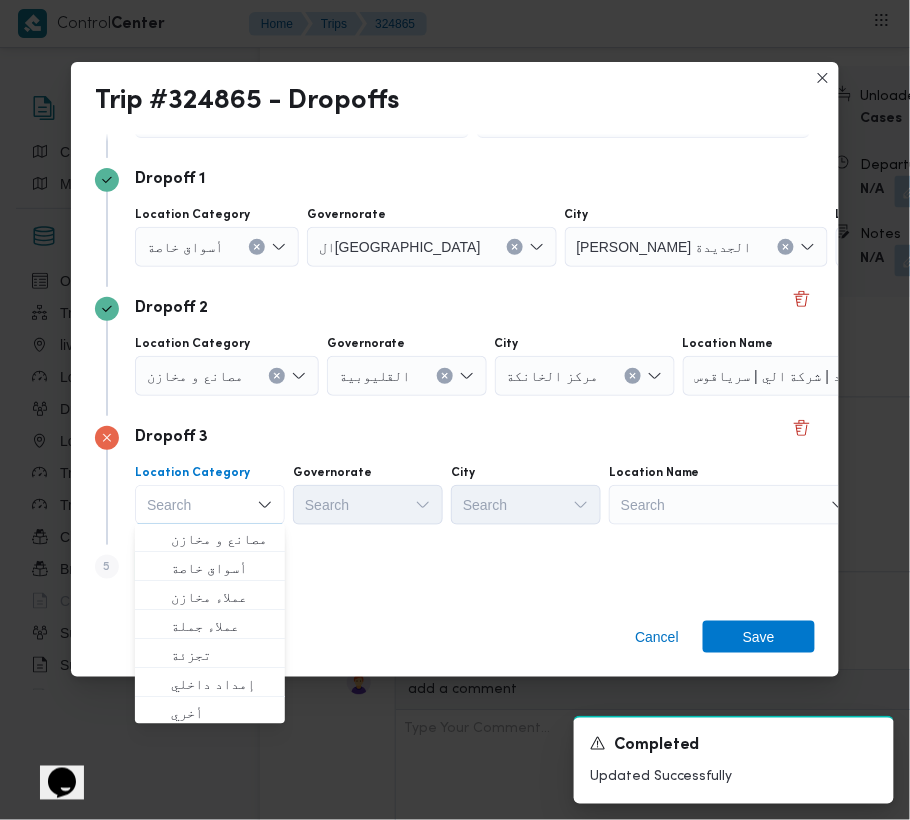 click on "Search" at bounding box center (961, 247) 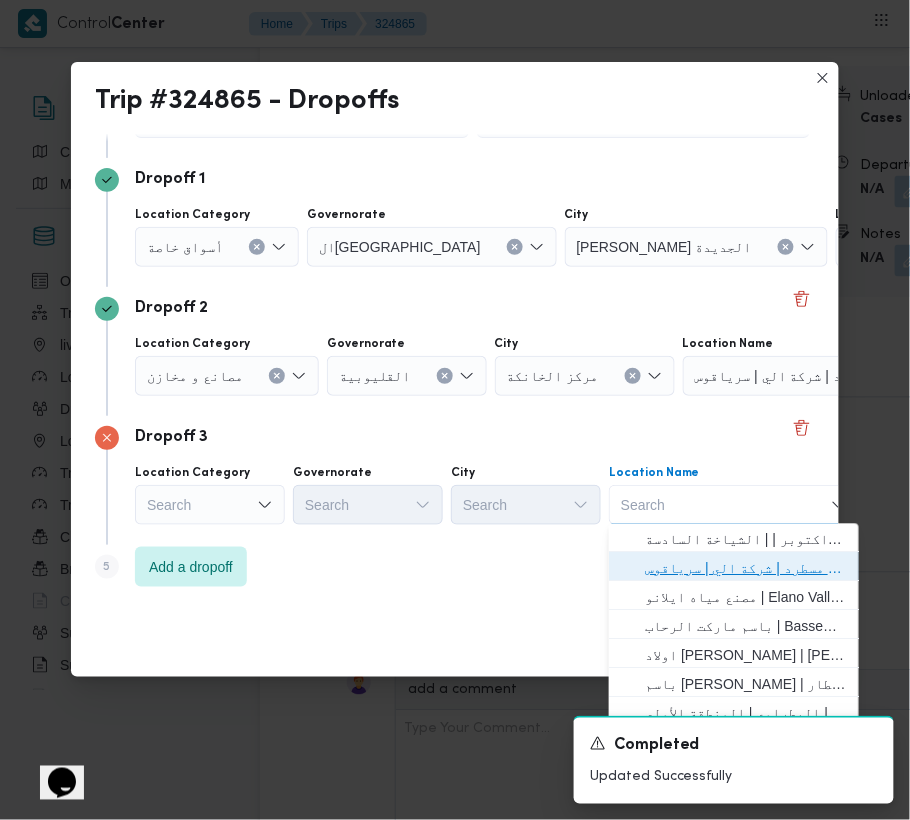 click on "فرونت دور مسطرد | شركة الي | سرياقوس" at bounding box center [746, 569] 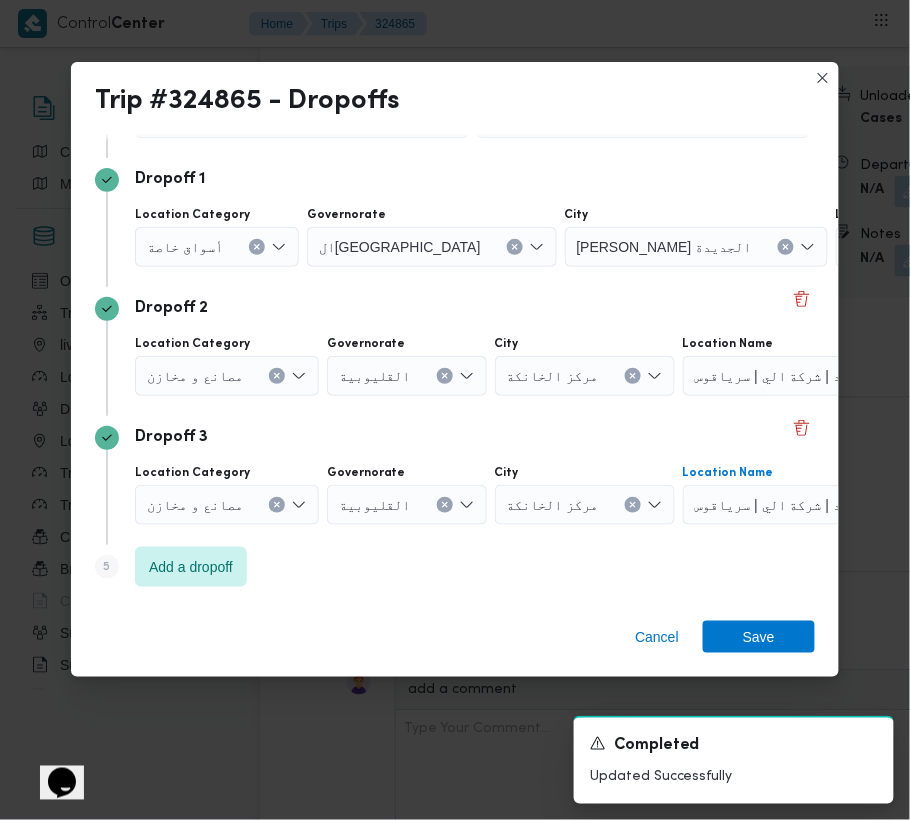 click on "مصانع و مخازن" at bounding box center [185, 246] 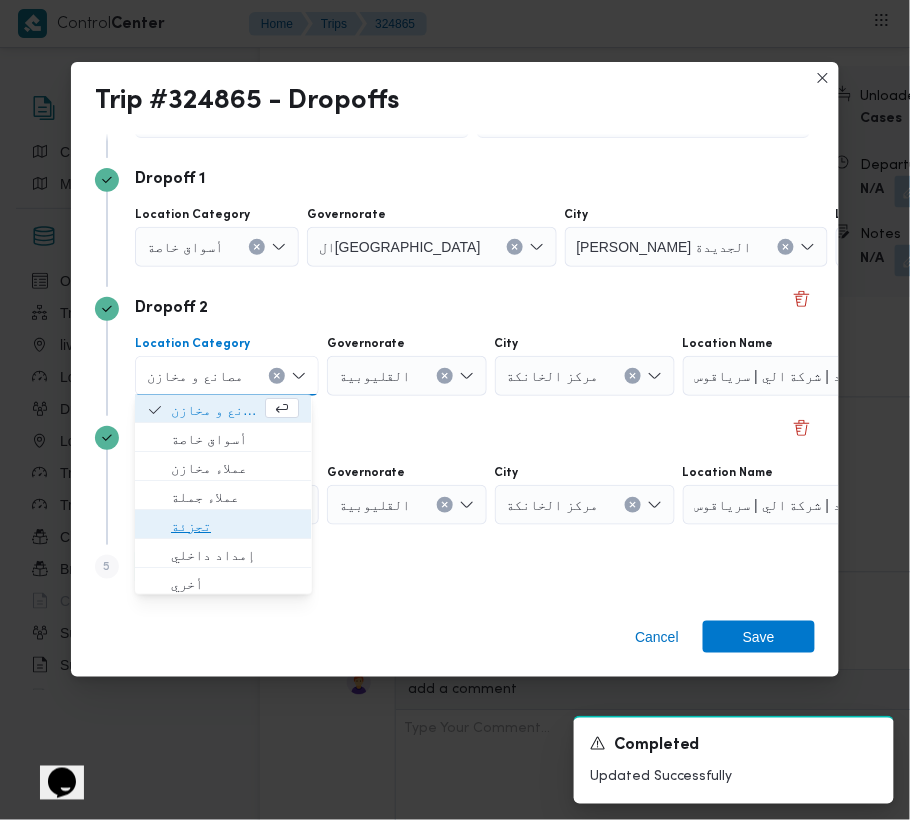 click on "تجزئة" at bounding box center (235, 527) 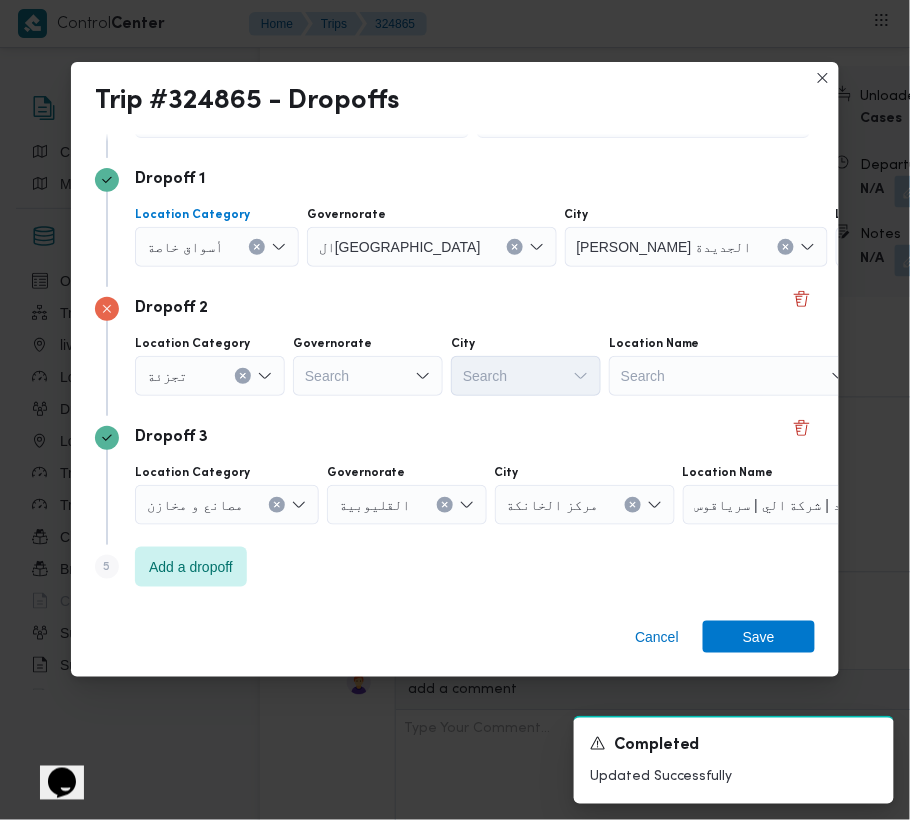 click on "أسواق خاصة" at bounding box center [185, 246] 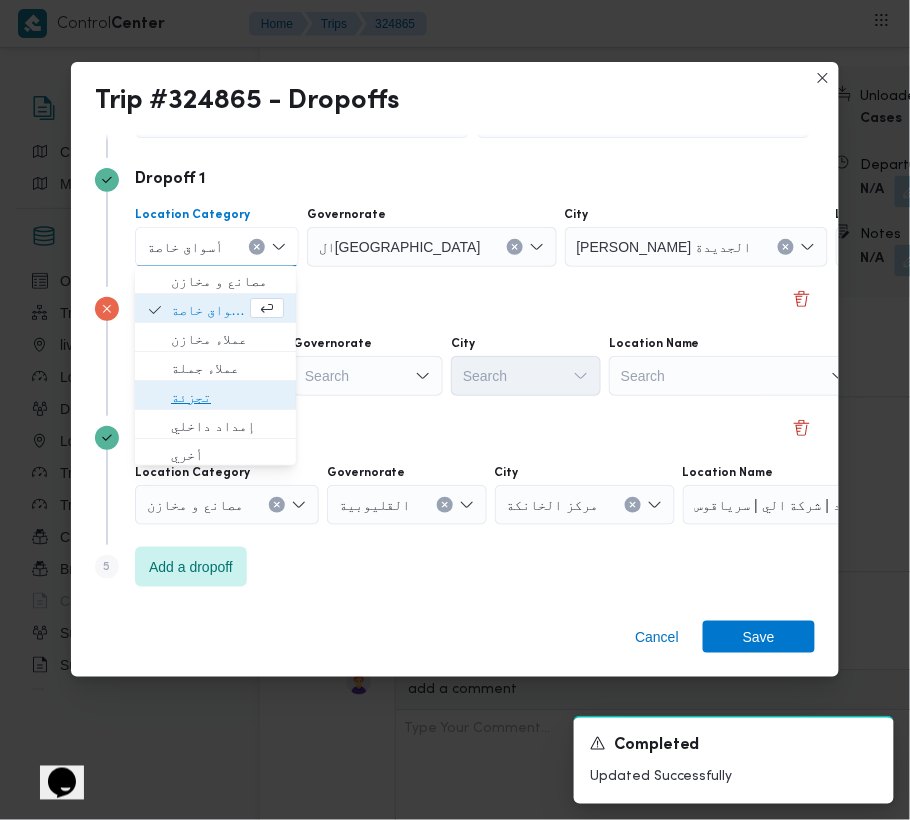click on "تجزئة" at bounding box center (227, 398) 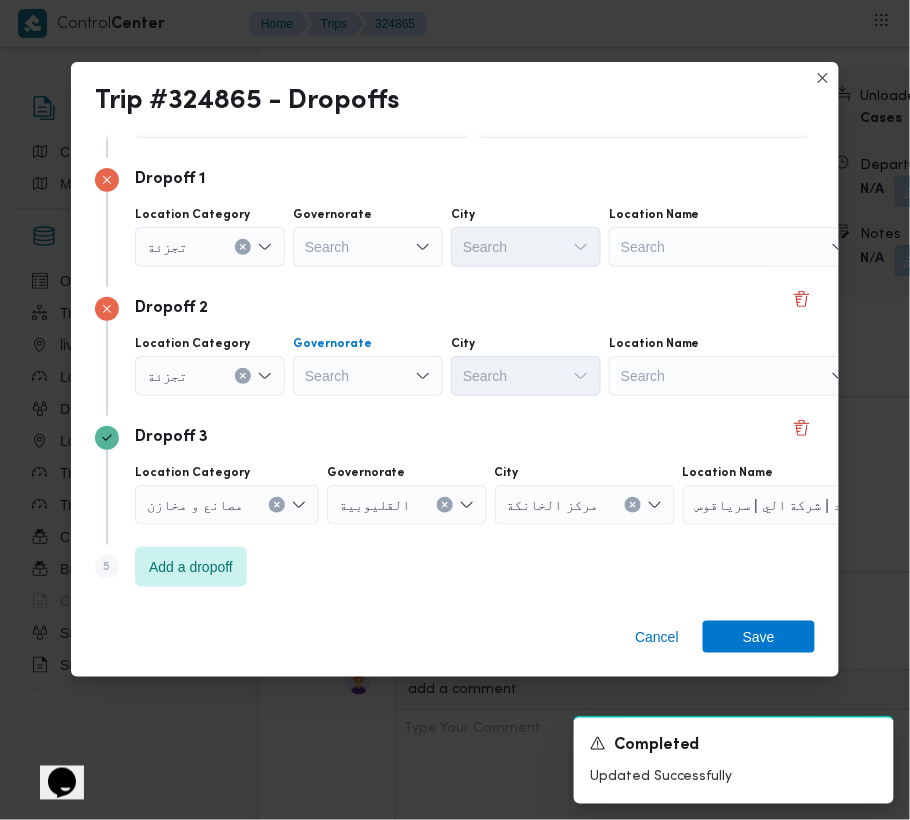 click on "Search" at bounding box center (368, 247) 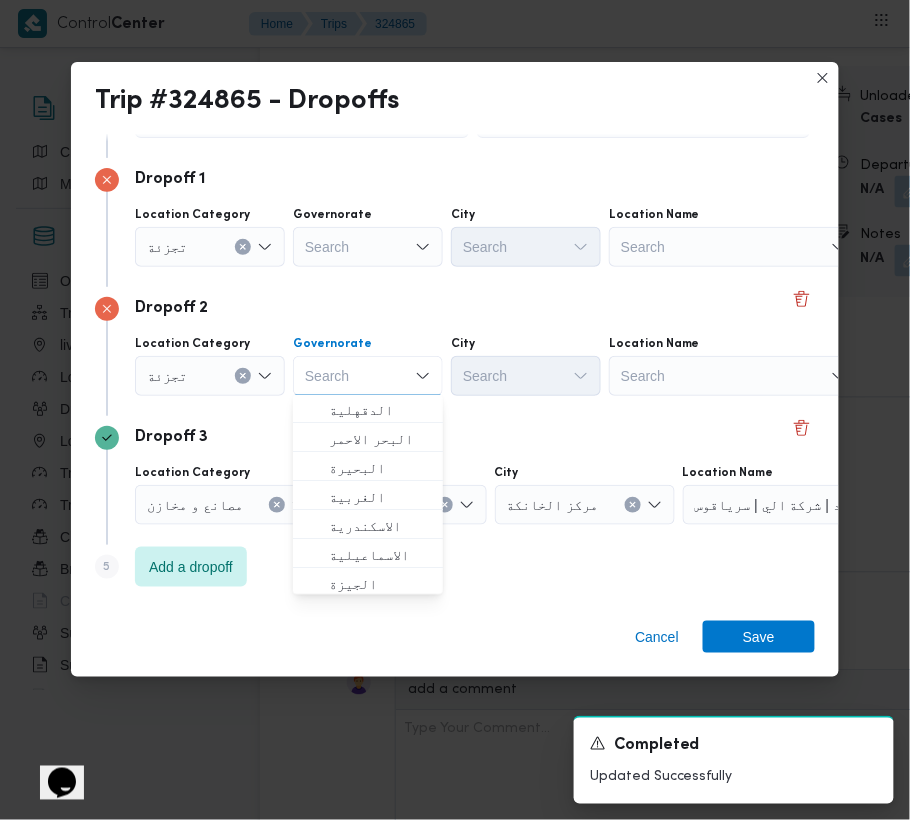 paste on "جيزة" 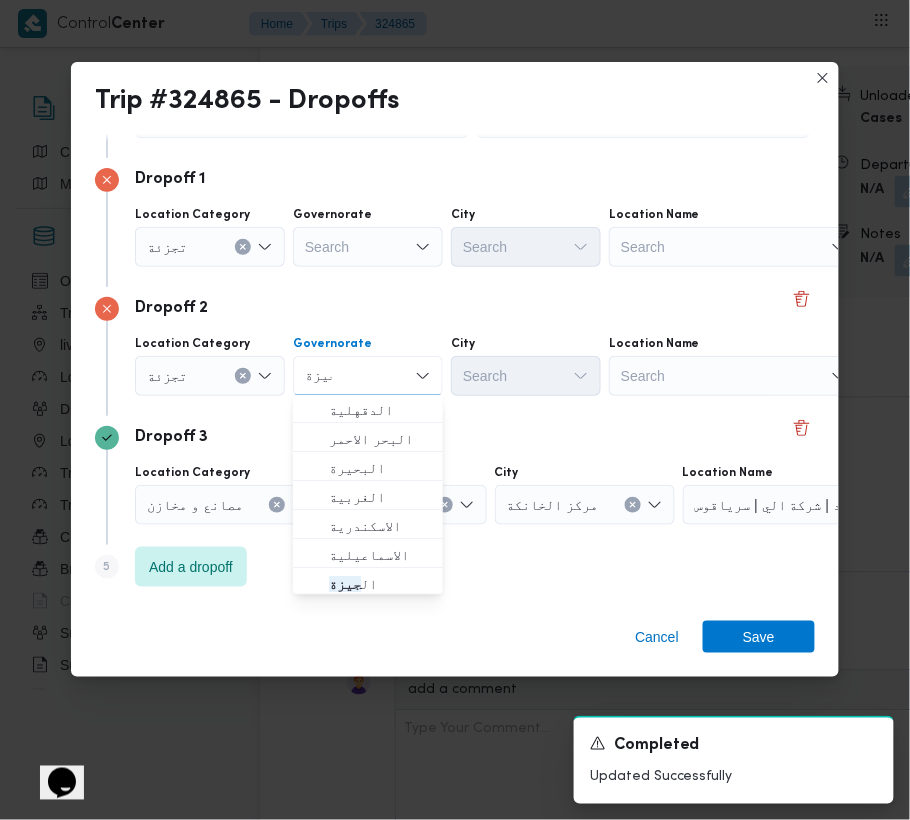 type on "جيزة" 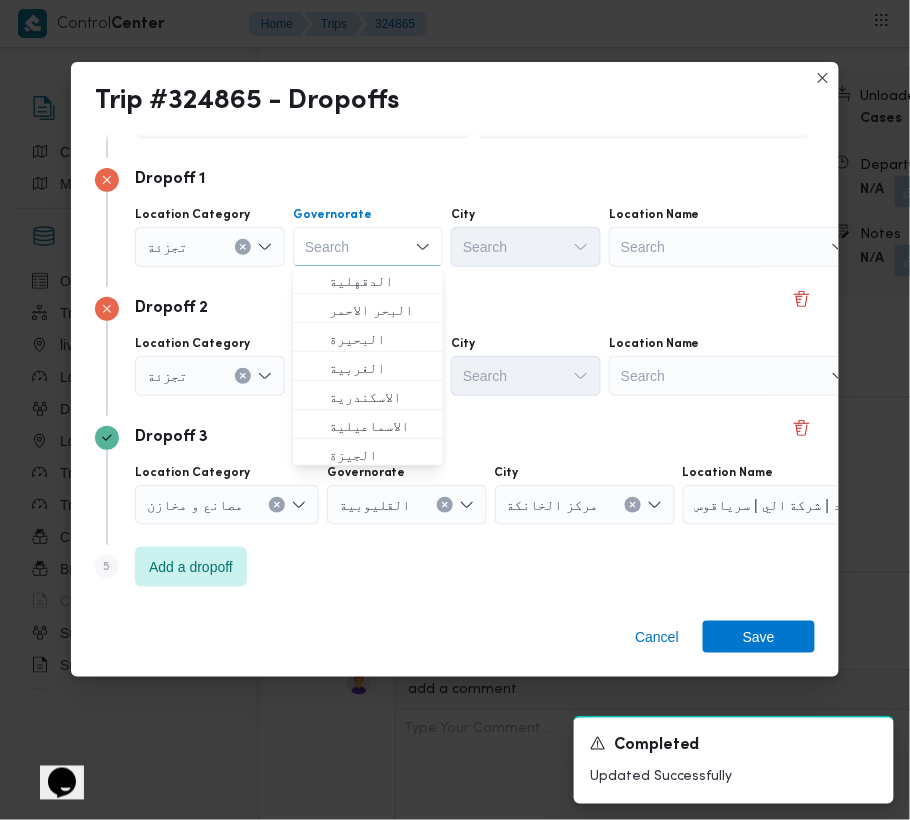 paste on "جيزة" 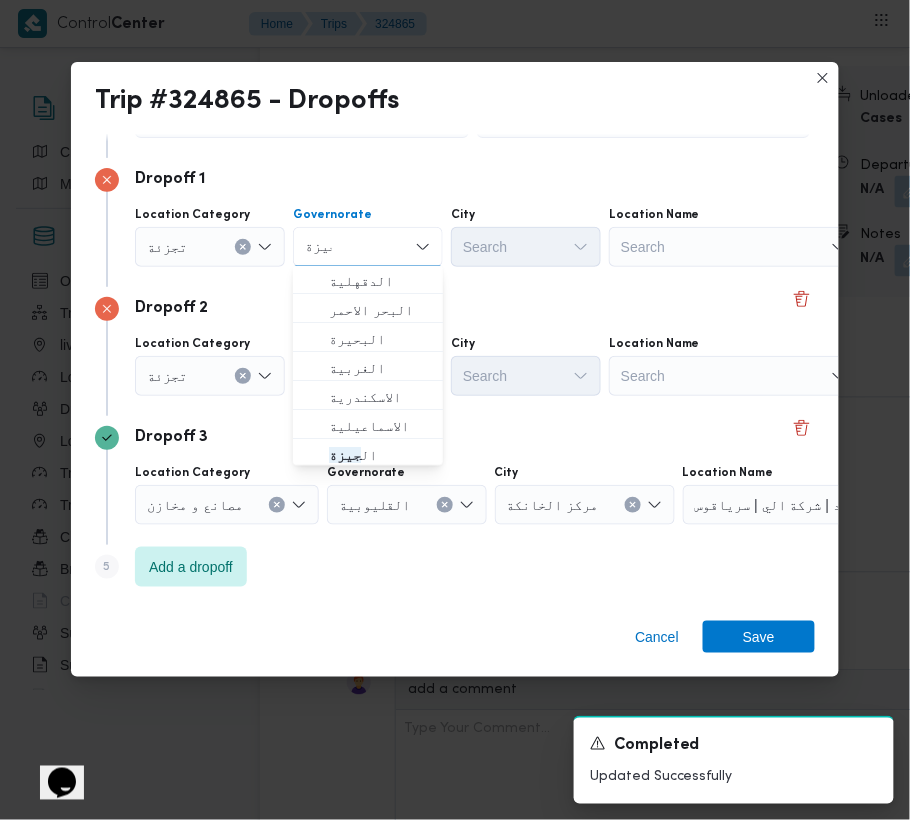 type on "جيزة" 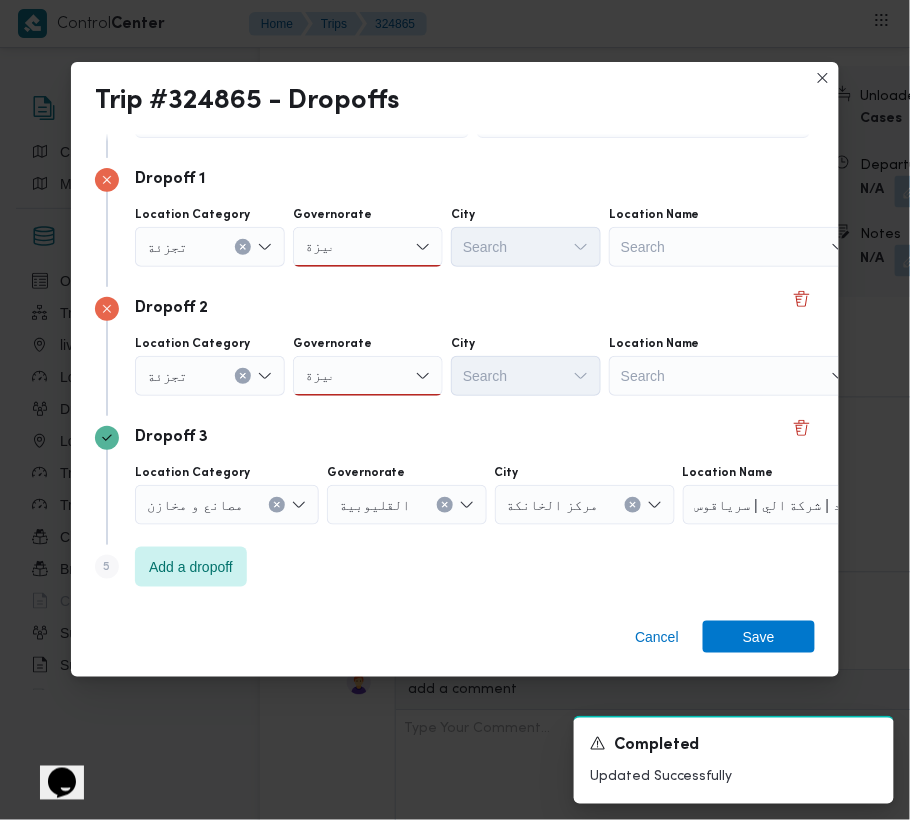 click on "جيزة جيزة" at bounding box center (368, 247) 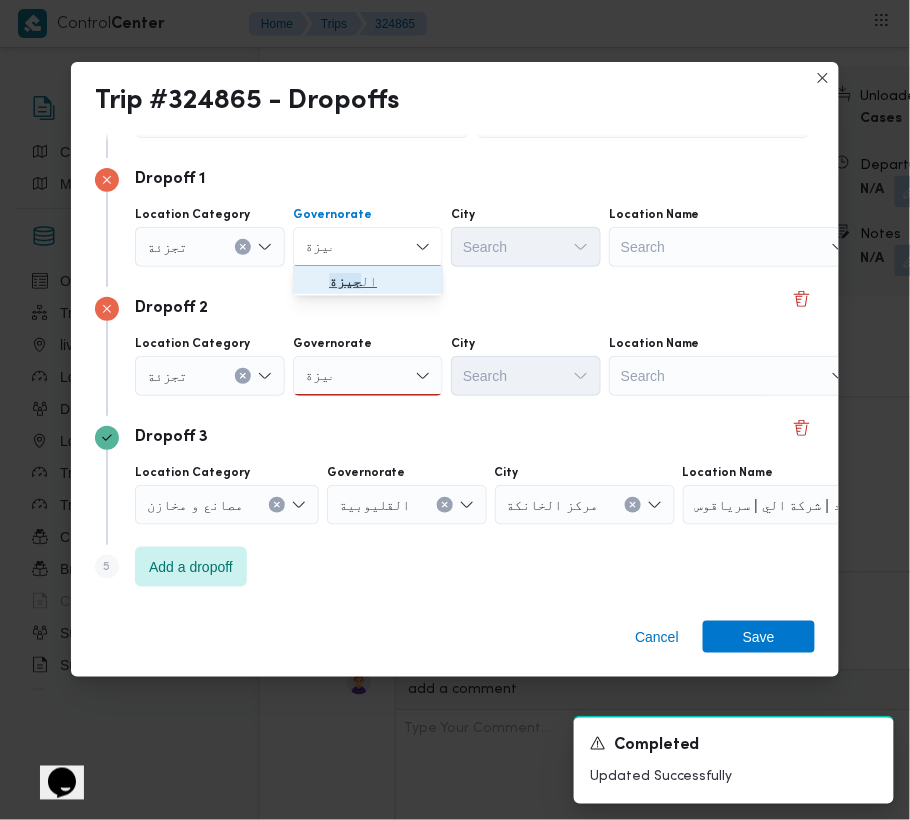 click on "ال جيزة" at bounding box center [380, 282] 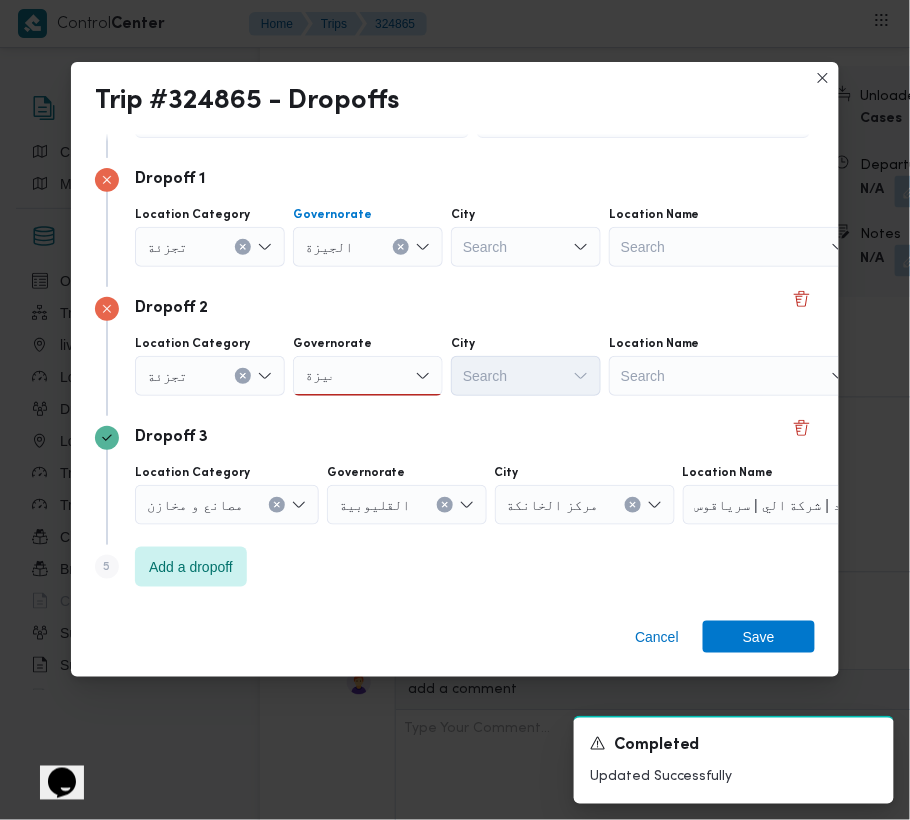 type 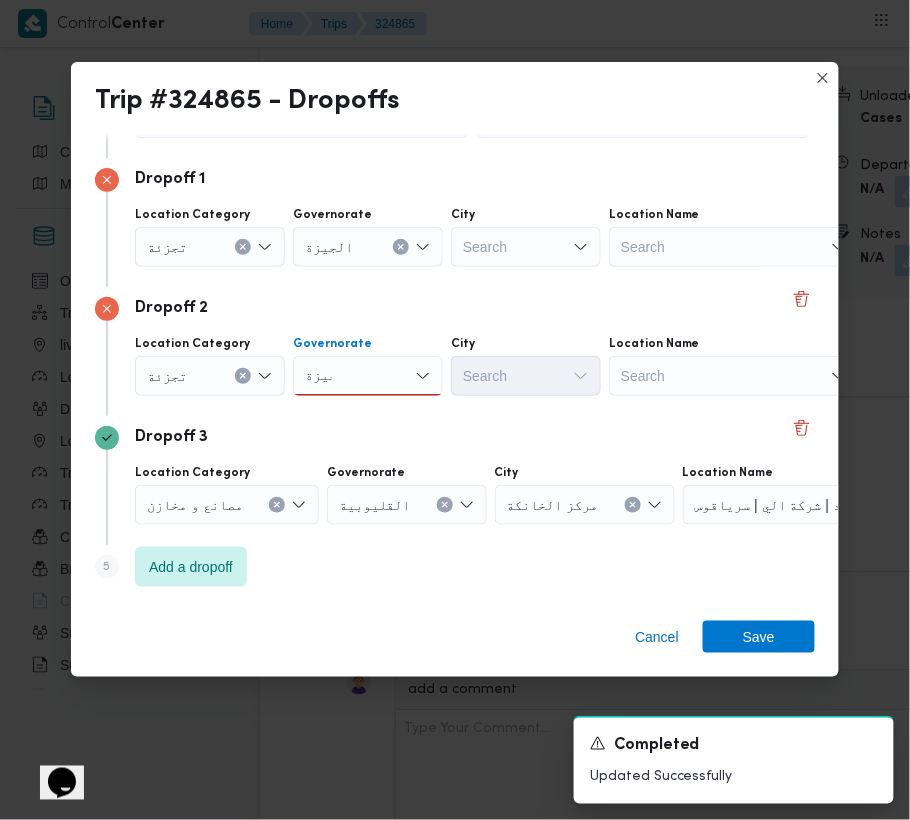 click on "جيزة جيزة" at bounding box center [368, 376] 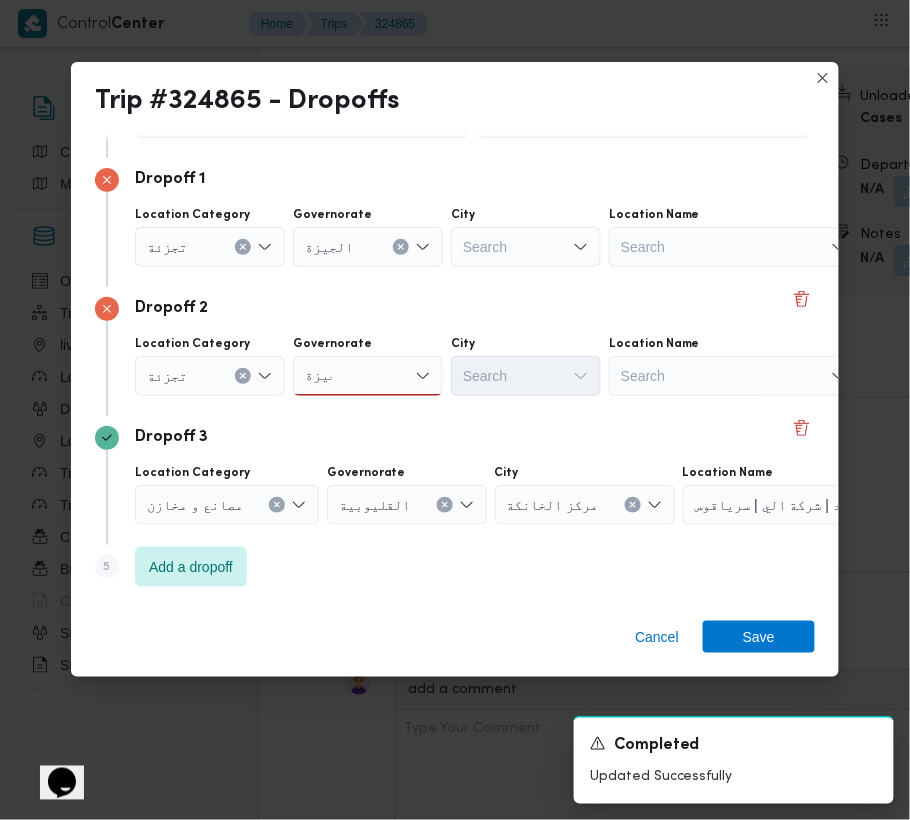 click on "Dropoff 3" at bounding box center [455, 438] 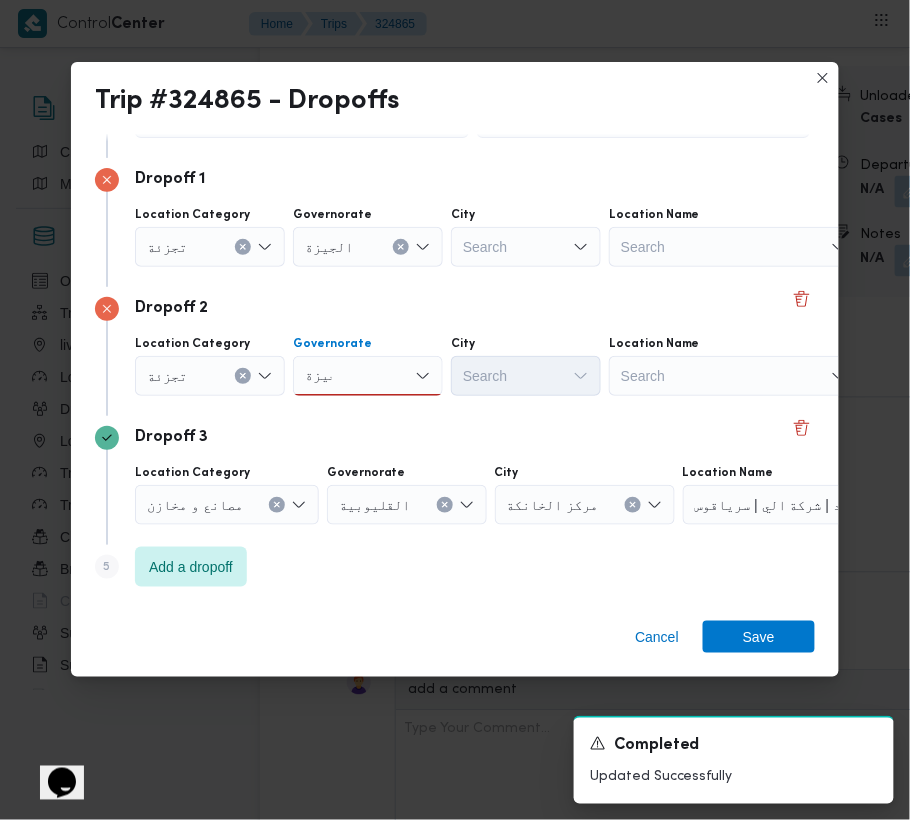 click on "جيزة جيزة" at bounding box center (368, 376) 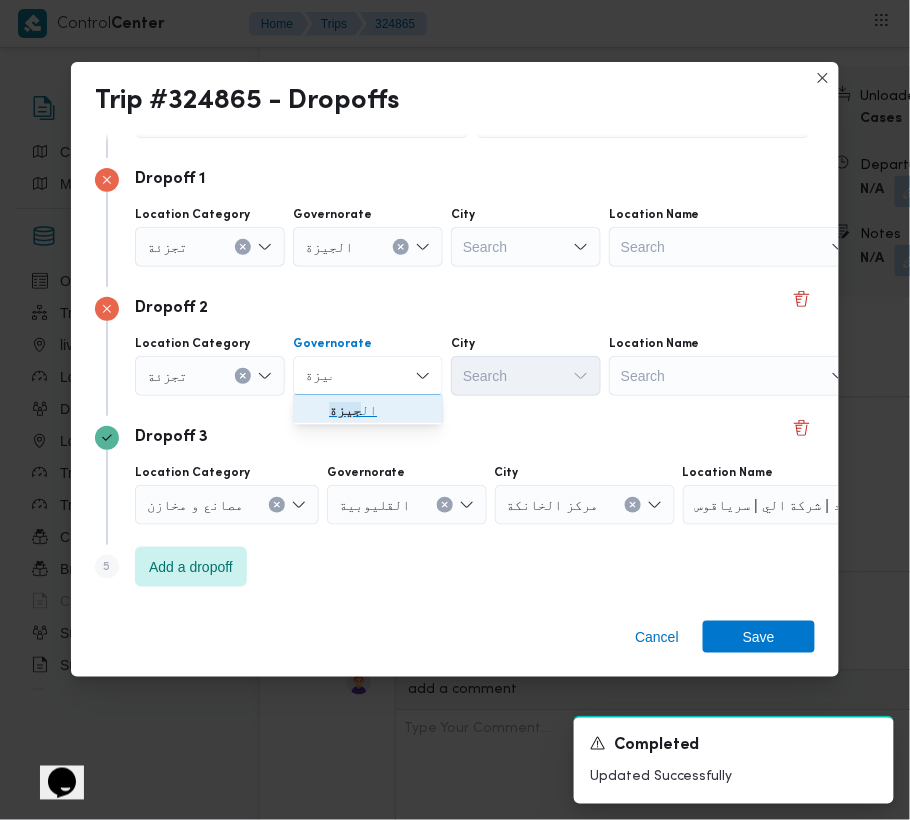 click on "ال جيزة" at bounding box center (380, 411) 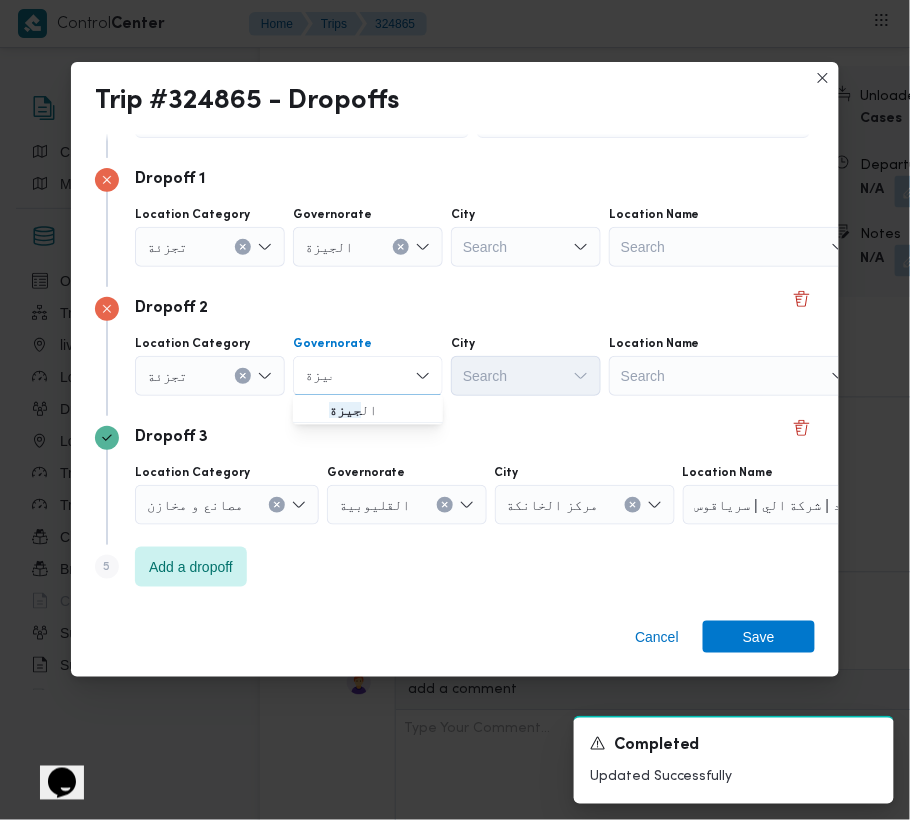 type 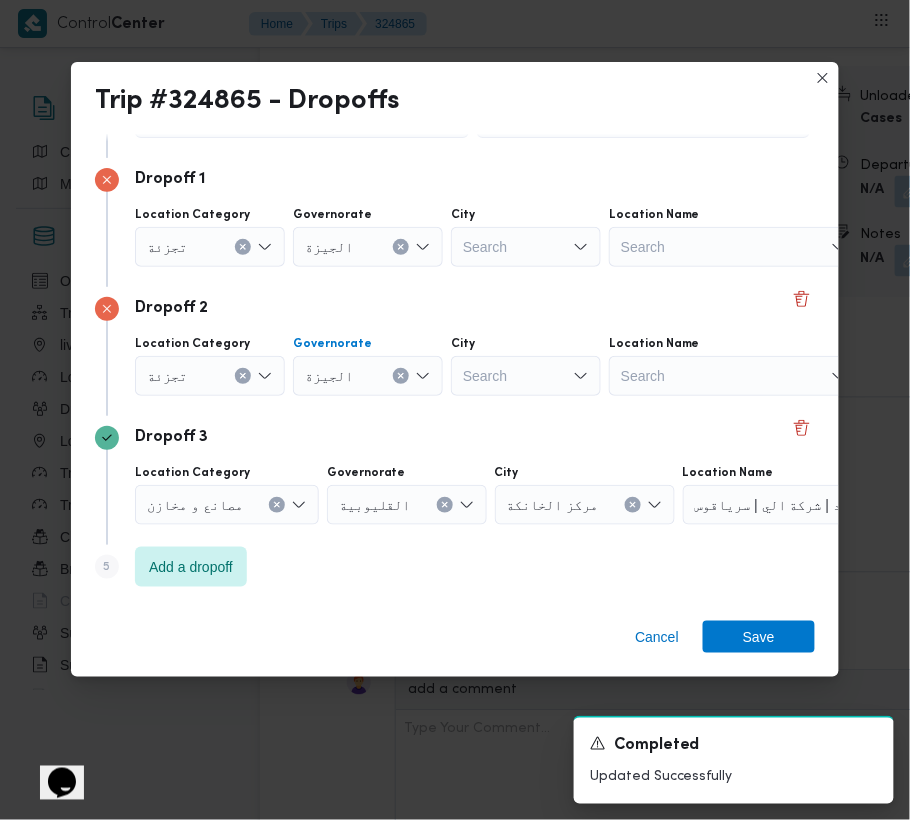 click on "Search" at bounding box center [526, 247] 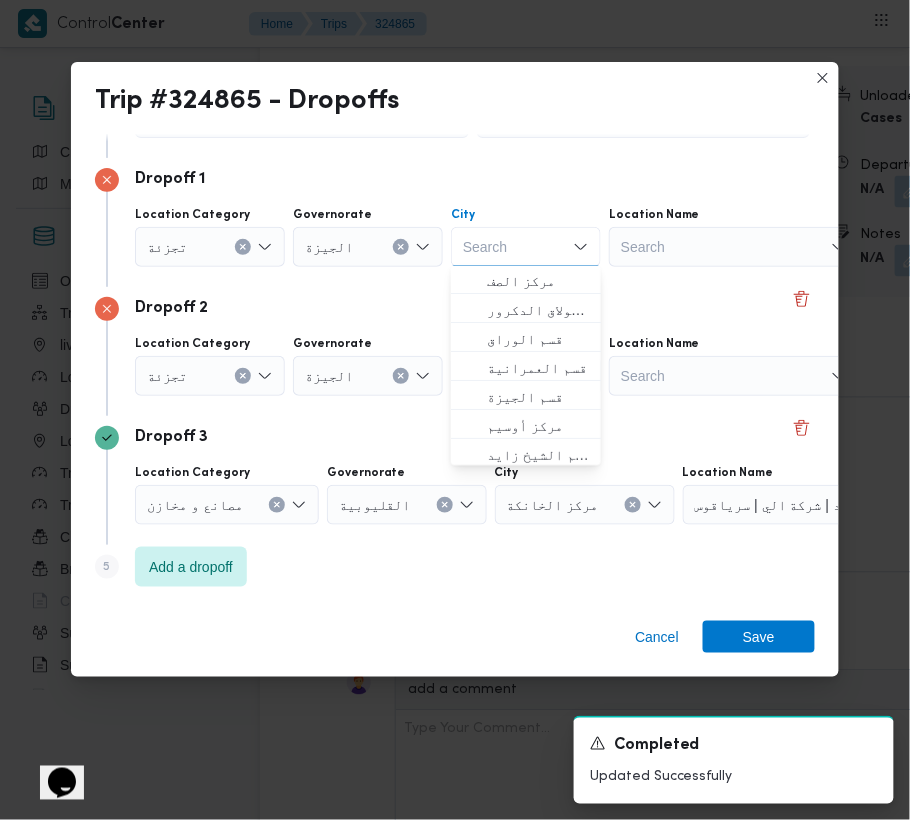 paste on "دقي" 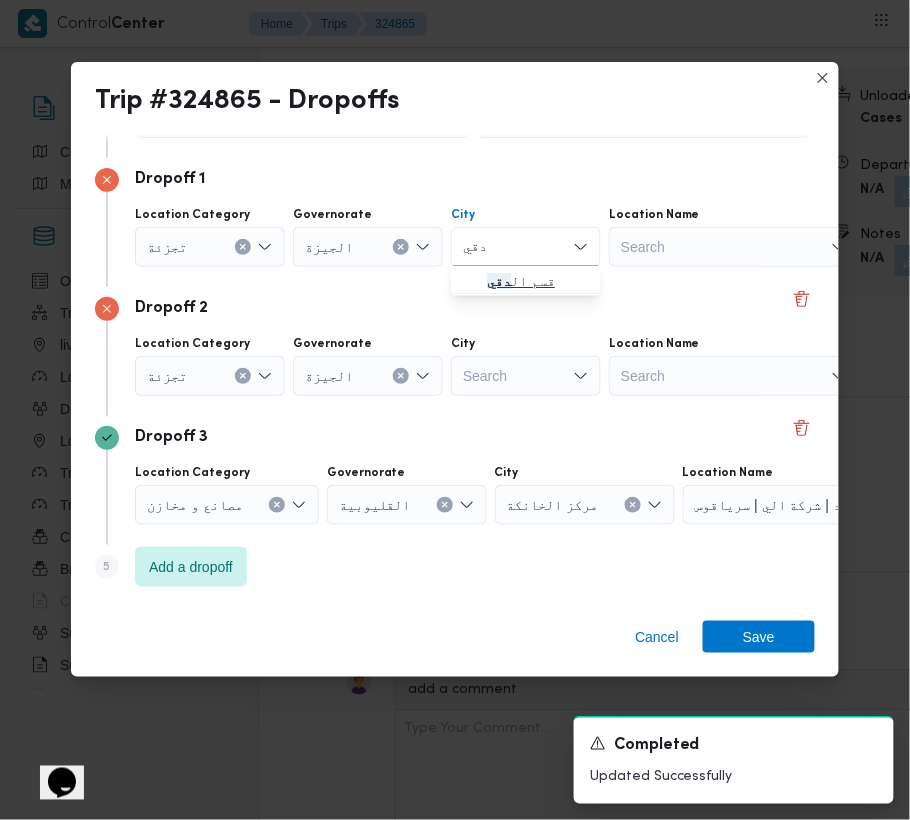 type on "دقي" 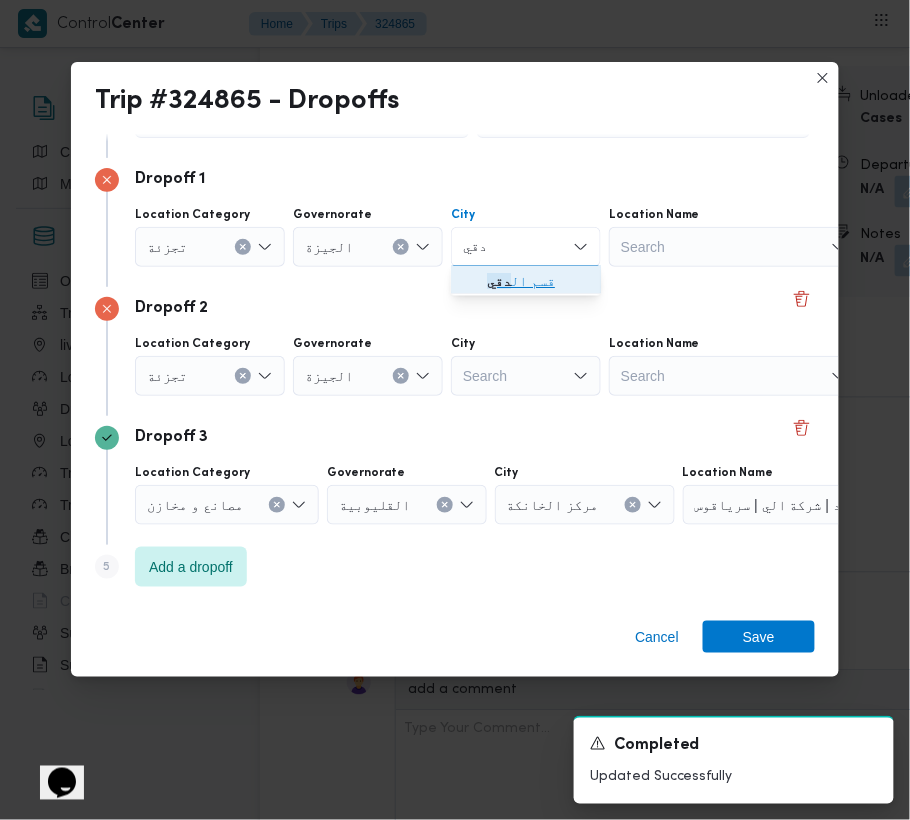 click on "قسم ال دقي" at bounding box center [526, 282] 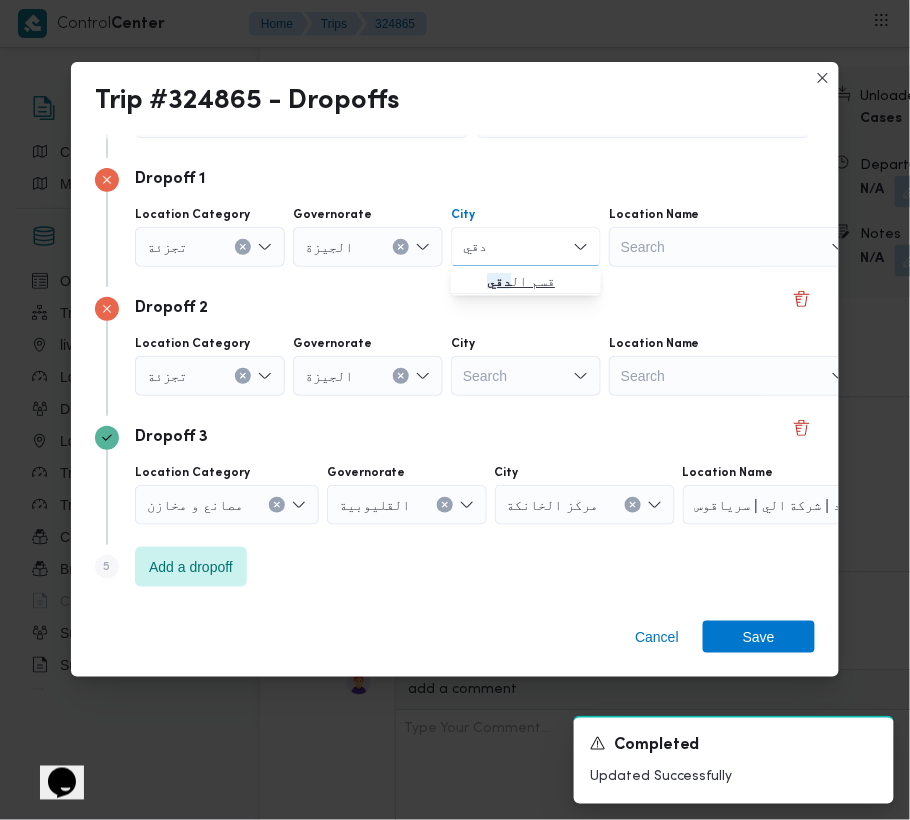 type 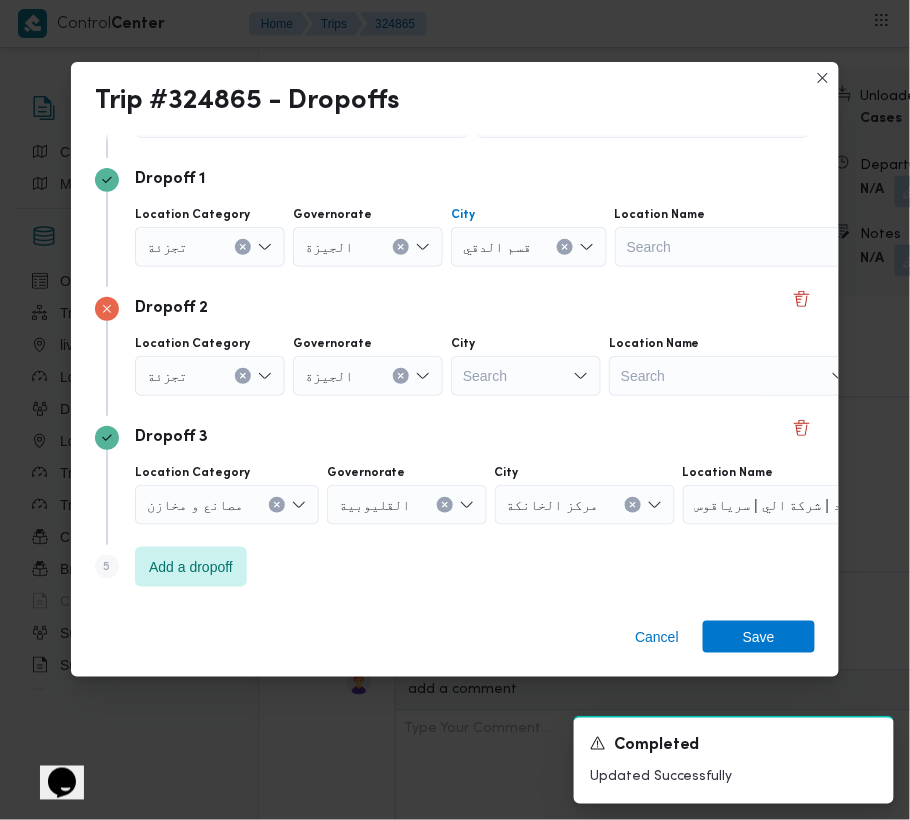 click on "City" at bounding box center (302, 86) 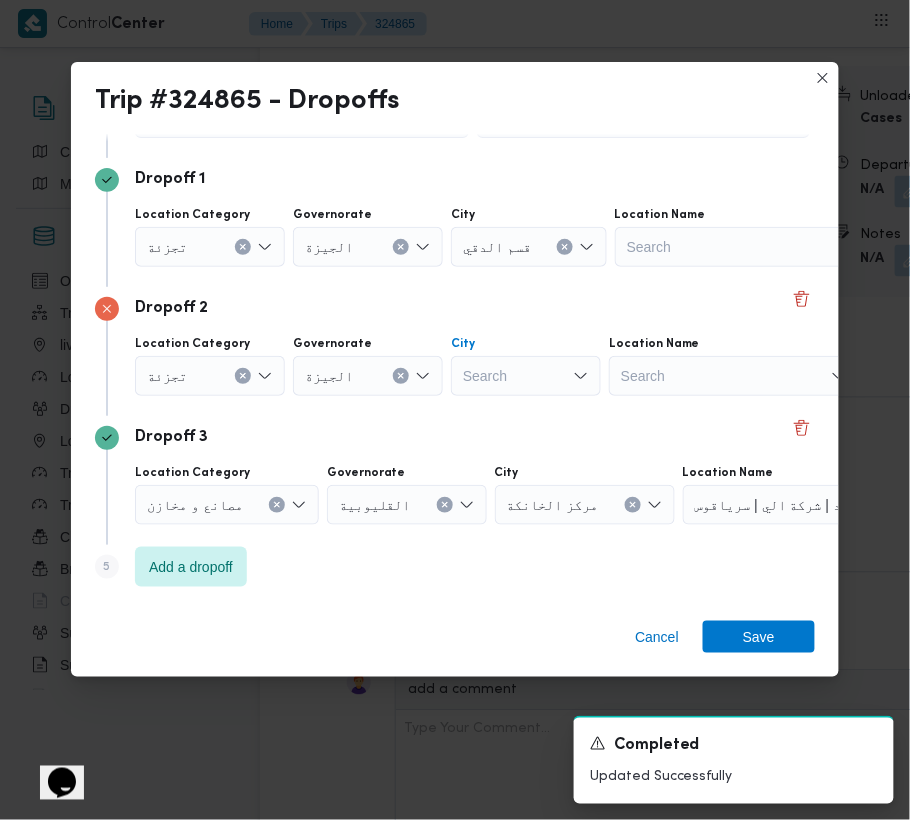 click on "Search" at bounding box center [529, 247] 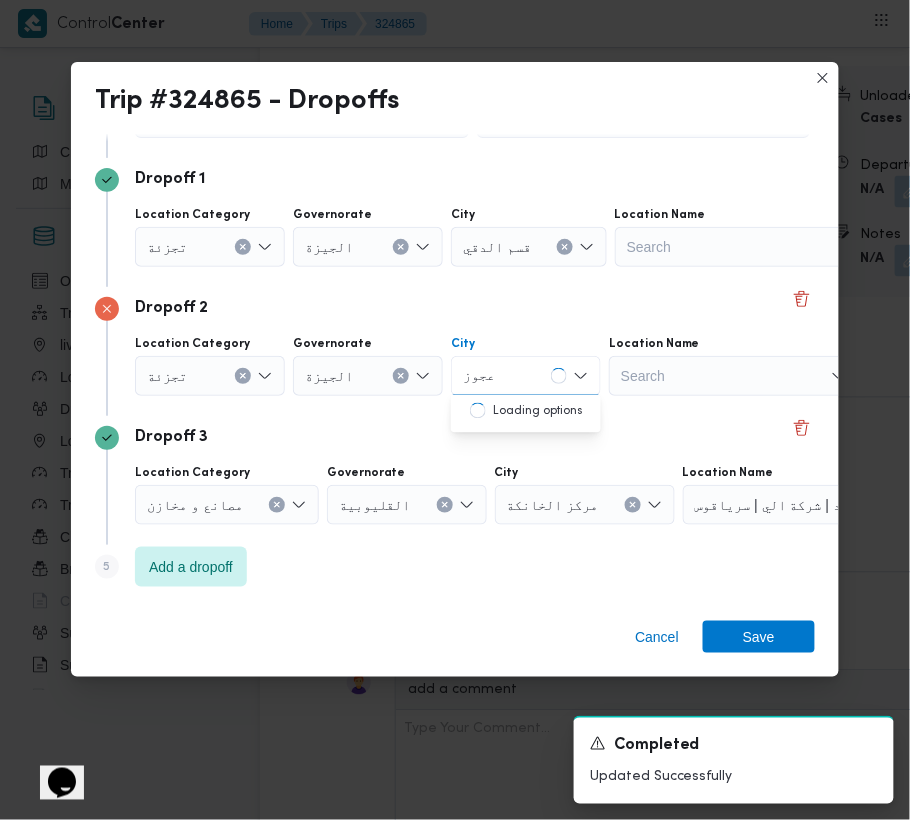 type on "عجوز" 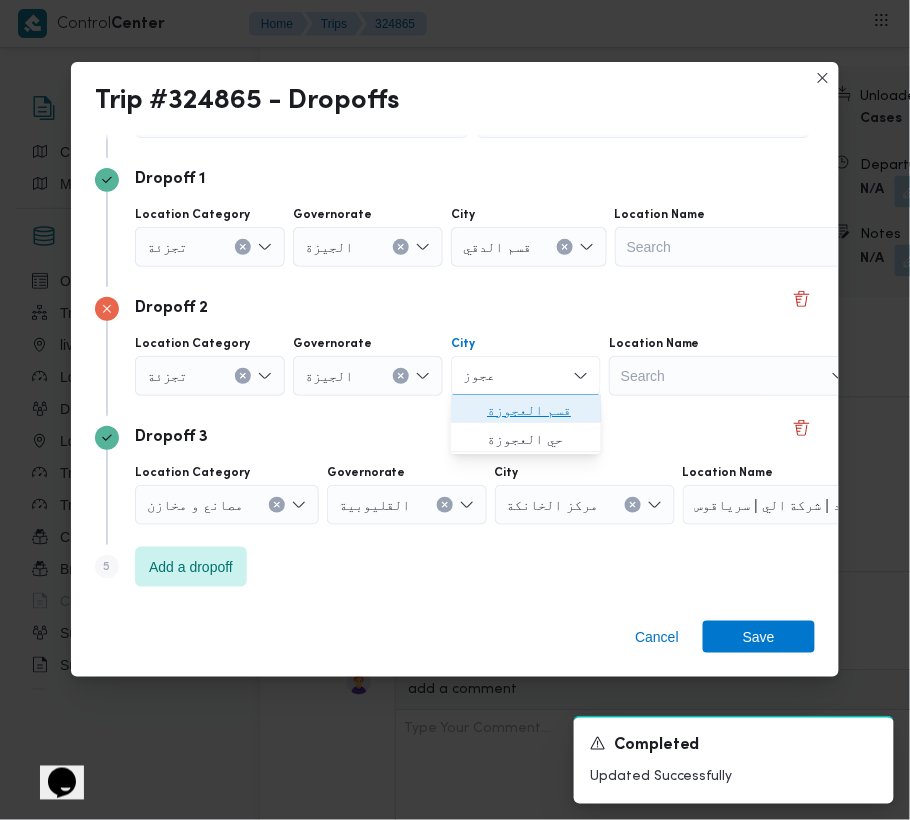 click on "قسم العجوزة" at bounding box center [538, 411] 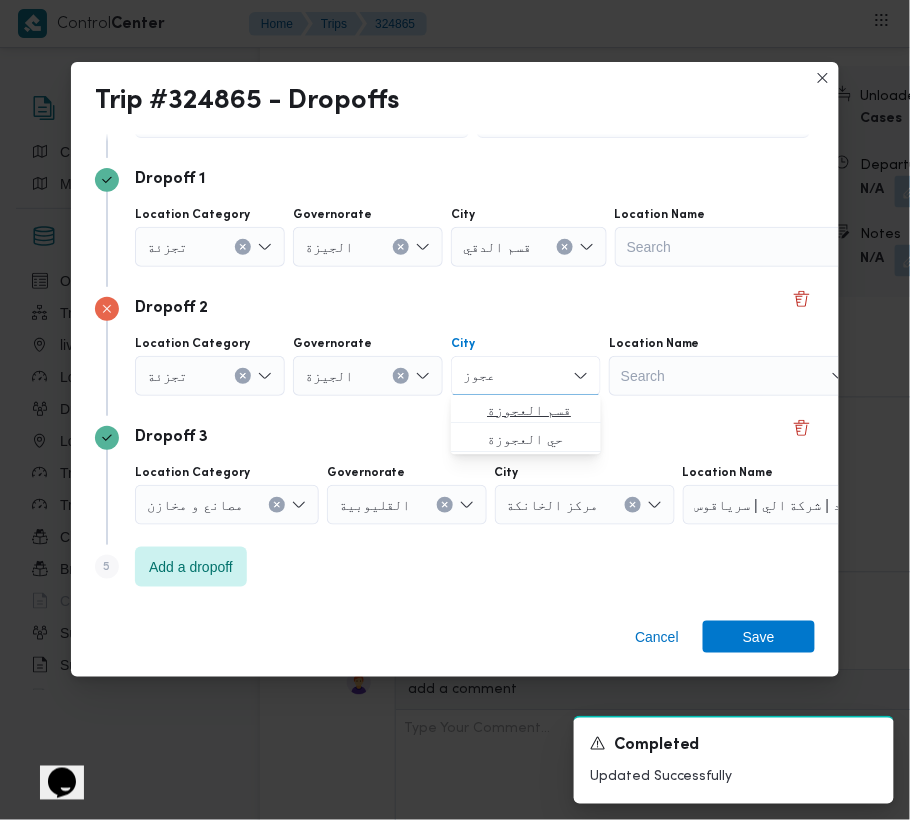type 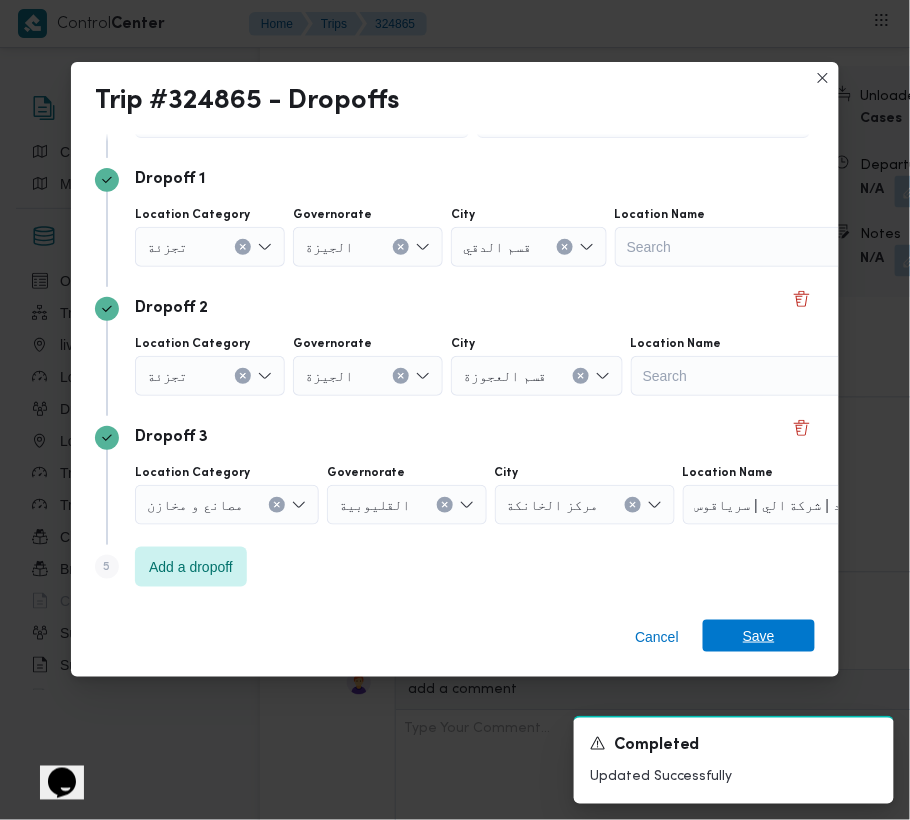 click on "Save" at bounding box center (759, 636) 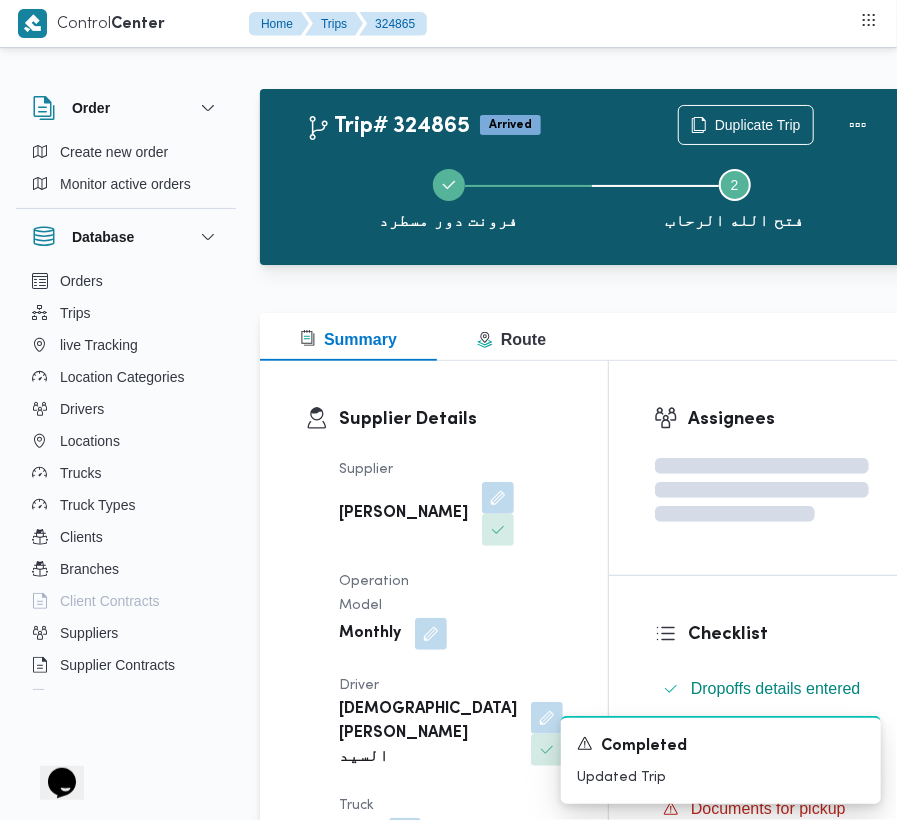 scroll, scrollTop: 0, scrollLeft: 0, axis: both 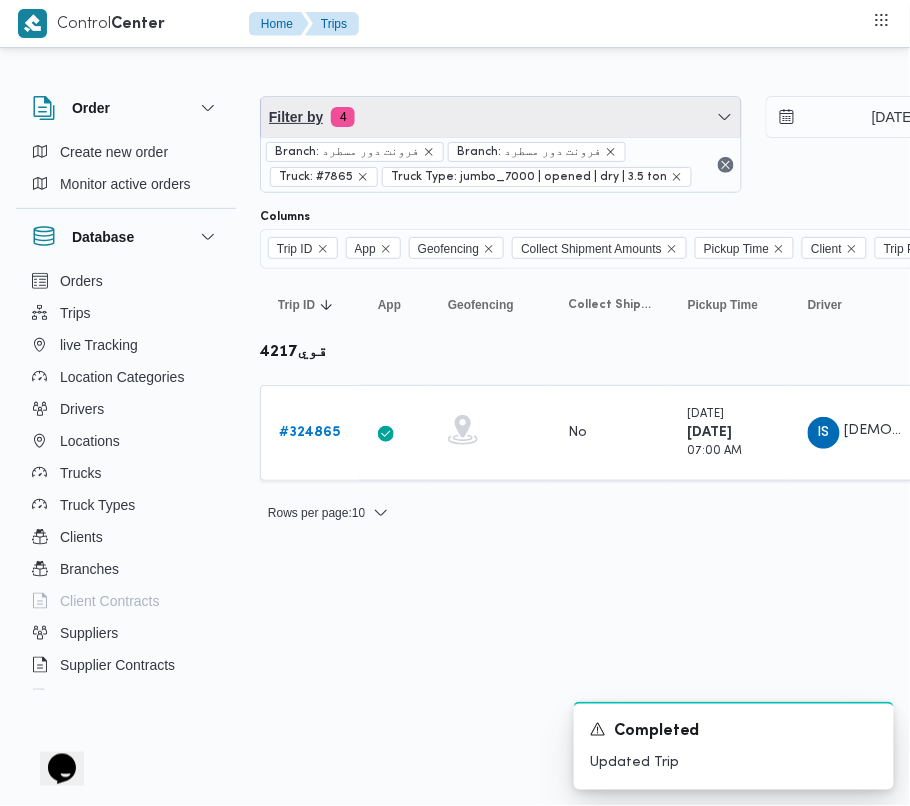 click on "Filter by 4" at bounding box center (501, 117) 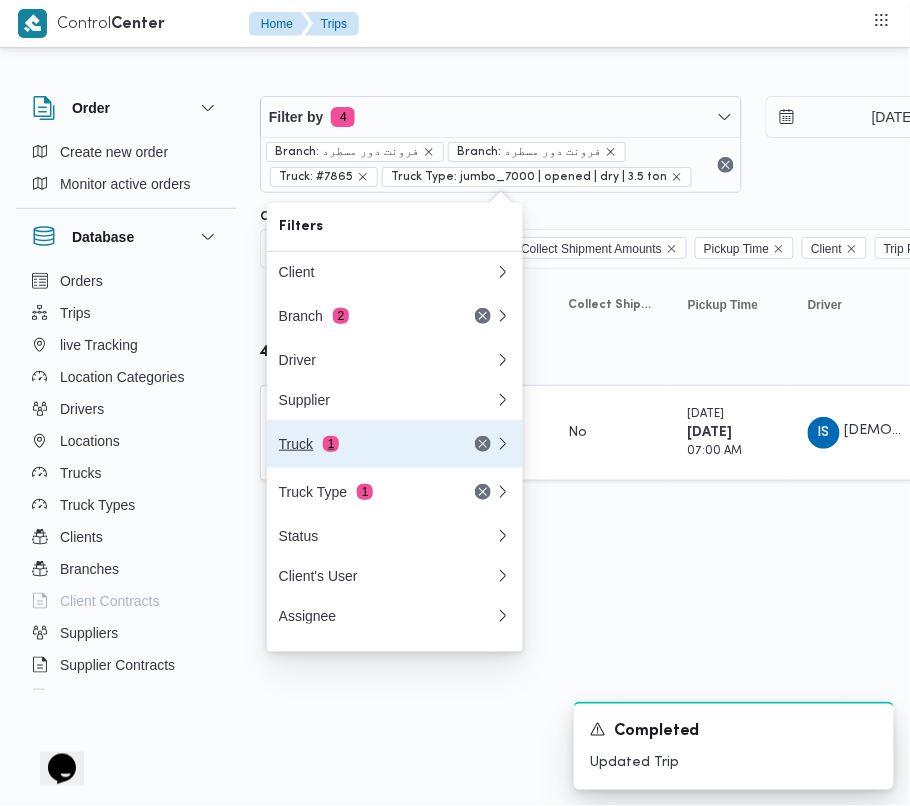 click on "Truck 1" at bounding box center [363, 444] 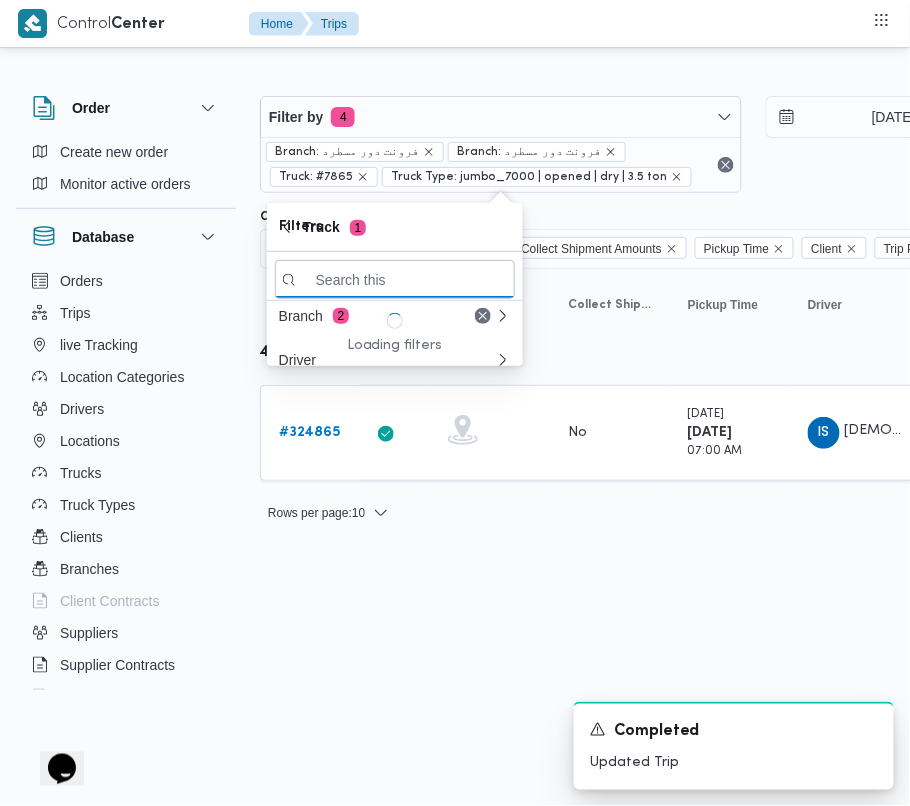 paste on "8418" 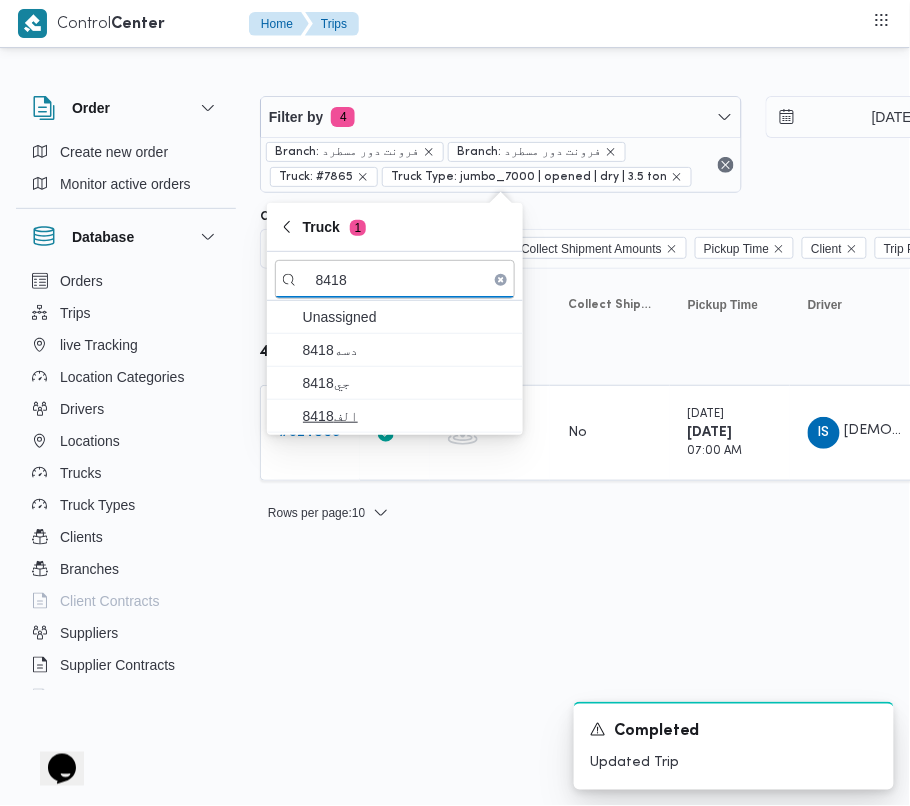 type on "8418" 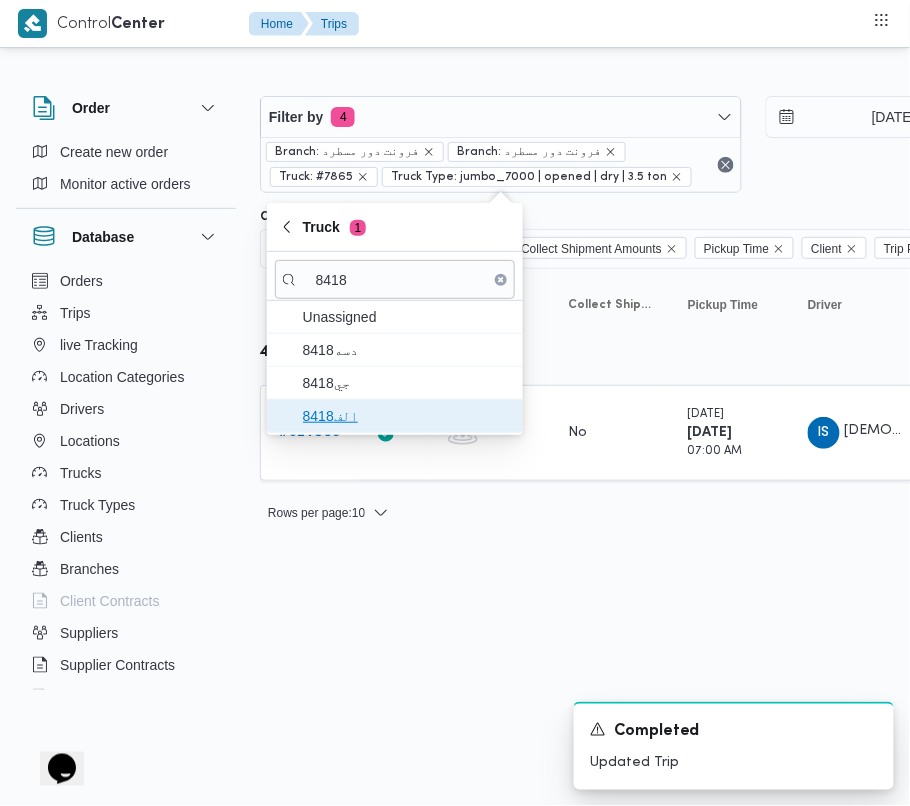 click on "الف8418" at bounding box center [407, 416] 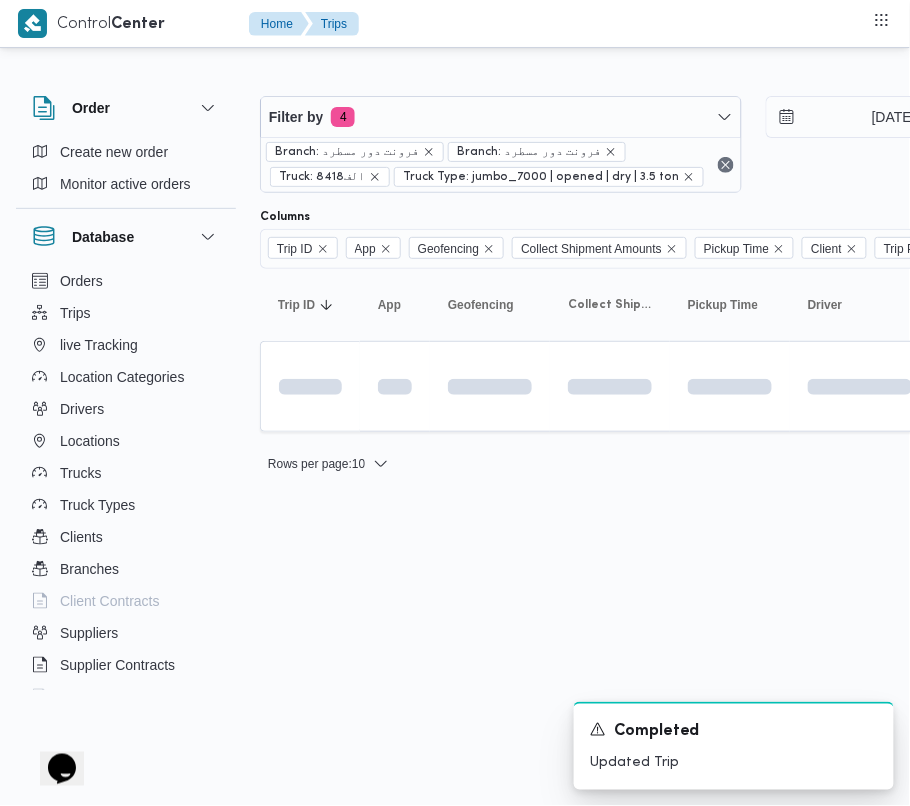 click on "Control  Center Home Trips Order Create new order Monitor active orders Database Orders Trips live Tracking Location Categories Drivers Locations Trucks Truck Types Clients Branches Client Contracts Suppliers Supplier Contracts Devices Users Projects SP Projects Admins organization assignees Tags Filter by 4 Branch: فرونت دور مسطرد Branch: فرونت دور مسطرد  Truck: الف8418 Truck Type: jumbo_7000 | opened | dry | 3.5 ton [DATE] → [DATE] Group By Truck Columns Trip ID App Geofencing Collect Shipment Amounts Pickup Time Client Trip Points Driver Supplier Truck Status Platform Sorting Trip ID Click to sort in ascending order App Click to sort in ascending order Geofencing Click to sort in ascending order Collect Shipment Amounts Pickup Time Click to sort in ascending order Client Click to sort in ascending order Trip Points Driver Click to sort in ascending order Supplier Click to sort in ascending order Truck Click to sort in ascending order Status Platform Actions :  10 1 1" at bounding box center [455, 403] 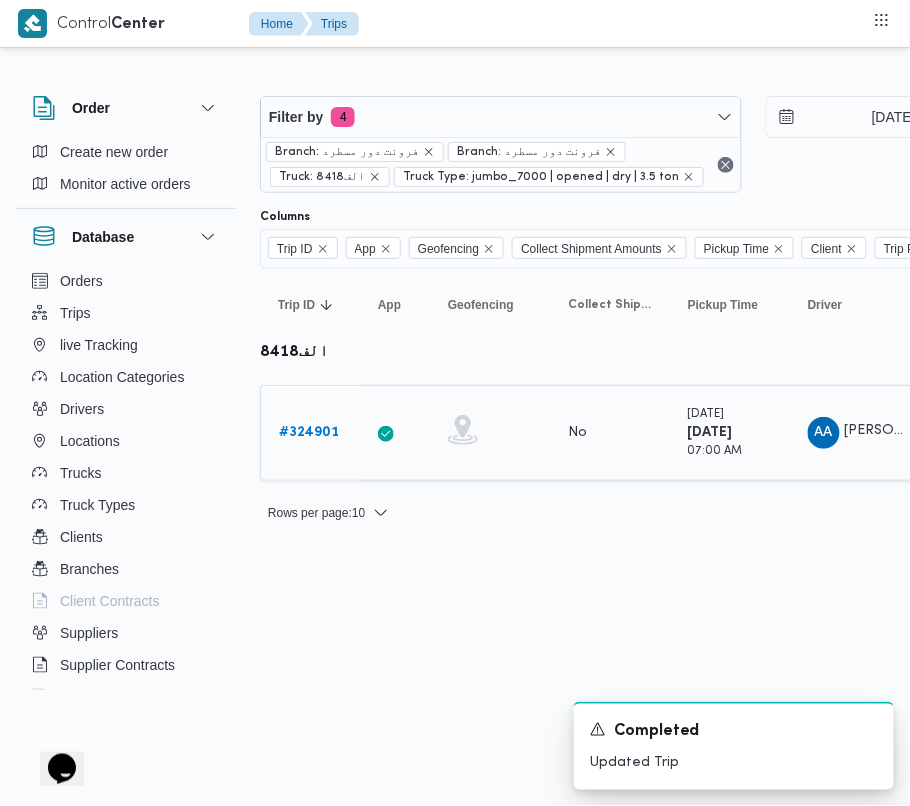 click on "Trip ID # 324901" at bounding box center (310, 433) 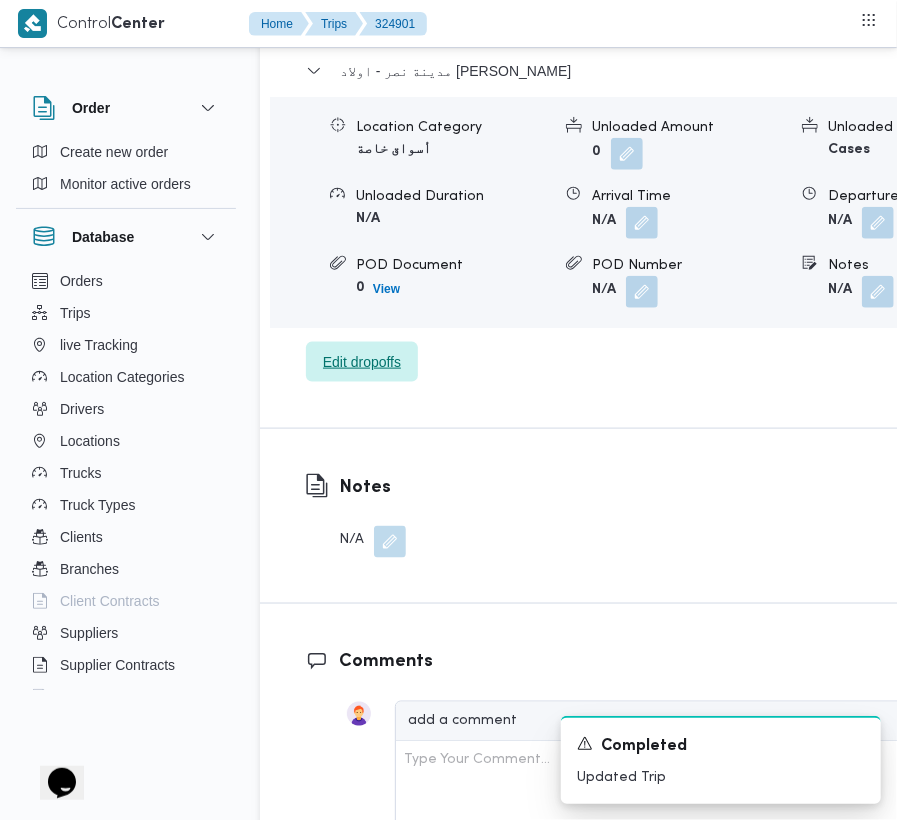 click on "Edit dropoffs" at bounding box center (362, 362) 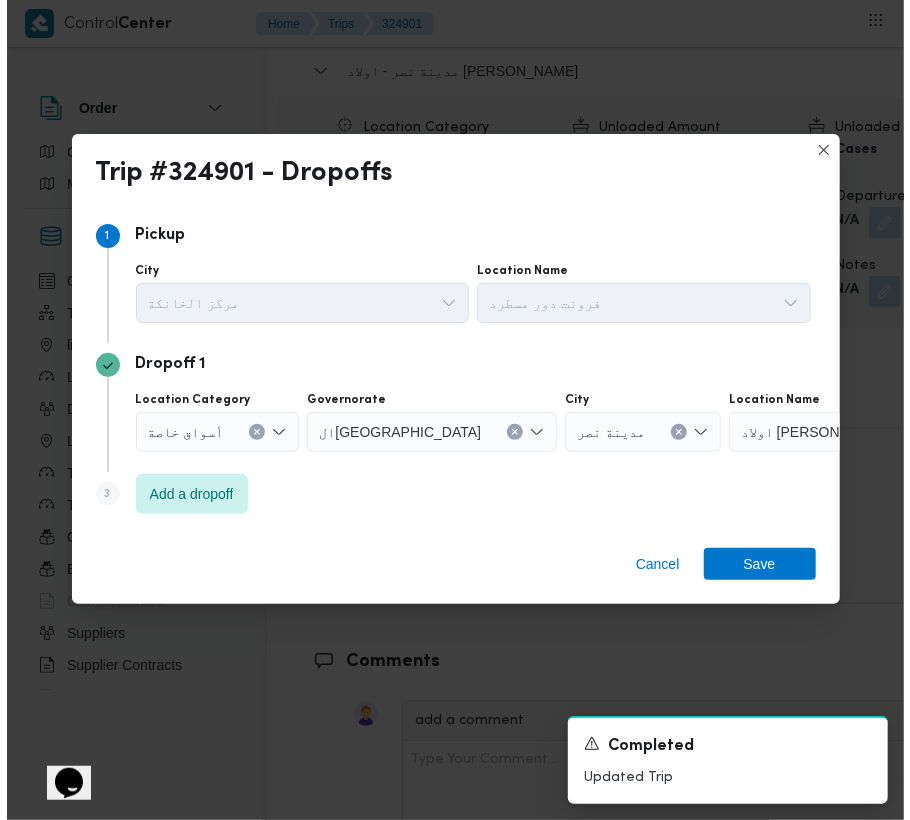 scroll, scrollTop: 3273, scrollLeft: 0, axis: vertical 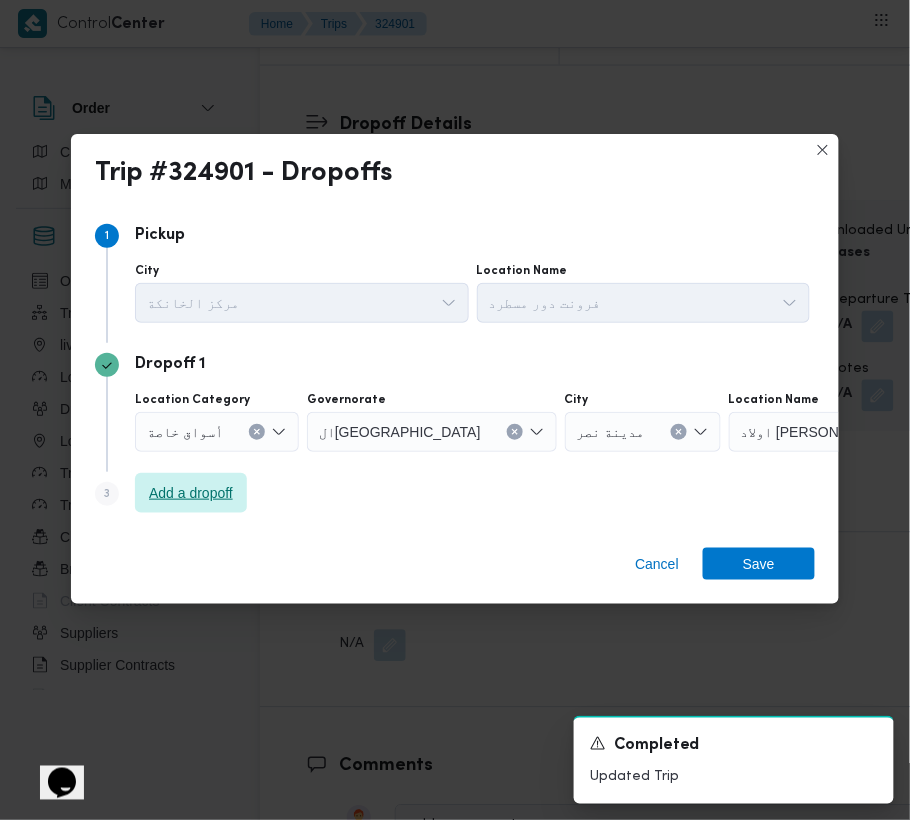 click on "Add a dropoff" at bounding box center (191, 493) 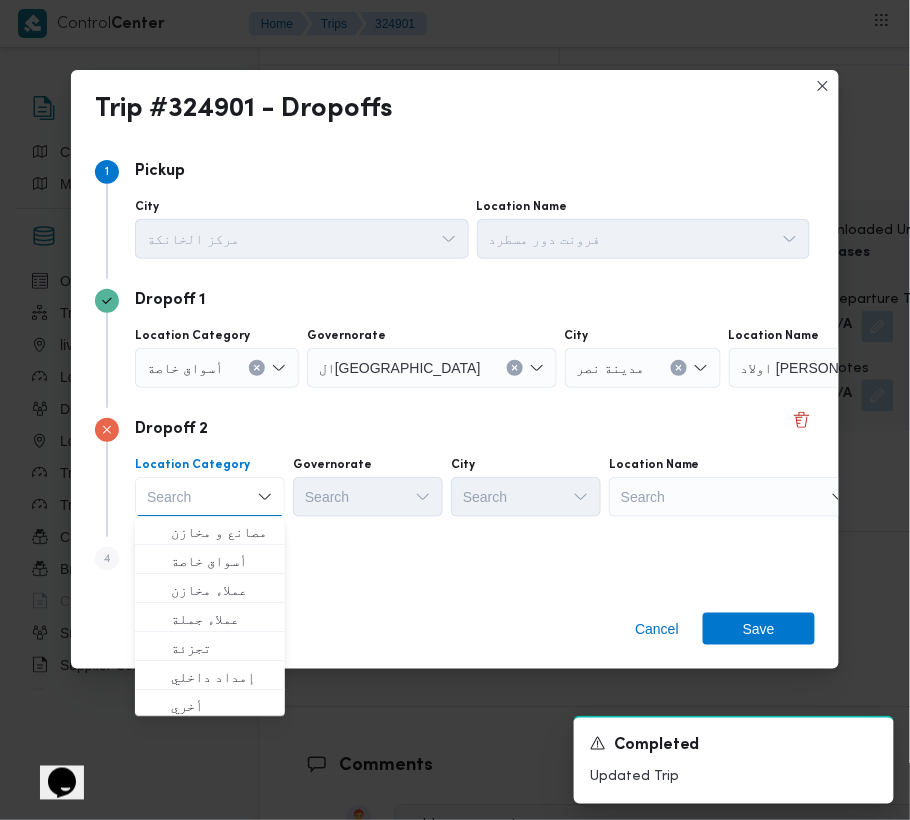 click on "Search" at bounding box center (854, 368) 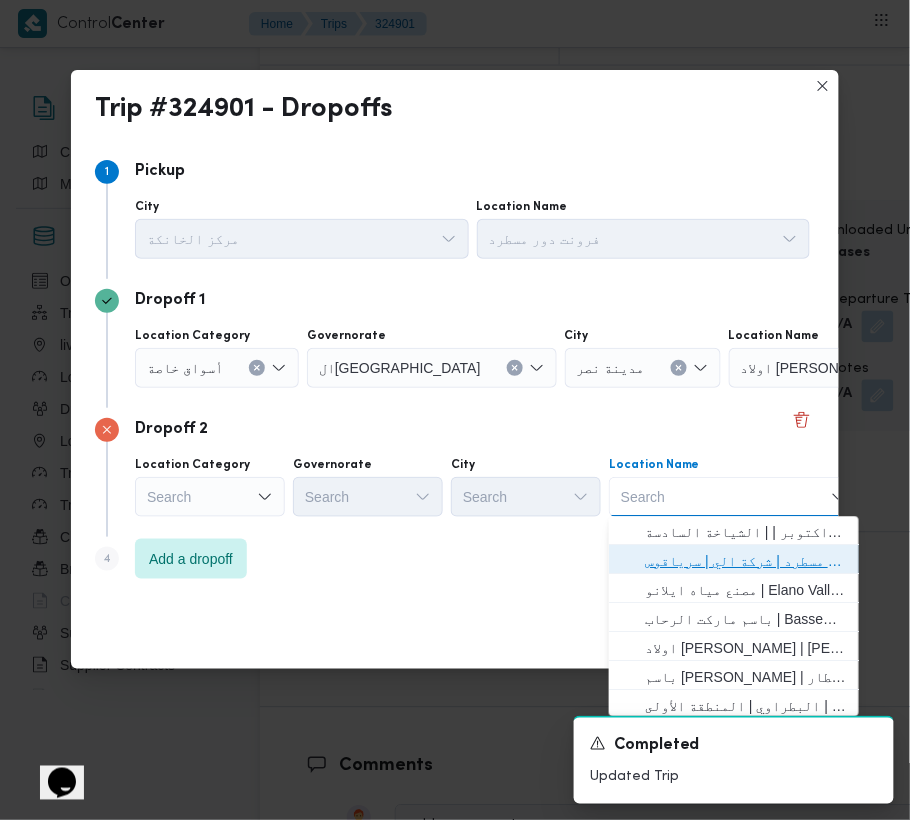 click on "فرونت دور مسطرد | شركة الي | سرياقوس" at bounding box center (746, 562) 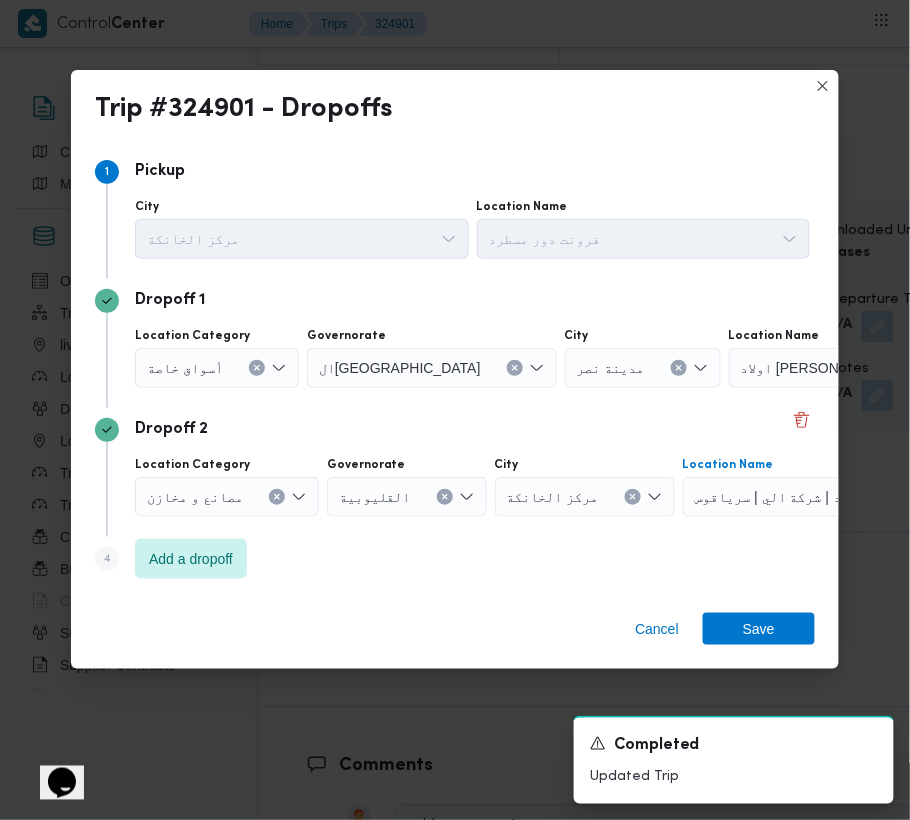 click on "أسواق خاصة" at bounding box center [217, 368] 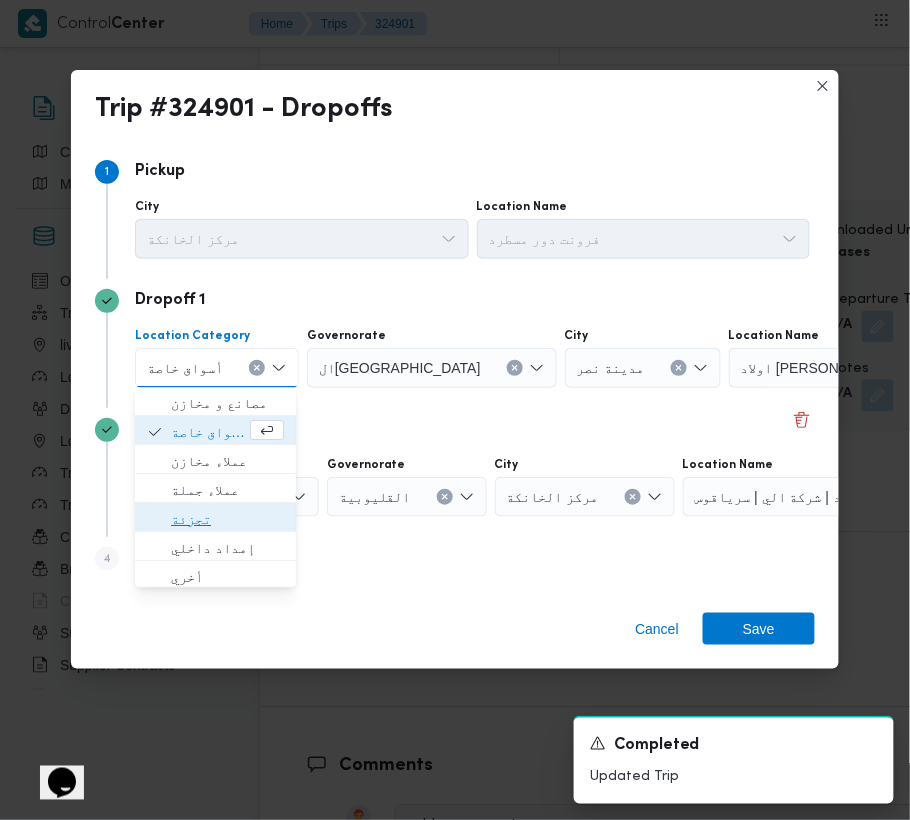 click on "تجزئة" at bounding box center [227, 520] 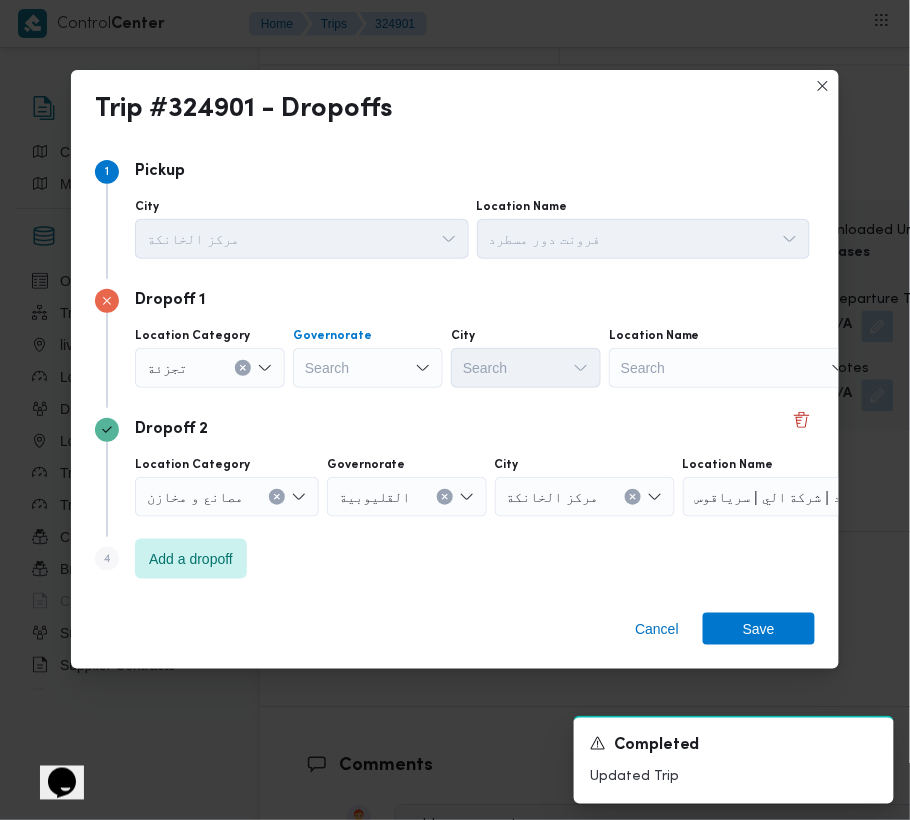 click on "Search" at bounding box center (368, 368) 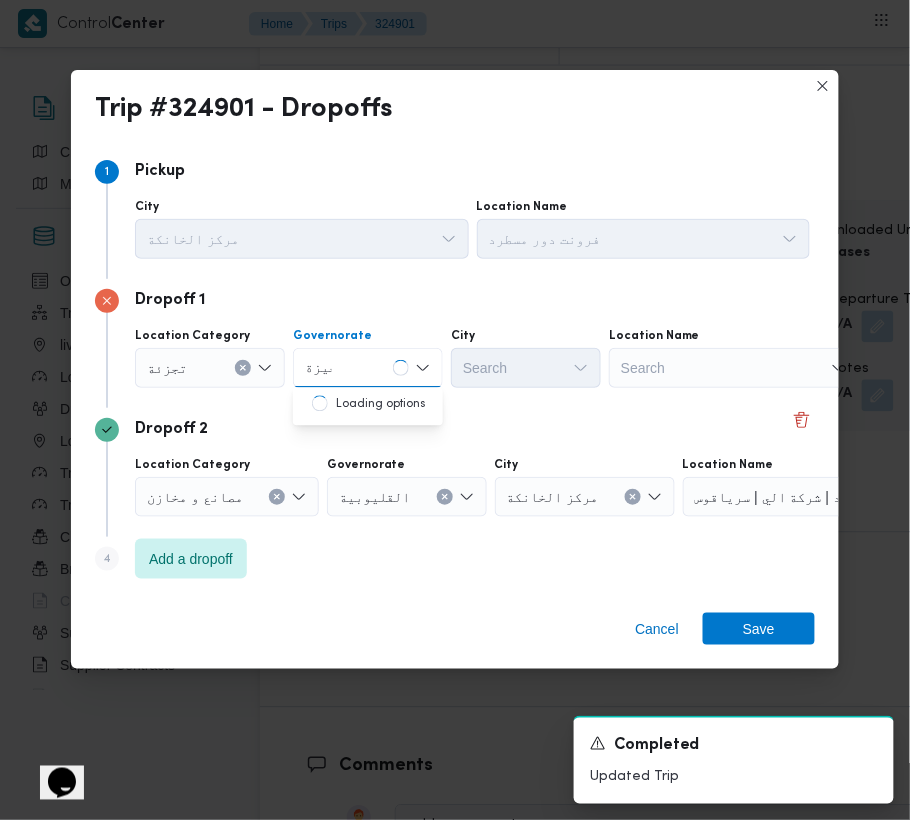 type on "جيزة" 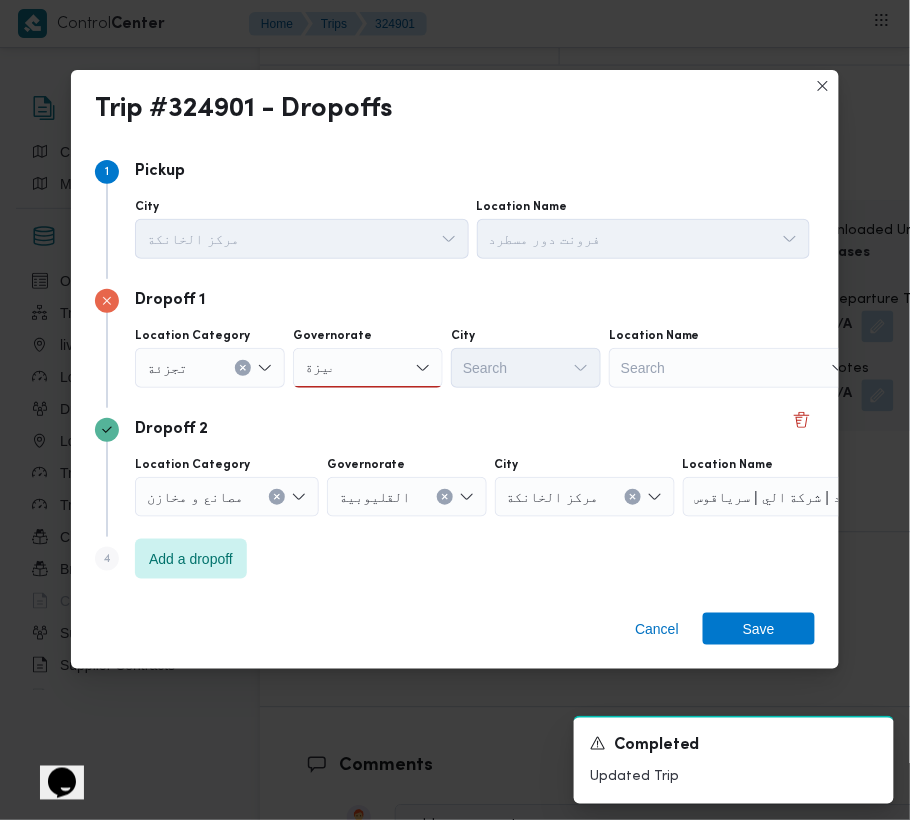 click on "Governorate جيزة جيزة" at bounding box center (368, 358) 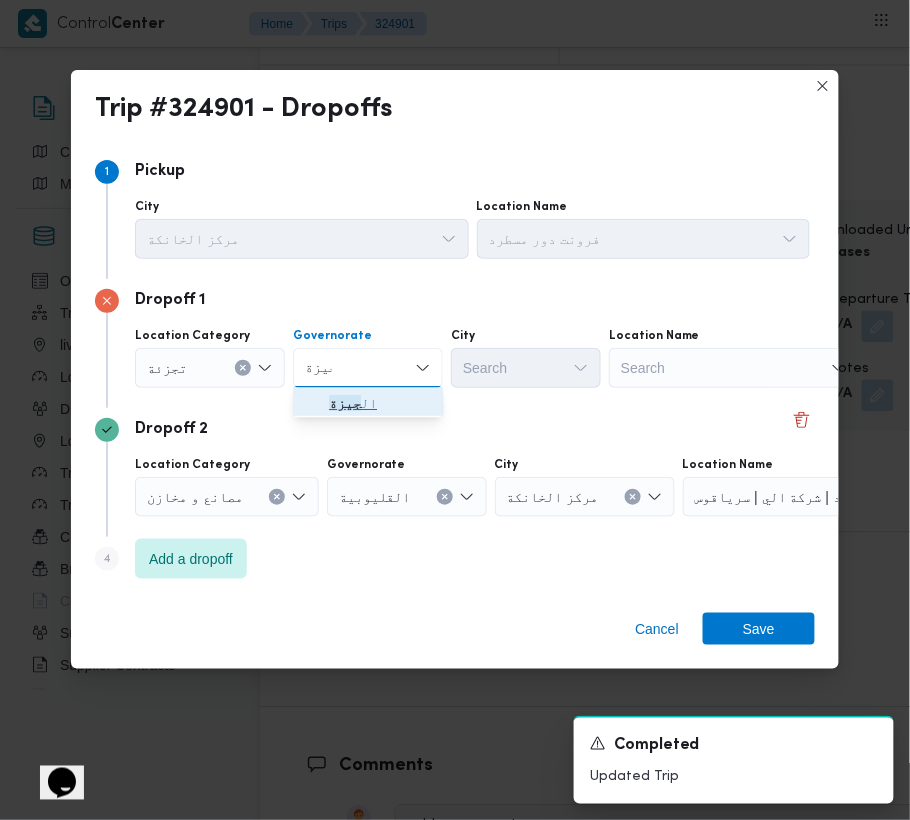 click on "ال جيزة" at bounding box center [380, 404] 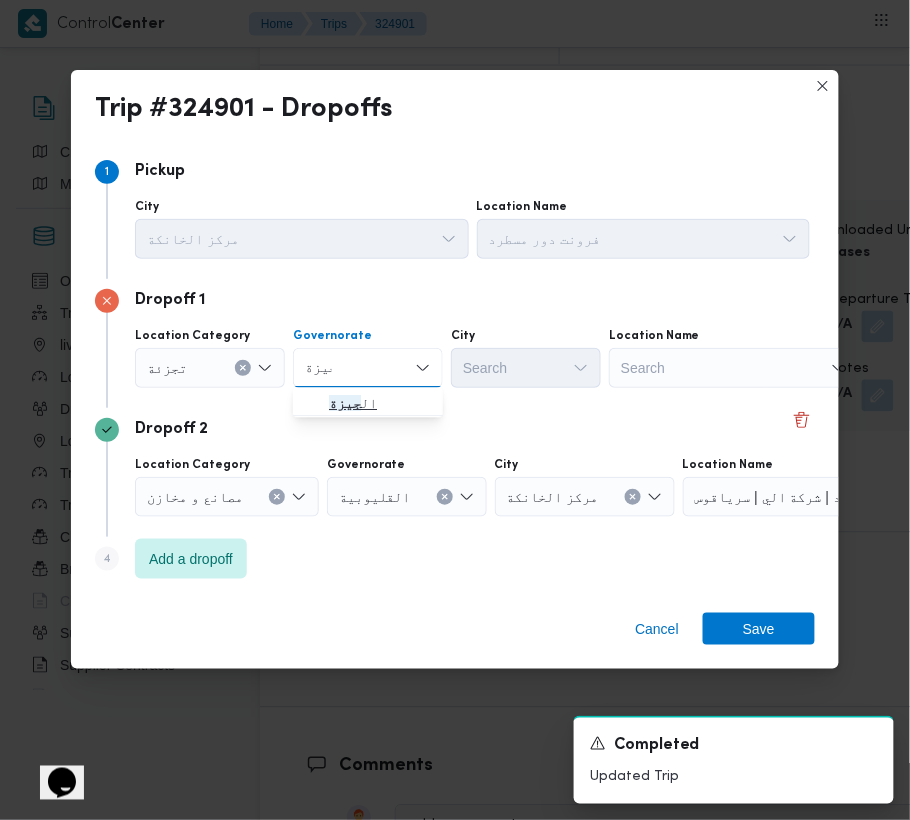 type 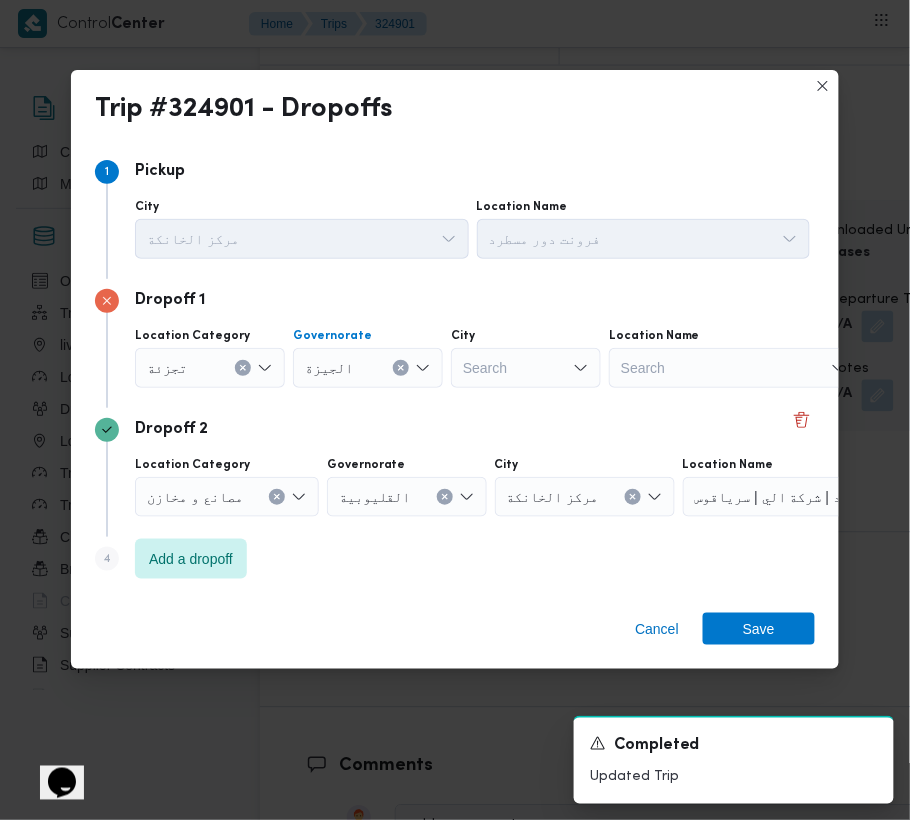 click on "Search" at bounding box center [526, 368] 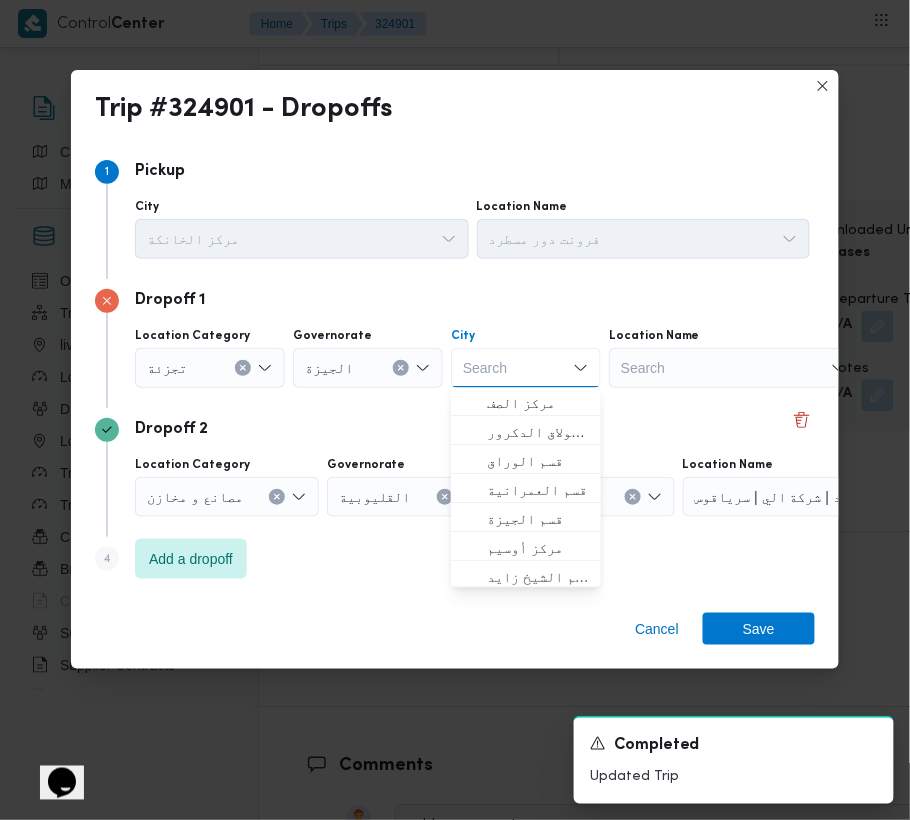 paste on "الهرم" 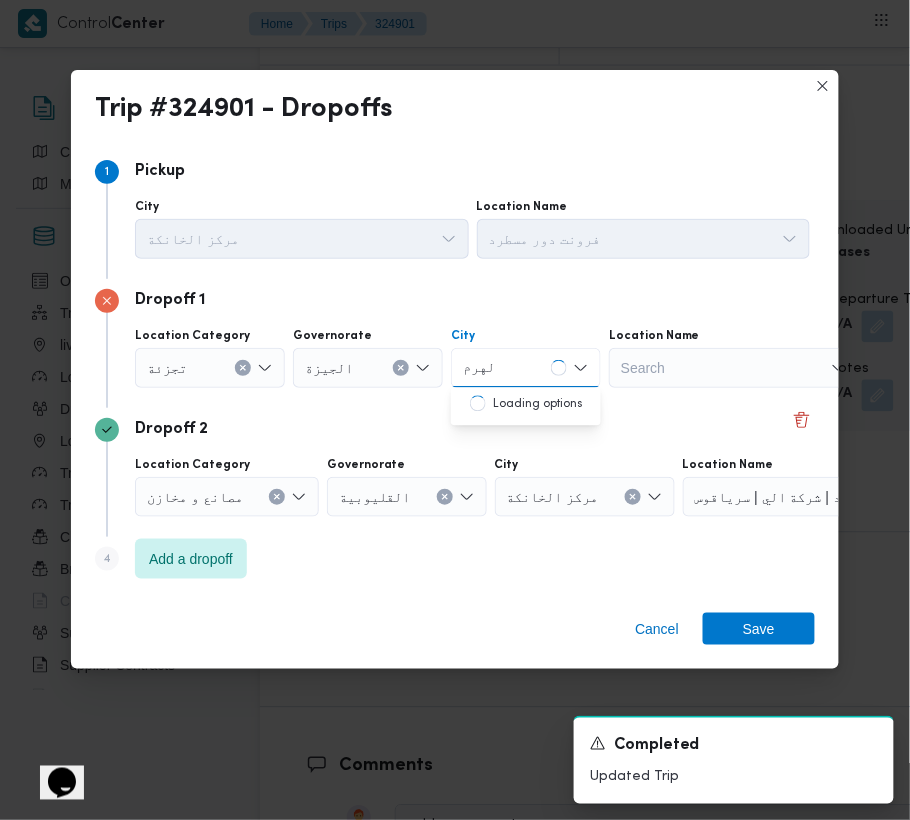 type on "الهرم" 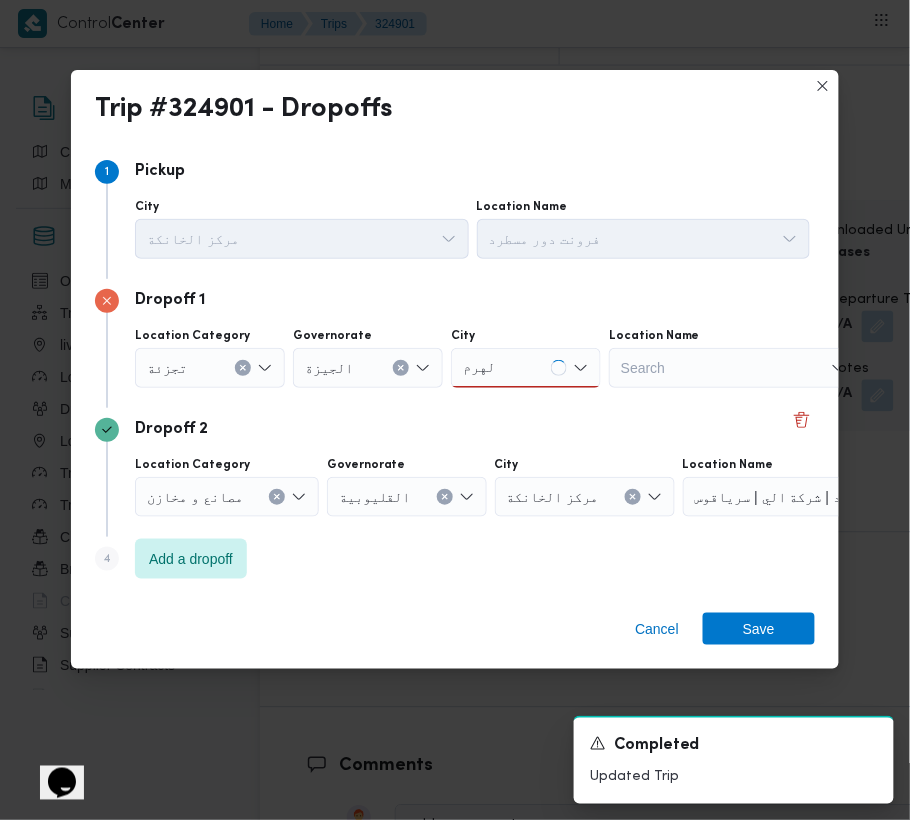 click on "الهرم الهرم" at bounding box center (526, 368) 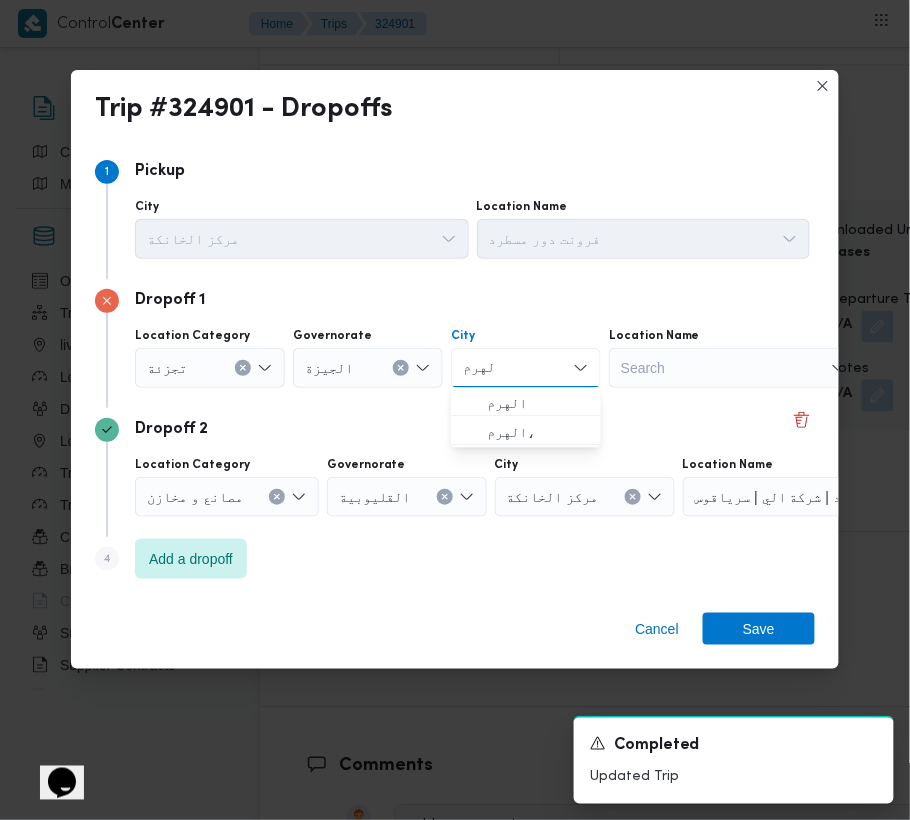 click on "الهرم" at bounding box center (538, 404) 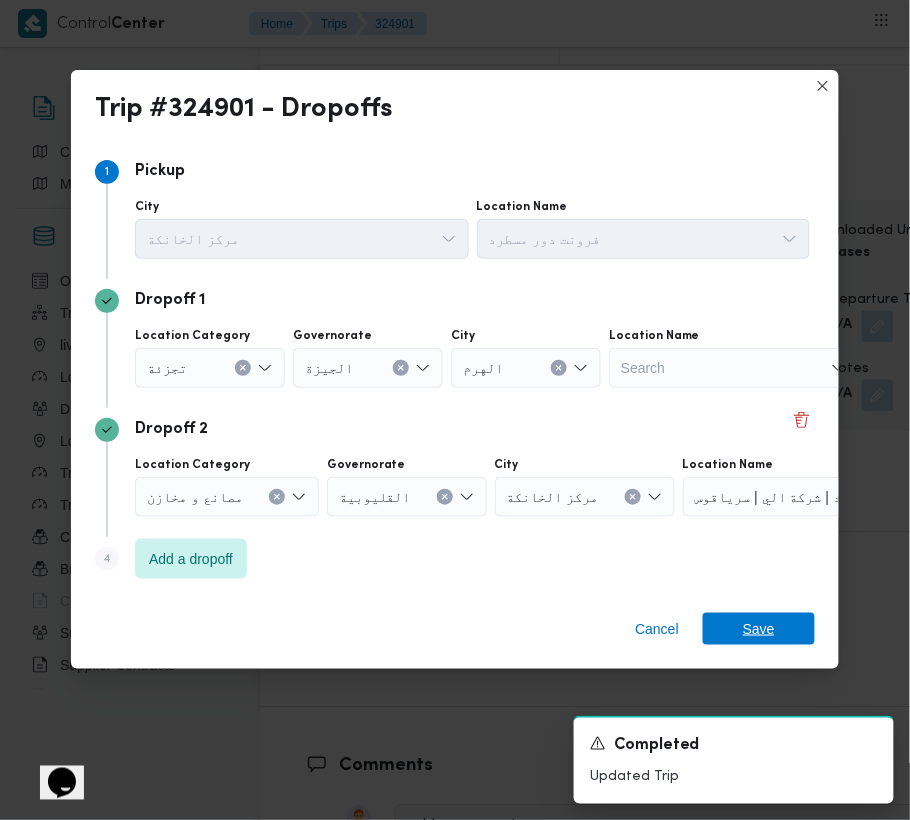 drag, startPoint x: 773, startPoint y: 630, endPoint x: 828, endPoint y: 528, distance: 115.88356 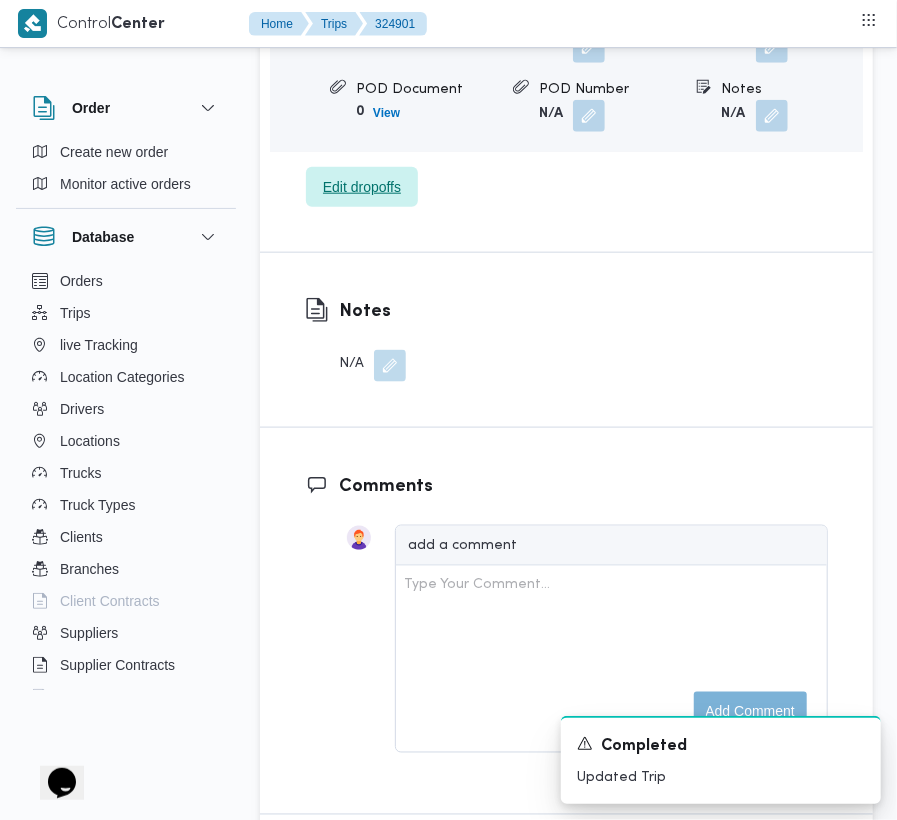 scroll, scrollTop: 2660, scrollLeft: 0, axis: vertical 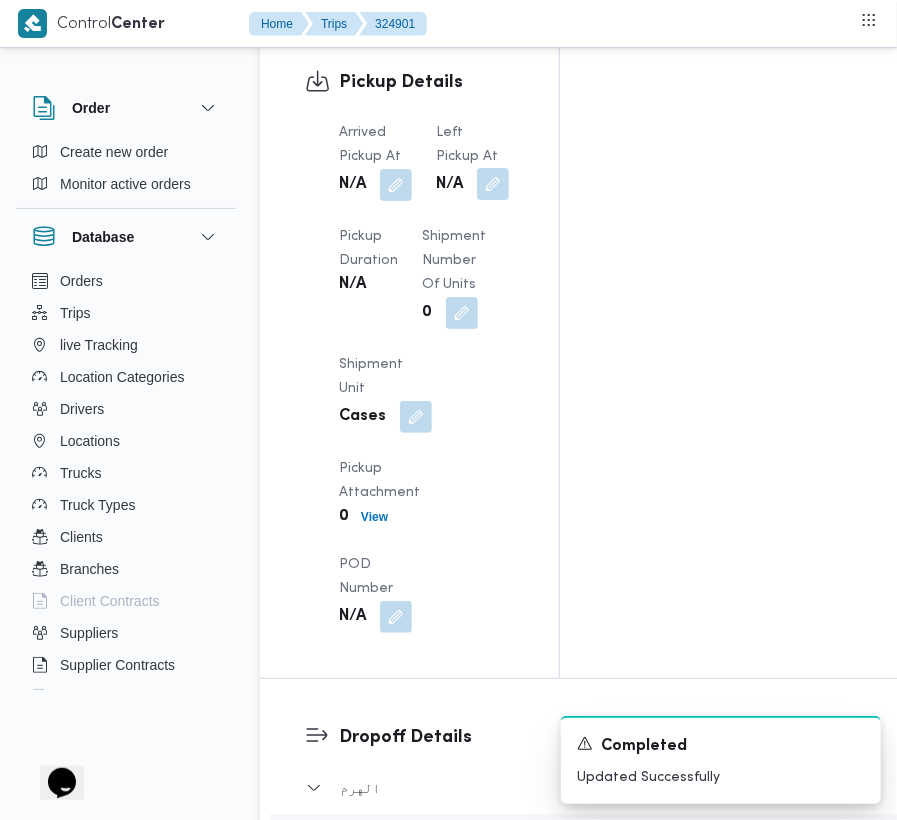 click at bounding box center [493, 184] 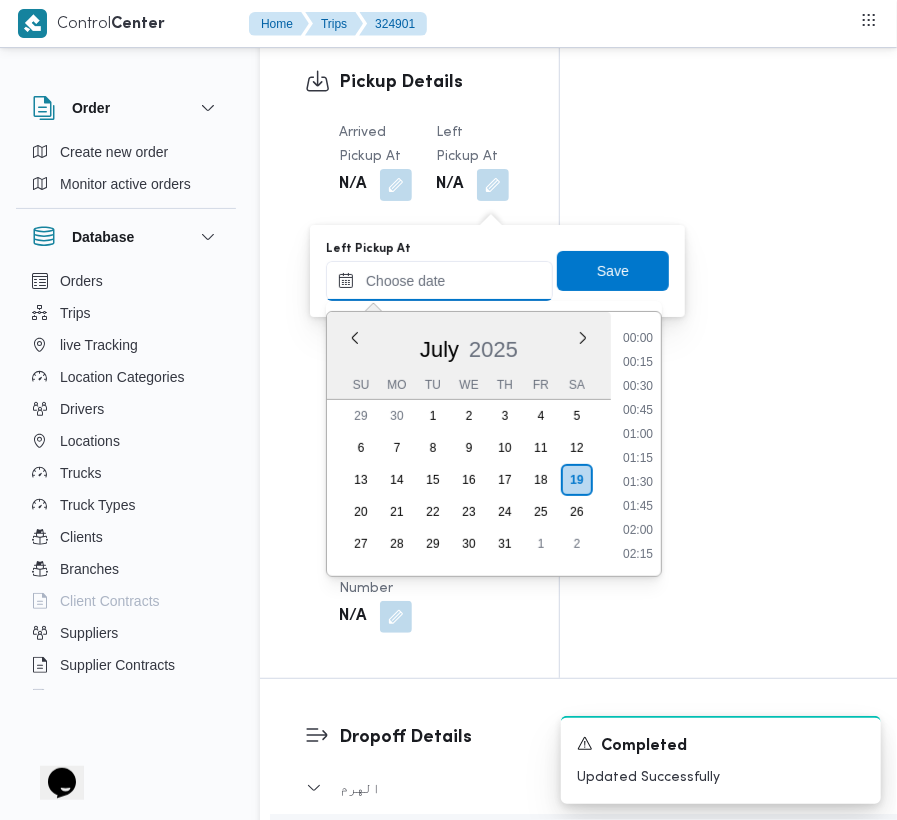 click on "Left Pickup At" at bounding box center (439, 281) 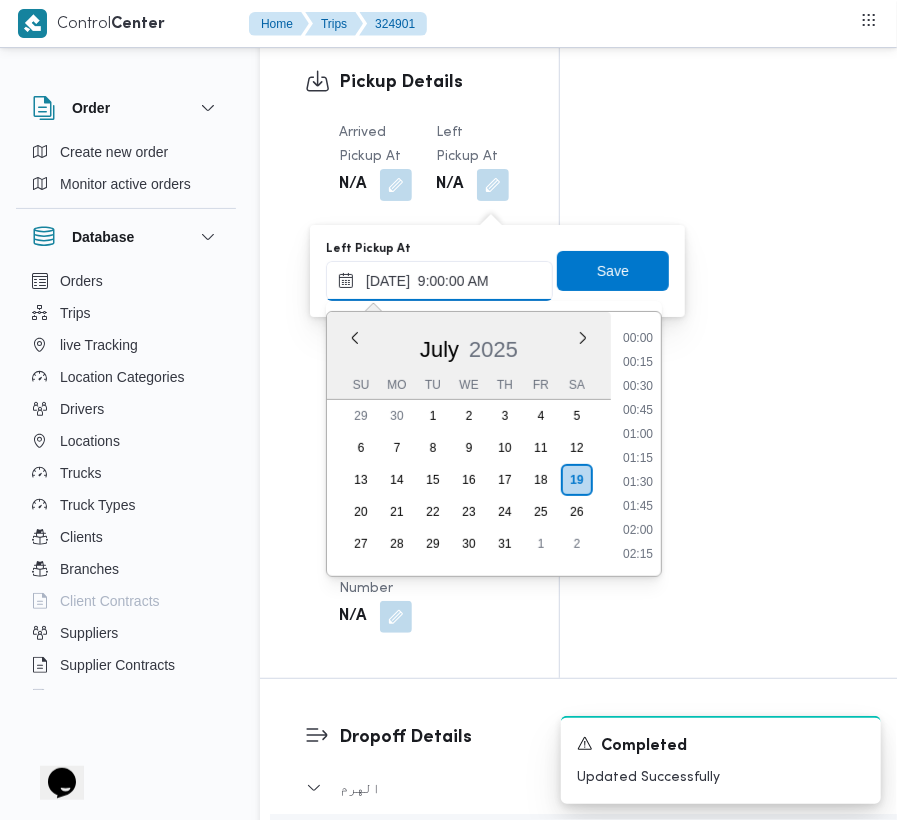 scroll, scrollTop: 864, scrollLeft: 0, axis: vertical 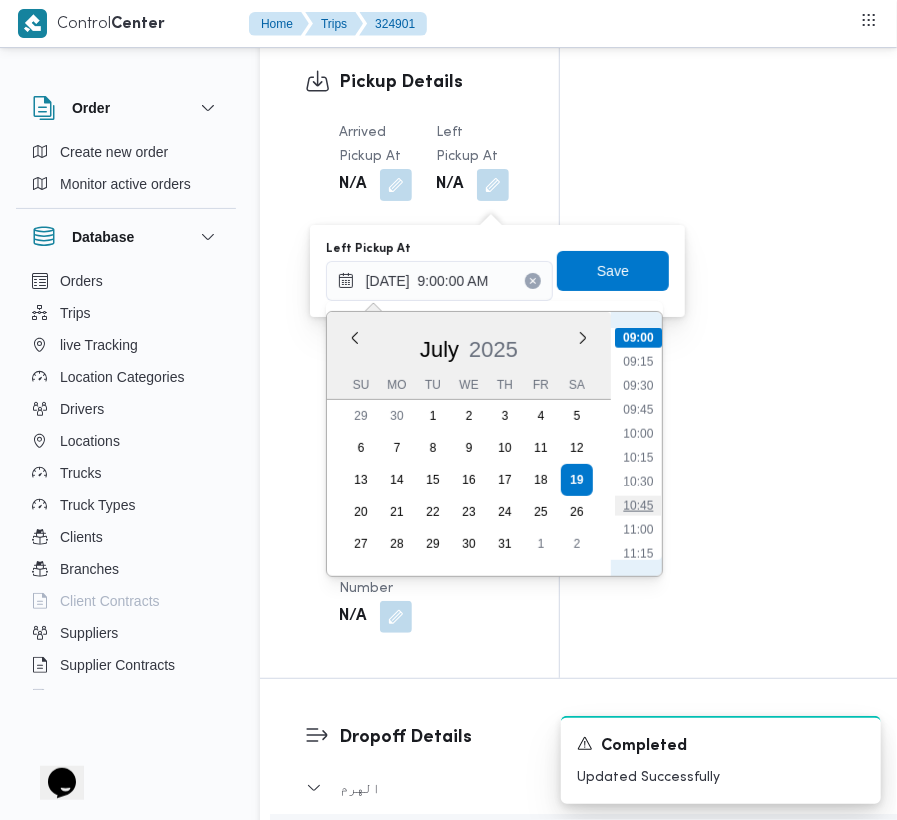 click on "10:45" at bounding box center (638, 506) 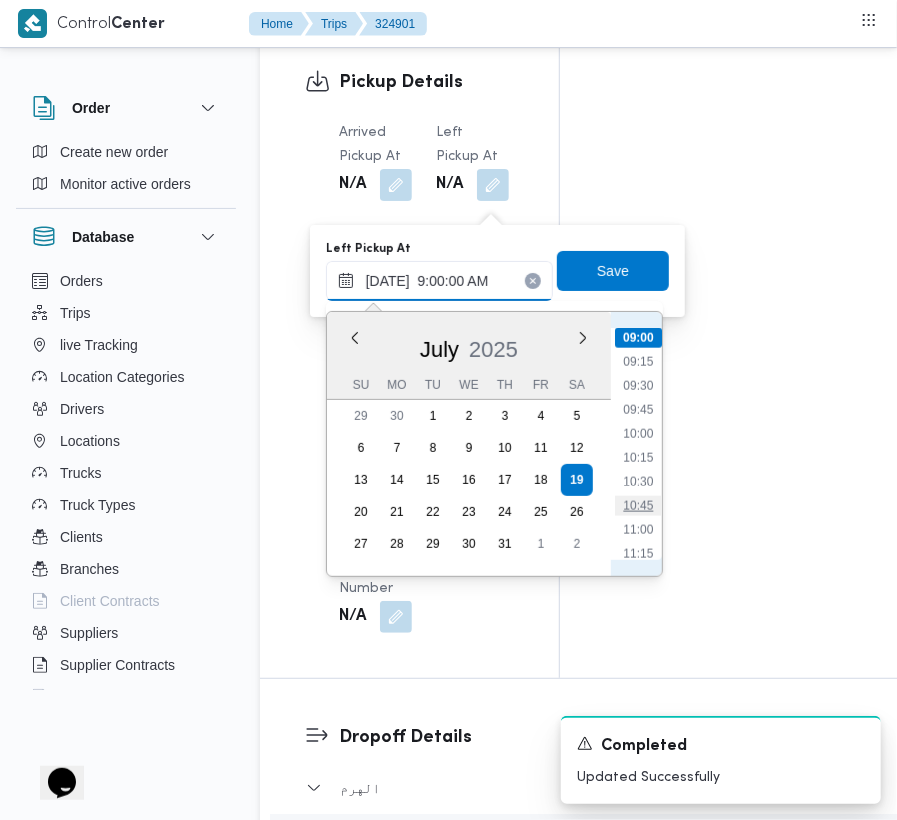 type on "[DATE] 10:45" 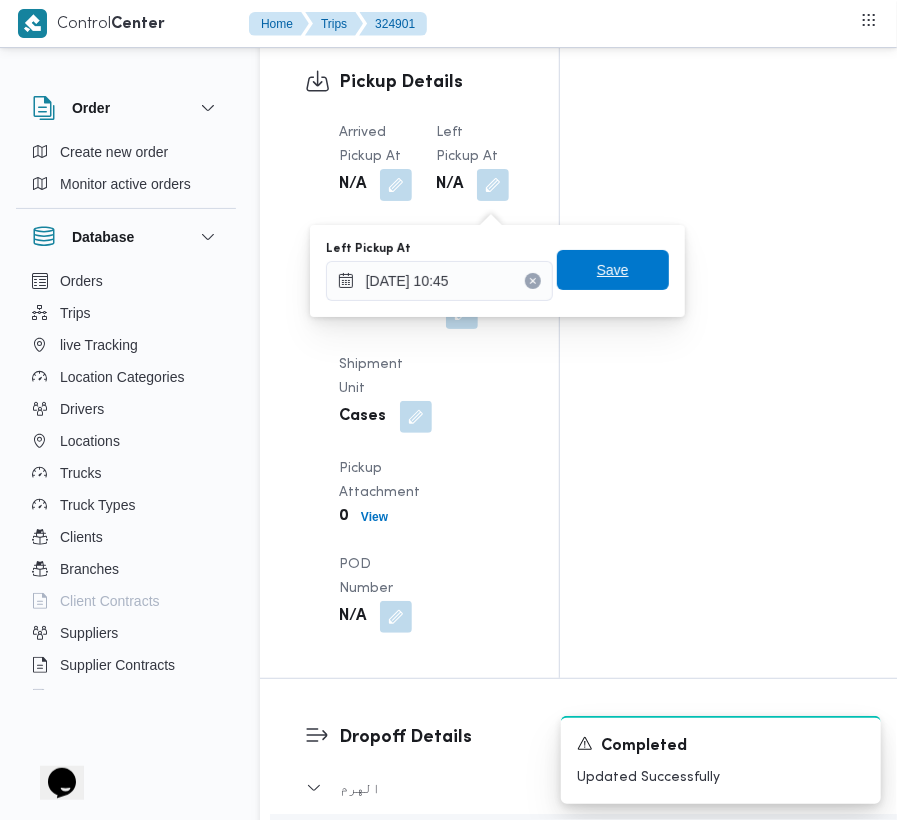click on "Save" at bounding box center [613, 270] 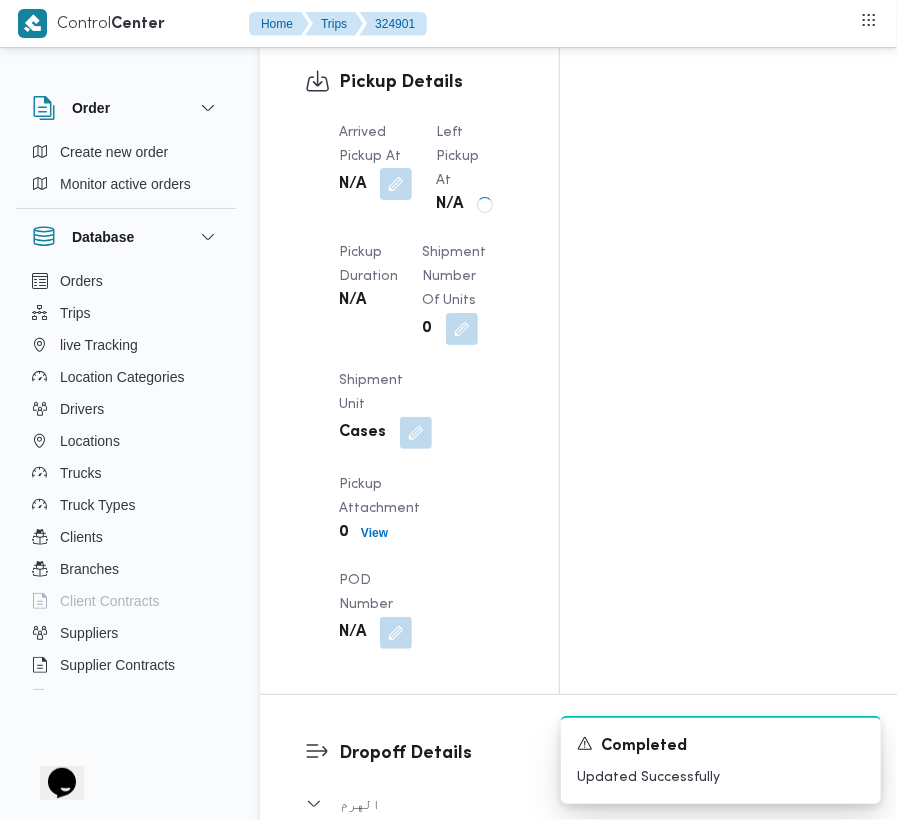 click at bounding box center [396, 184] 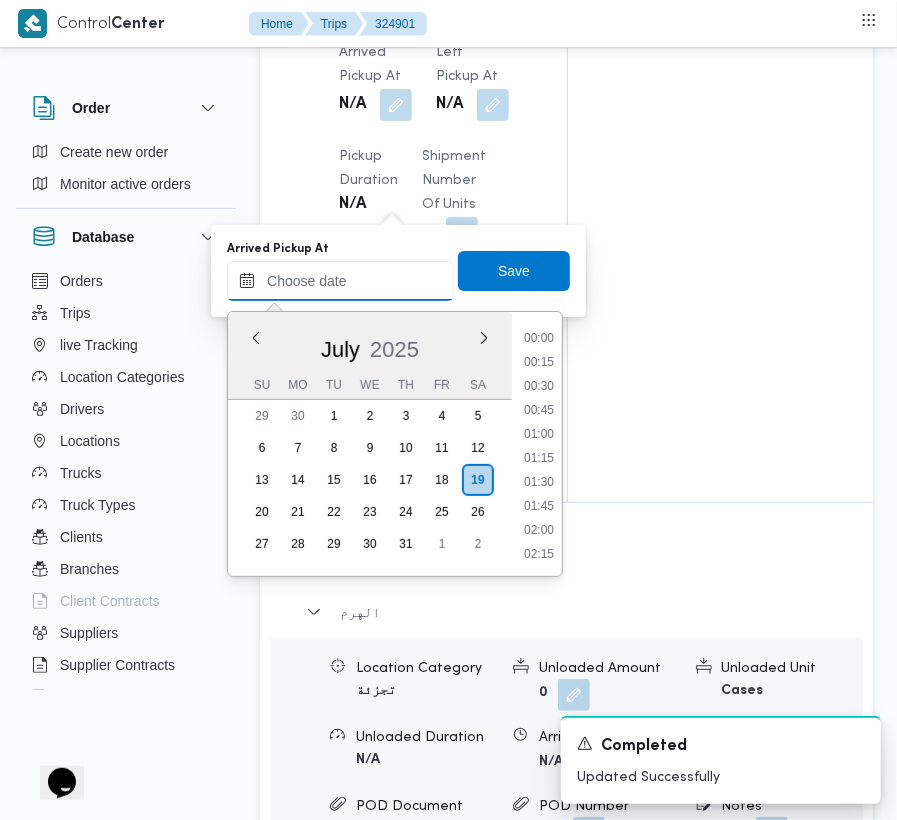 click on "Arrived Pickup At" at bounding box center [340, 281] 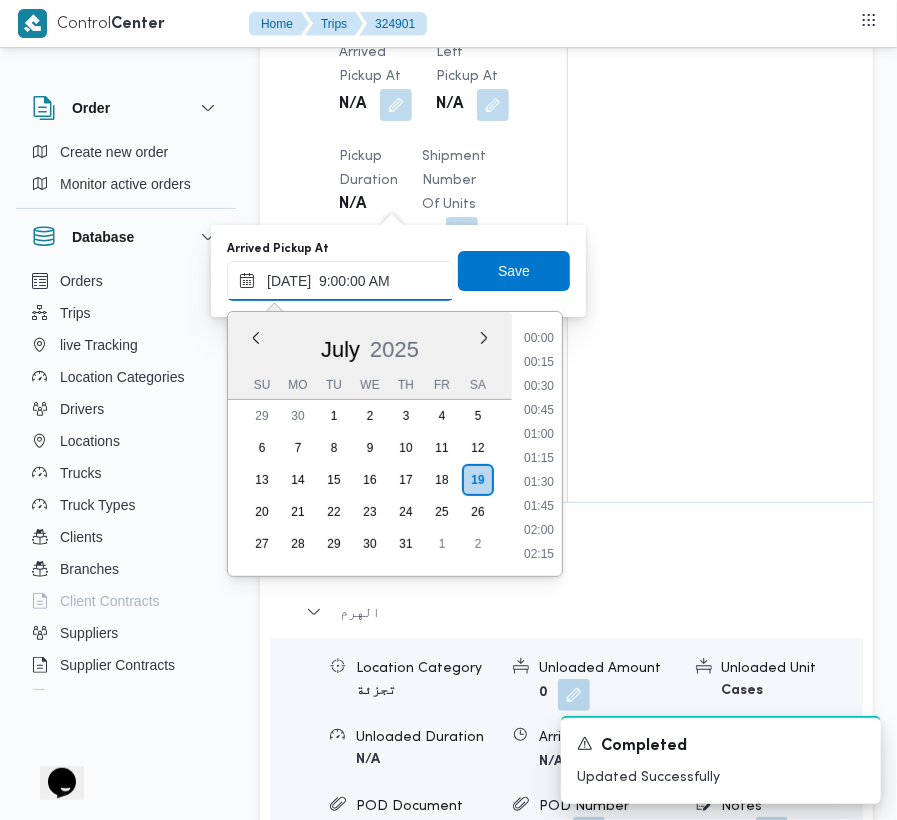 scroll, scrollTop: 864, scrollLeft: 0, axis: vertical 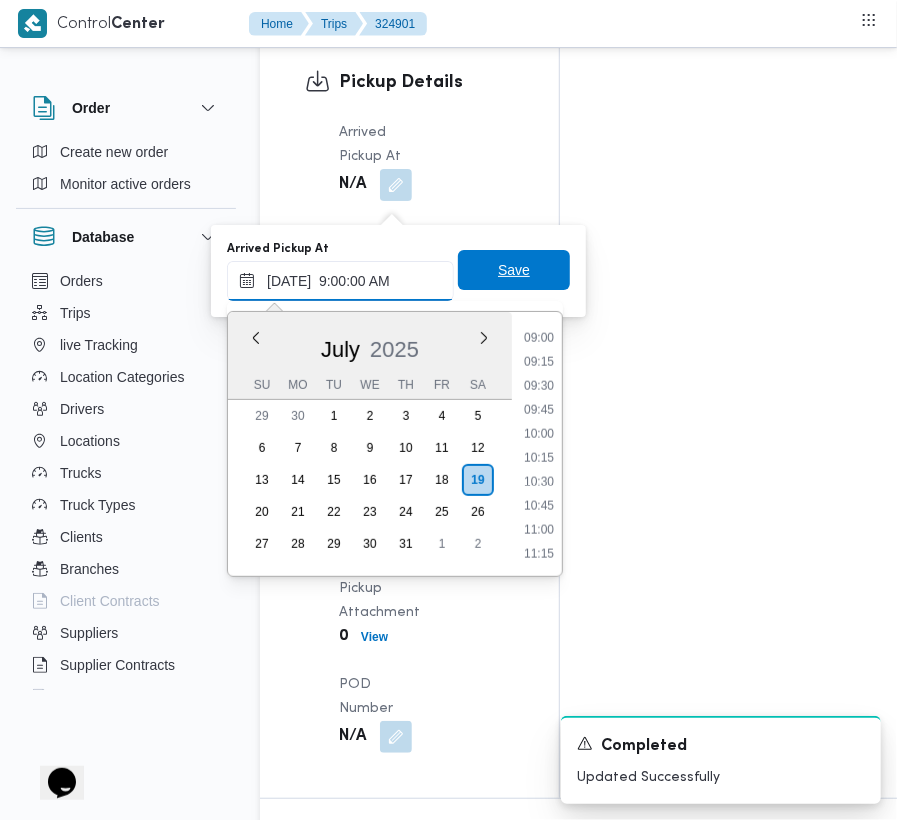 type on "[DATE]  9:00:00 AM" 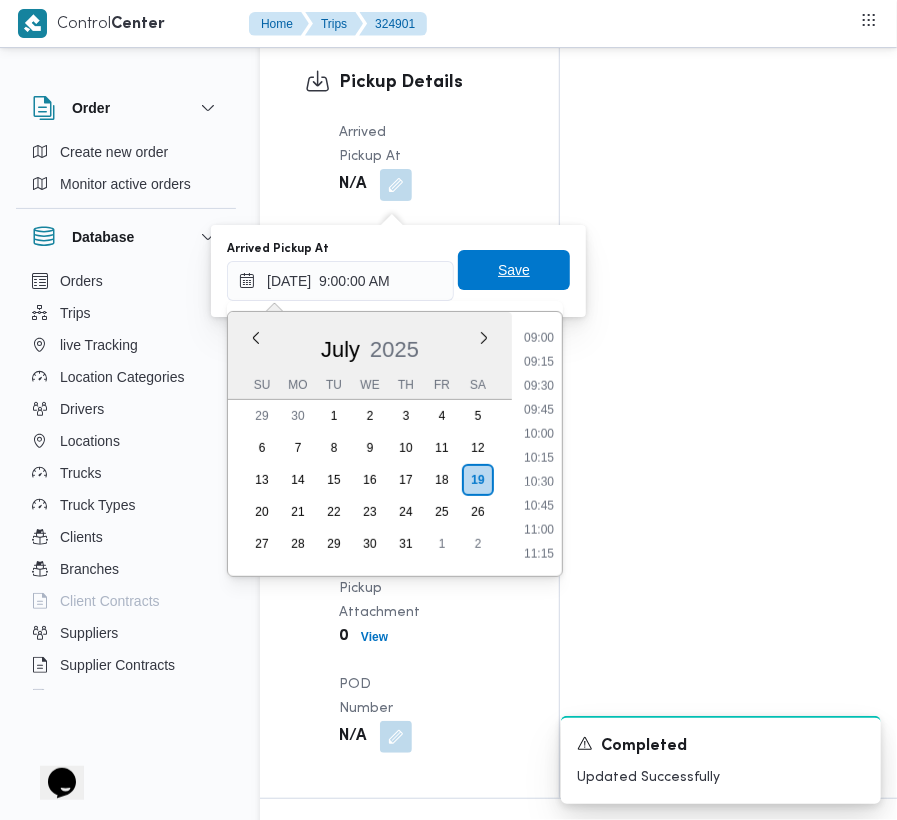 type 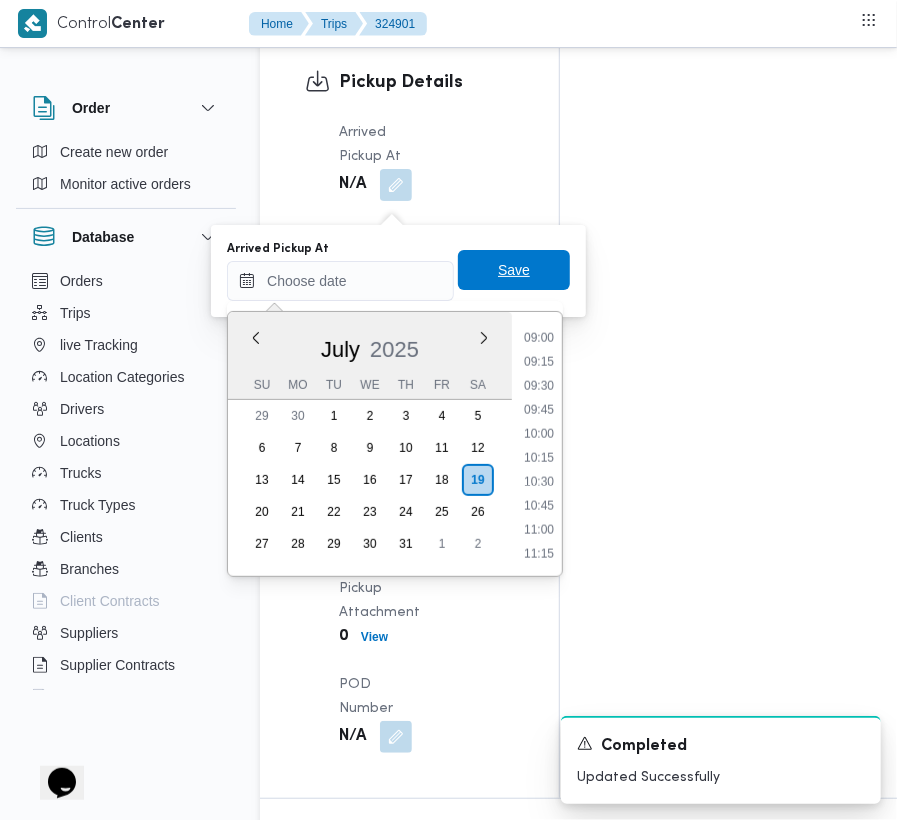 click on "Save" at bounding box center [514, 270] 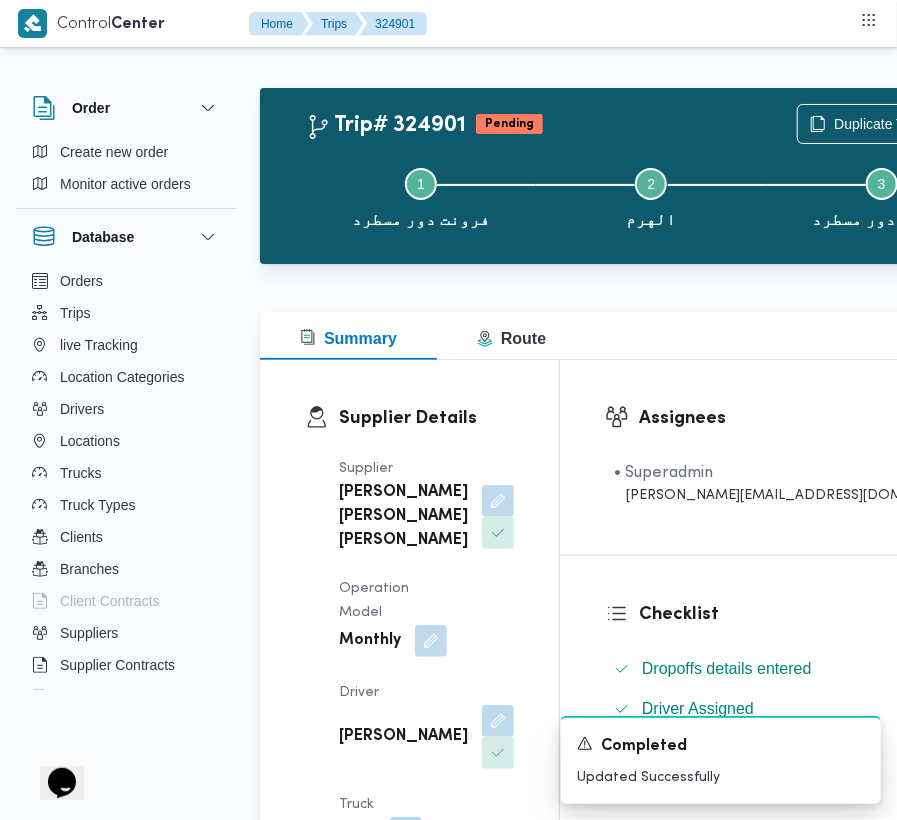 scroll, scrollTop: 0, scrollLeft: 0, axis: both 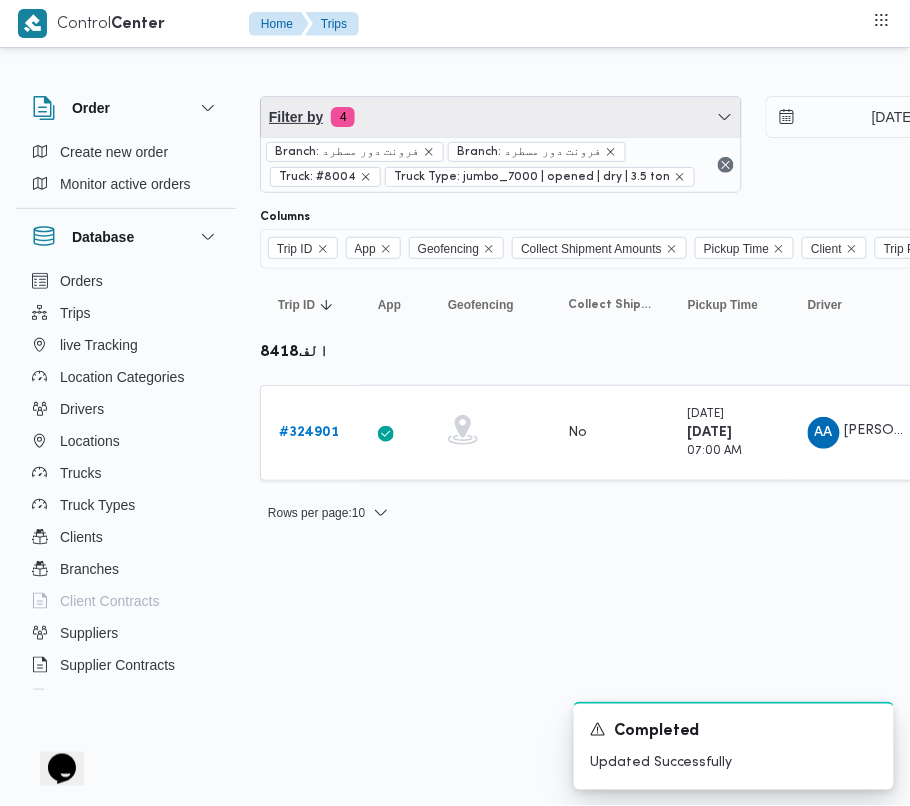 click on "Filter by 4" at bounding box center [501, 117] 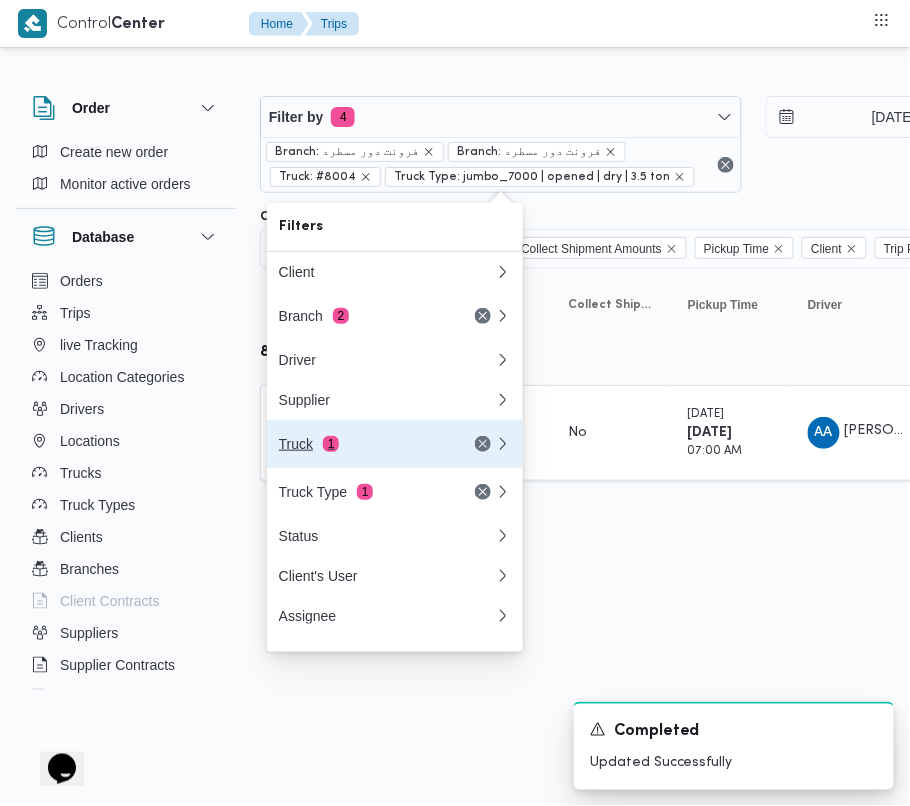 click on "Truck 1" at bounding box center [395, 444] 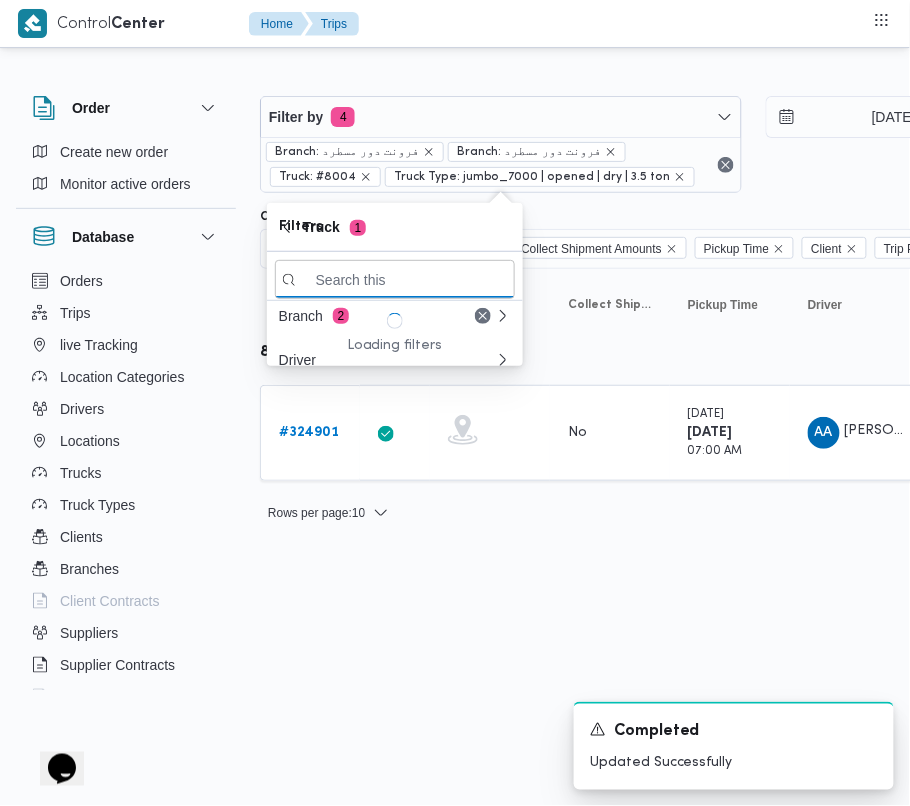 paste on "2784" 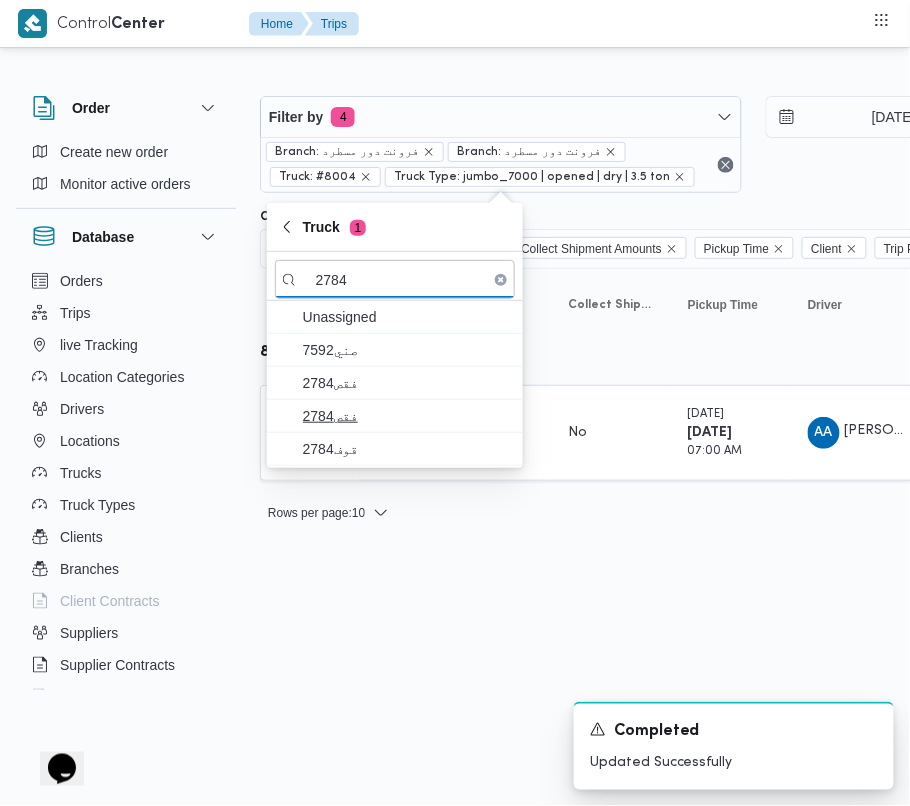 type on "2784" 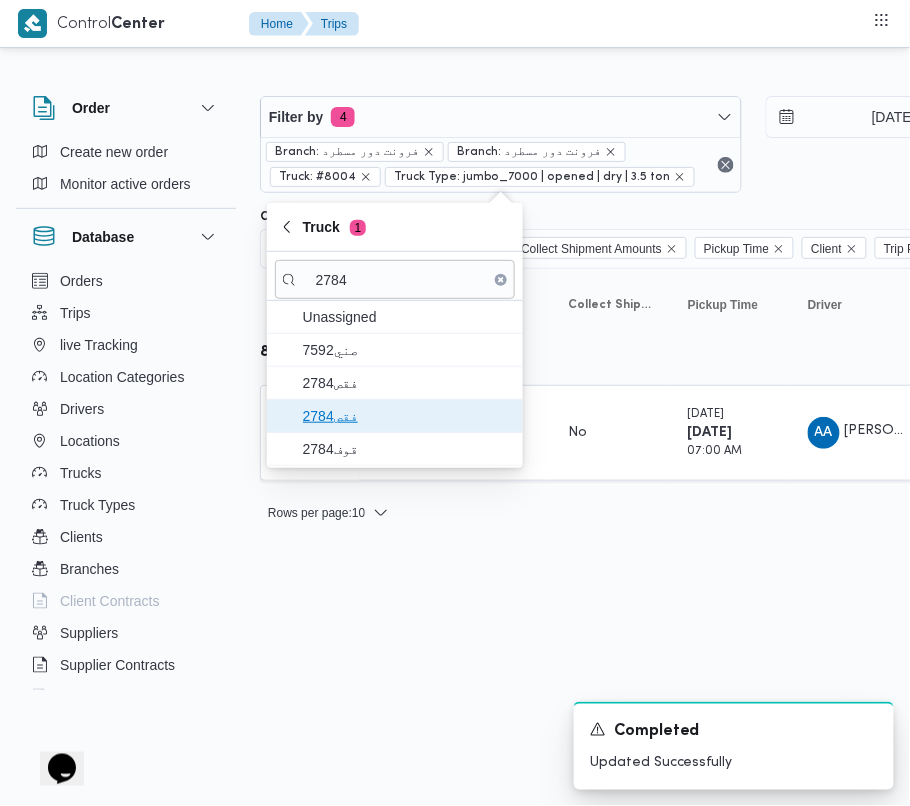click on "فقص2784" at bounding box center [407, 416] 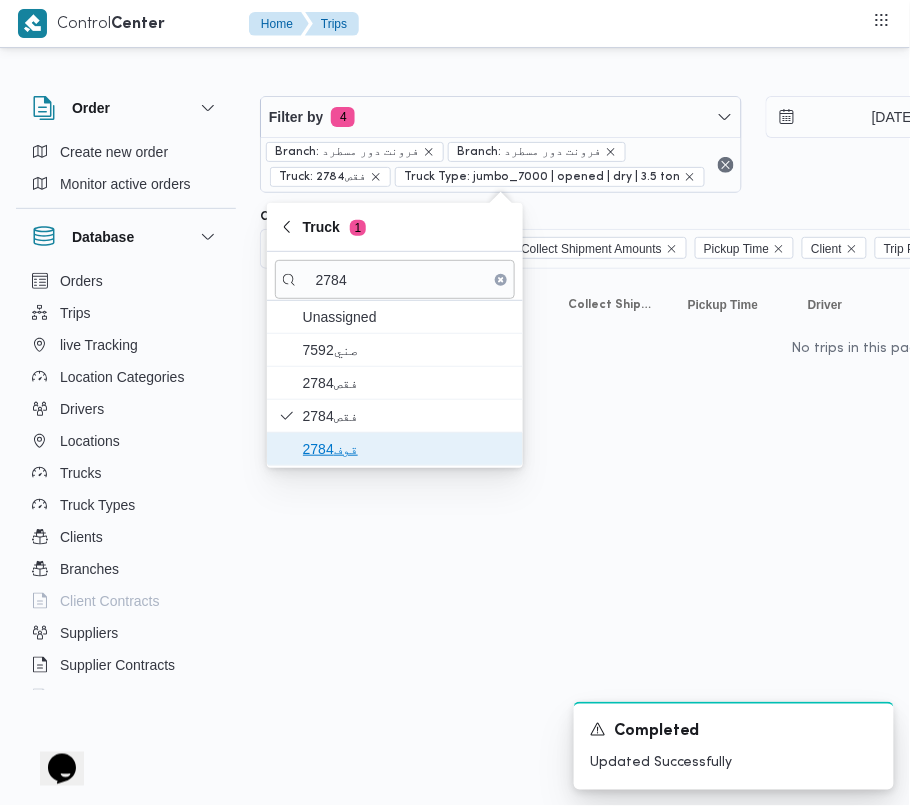drag, startPoint x: 336, startPoint y: 461, endPoint x: 336, endPoint y: 474, distance: 13 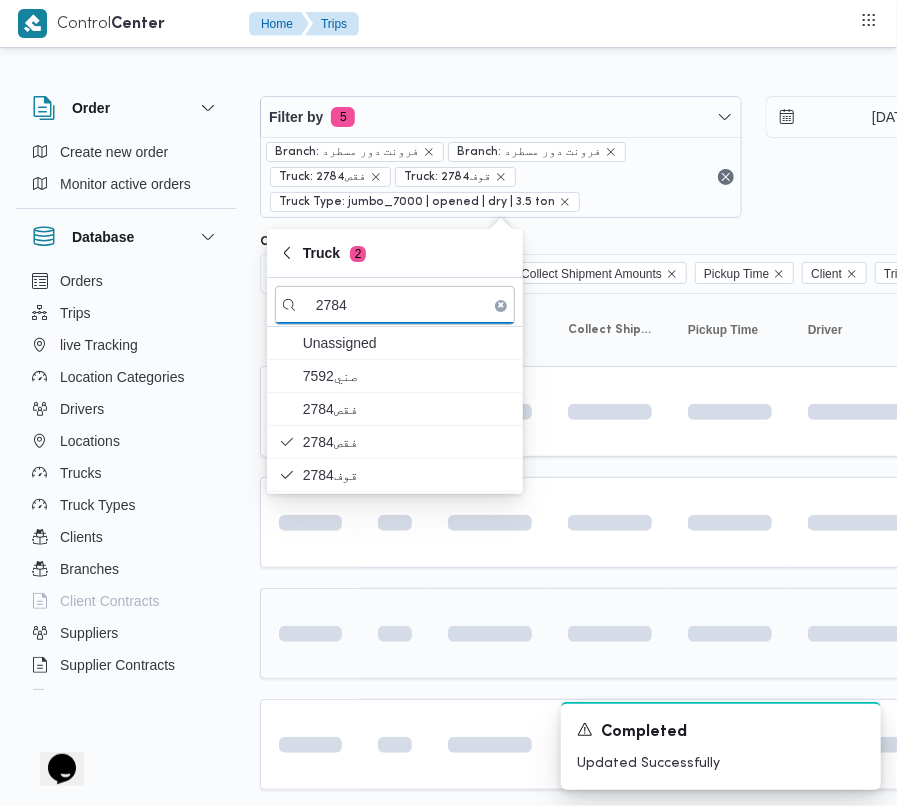 click at bounding box center [310, 633] 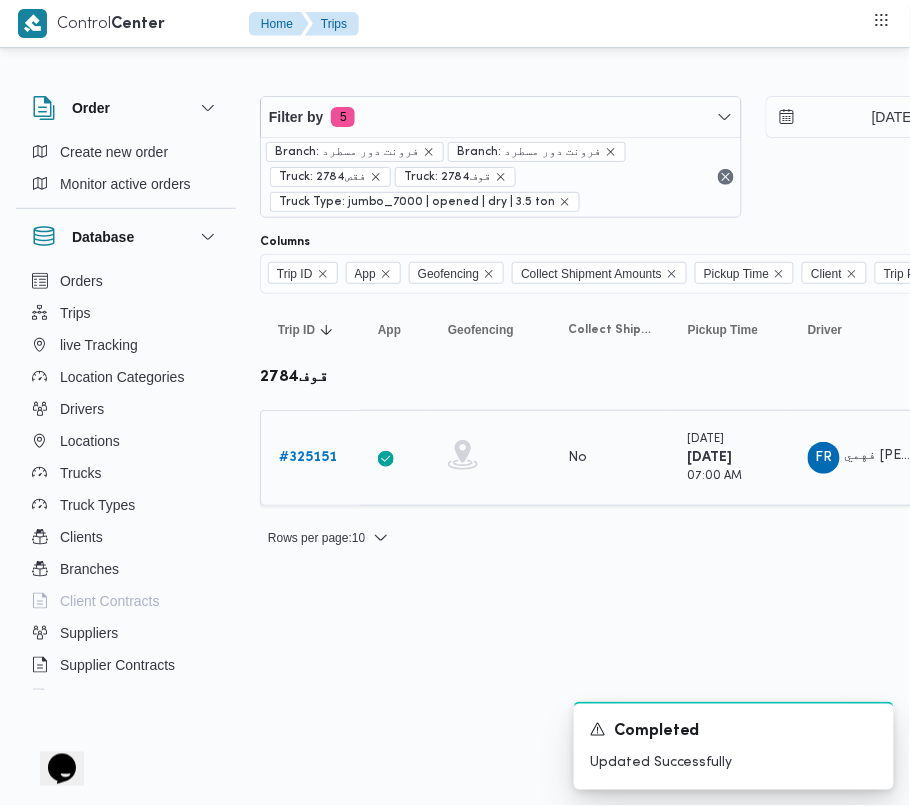 click on "# 325151" at bounding box center (308, 457) 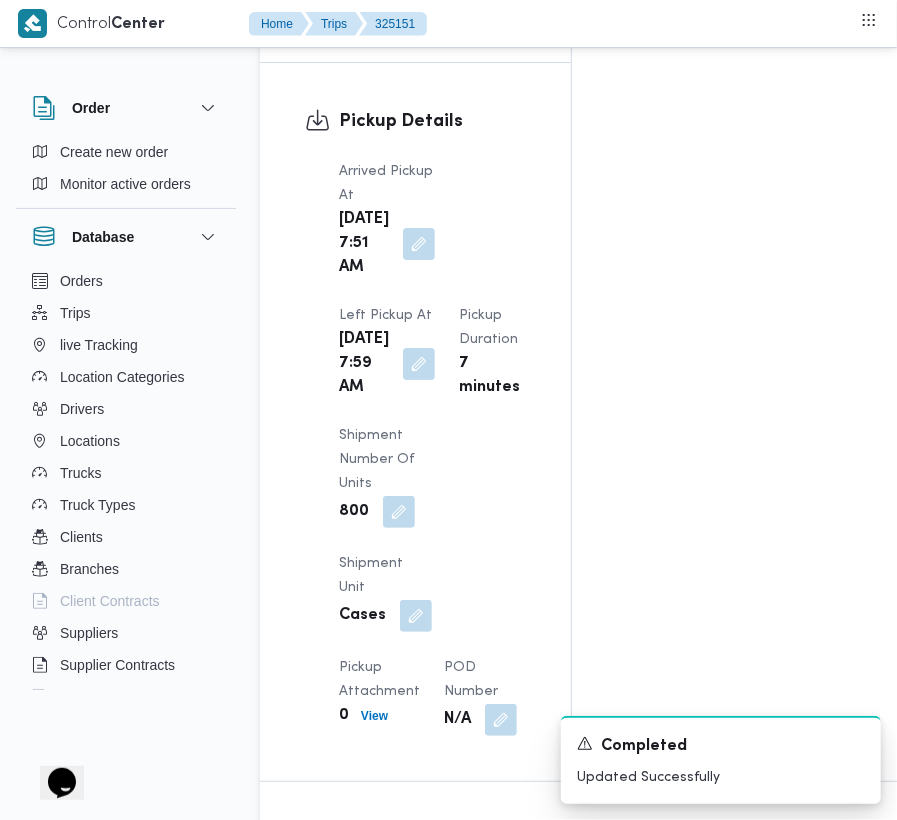 scroll, scrollTop: 3250, scrollLeft: 0, axis: vertical 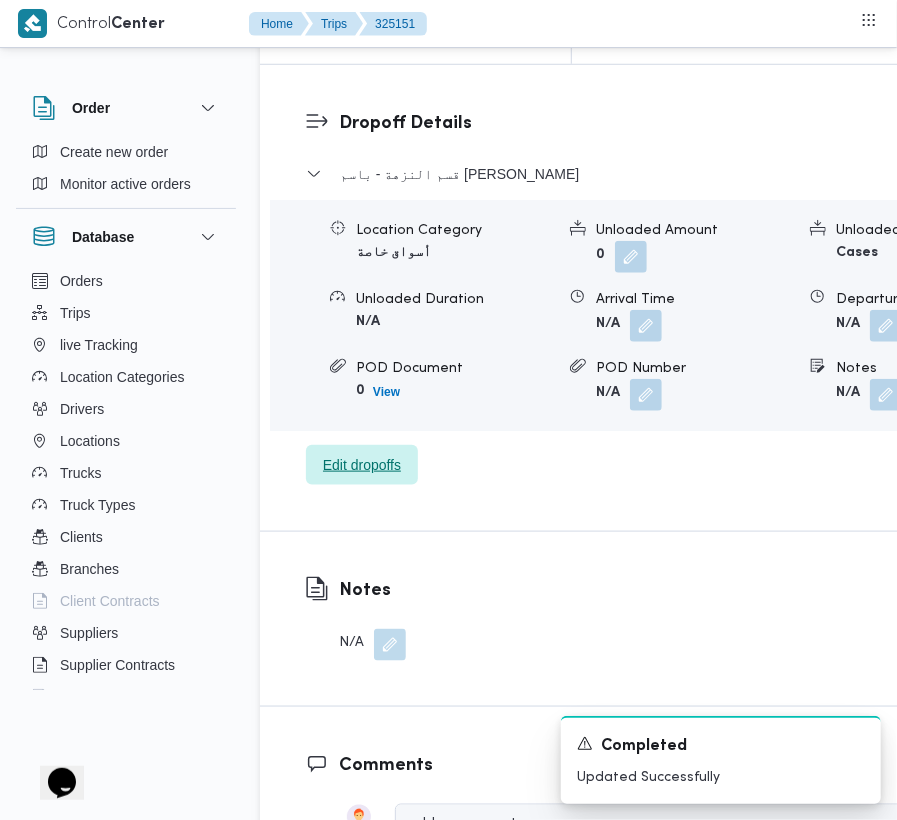 click on "Edit dropoffs" at bounding box center [362, 465] 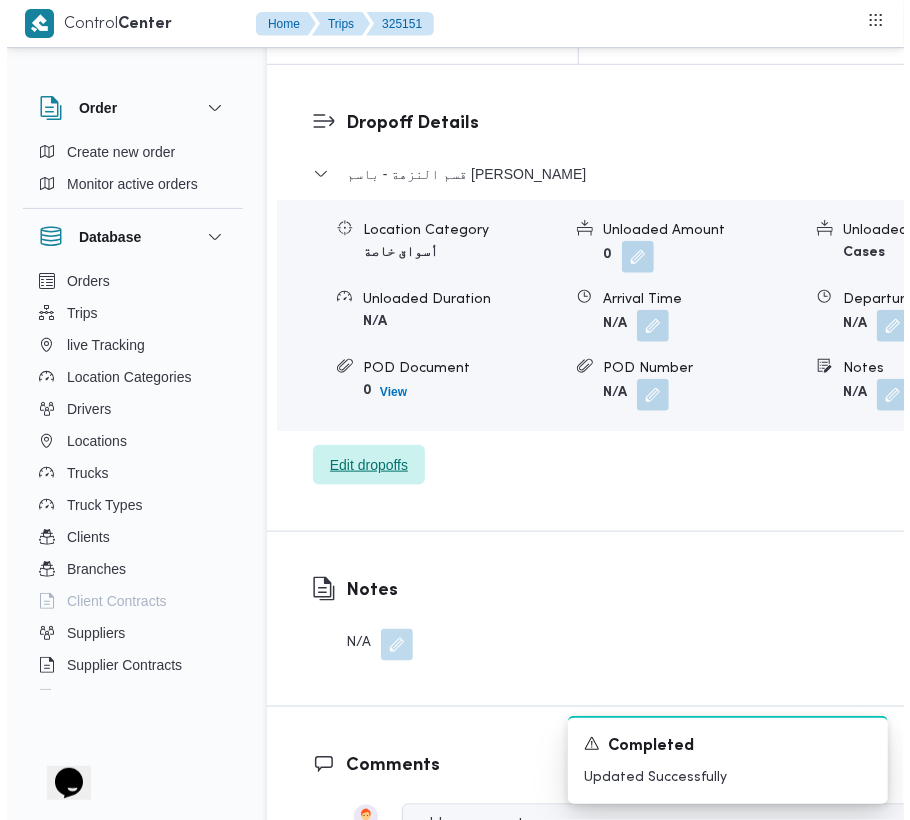 scroll, scrollTop: 3226, scrollLeft: 0, axis: vertical 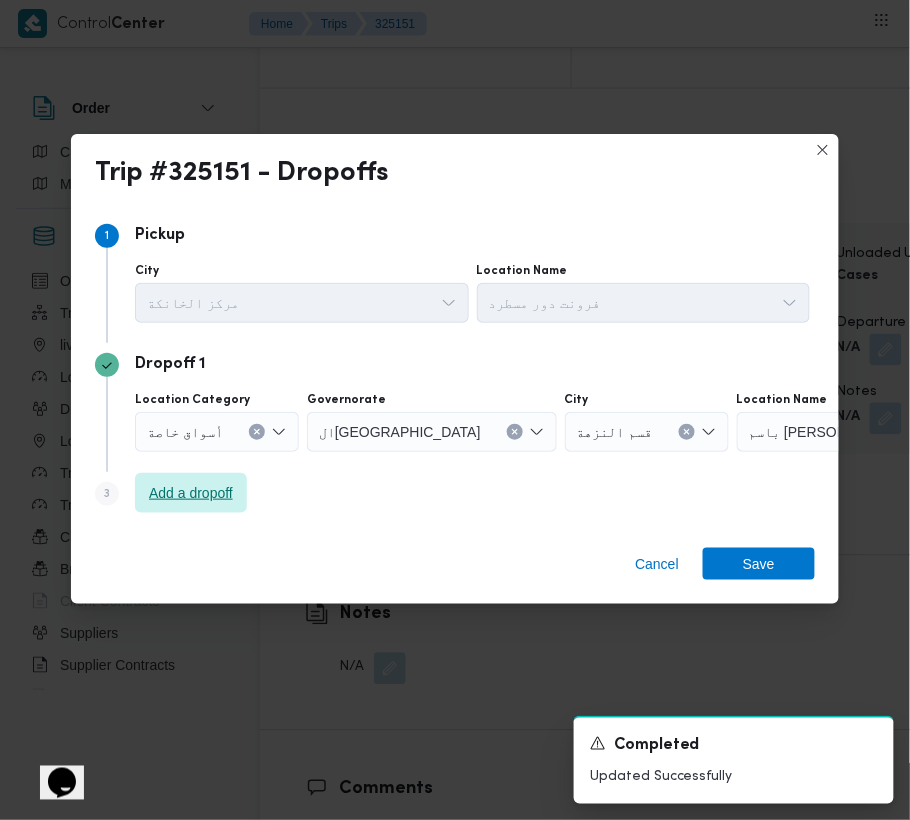 click on "Add a dropoff" at bounding box center (191, 493) 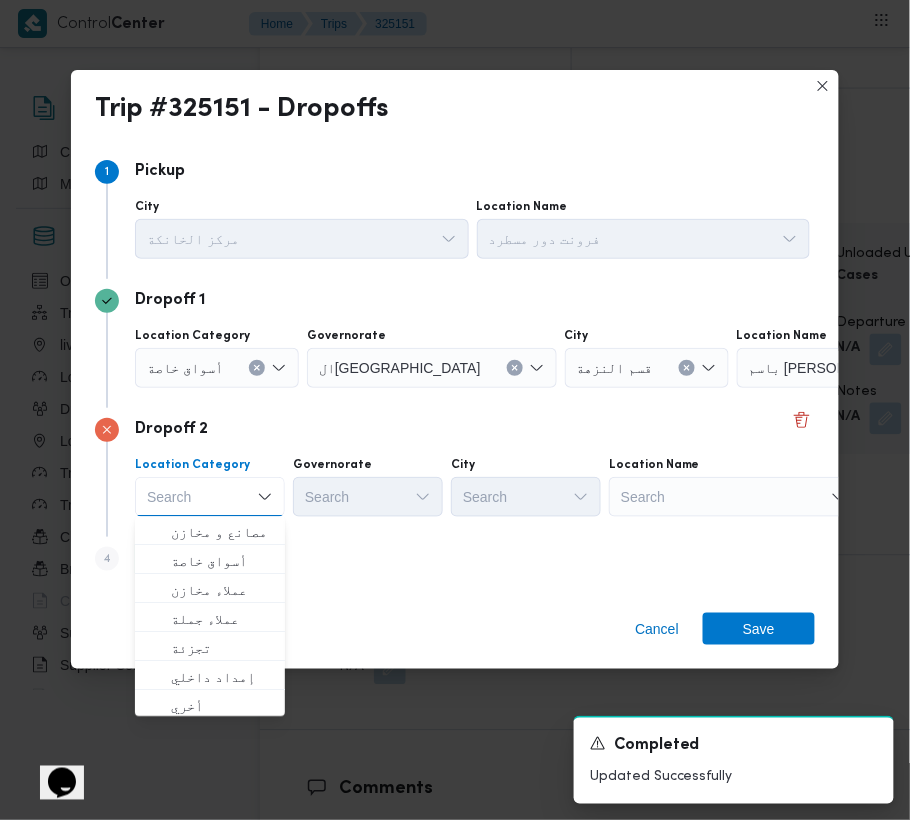 click on "Search" at bounding box center [862, 368] 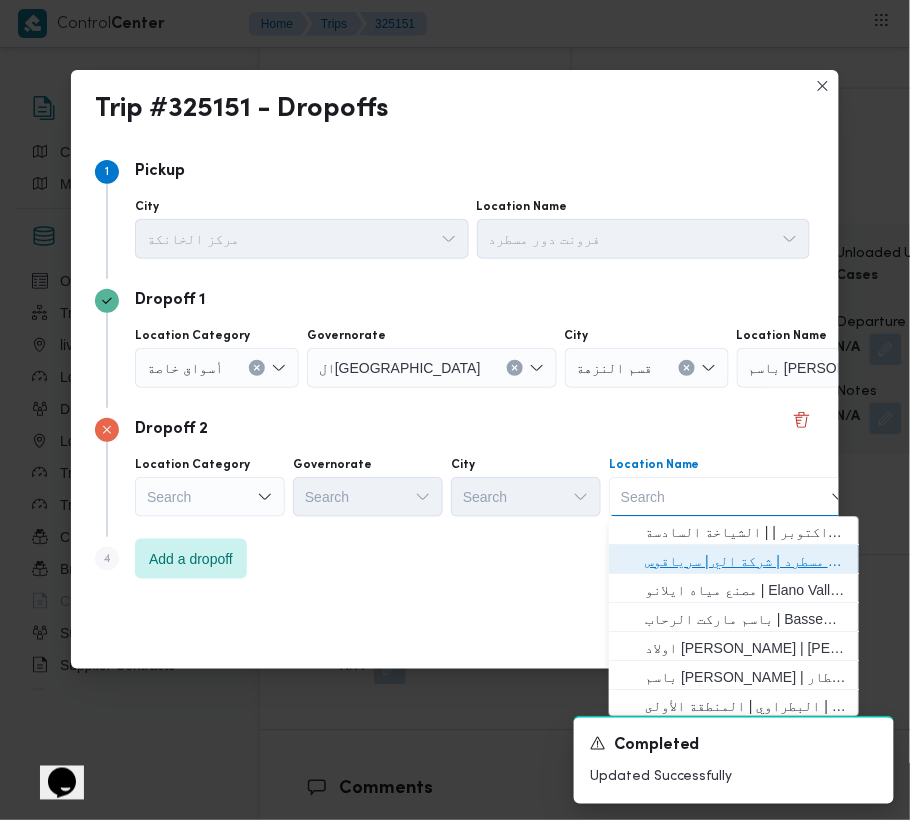 click on "فرونت دور مسطرد | شركة الي | سرياقوس" at bounding box center [746, 562] 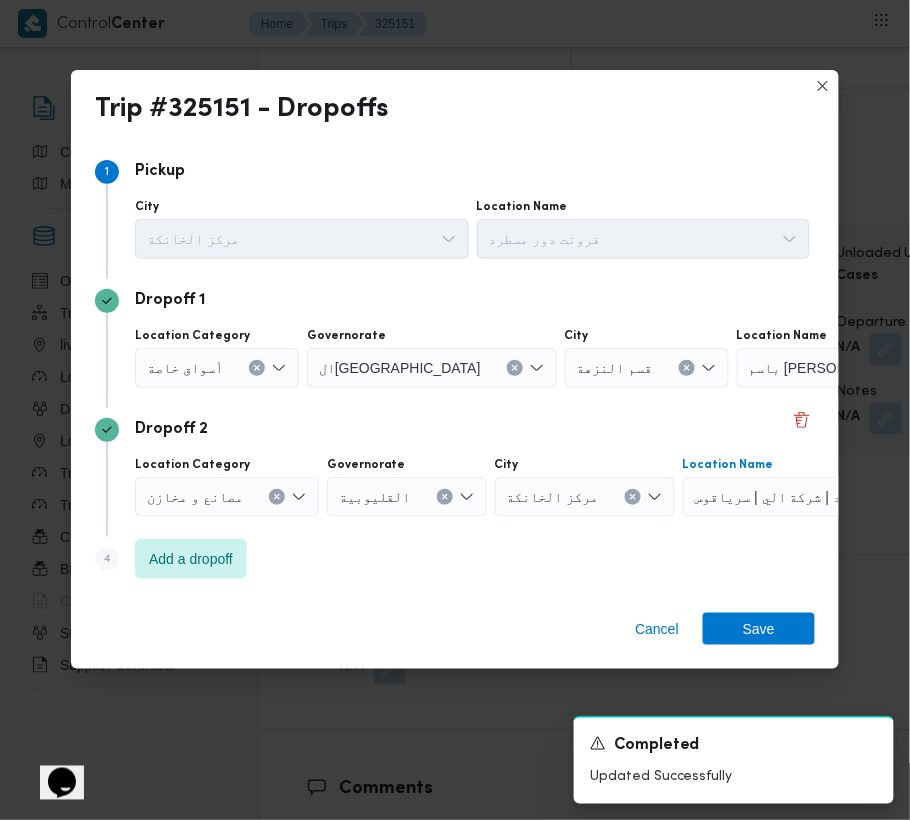 click on "أسواق خاصة" at bounding box center [185, 367] 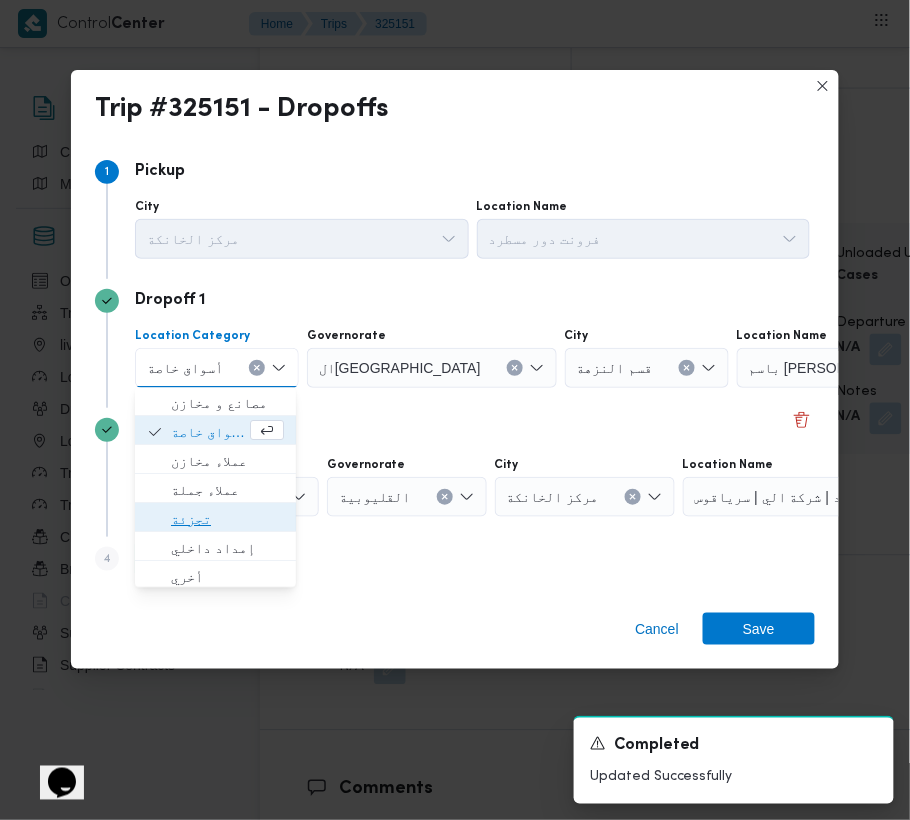 click on "تجزئة" at bounding box center (227, 520) 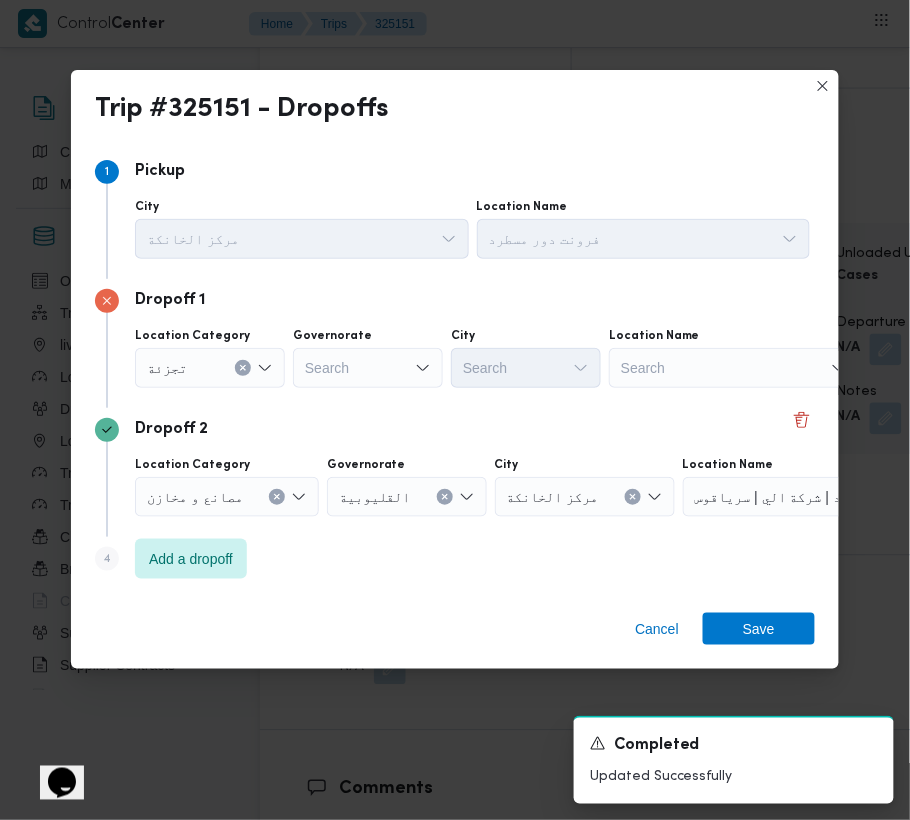 click on "Search" at bounding box center (368, 368) 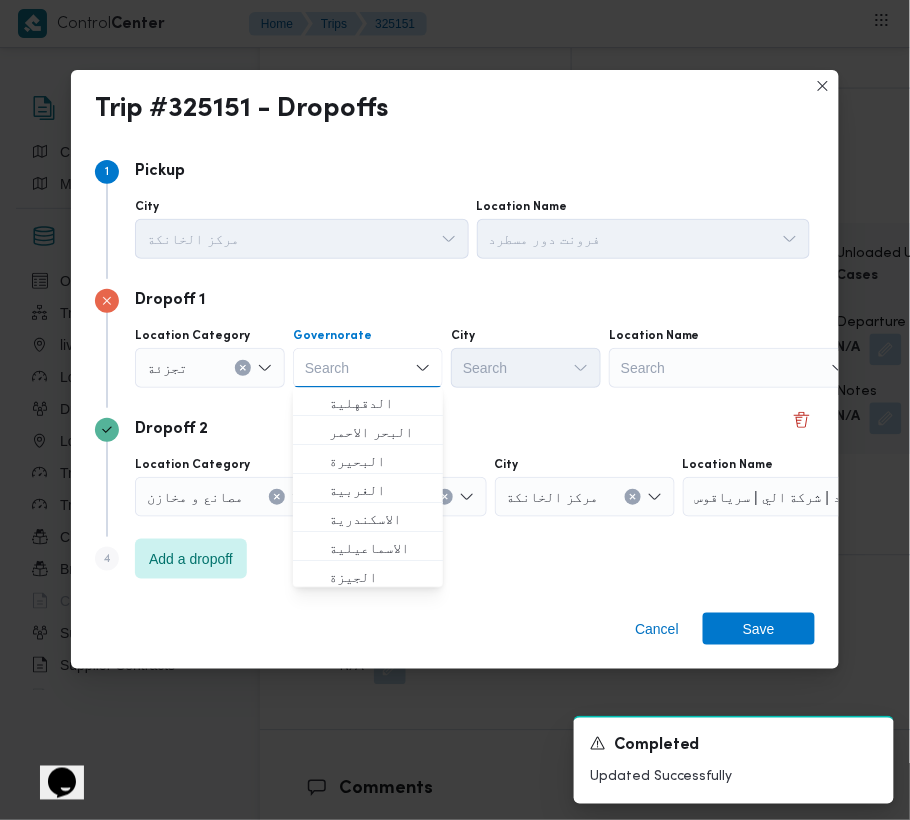 paste on "جيزة" 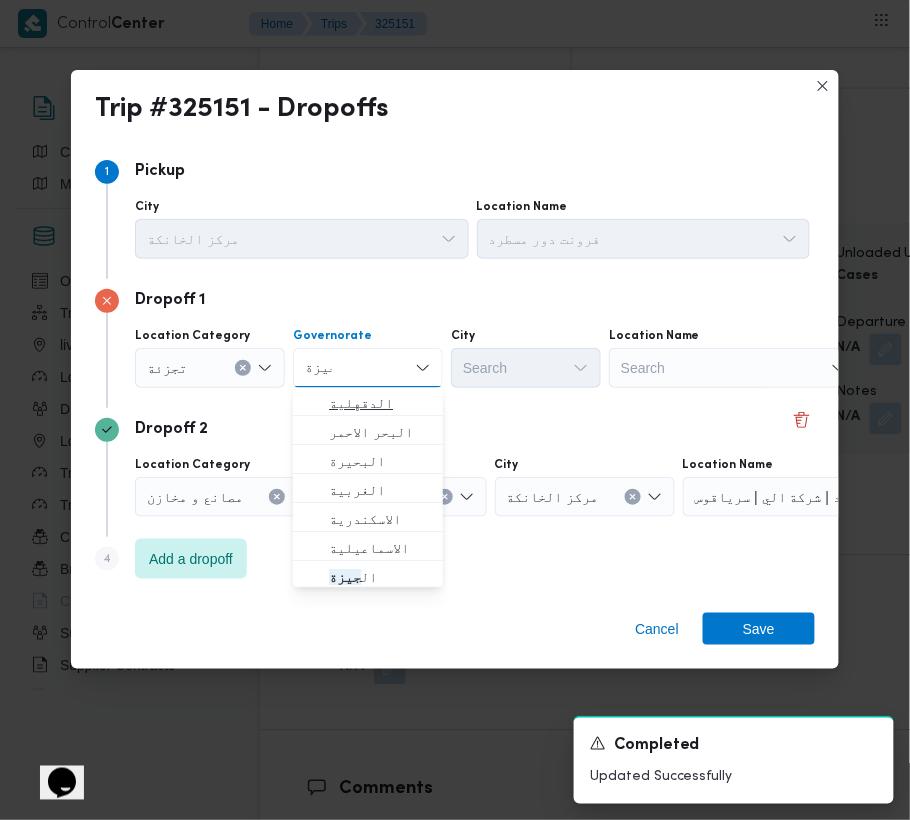 type on "جيزة" 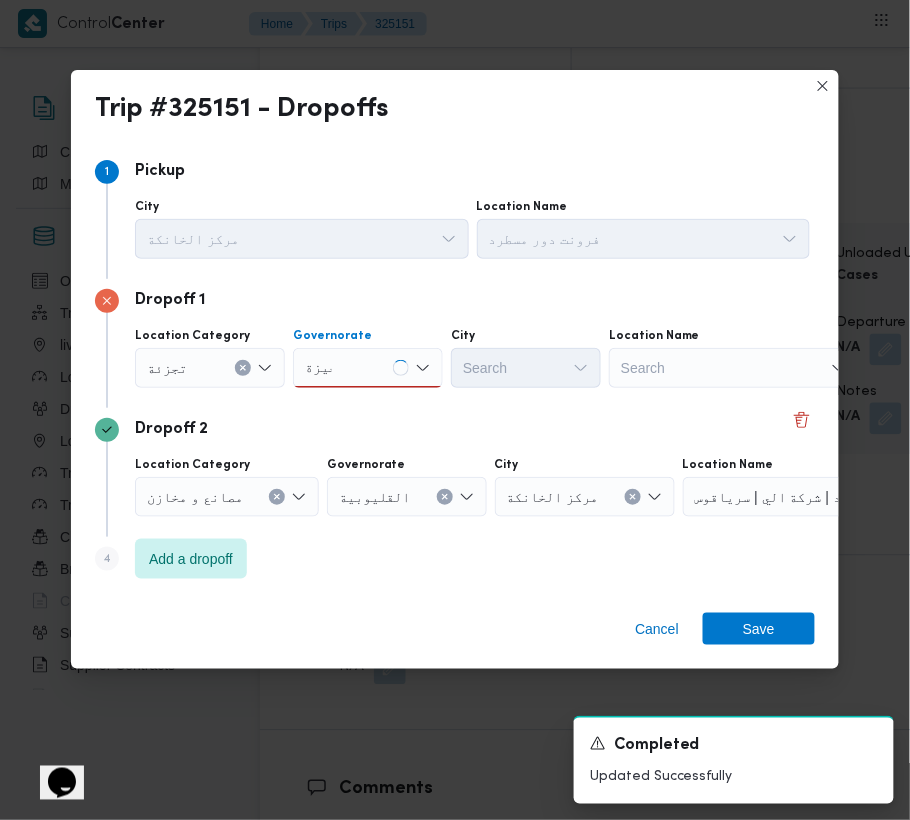 drag, startPoint x: 352, startPoint y: 358, endPoint x: 369, endPoint y: 385, distance: 31.906113 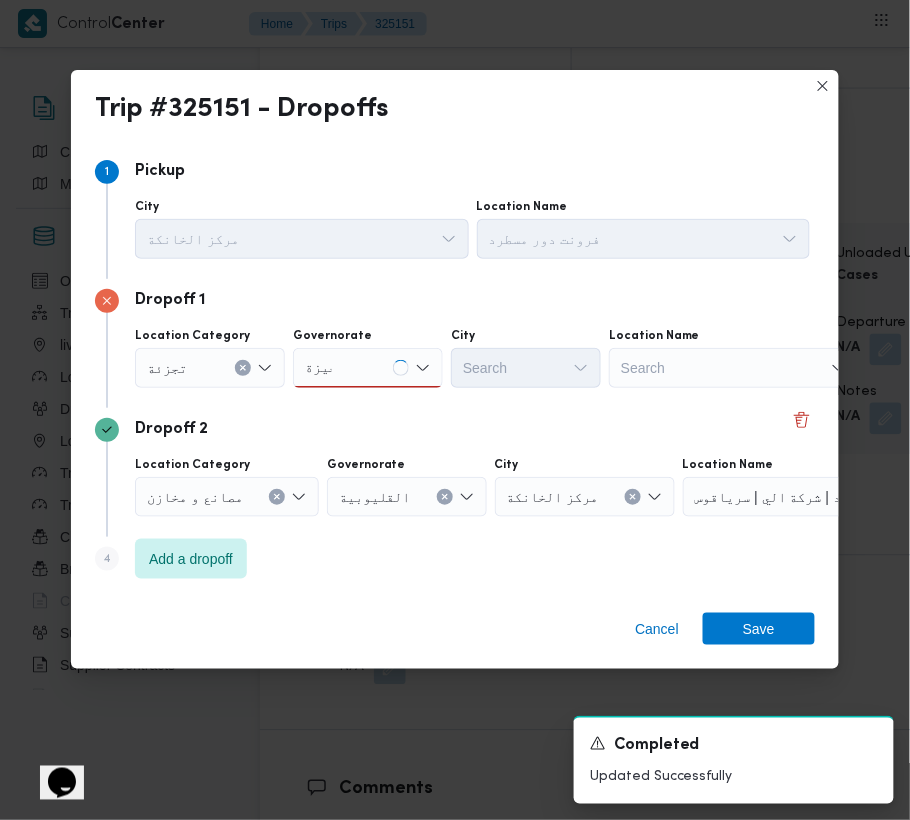 click on "جيزة جيزة" at bounding box center [368, 368] 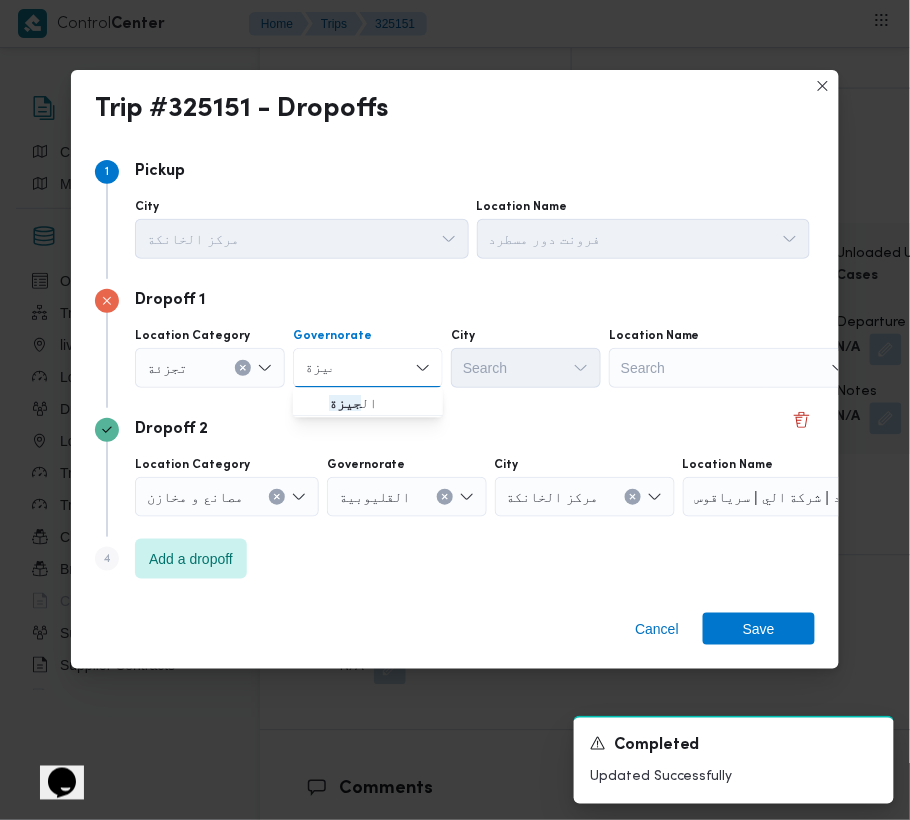 click on "جيزة" at bounding box center (345, 404) 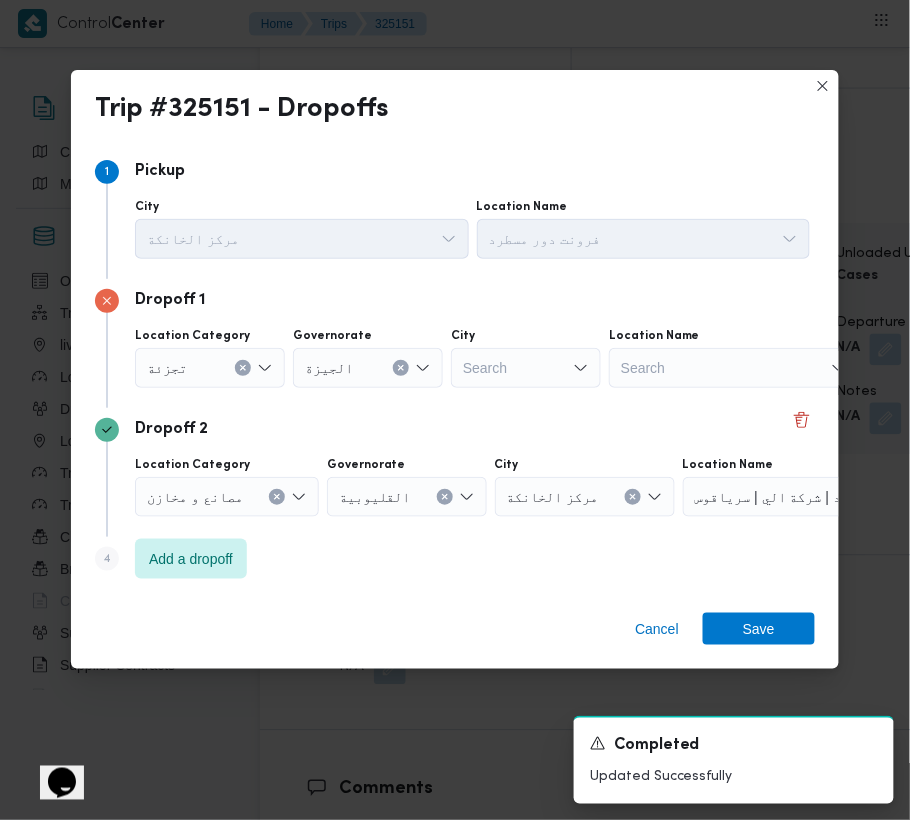 click on "Search" at bounding box center (526, 368) 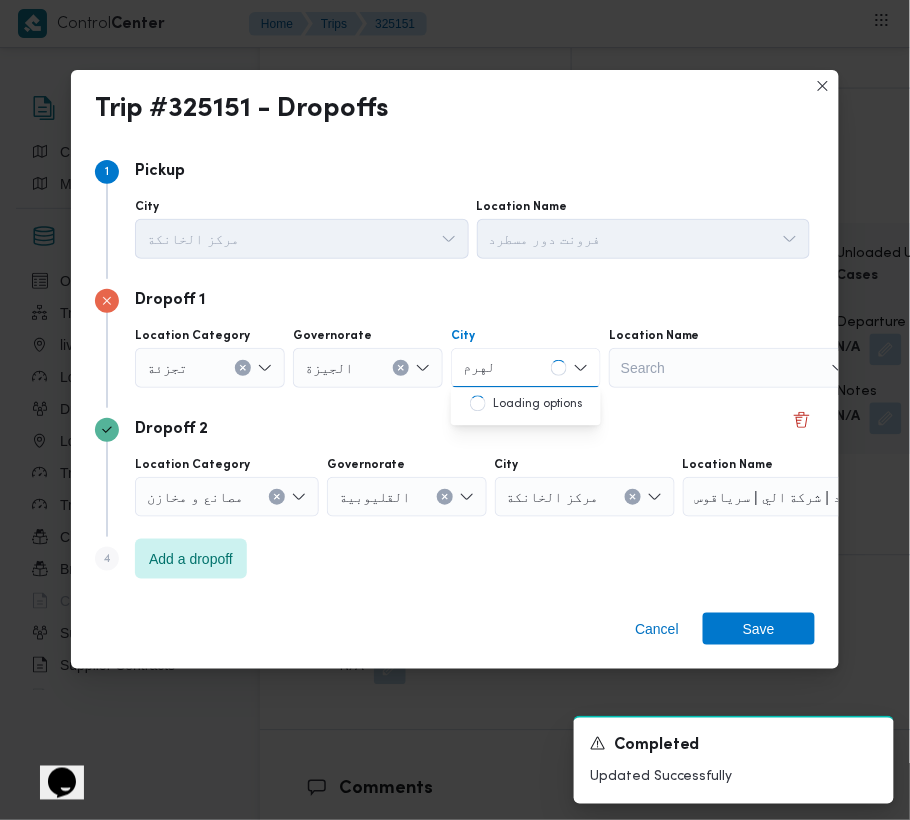 type on "الهرم" 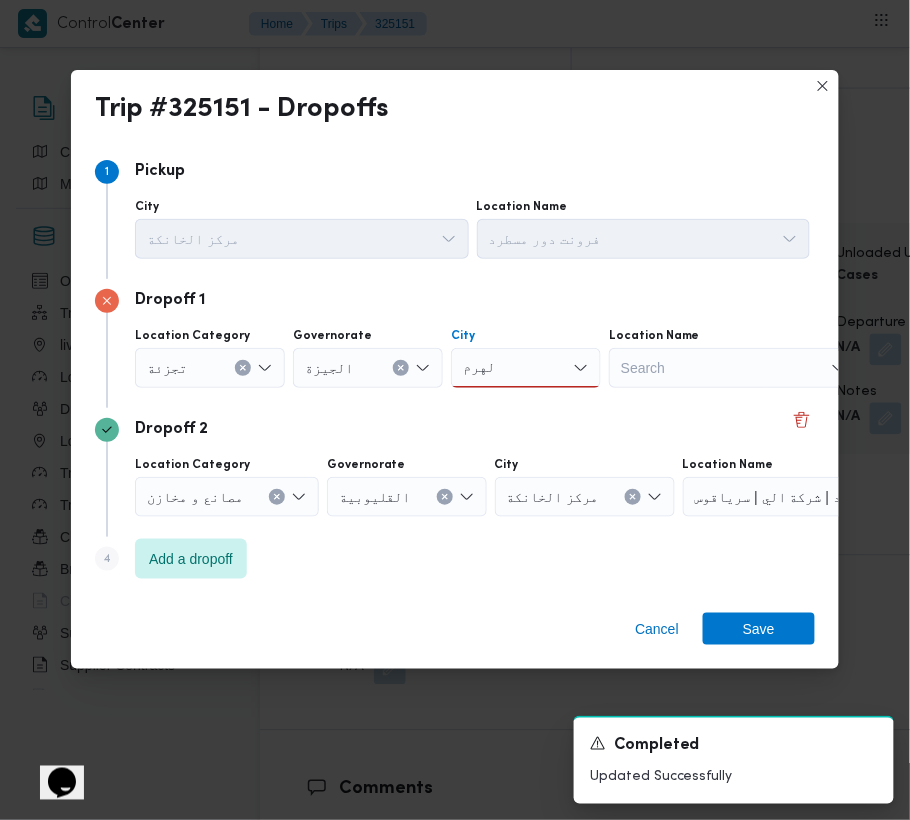click on "الهرم الهرم" at bounding box center [526, 368] 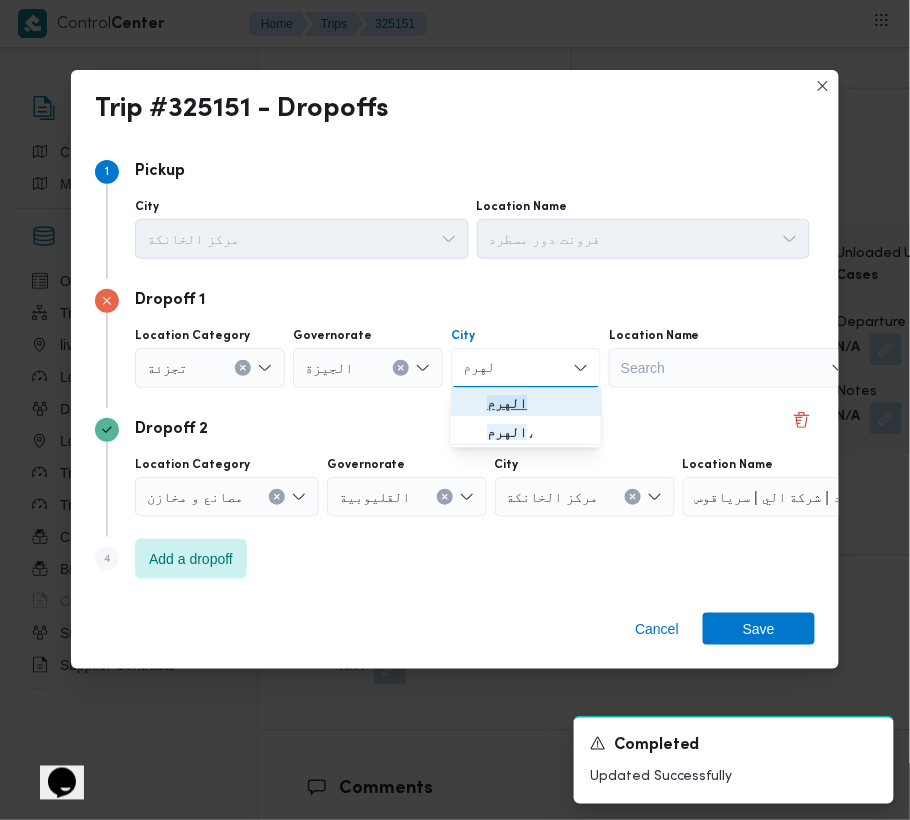 drag, startPoint x: 529, startPoint y: 381, endPoint x: 532, endPoint y: 404, distance: 23.194826 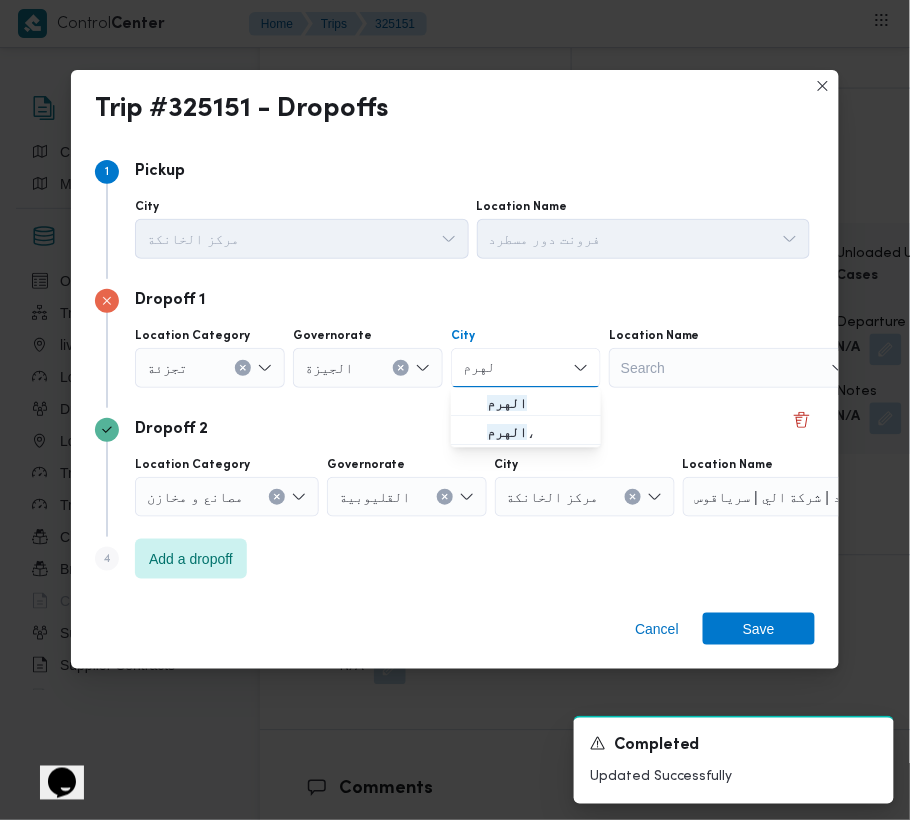 type 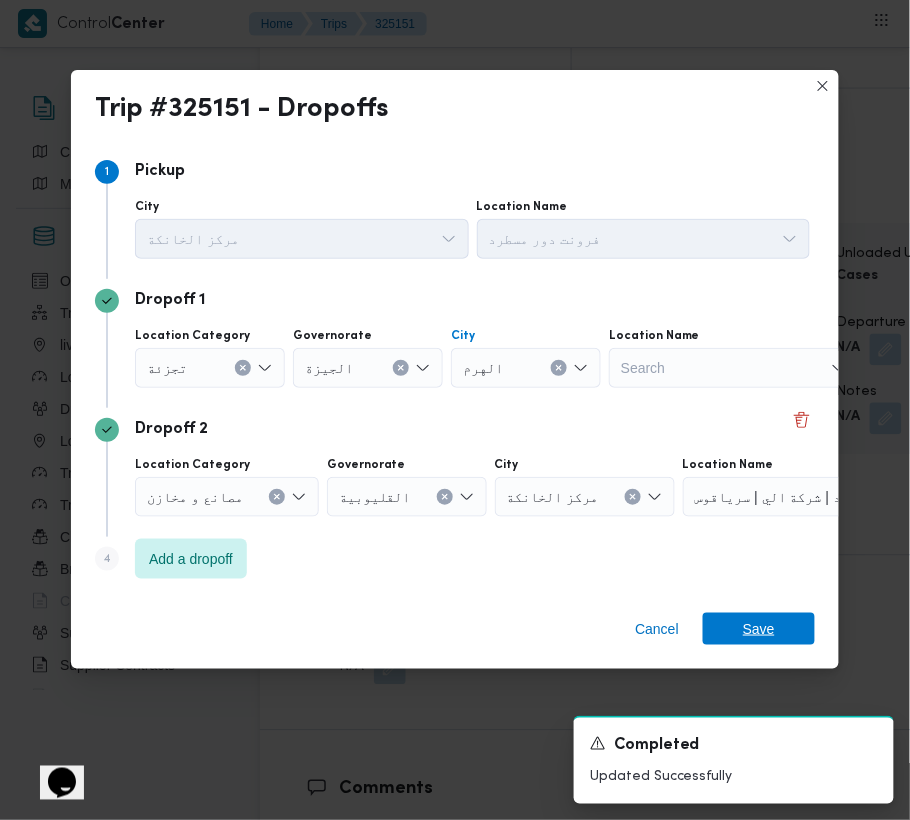 click on "Save" at bounding box center [759, 629] 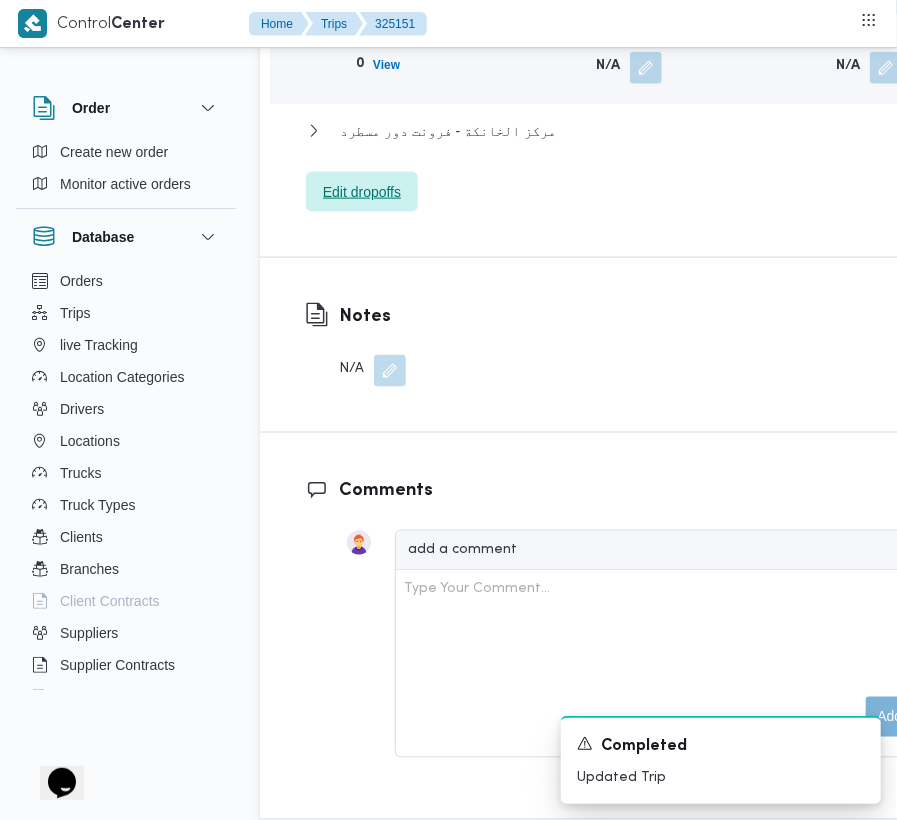 scroll, scrollTop: 2733, scrollLeft: 0, axis: vertical 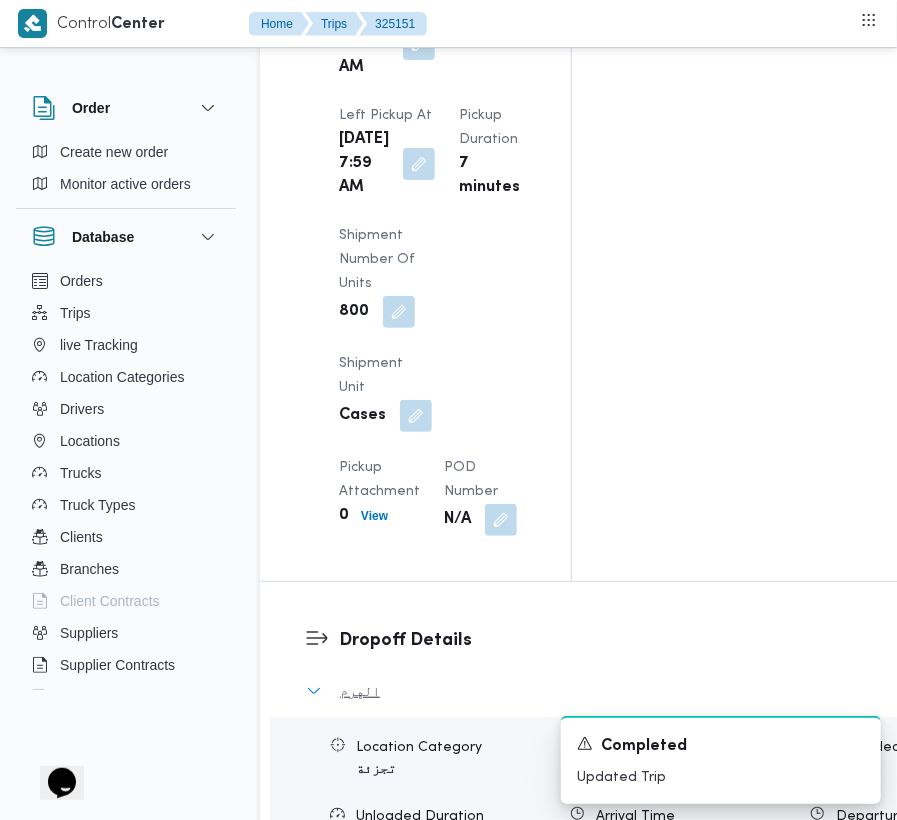 click on "الهرم" at bounding box center [360, 691] 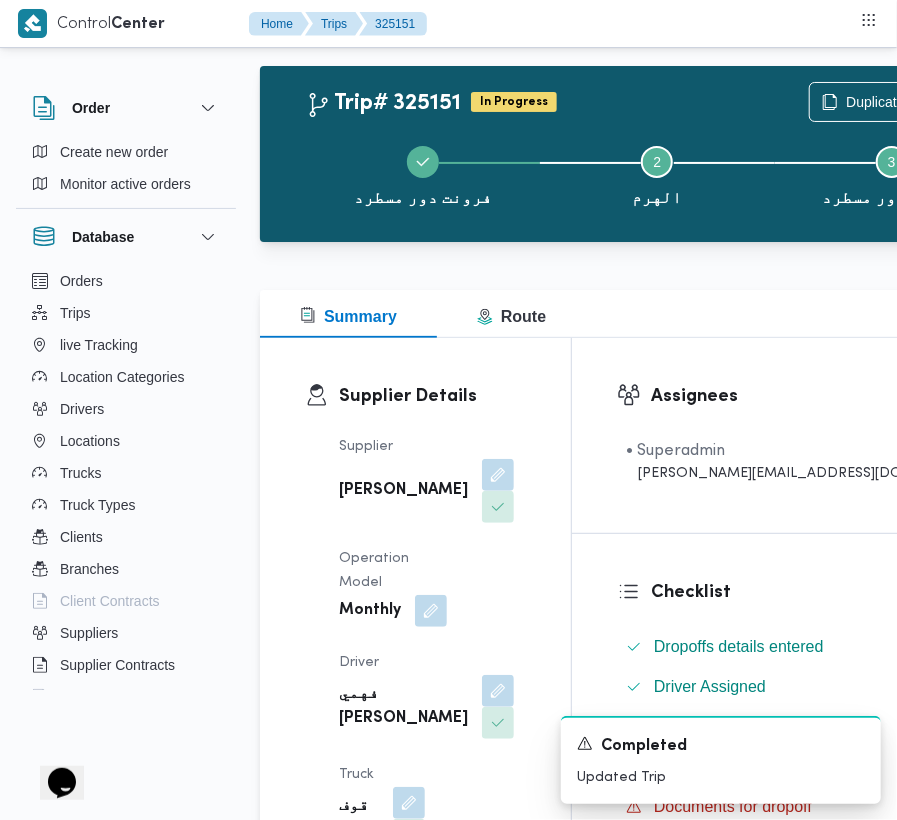 scroll, scrollTop: 0, scrollLeft: 0, axis: both 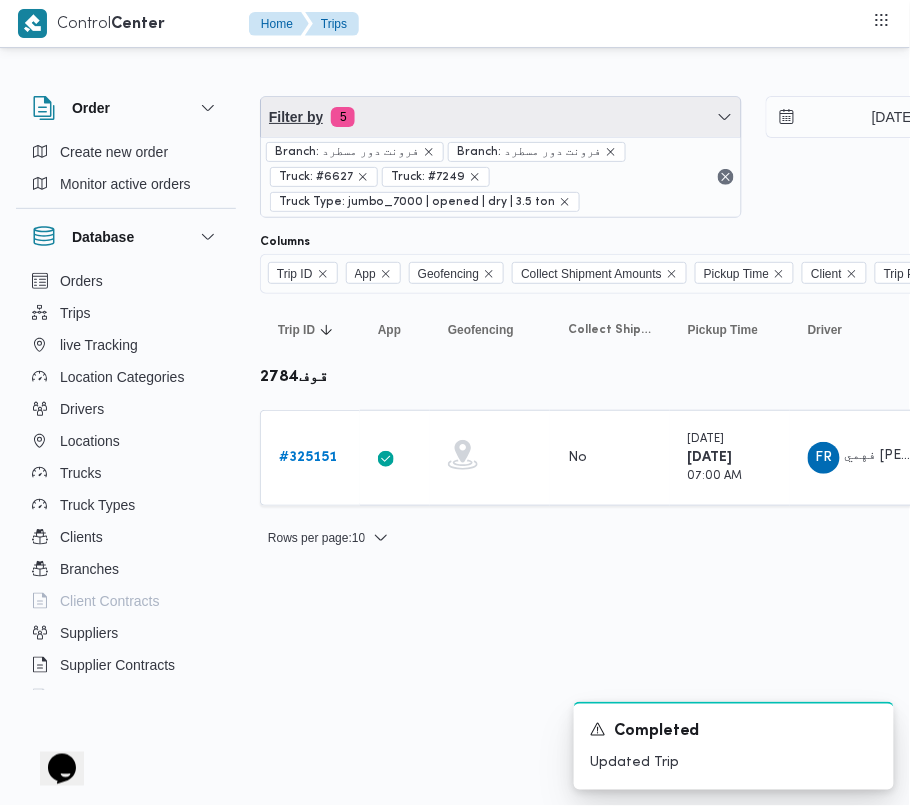 drag, startPoint x: 466, startPoint y: 106, endPoint x: 464, endPoint y: 125, distance: 19.104973 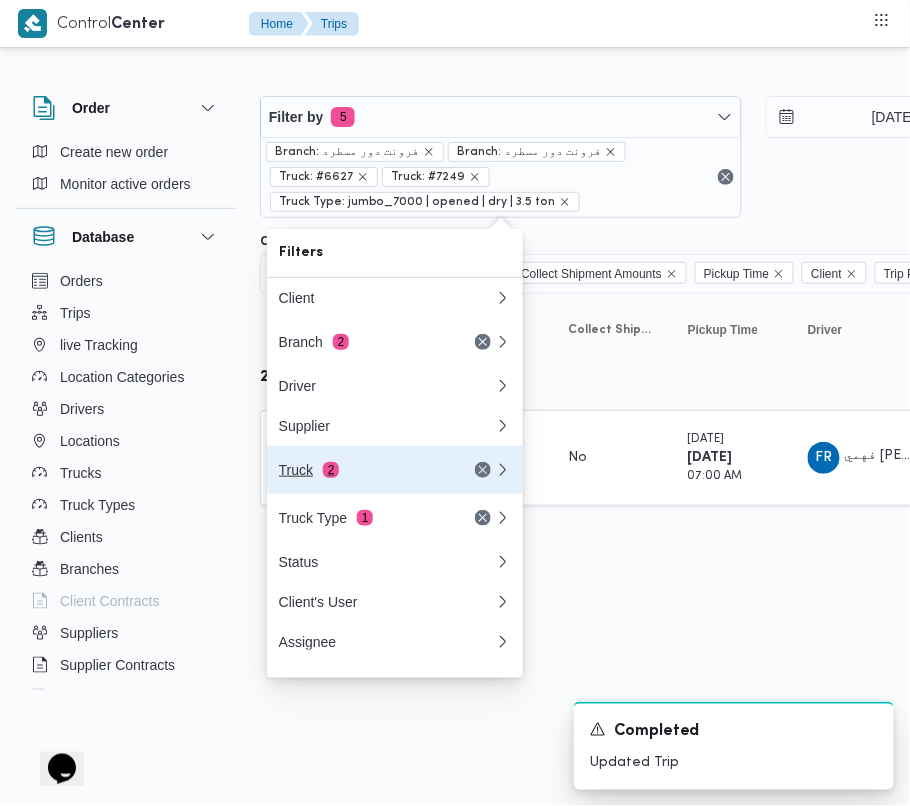 click on "2" at bounding box center [331, 470] 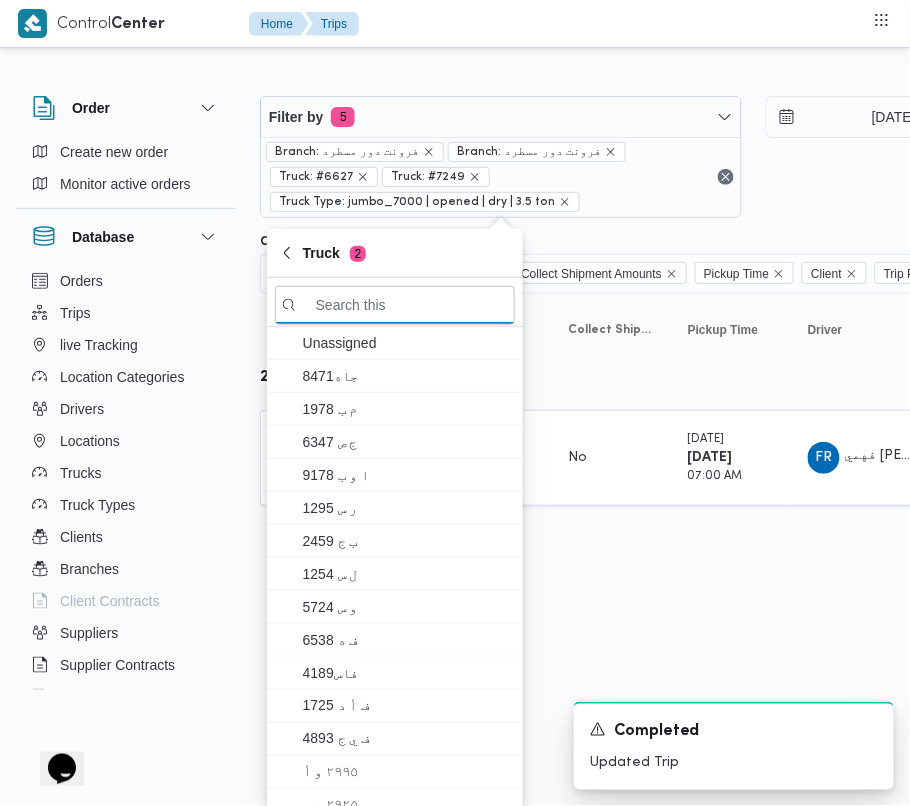paste on "4158" 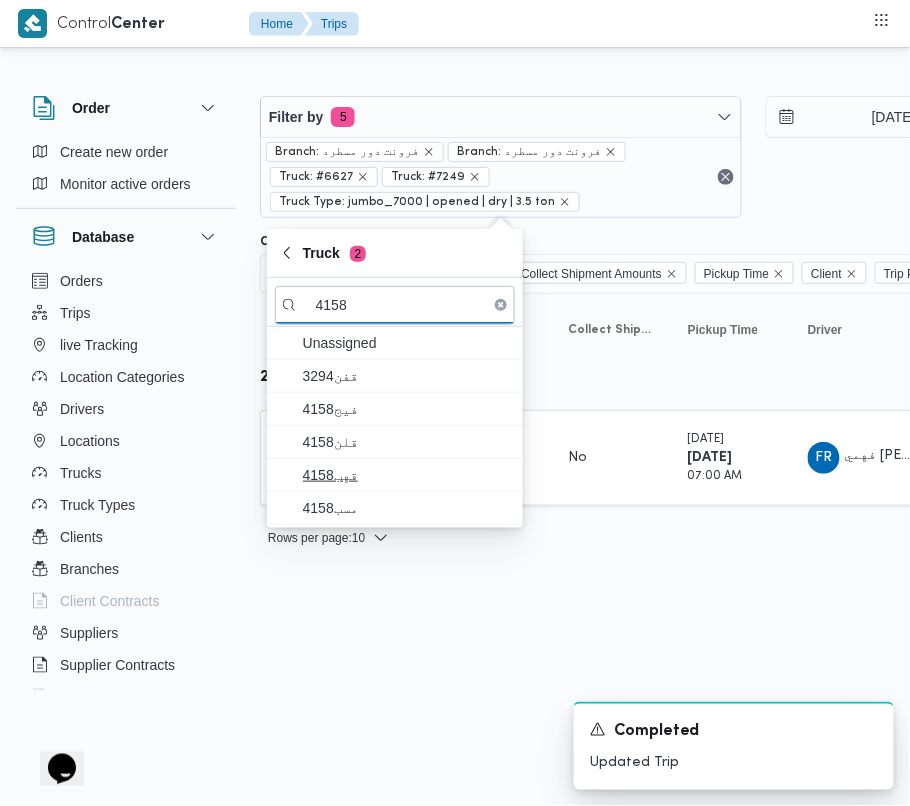 type on "4158" 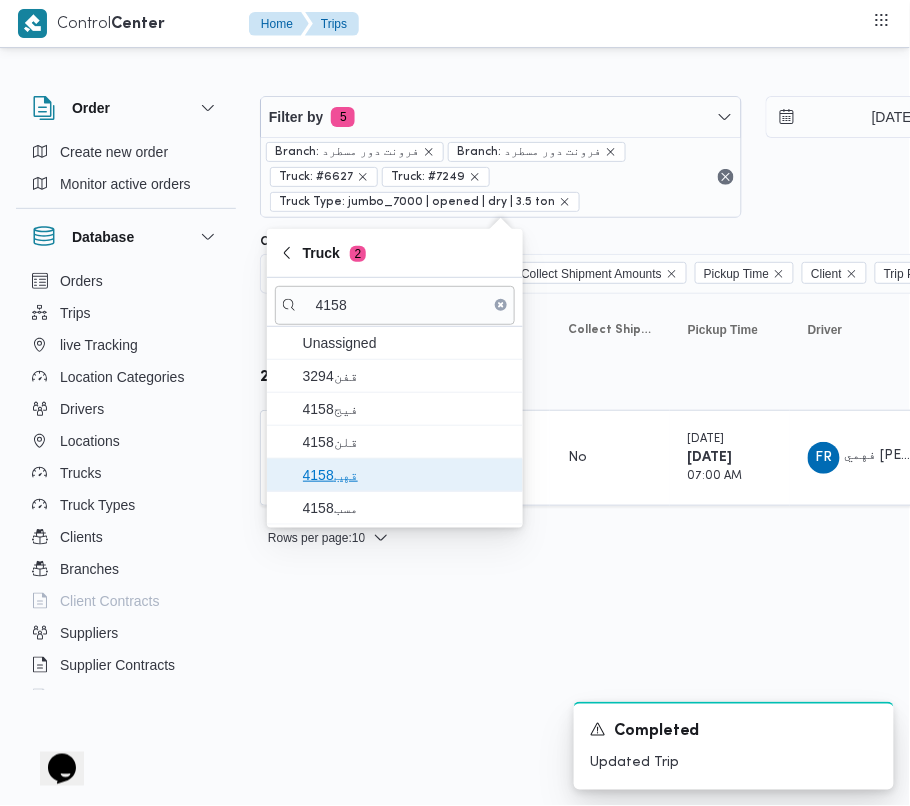 click on "قهب4158" at bounding box center (407, 475) 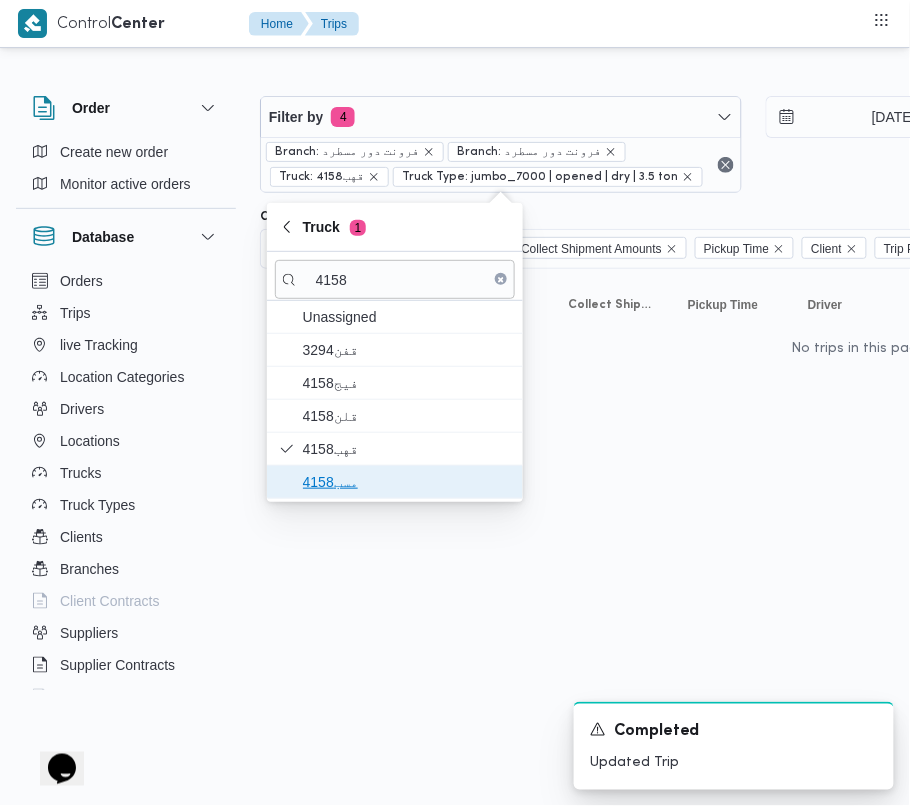 click on "مسب4158" at bounding box center (407, 482) 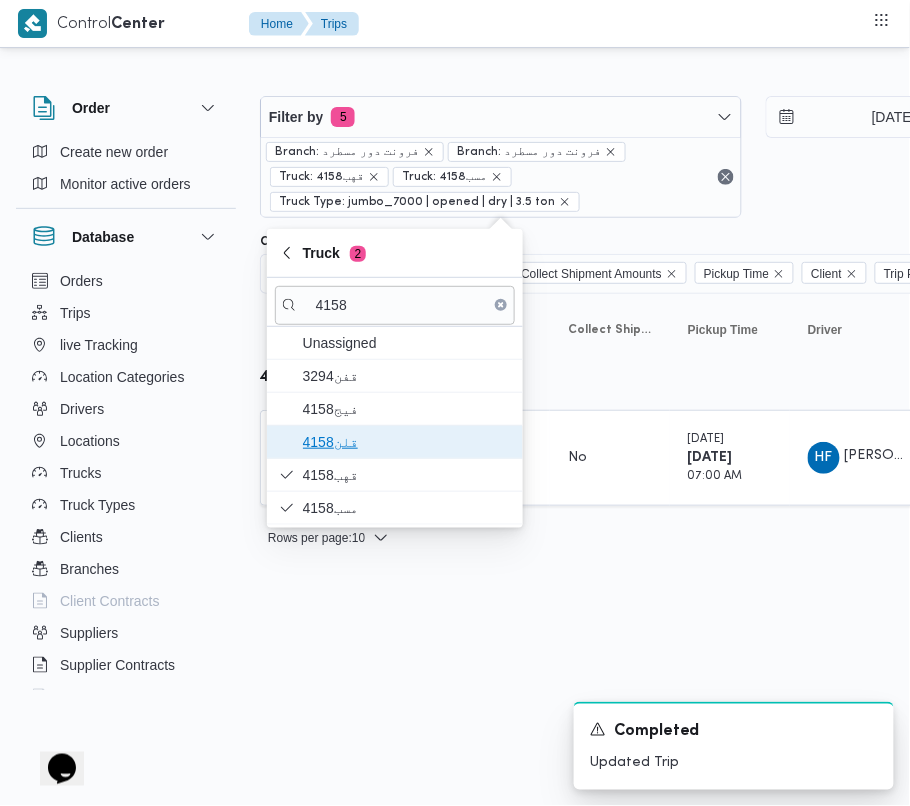click on "قلن4158" at bounding box center (407, 442) 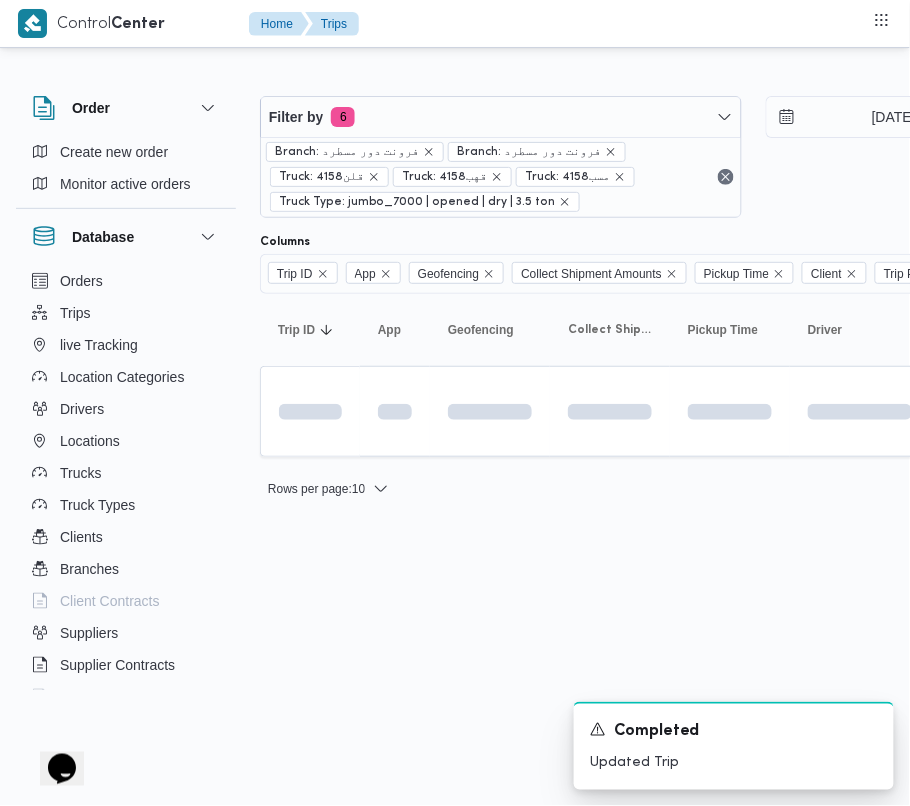 click on "Control  Center Home Trips Order Create new order Monitor active orders Database Orders Trips live Tracking Location Categories Drivers Locations Trucks Truck Types Clients Branches Client Contracts Suppliers Supplier Contracts Devices Users Projects SP Projects Admins organization assignees Tags Filter by 6 Branch: فرونت دور مسطرد Branch: فرونت دور مسطرد  Truck: قلن4158 Truck: قهب4158 Truck: مسب4158 Truck Type: jumbo_7000 | opened | dry | 3.5 ton [DATE] → [DATE] Group By Truck Columns Trip ID App Geofencing Collect Shipment Amounts Pickup Time Client Trip Points Driver Supplier Truck Status Platform Sorting Trip ID Click to sort in ascending order App Click to sort in ascending order Geofencing Click to sort in ascending order Collect Shipment Amounts Pickup Time Click to sort in ascending order Client Click to sort in ascending order Trip Points Driver Click to sort in ascending order Supplier Click to sort in ascending order Truck Click to sort in ascending order" at bounding box center [455, 403] 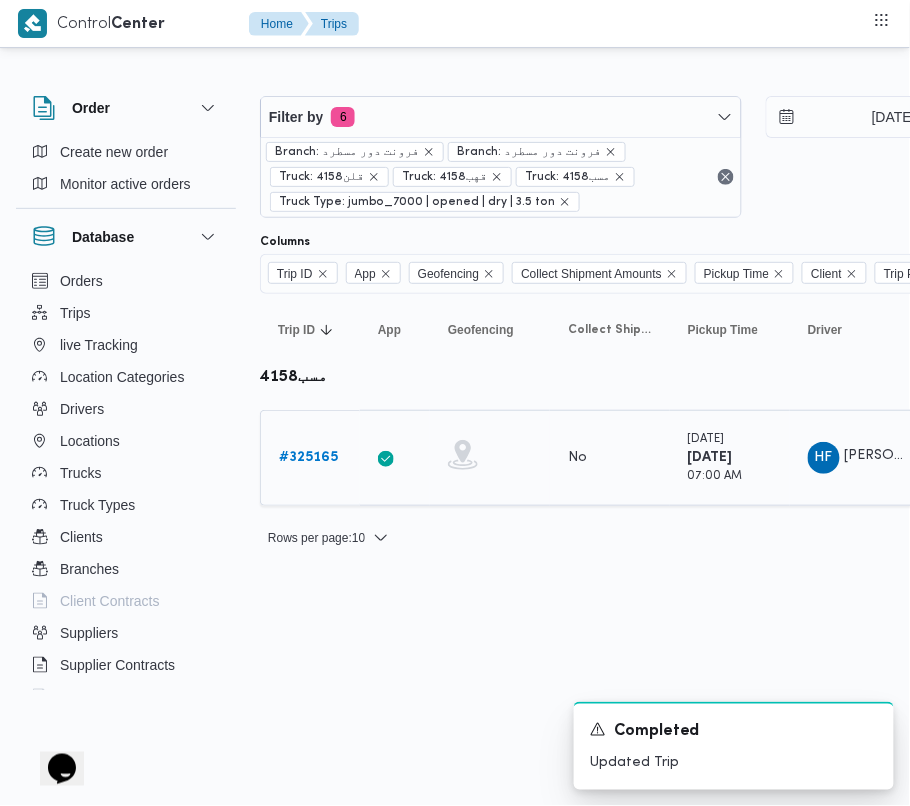 click on "# 325165" at bounding box center [308, 457] 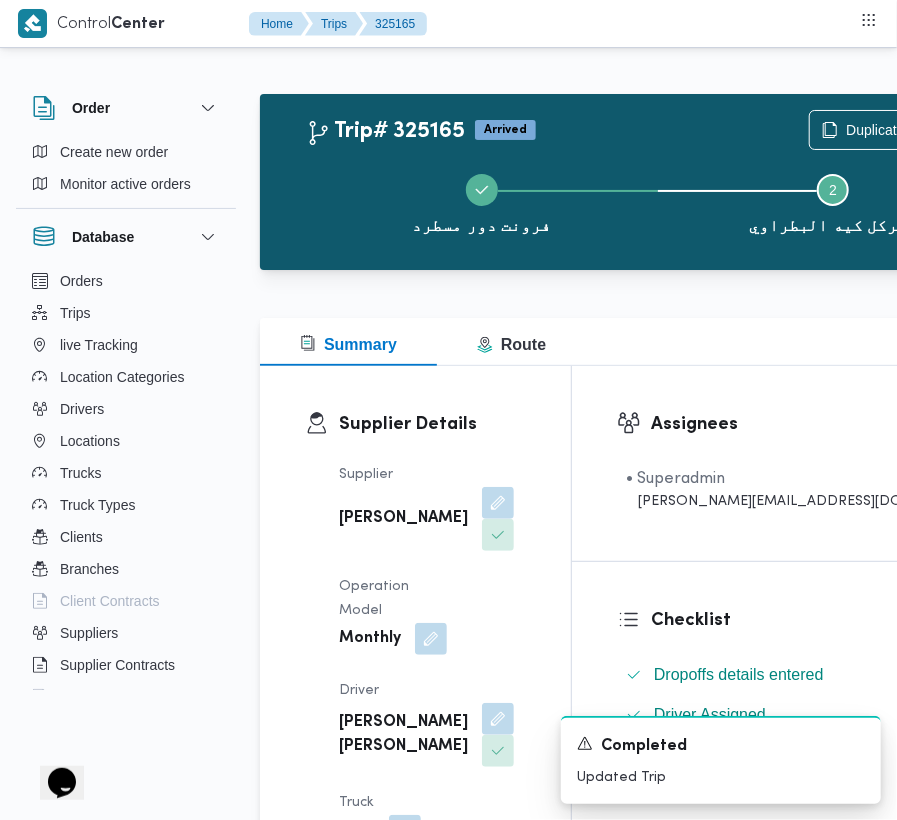 scroll, scrollTop: 844, scrollLeft: 0, axis: vertical 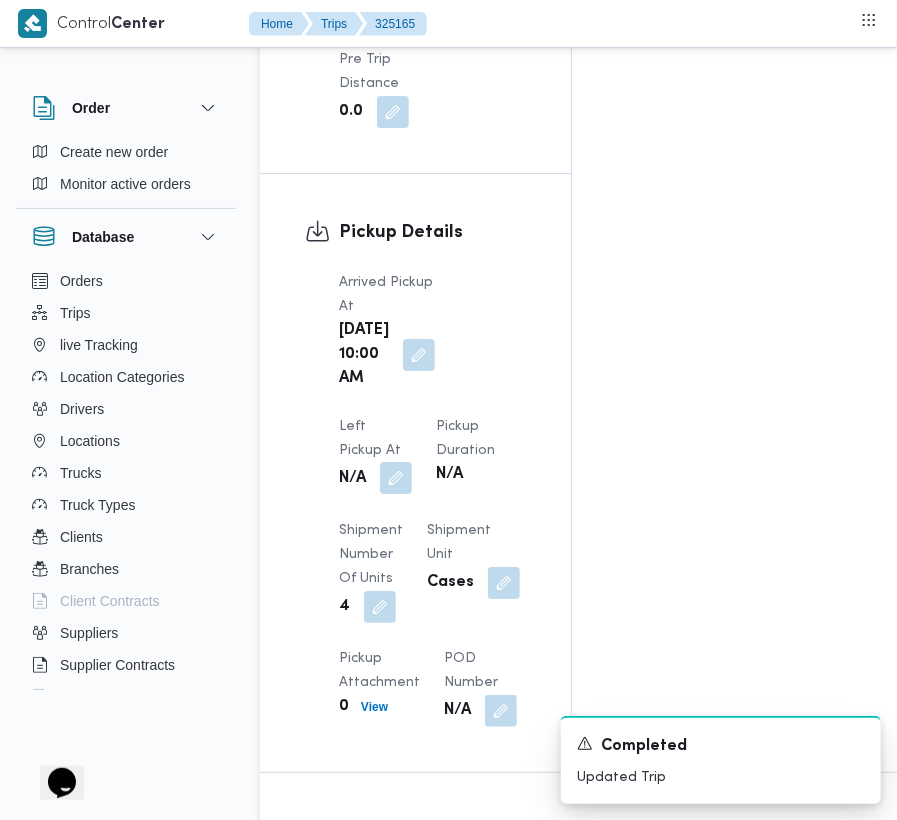 click at bounding box center (396, 478) 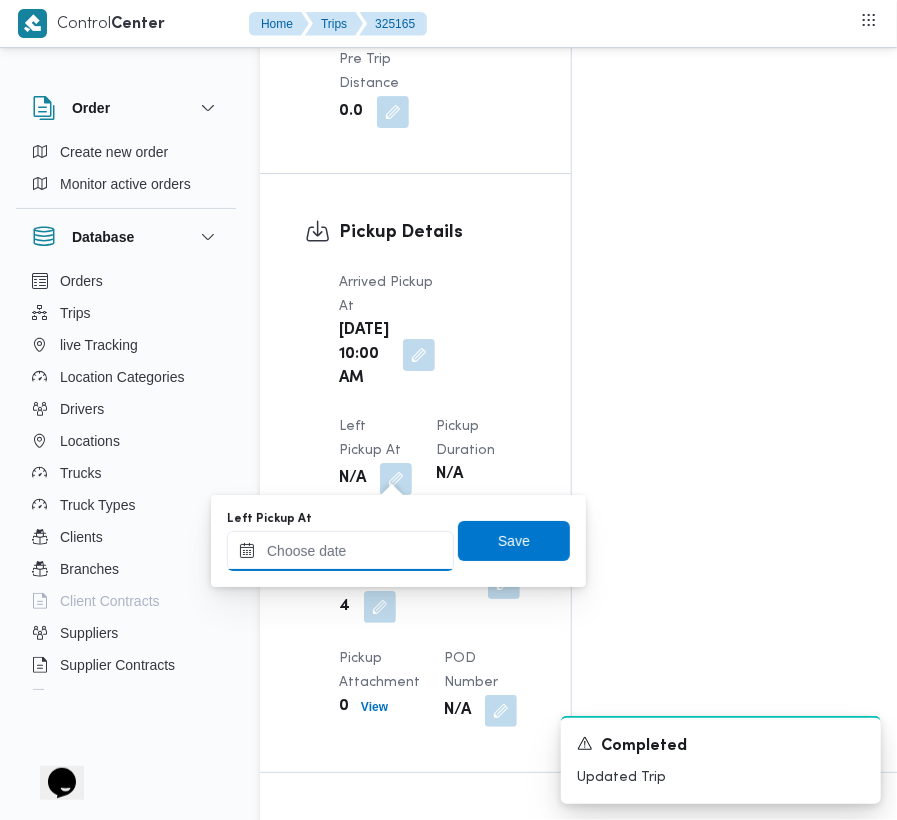 click at bounding box center (340, 551) 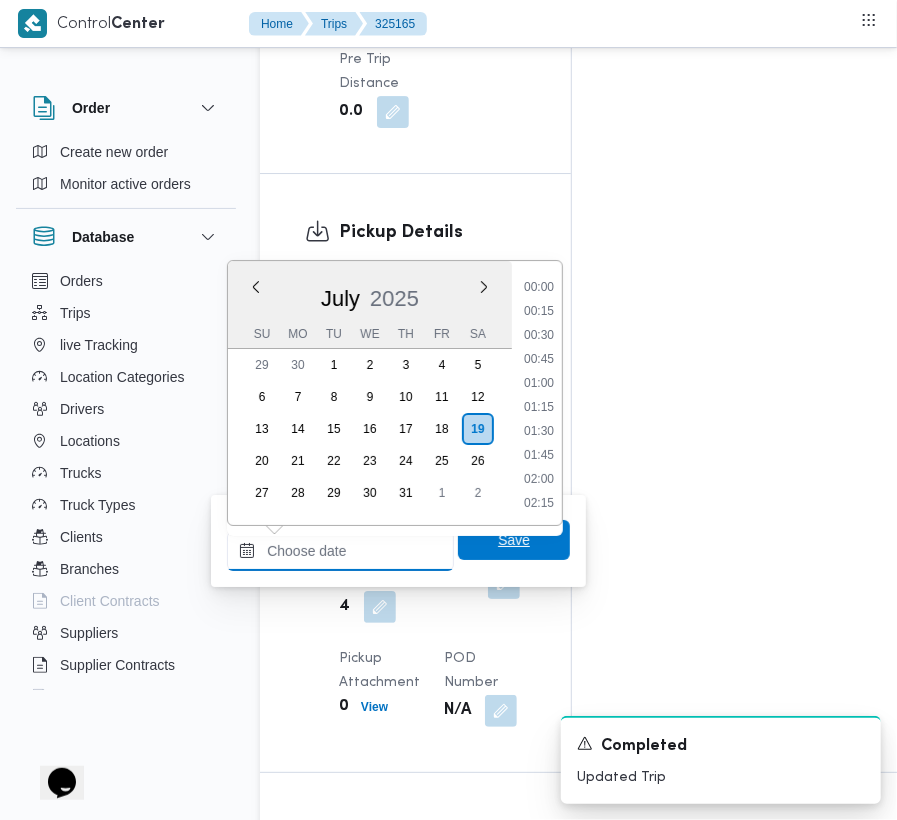 scroll, scrollTop: 961, scrollLeft: 0, axis: vertical 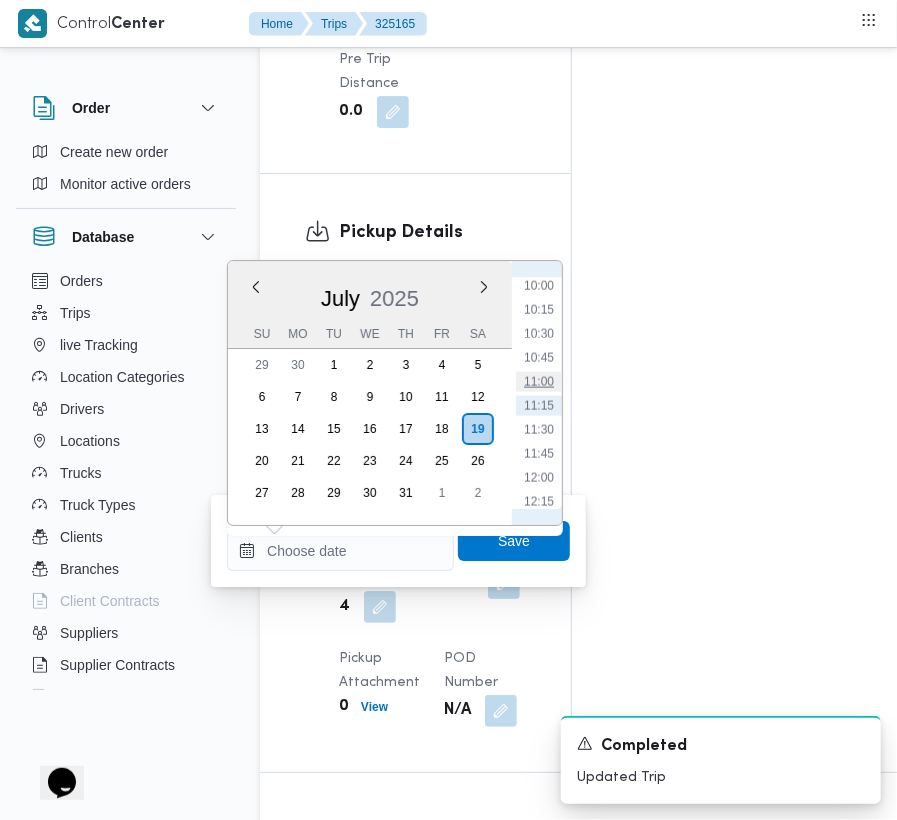 click on "11:00" at bounding box center [539, 382] 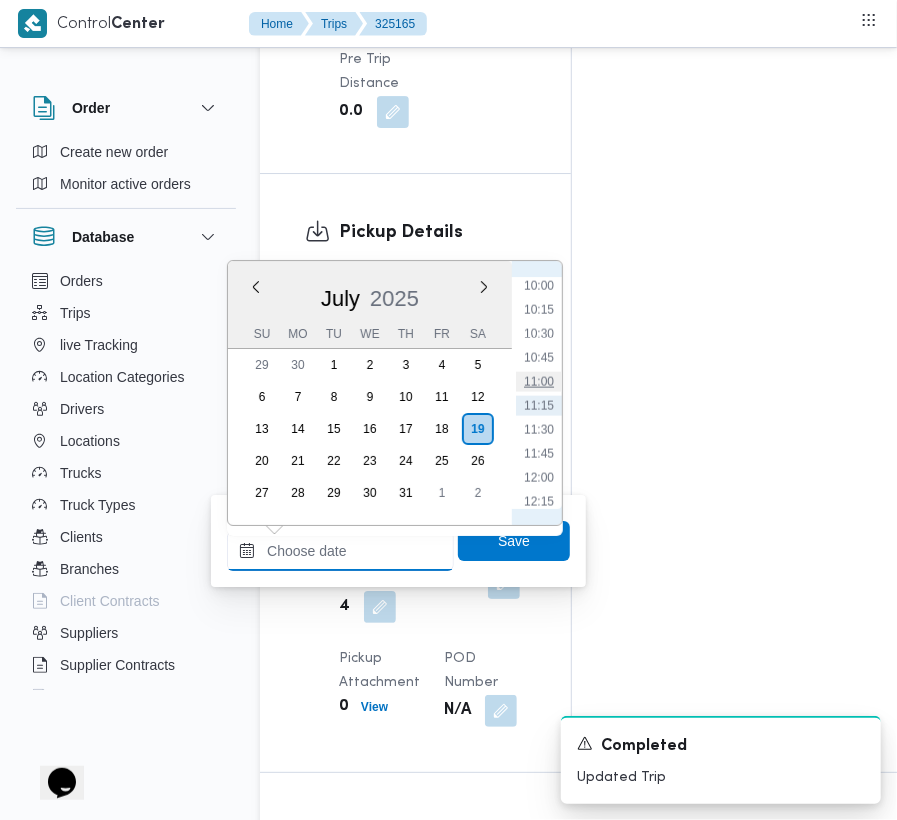 type on "[DATE] 11:00" 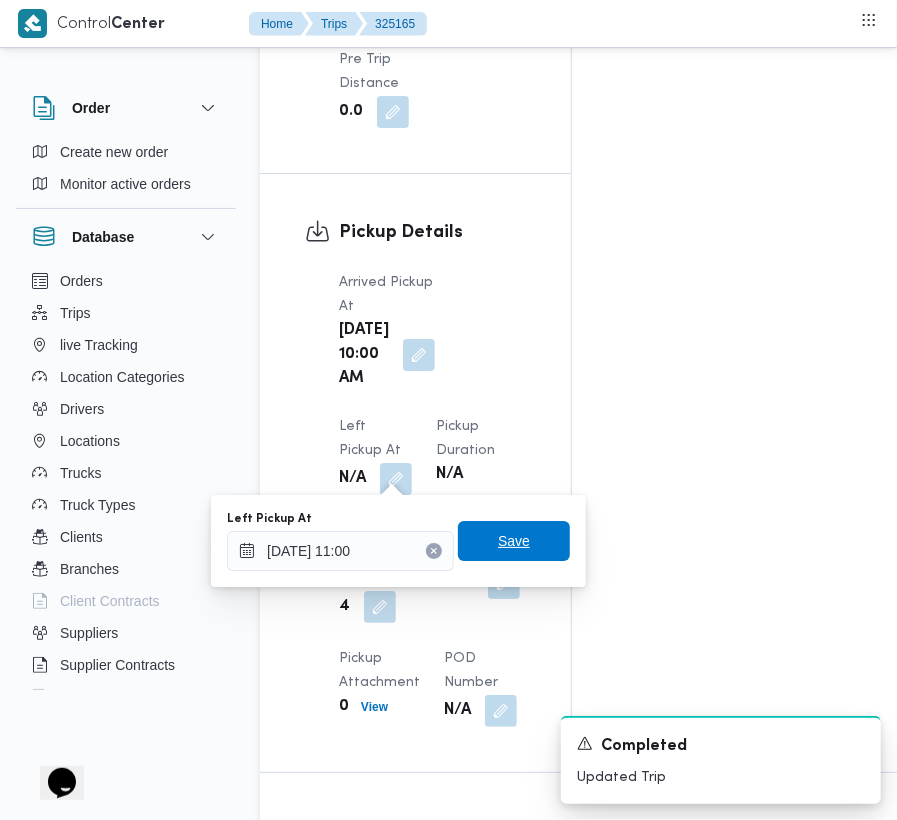 click on "Save" at bounding box center [514, 541] 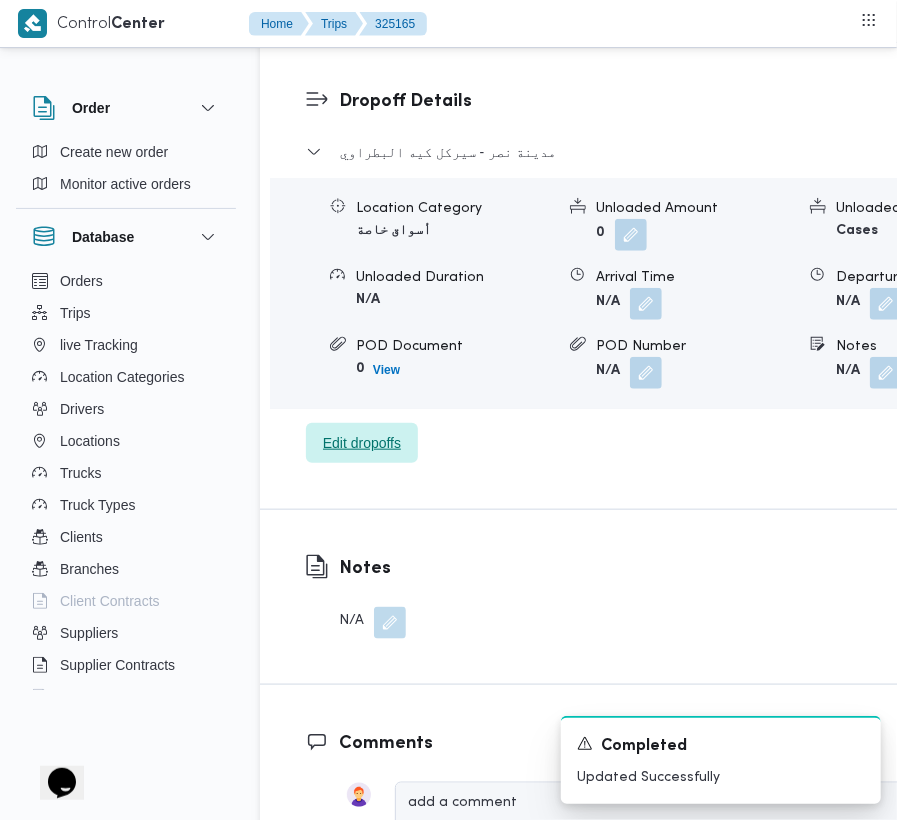 click on "Edit dropoffs" at bounding box center (362, 443) 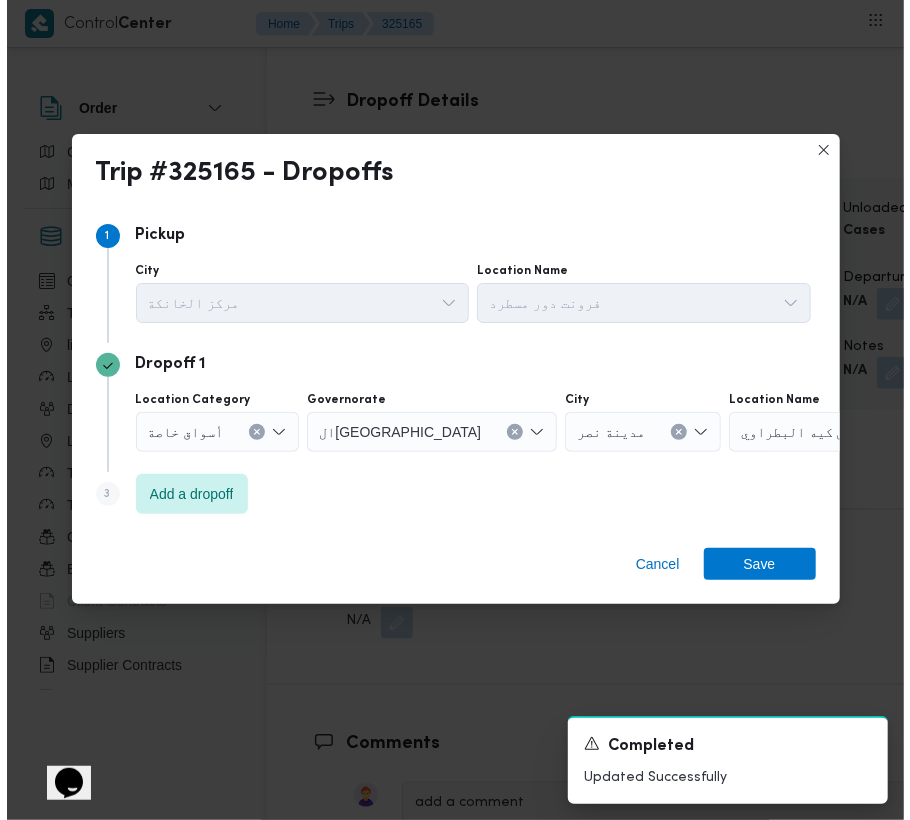 scroll, scrollTop: 3128, scrollLeft: 0, axis: vertical 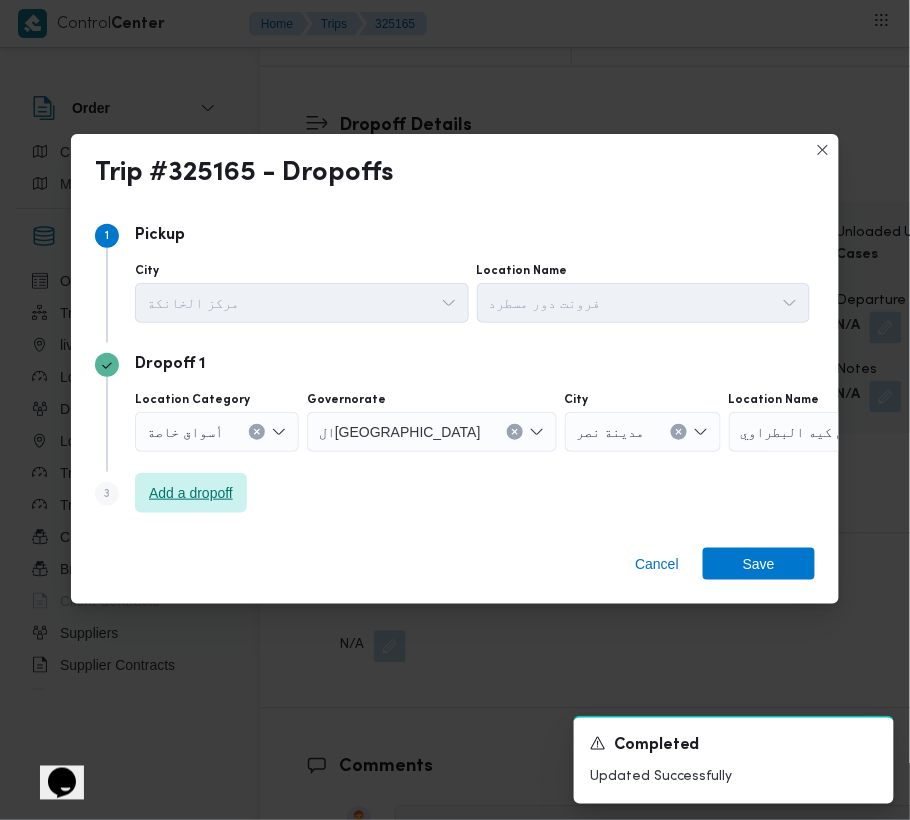 click on "Add a dropoff" at bounding box center [191, 493] 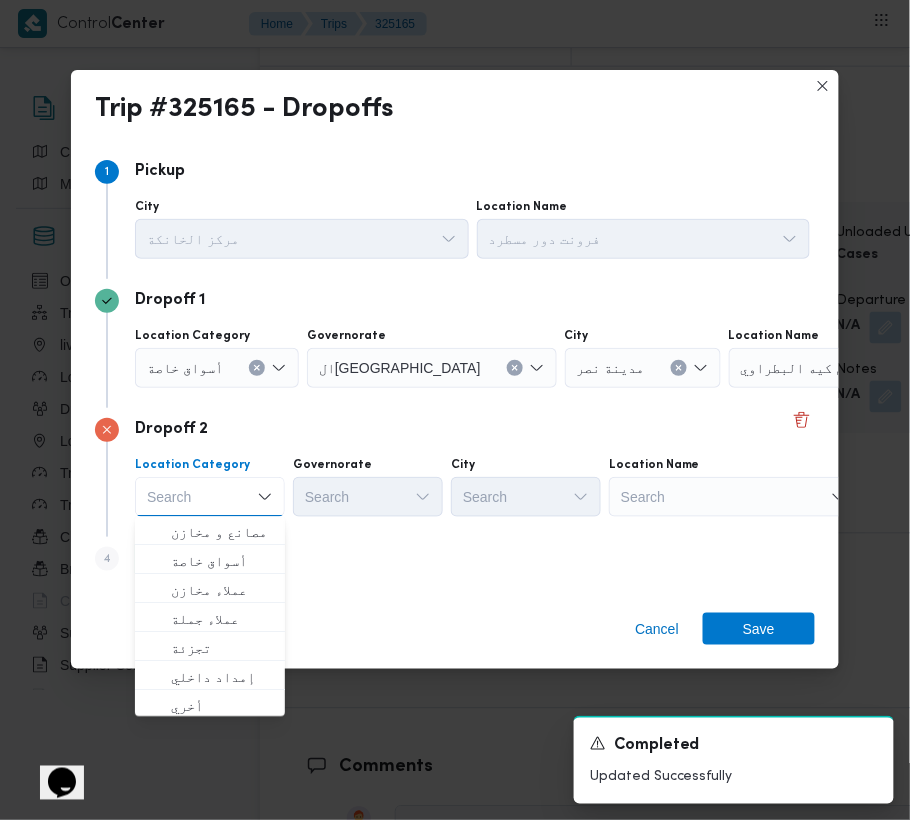 click on "Search" at bounding box center (854, 368) 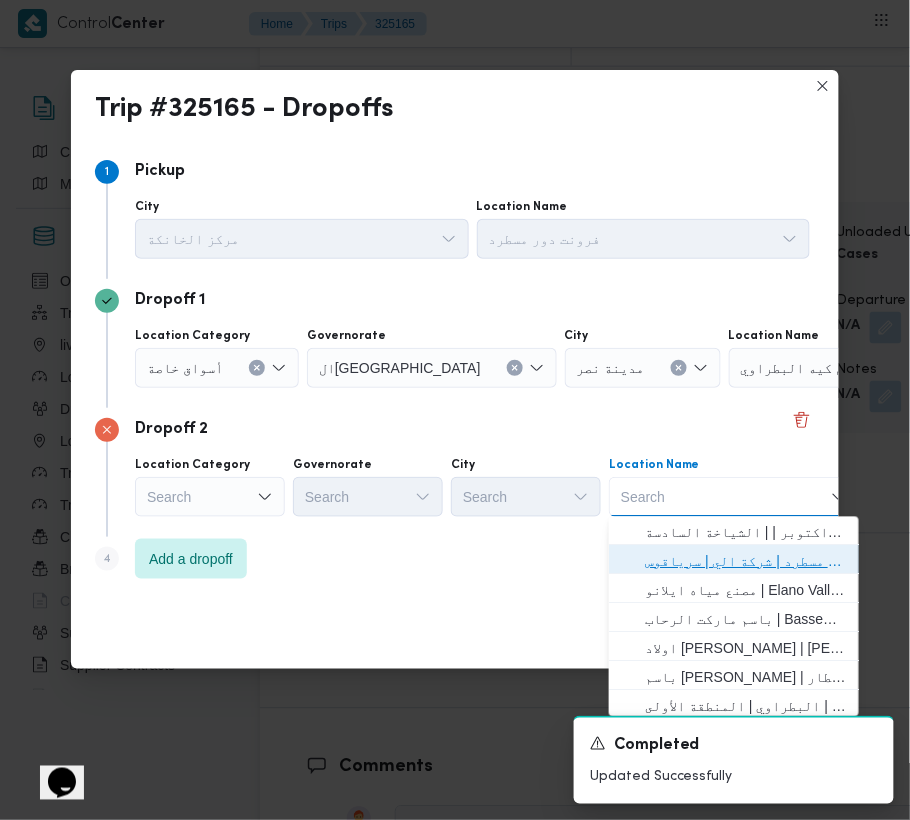 click on "فرونت دور مسطرد | شركة الي | سرياقوس" at bounding box center [734, 562] 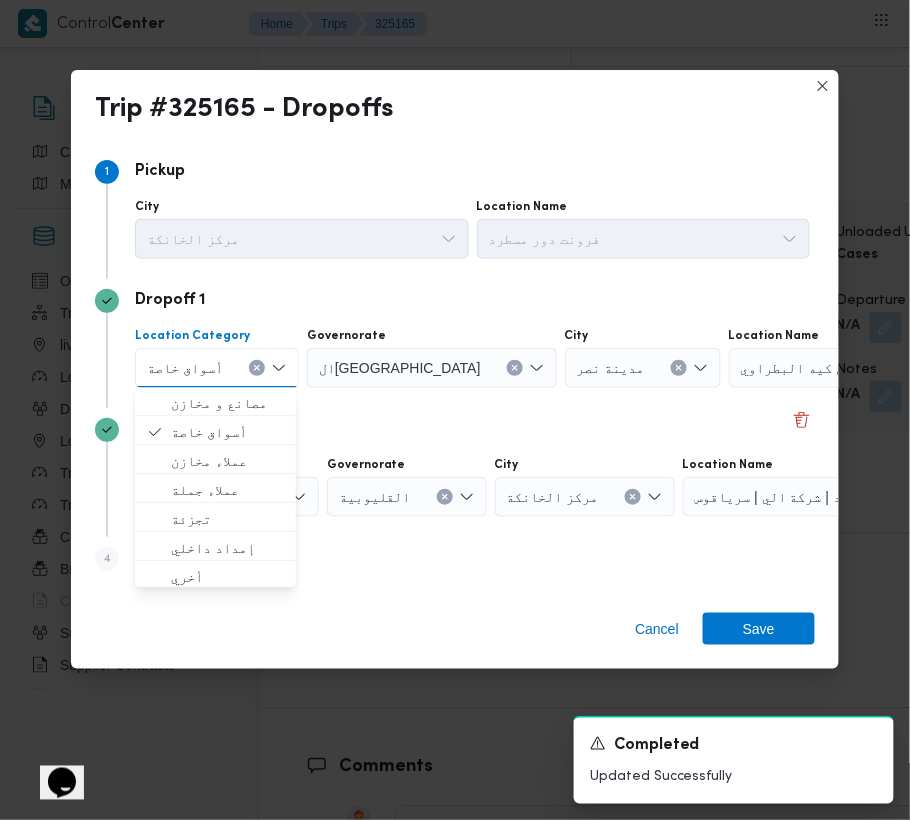 click on "Location Category" at bounding box center [232, 368] 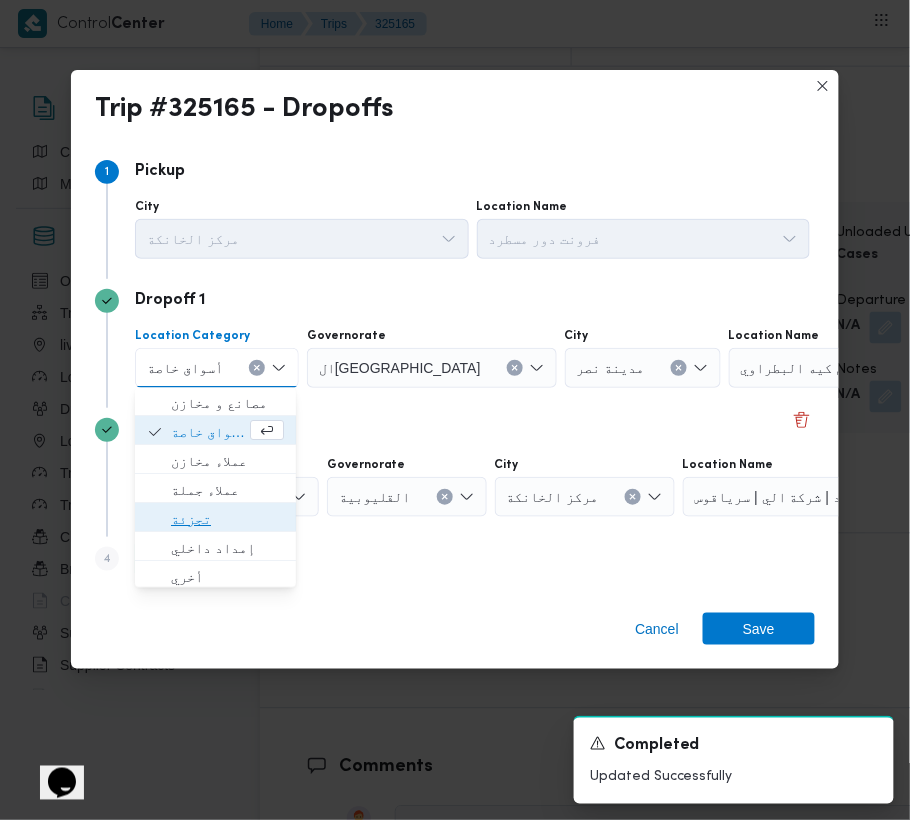 click on "تجزئة" at bounding box center (227, 520) 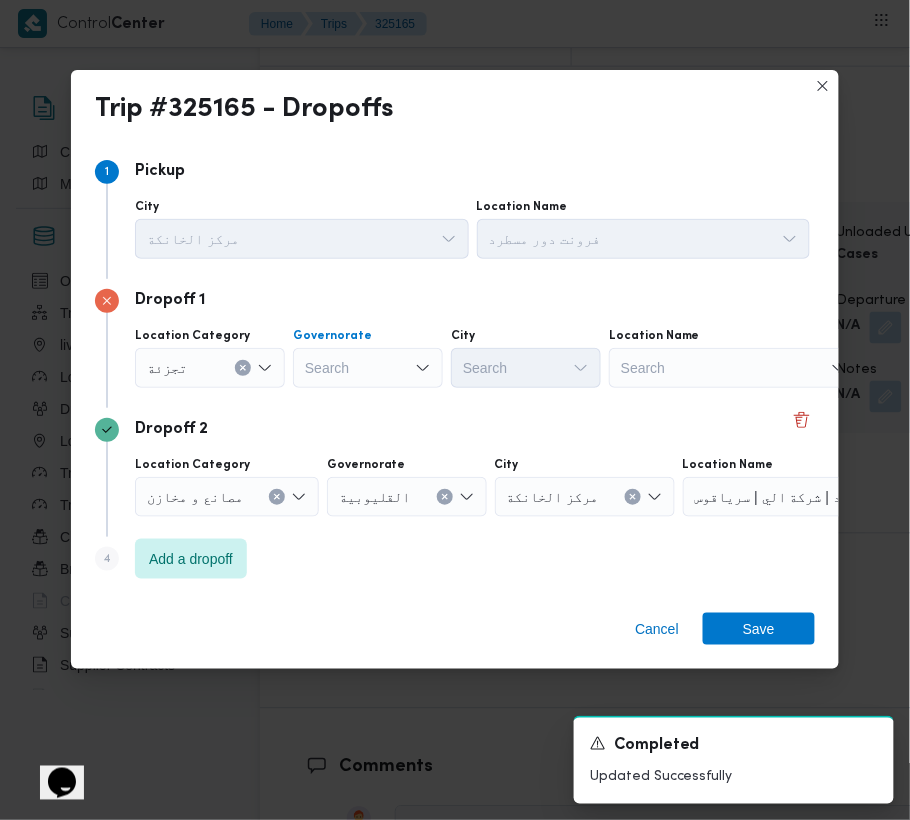 click on "Search" at bounding box center (368, 368) 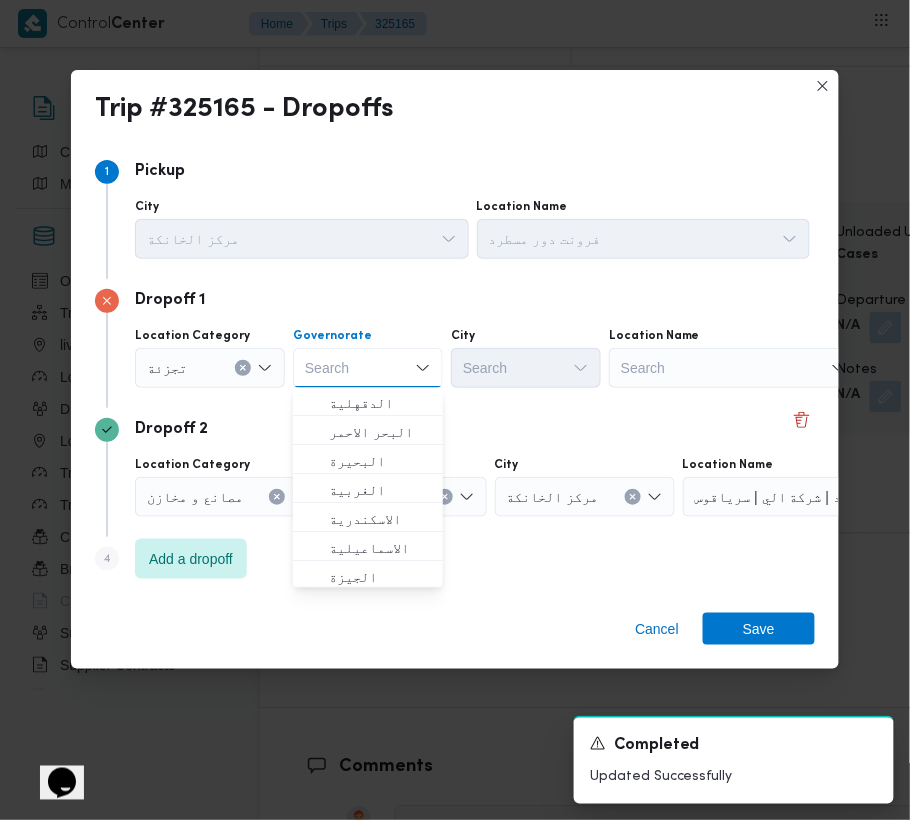 paste on "[GEOGRAPHIC_DATA]" 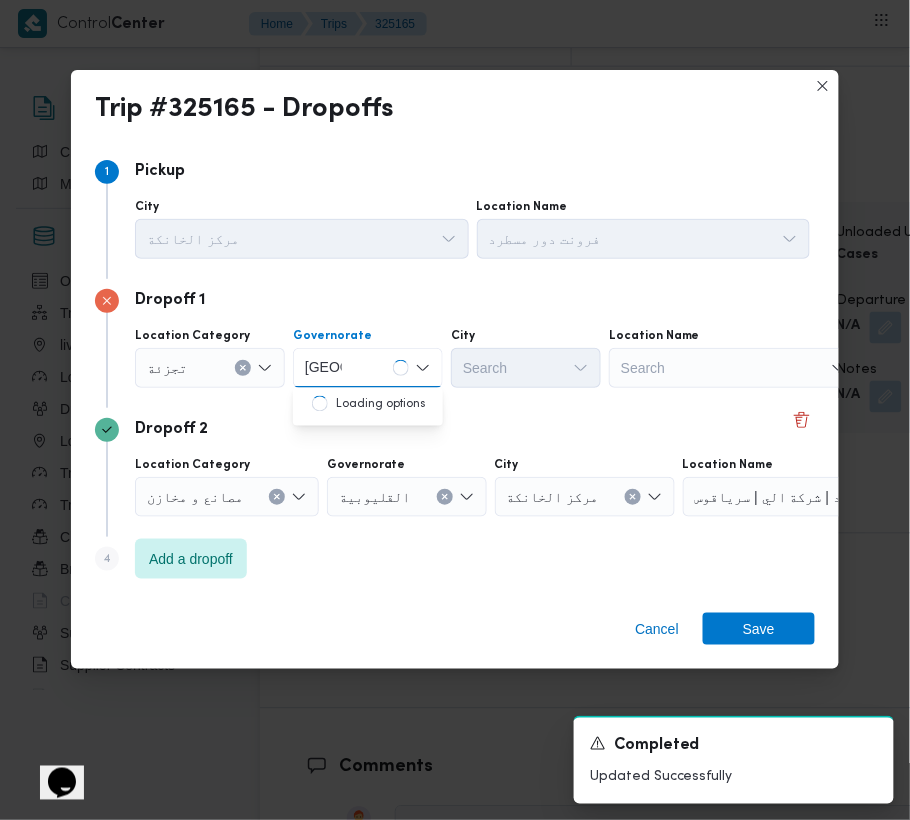 type on "[GEOGRAPHIC_DATA]" 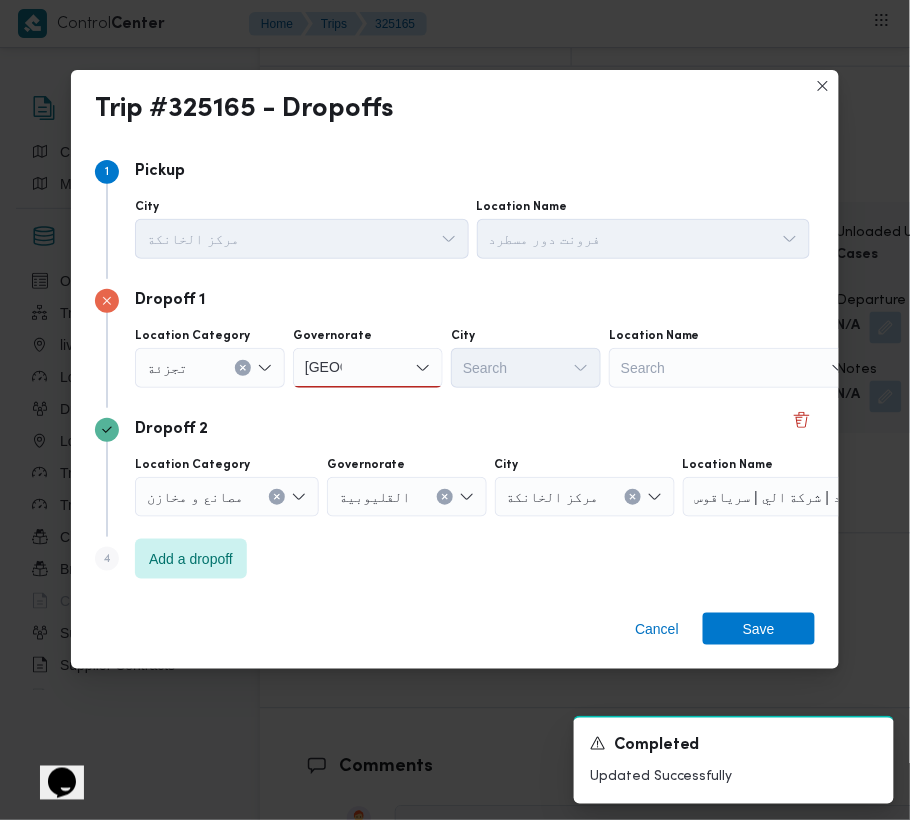 click on "[GEOGRAPHIC_DATA] [GEOGRAPHIC_DATA]" at bounding box center (368, 368) 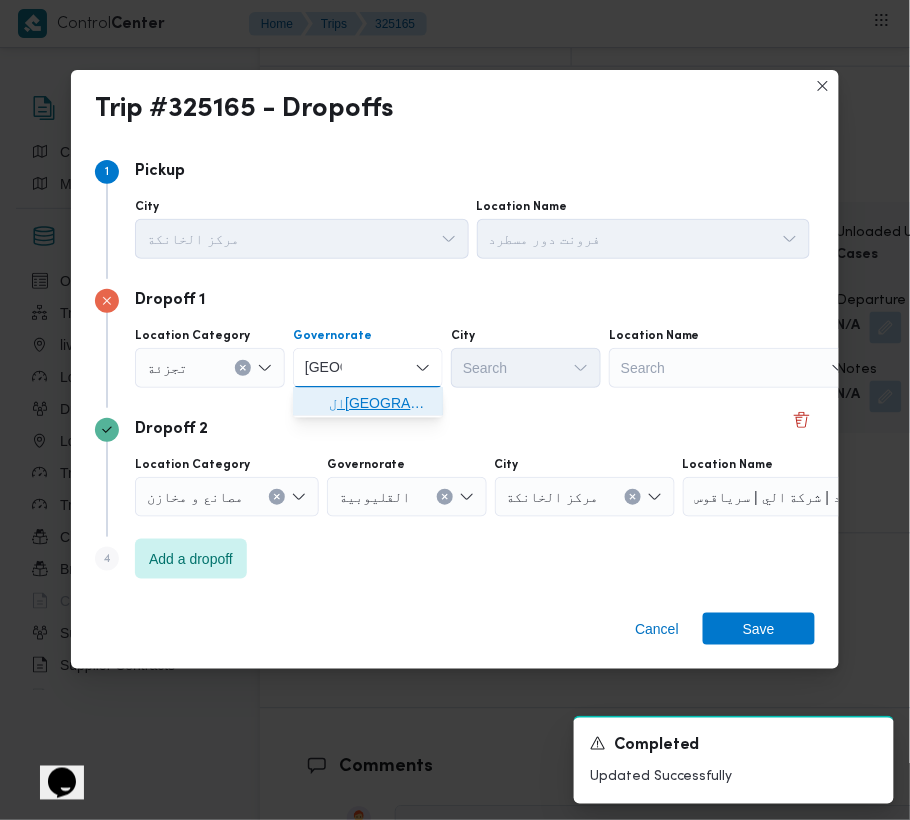 drag, startPoint x: 365, startPoint y: 397, endPoint x: 464, endPoint y: 374, distance: 101.636604 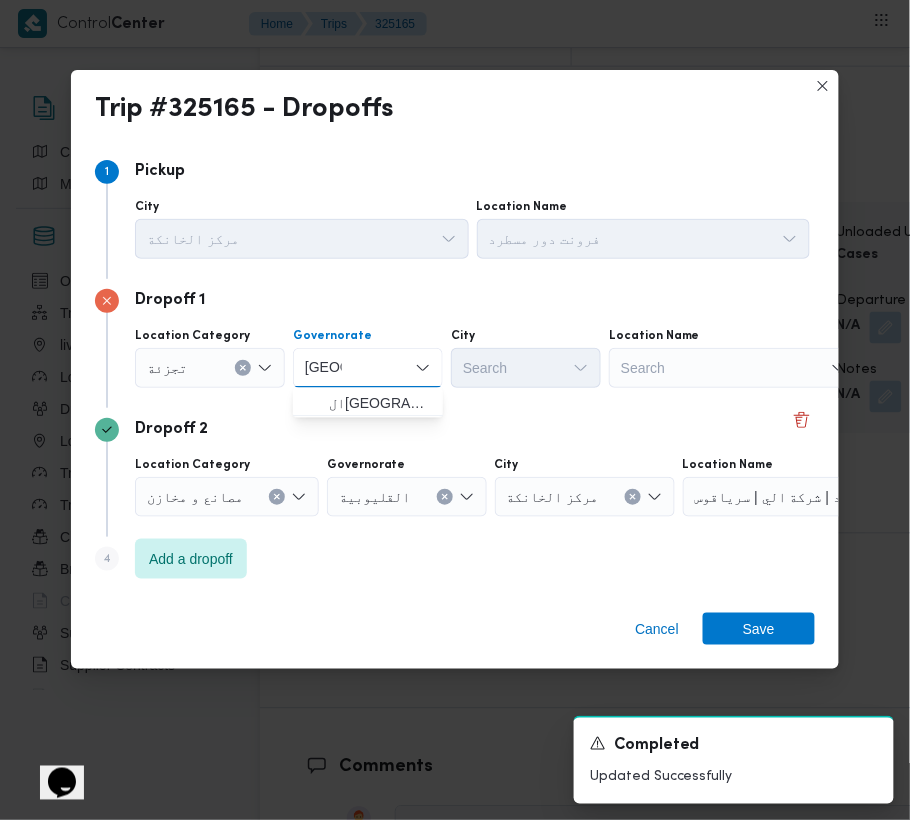 type 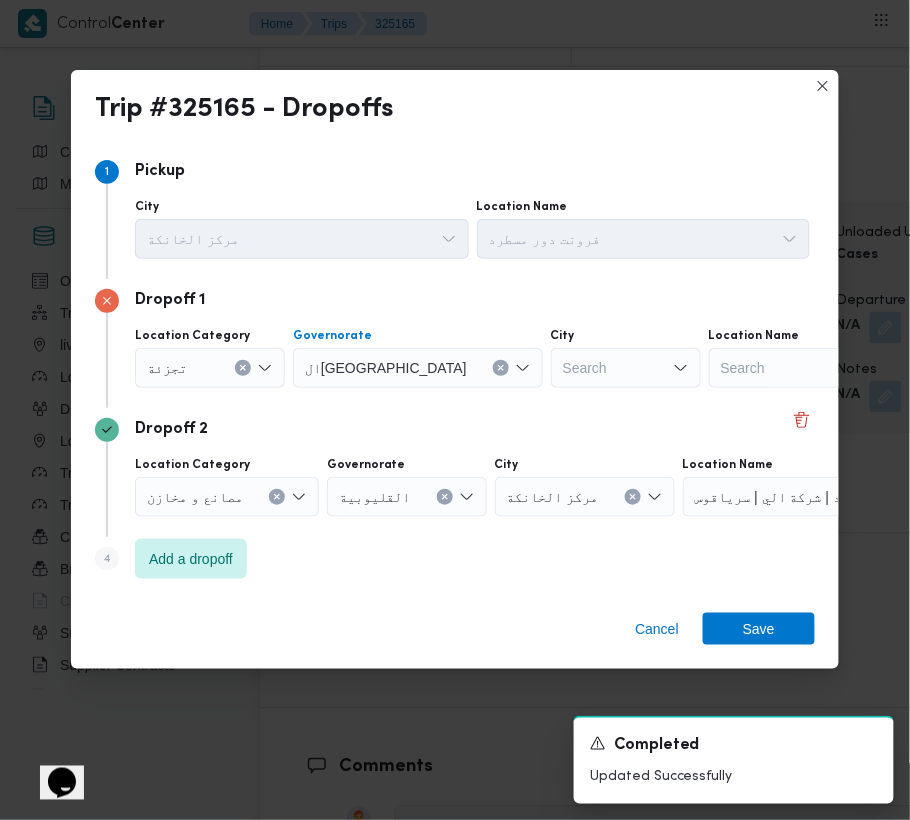 click on "Search" at bounding box center (626, 368) 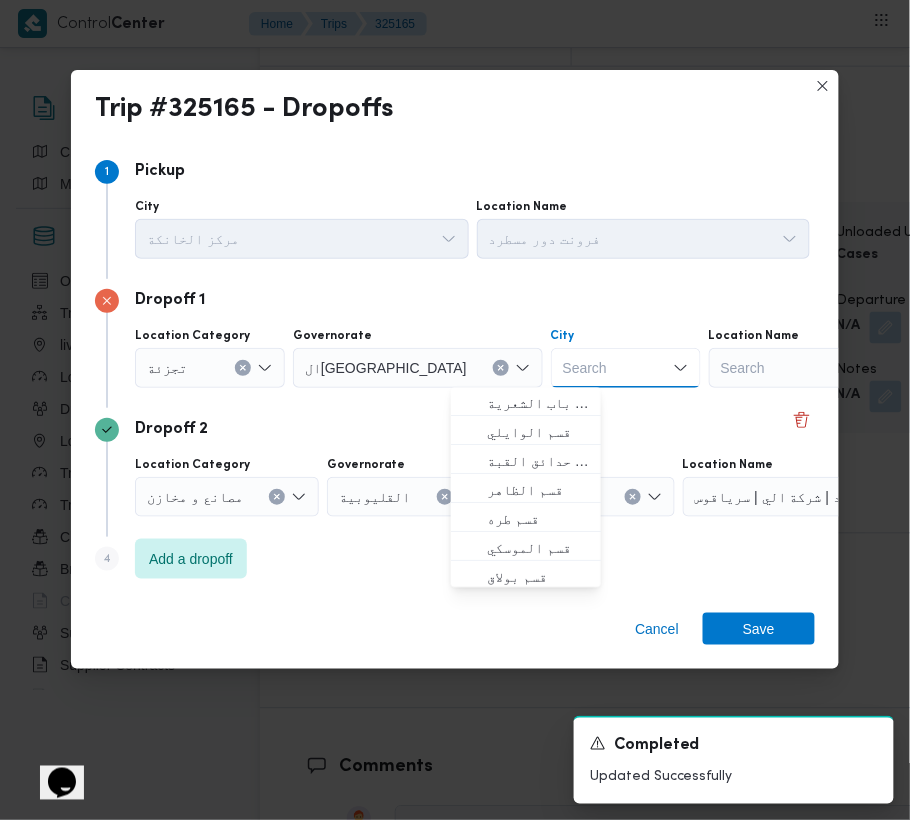 paste on "المعادي" 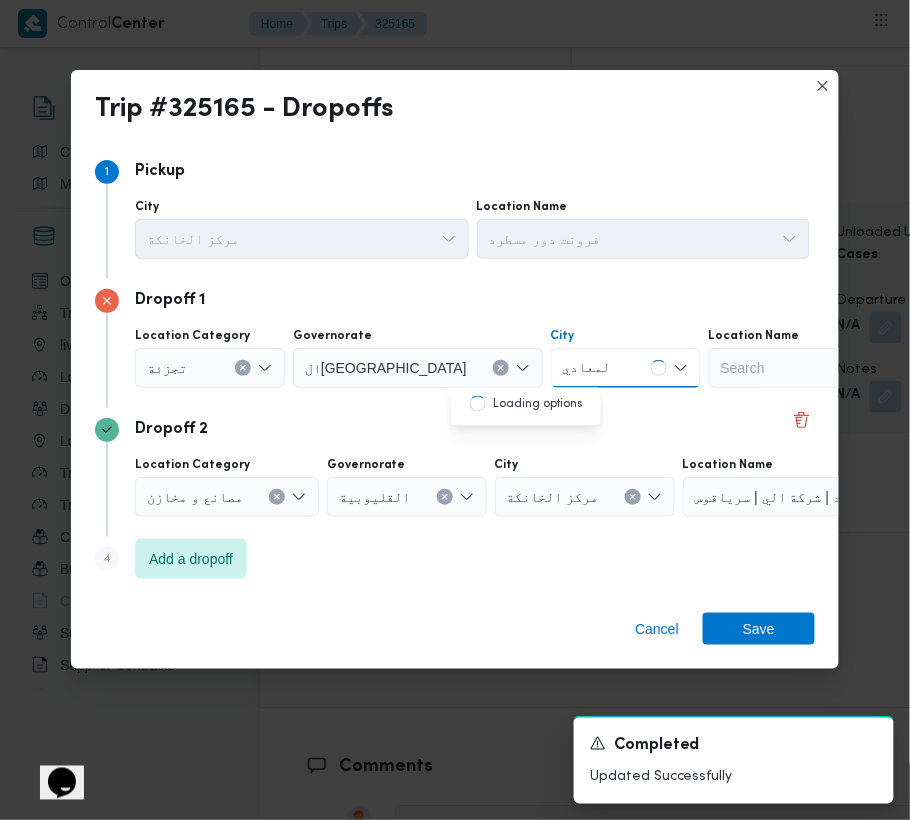 type on "المعادي" 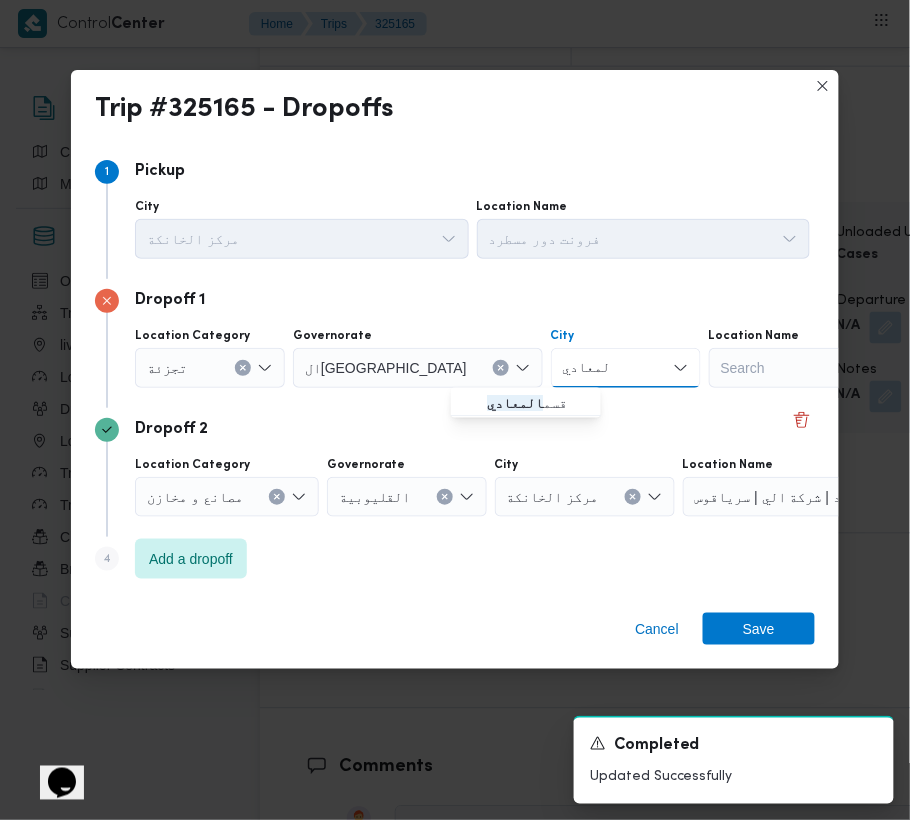 click on "قسم  المعادي" at bounding box center (526, 404) 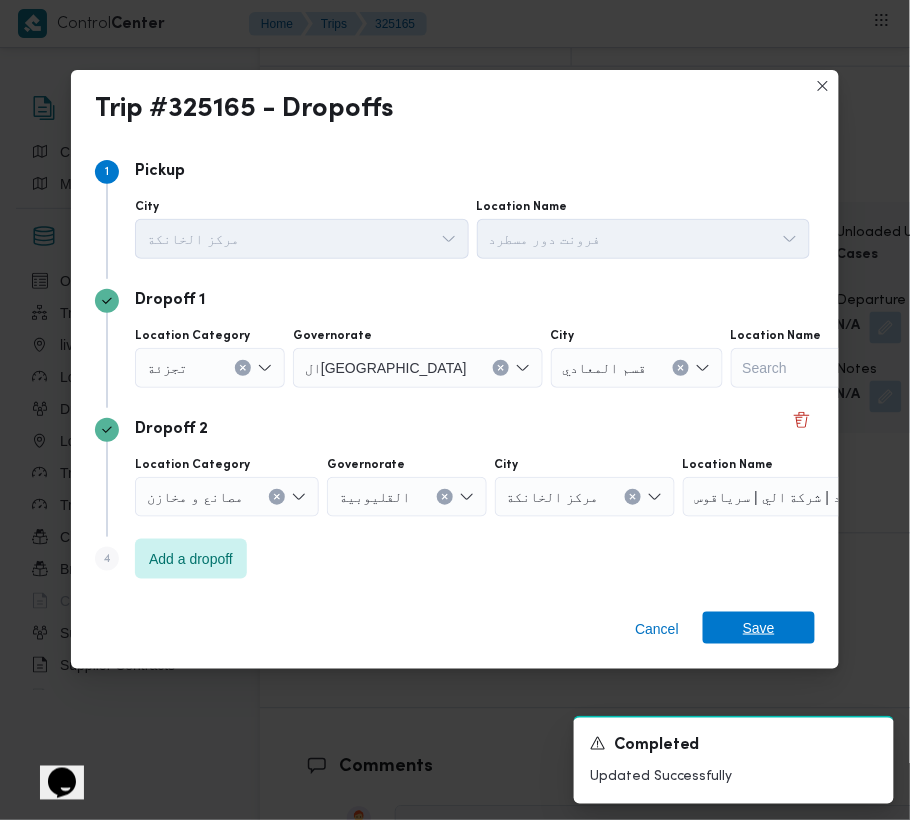 click on "Save" at bounding box center [759, 628] 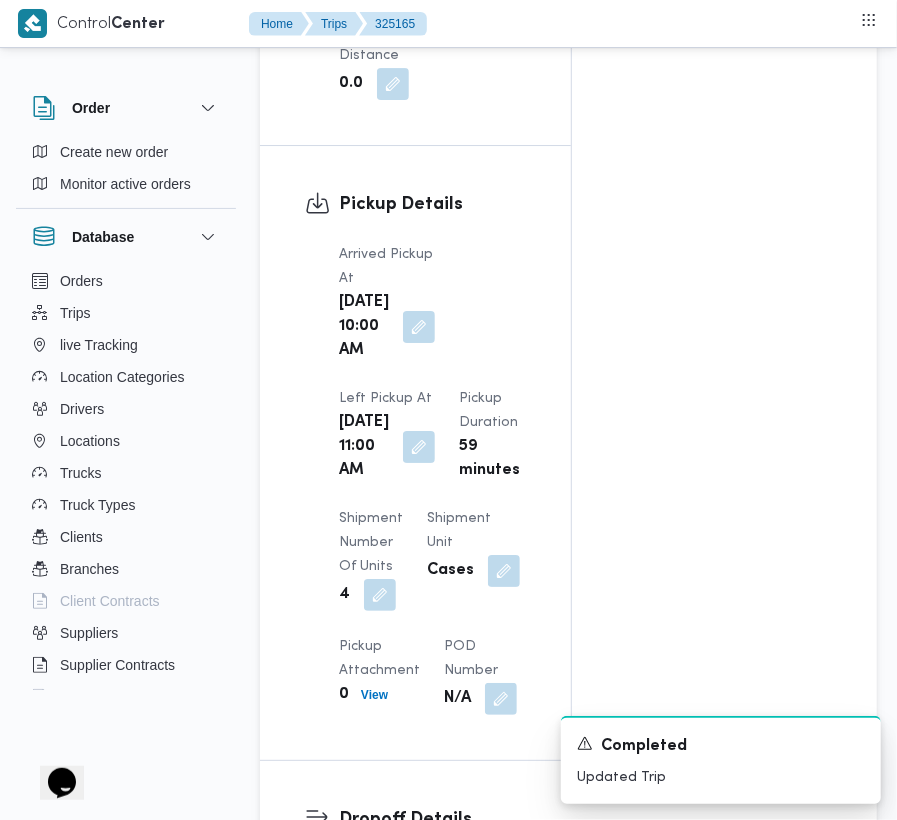 scroll, scrollTop: 0, scrollLeft: 0, axis: both 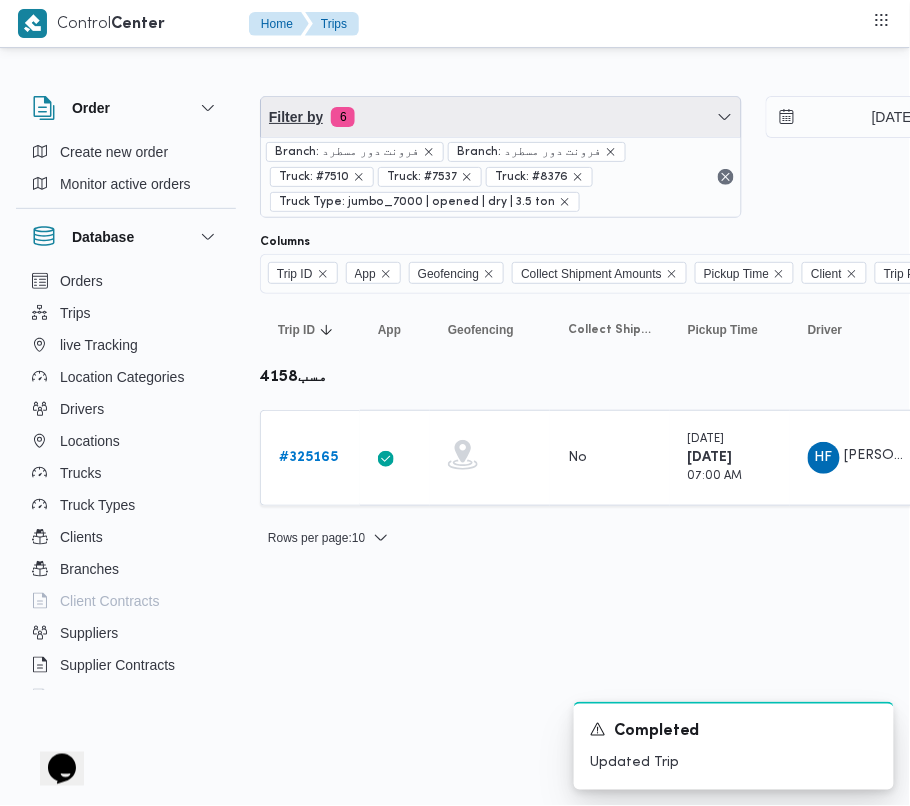 click on "Filter by 6" at bounding box center [501, 117] 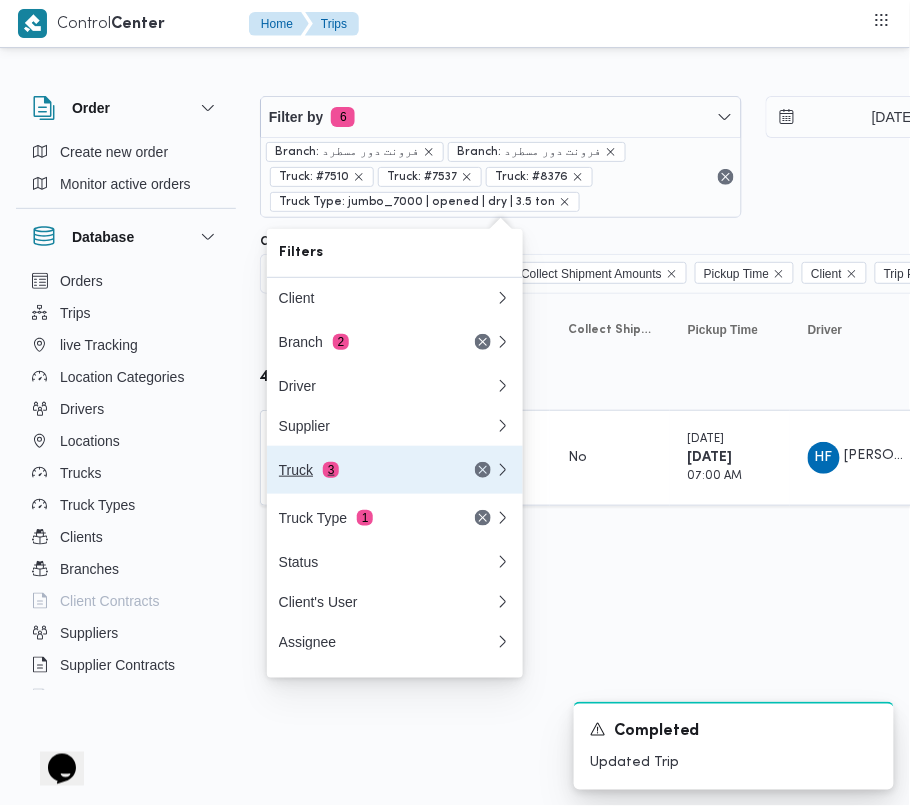 click on "Truck 3" at bounding box center (363, 470) 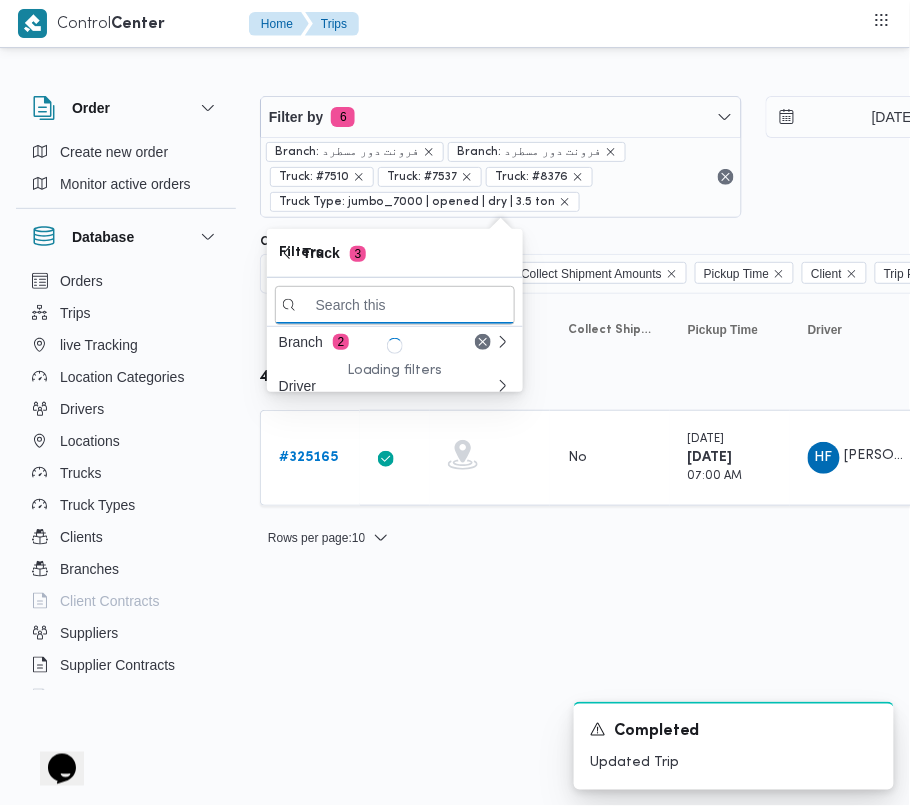 paste on "2814" 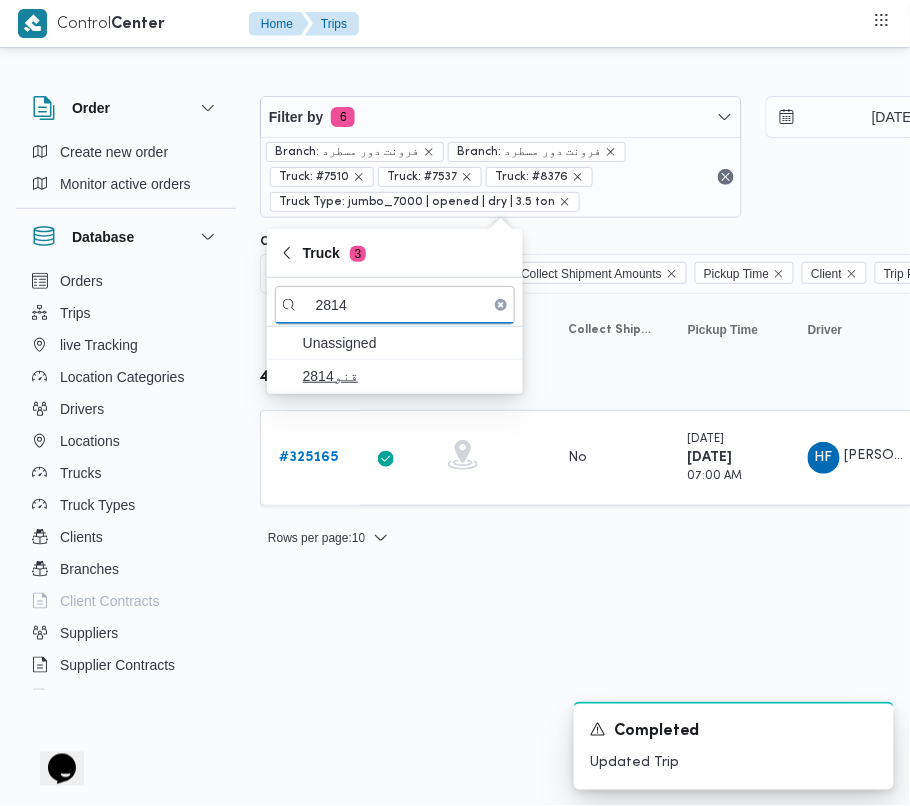 type on "2814" 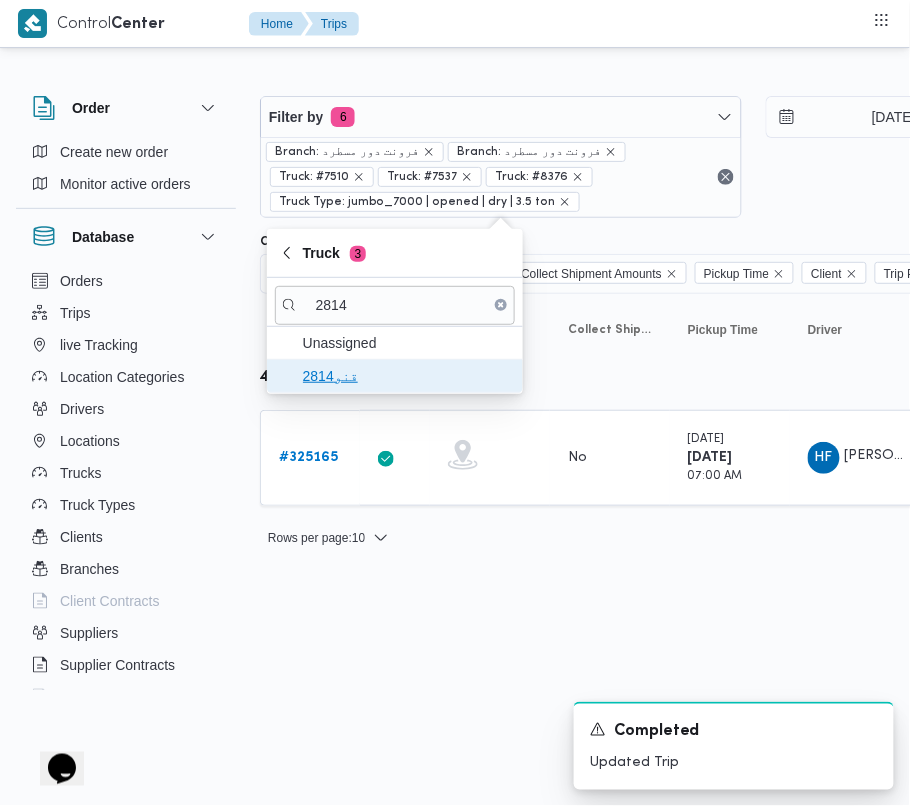 click on "قنو2814" at bounding box center (407, 376) 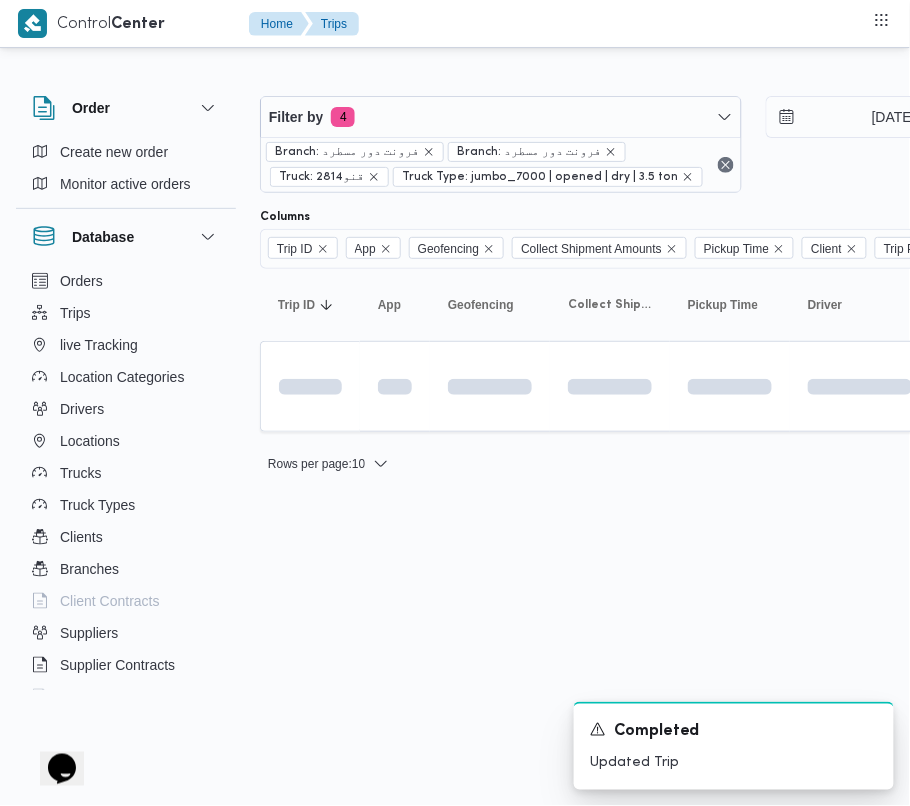click on "Control  Center Home Trips Order Create new order Monitor active orders Database Orders Trips live Tracking Location Categories Drivers Locations Trucks Truck Types Clients Branches Client Contracts Suppliers Supplier Contracts Devices Users Projects SP Projects Admins organization assignees Tags Filter by 4 Branch: فرونت دور مسطرد Branch: فرونت دور مسطرد  Truck: قنو2814 Truck Type: jumbo_7000 | opened | dry | 3.5 ton [DATE] → [DATE] Group By Truck Columns Trip ID App Geofencing Collect Shipment Amounts Pickup Time Client Trip Points Driver Supplier Truck Status Platform Sorting Trip ID Click to sort in ascending order App Click to sort in ascending order Geofencing Click to sort in ascending order Collect Shipment Amounts Pickup Time Click to sort in ascending order Client Click to sort in ascending order Trip Points Driver Click to sort in ascending order Supplier Click to sort in ascending order Truck Click to sort in ascending order Status Platform Actions :  10 1 1" at bounding box center (455, 403) 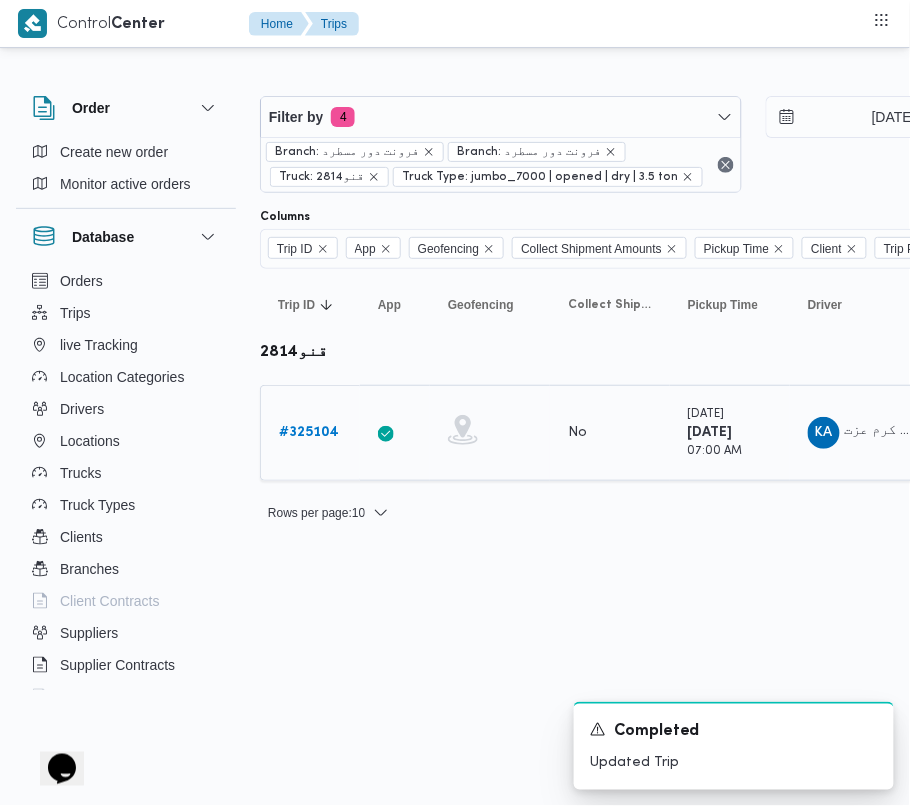 click on "Trip ID # 325104" at bounding box center [310, 433] 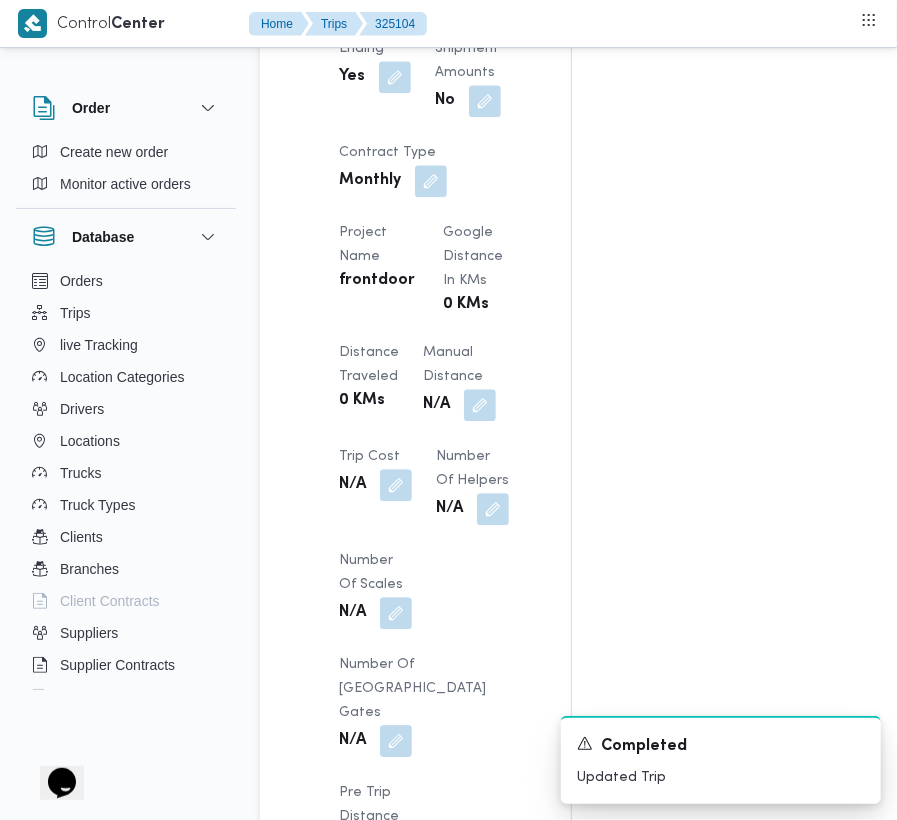 scroll, scrollTop: 2533, scrollLeft: 0, axis: vertical 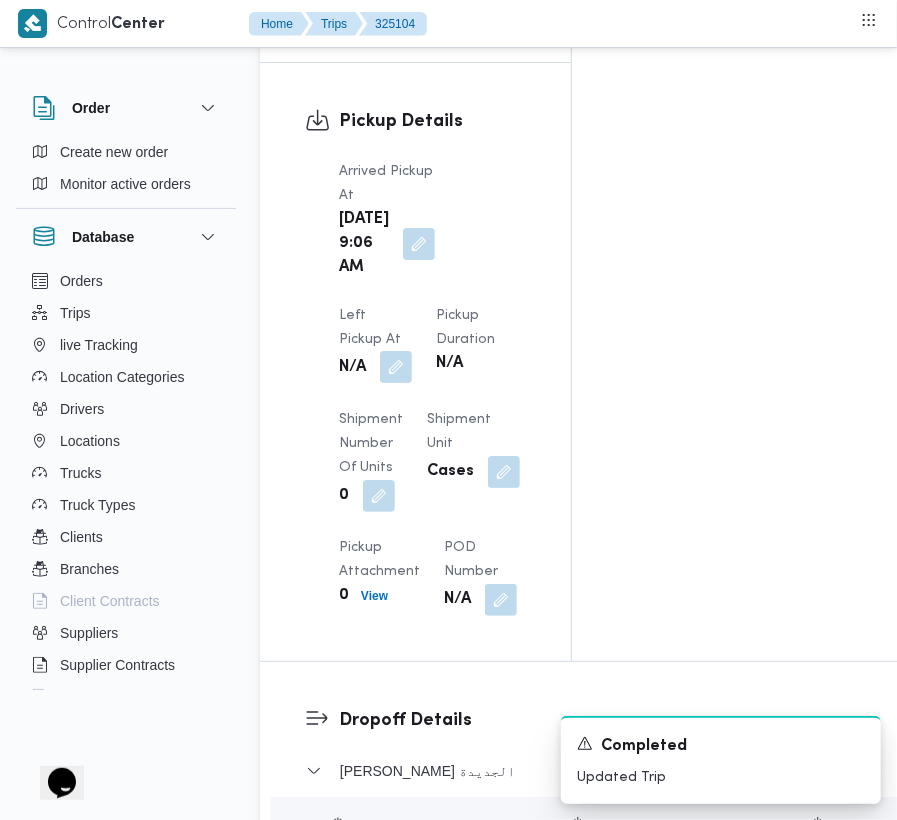 click at bounding box center (396, 367) 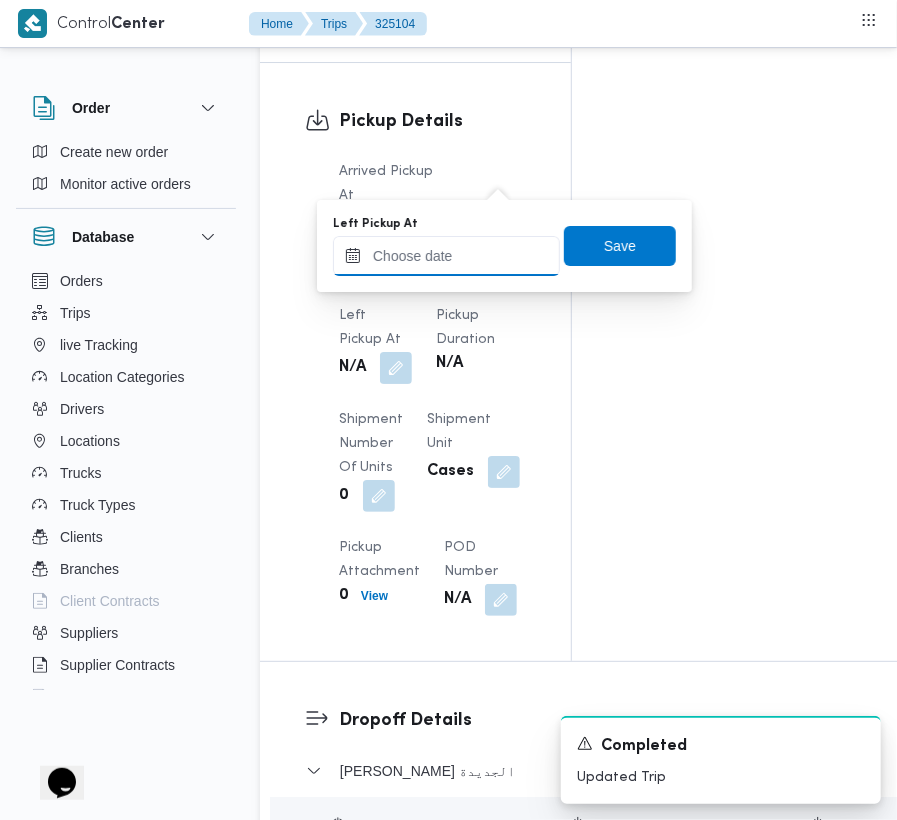 click on "Left Pickup At" at bounding box center [446, 256] 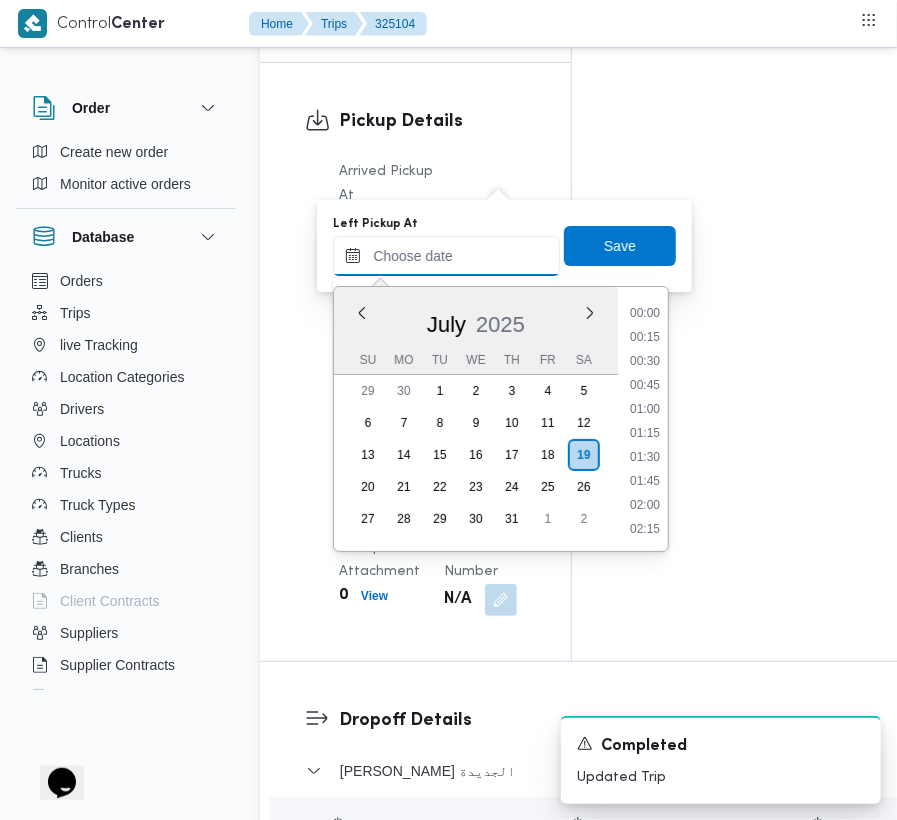 scroll, scrollTop: 961, scrollLeft: 0, axis: vertical 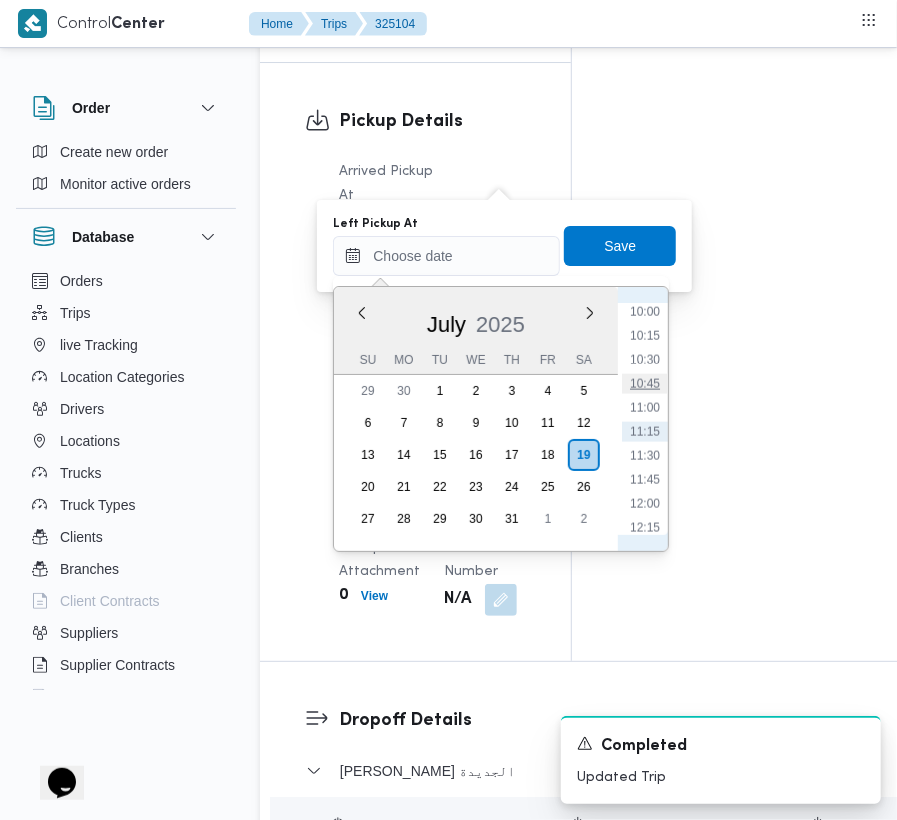 click on "10:45" at bounding box center [645, 384] 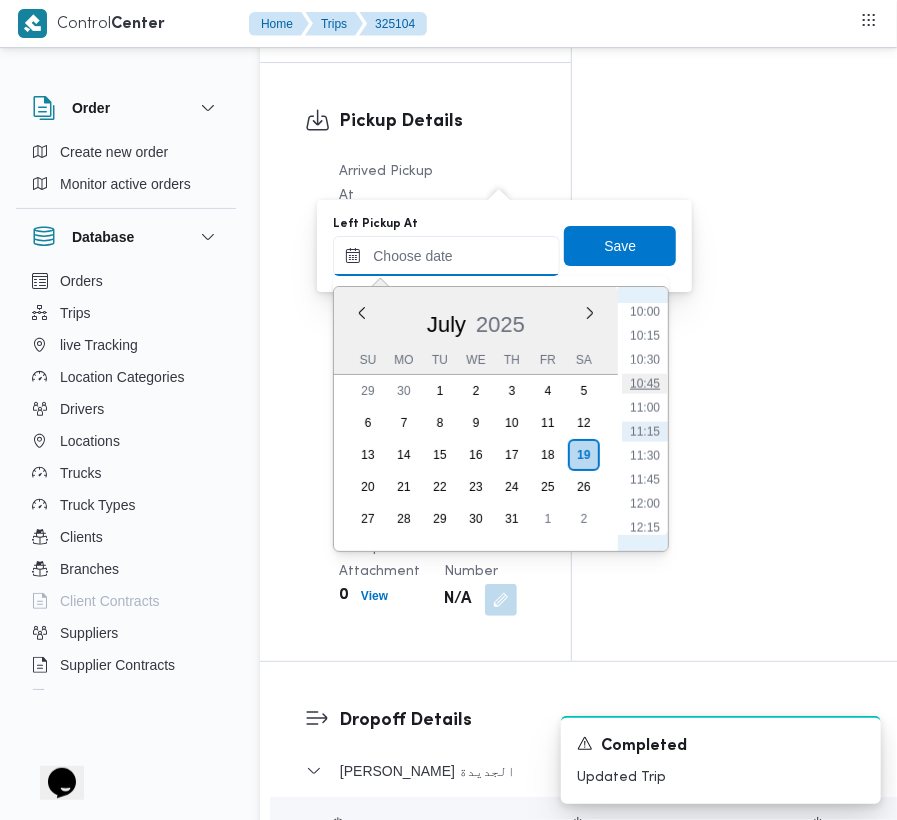 type on "[DATE] 10:45" 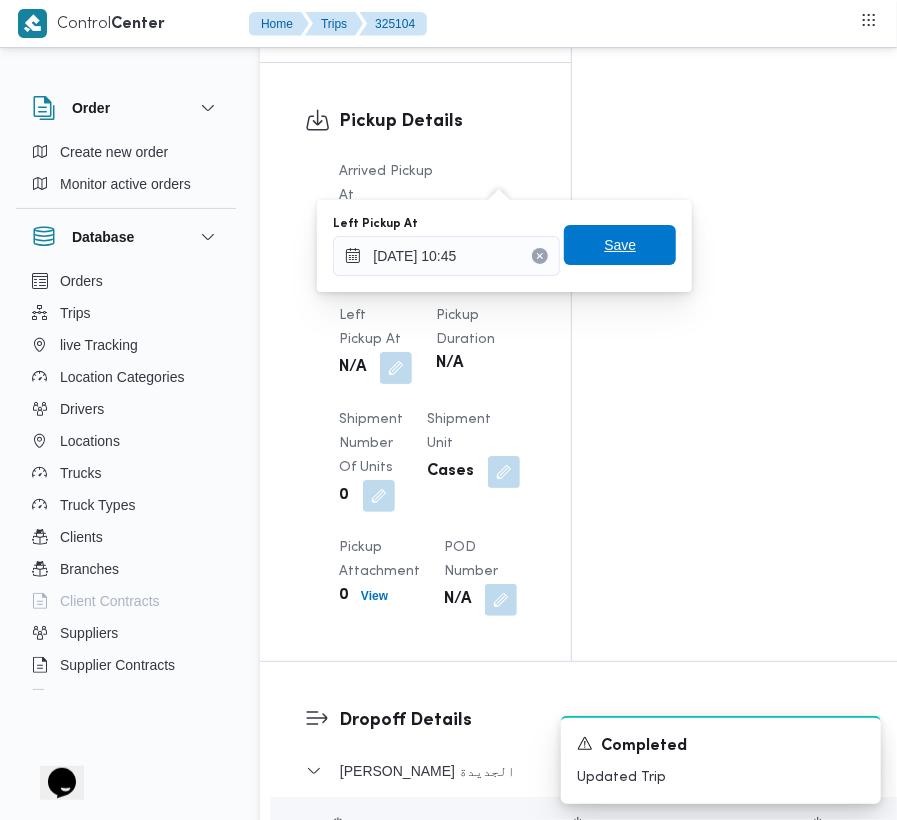 click on "Save" at bounding box center (620, 245) 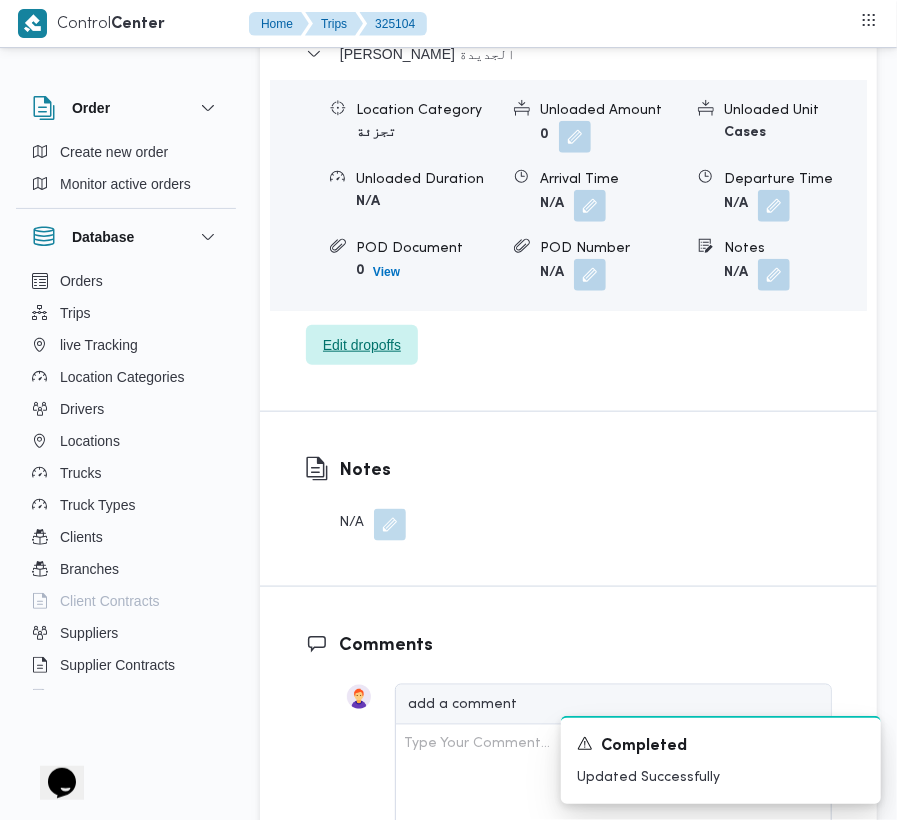 click on "Edit dropoffs" at bounding box center (362, 345) 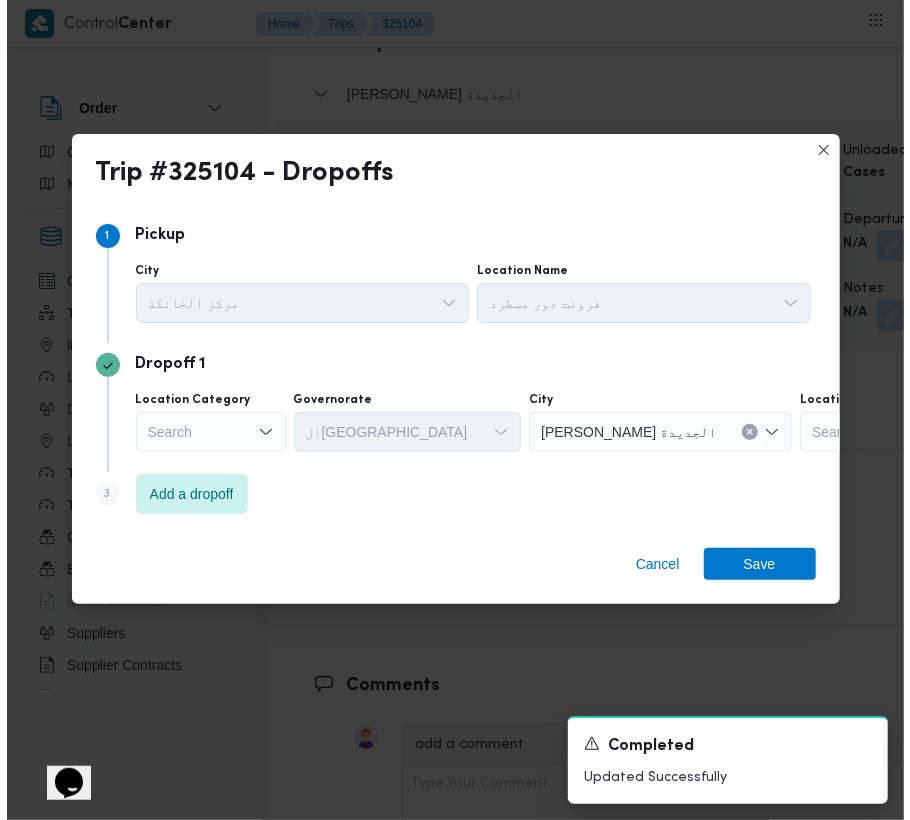 scroll, scrollTop: 3258, scrollLeft: 0, axis: vertical 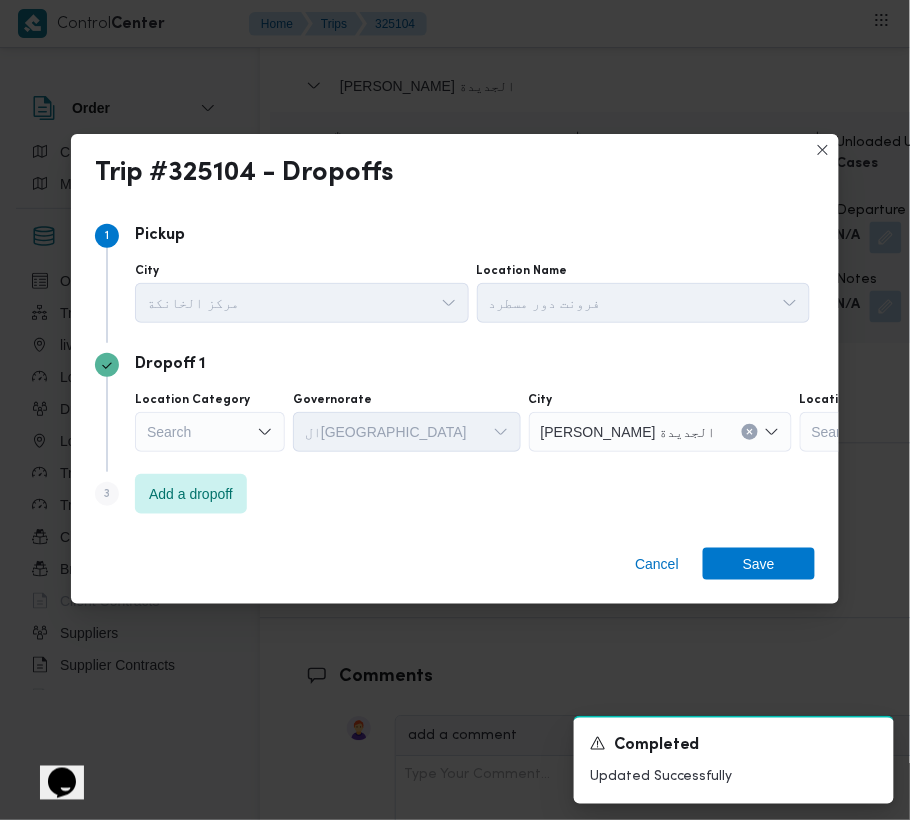 click on "Search" at bounding box center (210, 432) 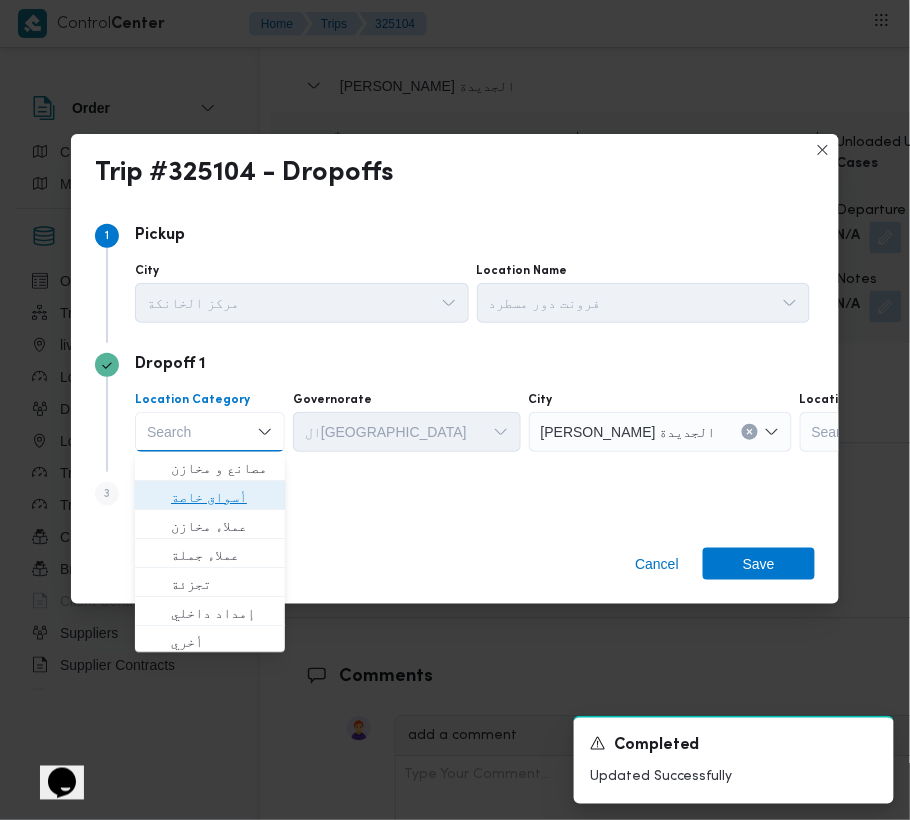 click on "أسواق خاصة" at bounding box center (222, 498) 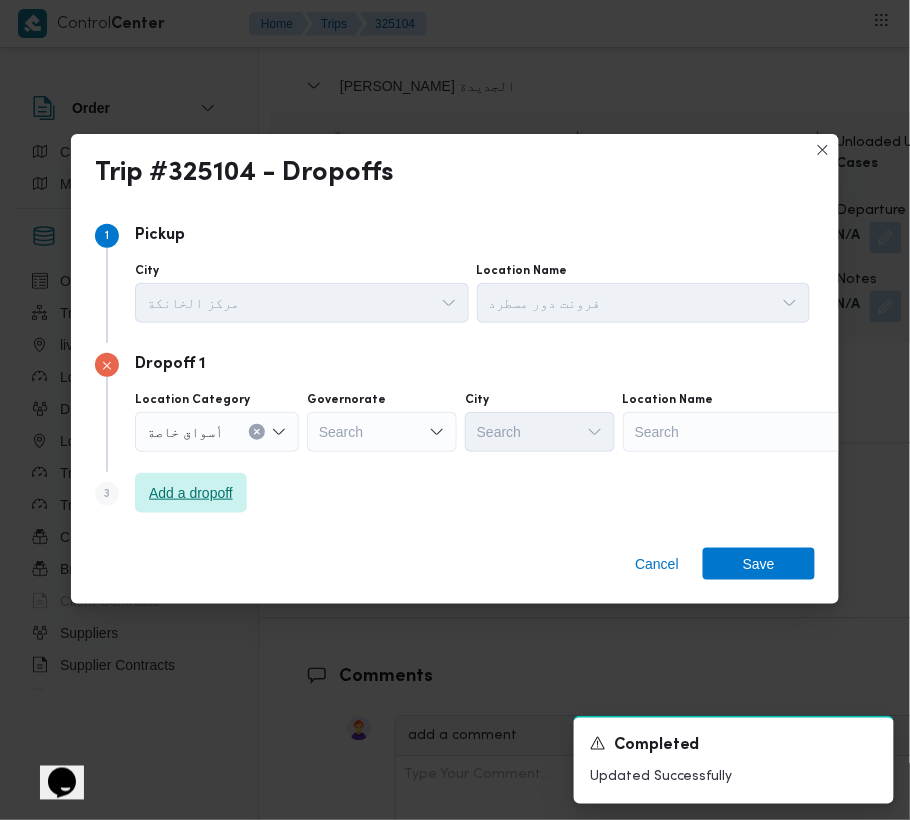 click on "Add a dropoff" at bounding box center [191, 493] 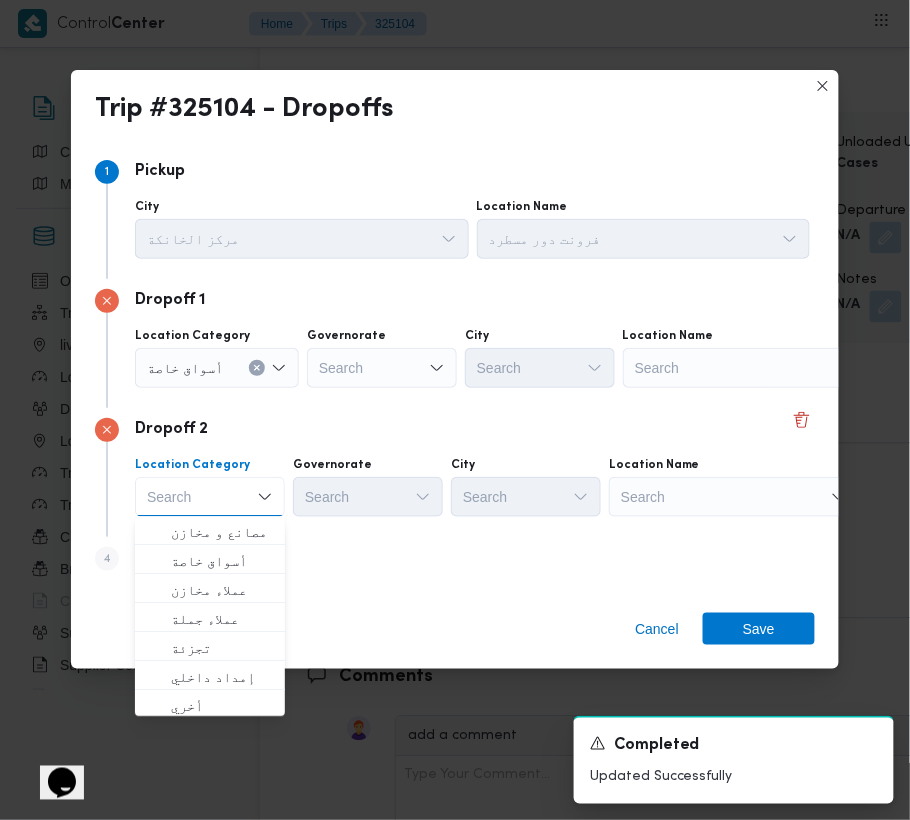 drag, startPoint x: 670, startPoint y: 509, endPoint x: 681, endPoint y: 512, distance: 11.401754 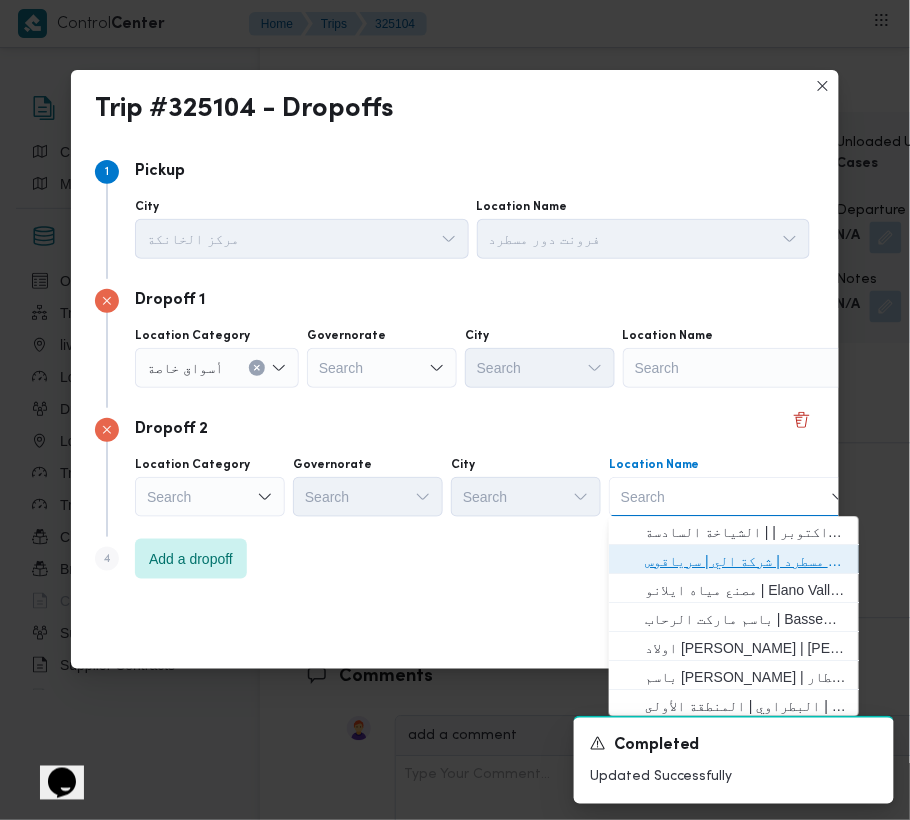 click on "فرونت دور مسطرد | شركة الي | سرياقوس" at bounding box center [746, 562] 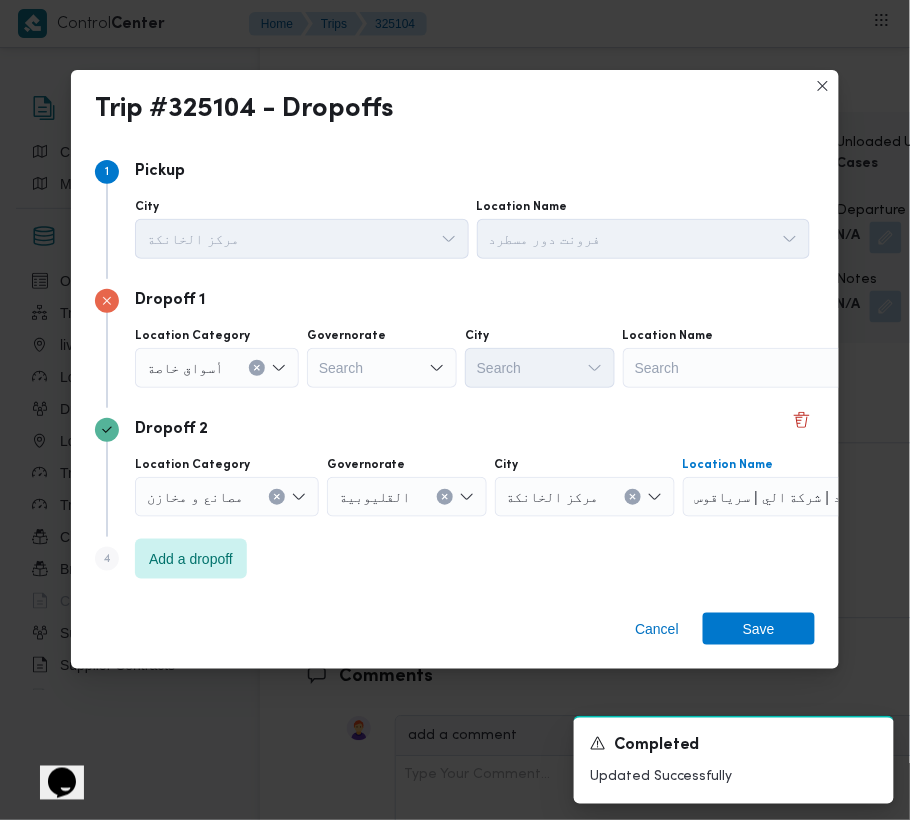 click on "Search" at bounding box center [748, 368] 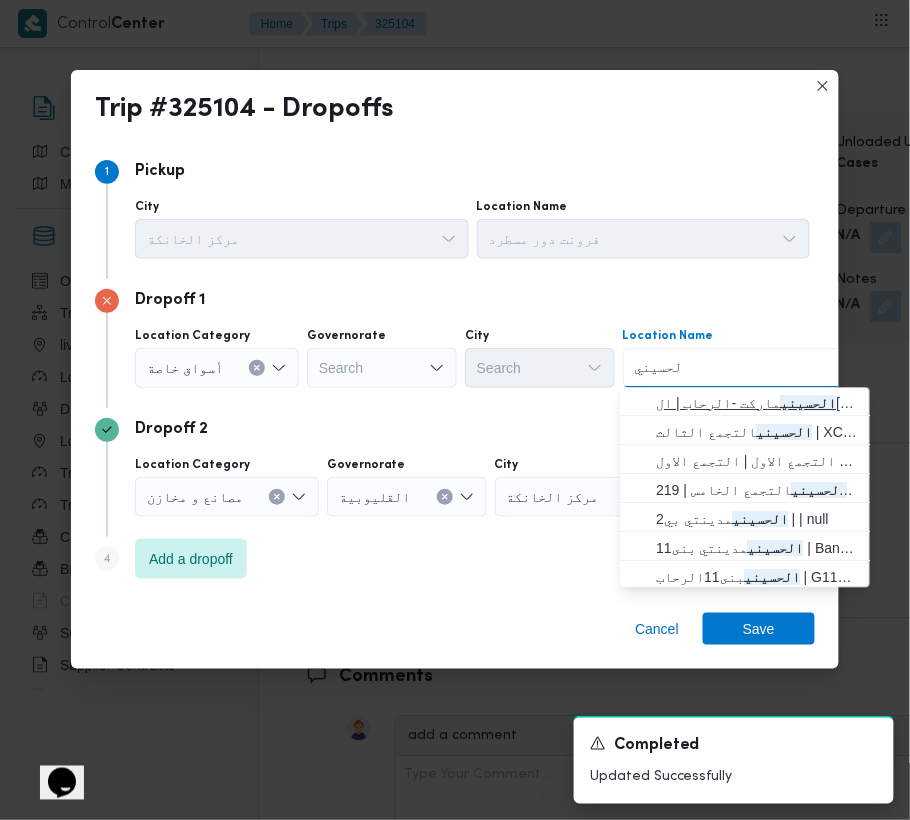 type on "الحسيني" 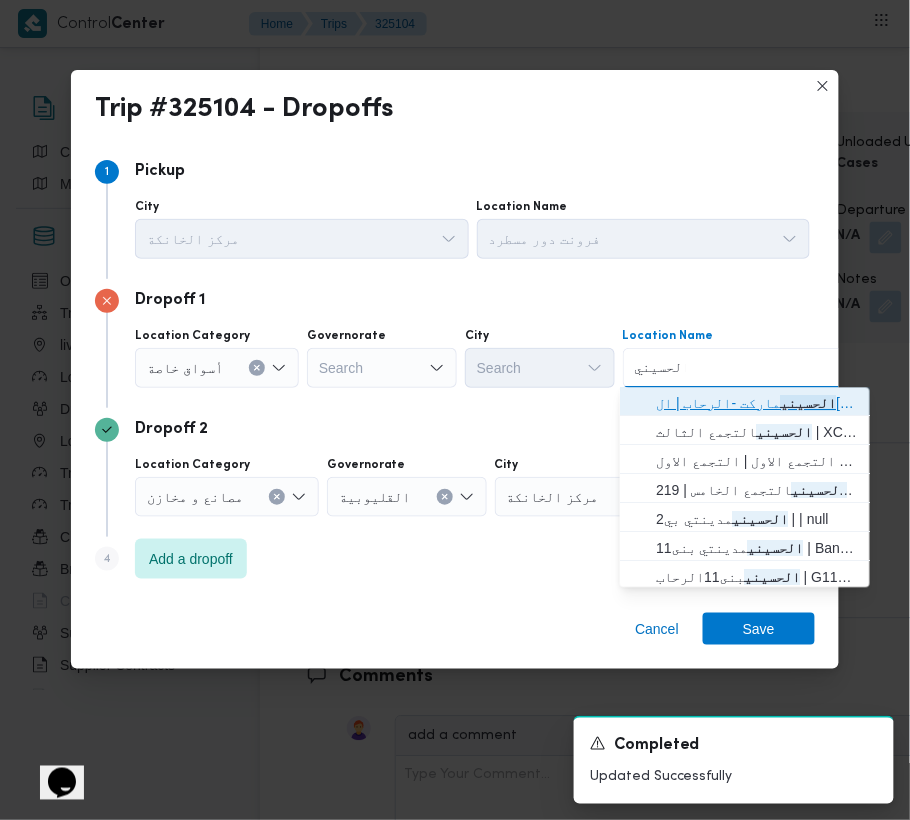 click on "ال[PERSON_NAME] -الرحاب  | ال[PERSON_NAME] | null" at bounding box center [757, 404] 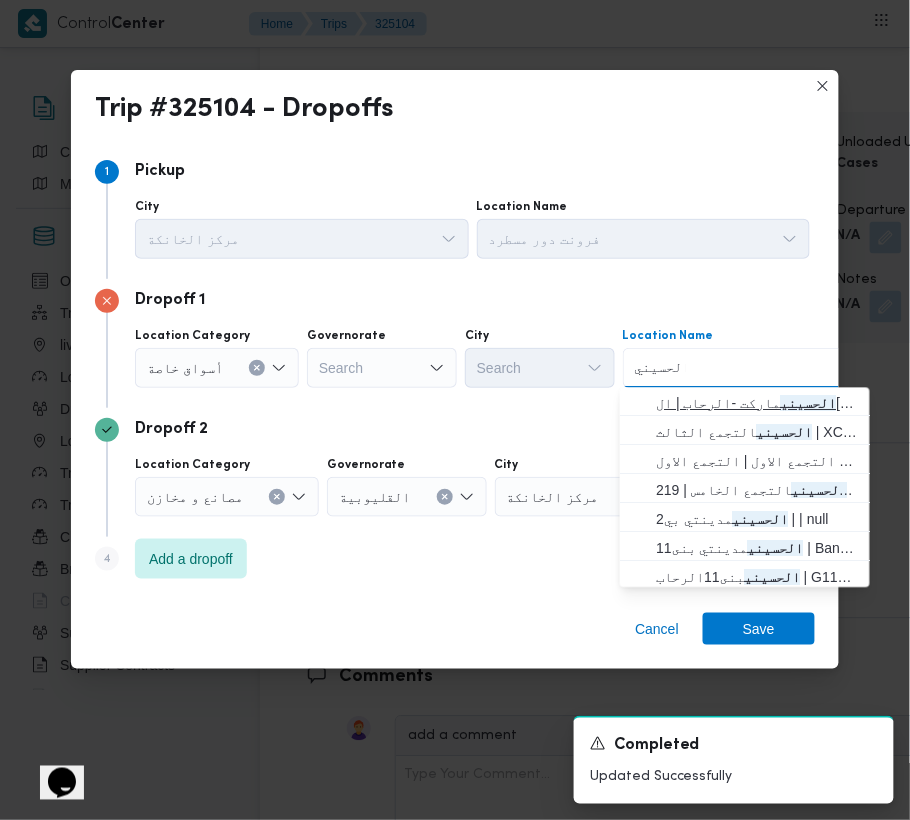 type 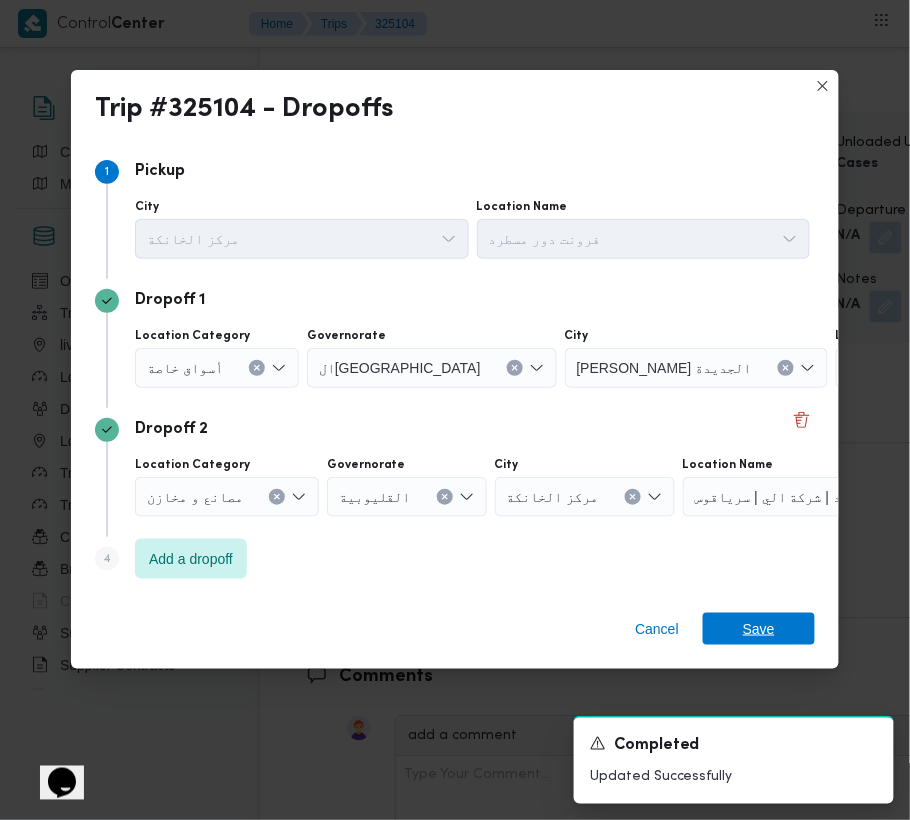 click on "Save" at bounding box center (759, 629) 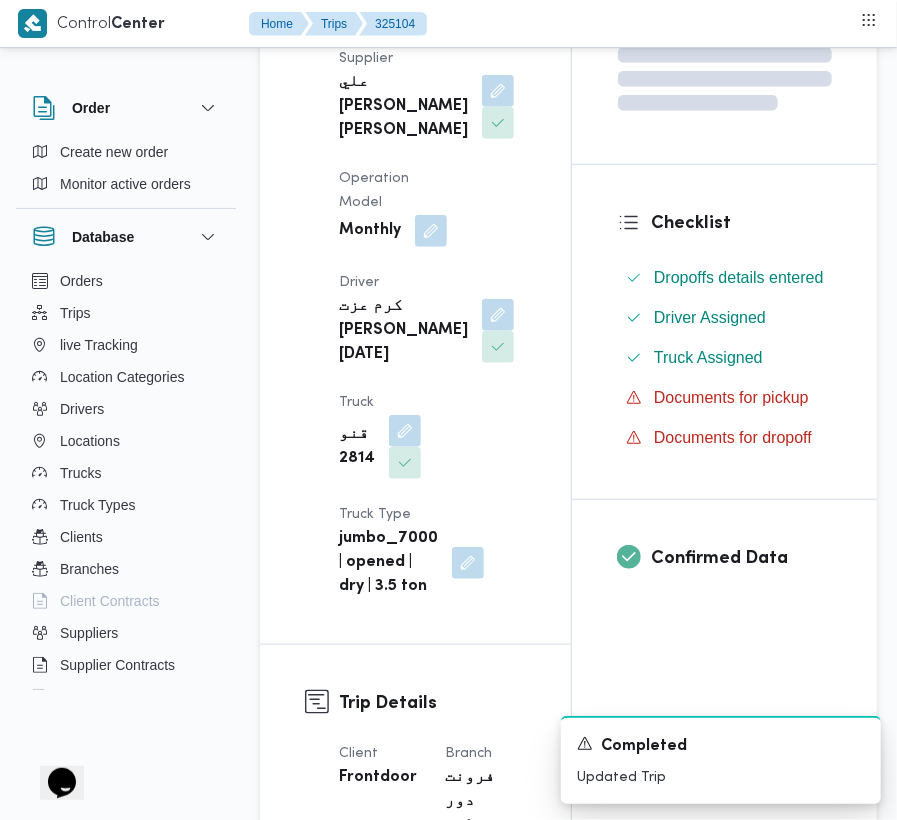 scroll, scrollTop: 0, scrollLeft: 0, axis: both 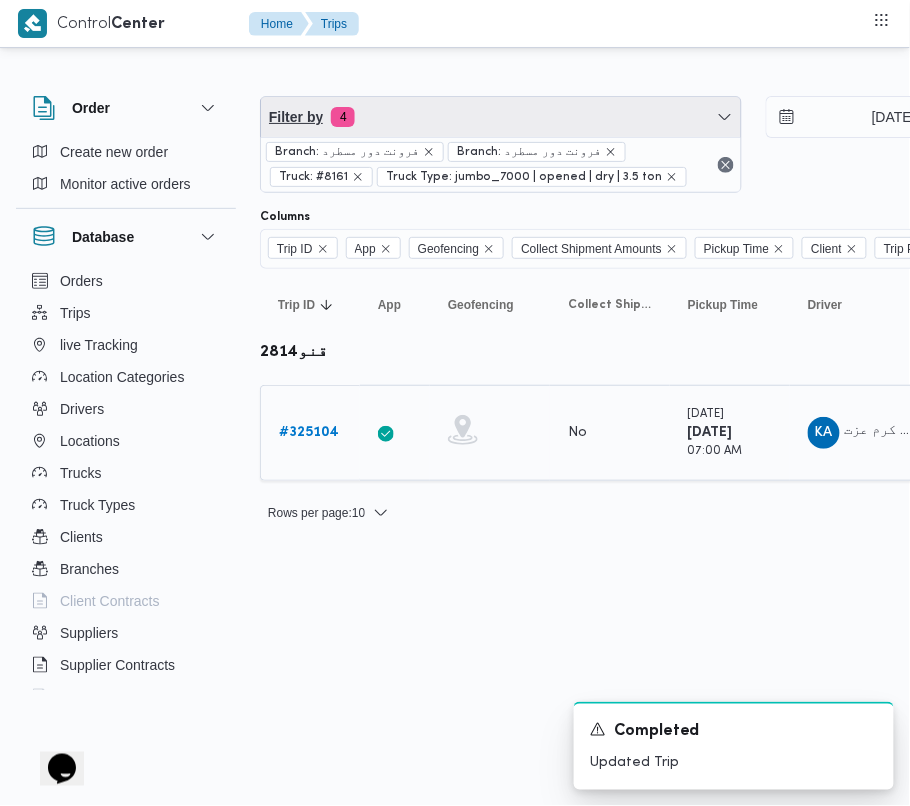 click on "Filter by 4" at bounding box center [501, 117] 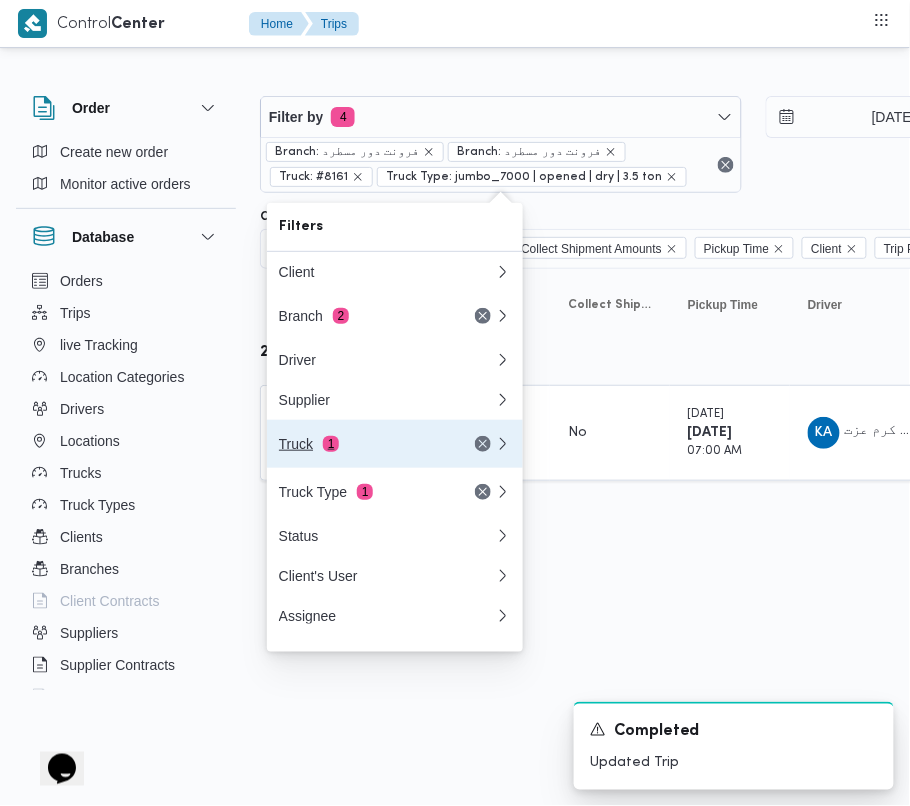 click on "Truck 1" at bounding box center (363, 444) 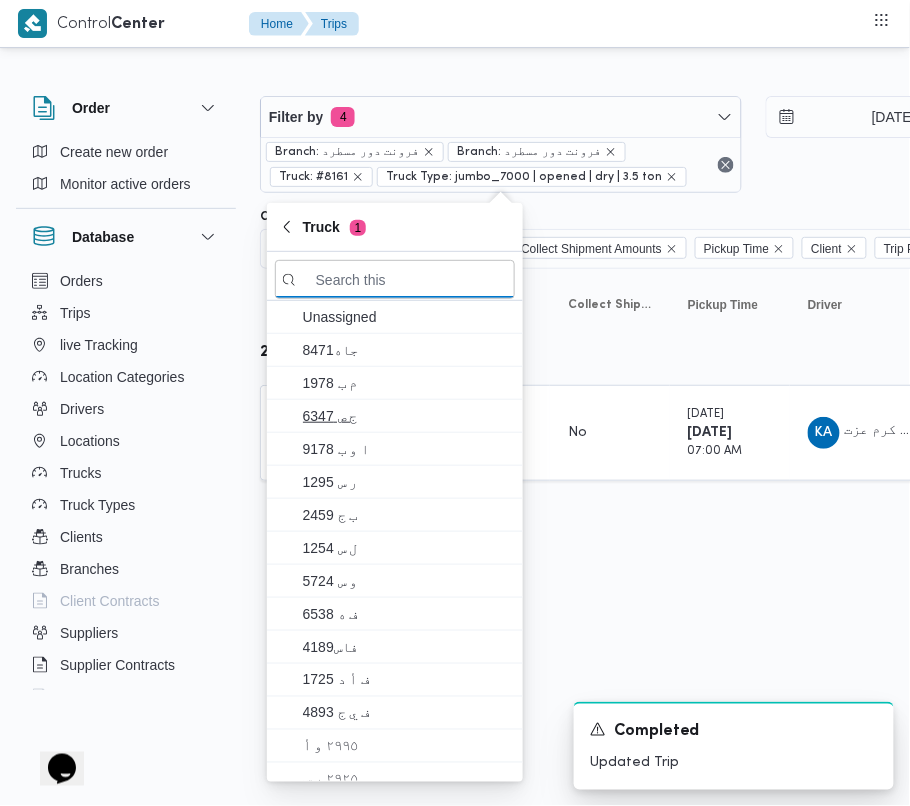 paste on "9565" 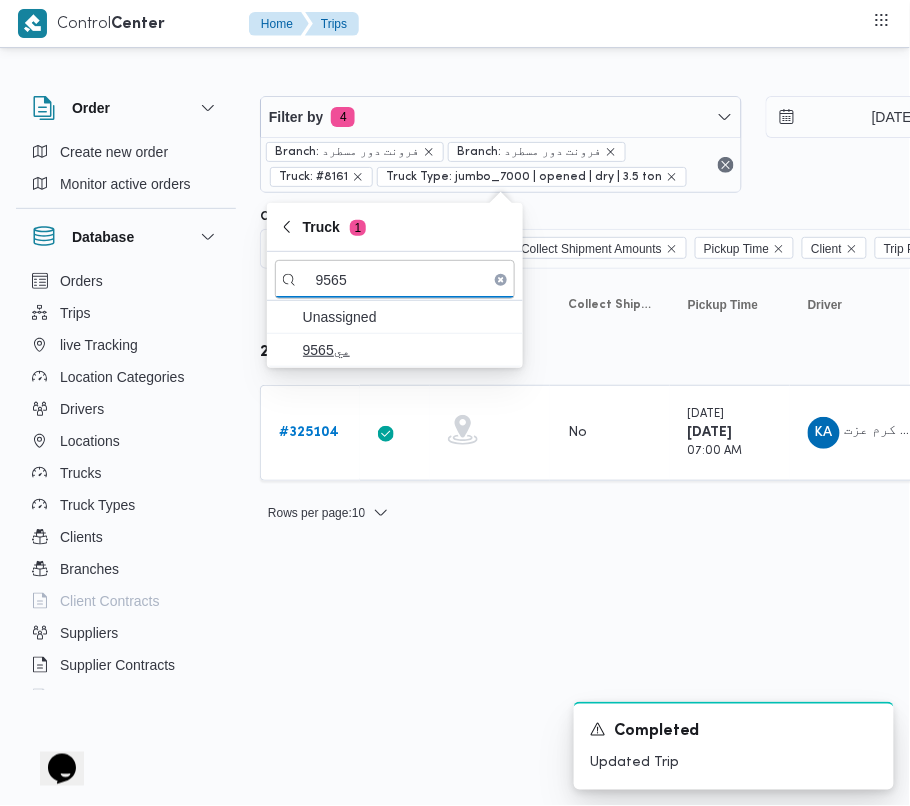 type on "9565" 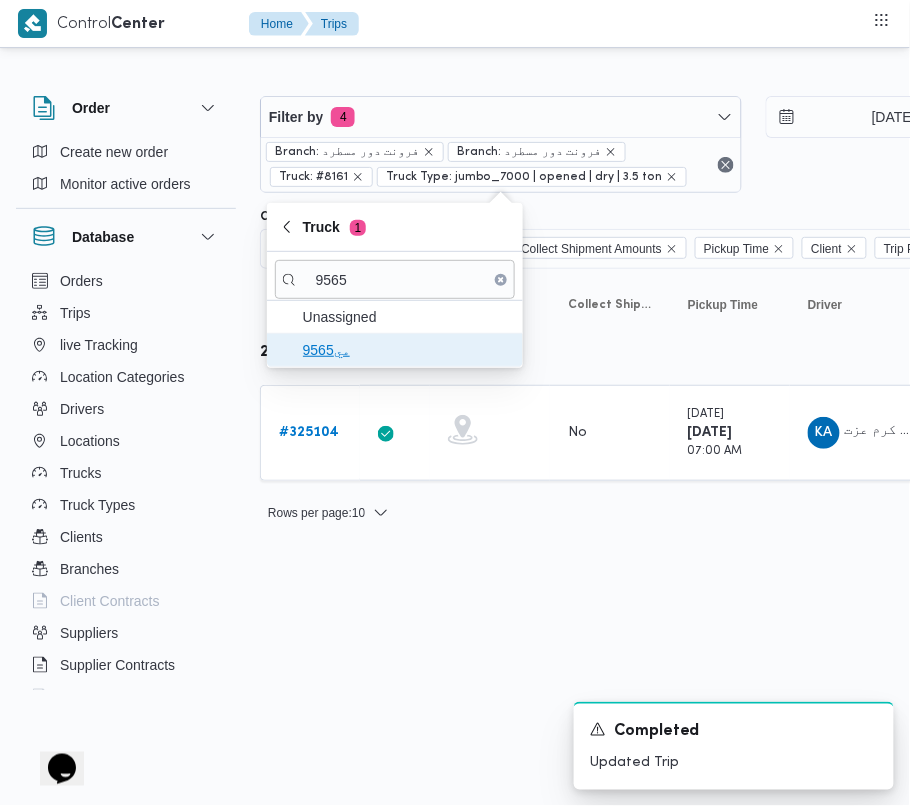 click on "مي9565" at bounding box center [407, 350] 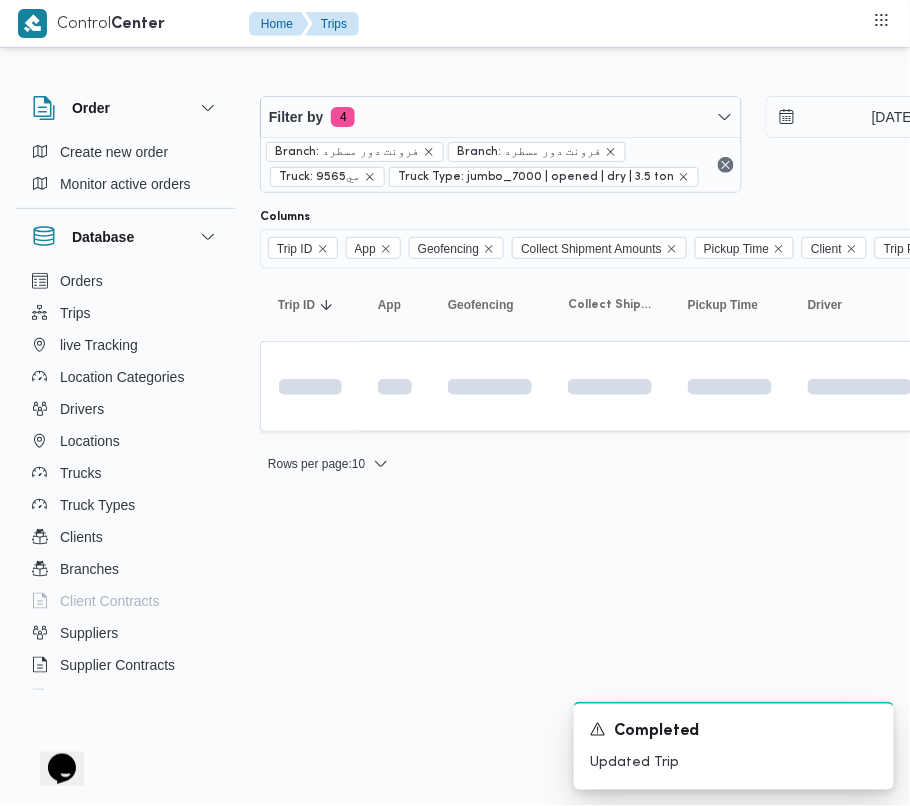 click on "Control  Center Home Trips Order Create new order Monitor active orders Database Orders Trips live Tracking Location Categories Drivers Locations Trucks Truck Types Clients Branches Client Contracts Suppliers Supplier Contracts Devices Users Projects SP Projects Admins organization assignees Tags Filter by 4 Branch: فرونت دور مسطرد Branch: فرونت دور مسطرد  Truck: مي9565 Truck Type: jumbo_7000 | opened | dry | 3.5 ton [DATE] → [DATE] Group By Truck Columns Trip ID App Geofencing Collect Shipment Amounts Pickup Time Client Trip Points Driver Supplier Truck Status Platform Sorting Trip ID Click to sort in ascending order App Click to sort in ascending order Geofencing Click to sort in ascending order Collect Shipment Amounts Pickup Time Click to sort in ascending order Client Click to sort in ascending order Trip Points Driver Click to sort in ascending order Supplier Click to sort in ascending order Truck Click to sort in ascending order Status Platform Actions Rows per page" at bounding box center [455, 403] 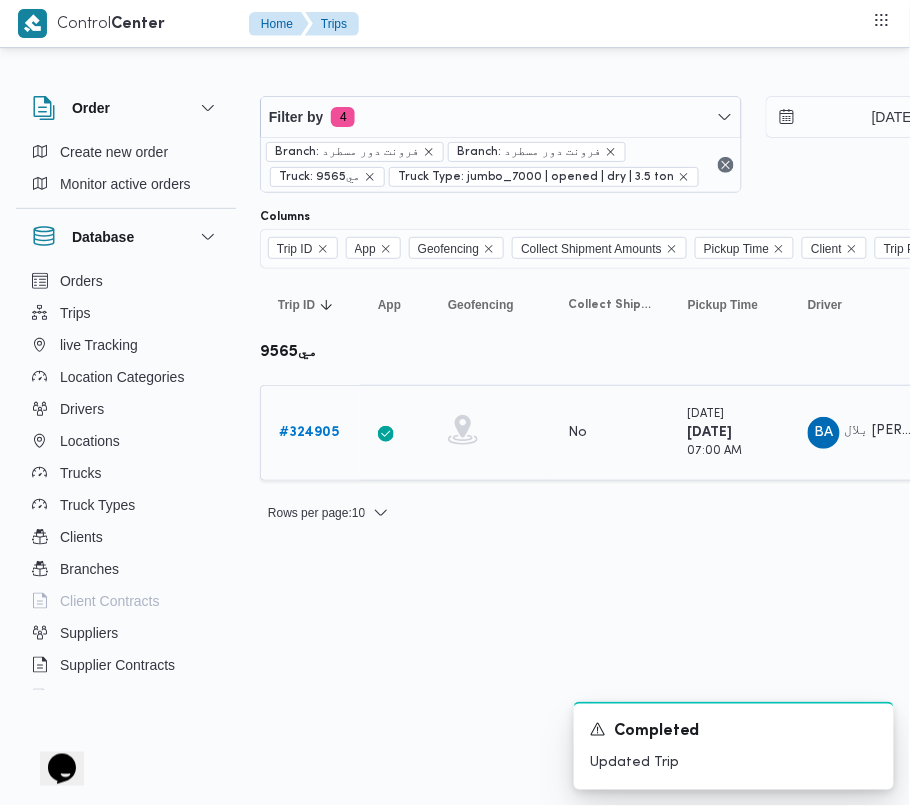 click on "# 324905" at bounding box center [309, 432] 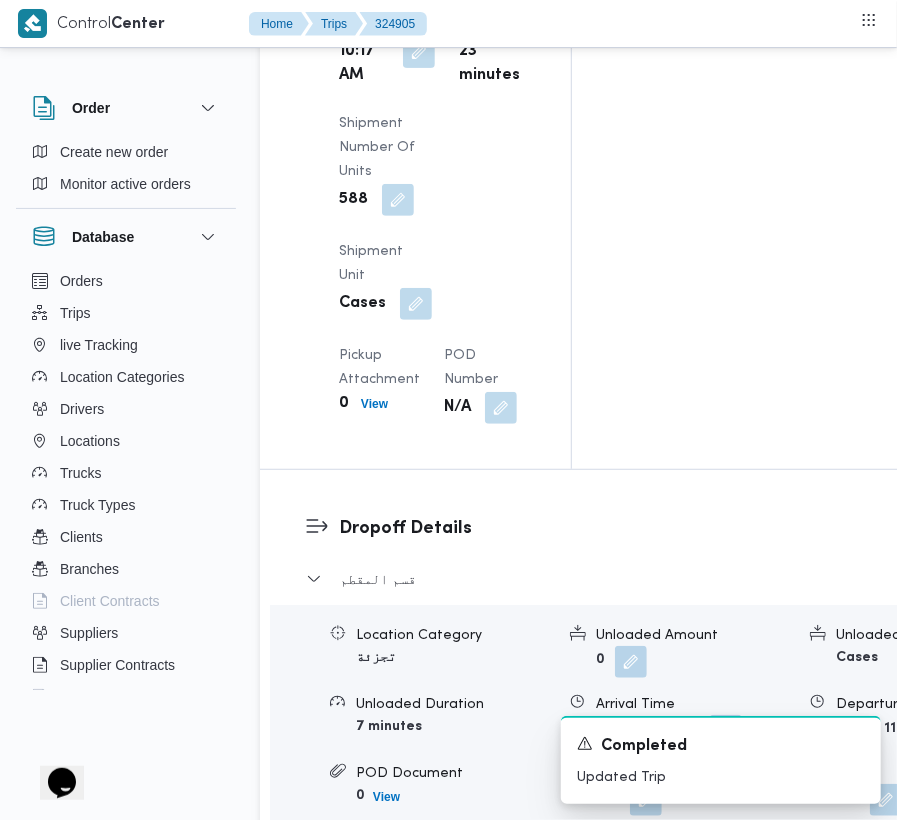 scroll, scrollTop: 3586, scrollLeft: 0, axis: vertical 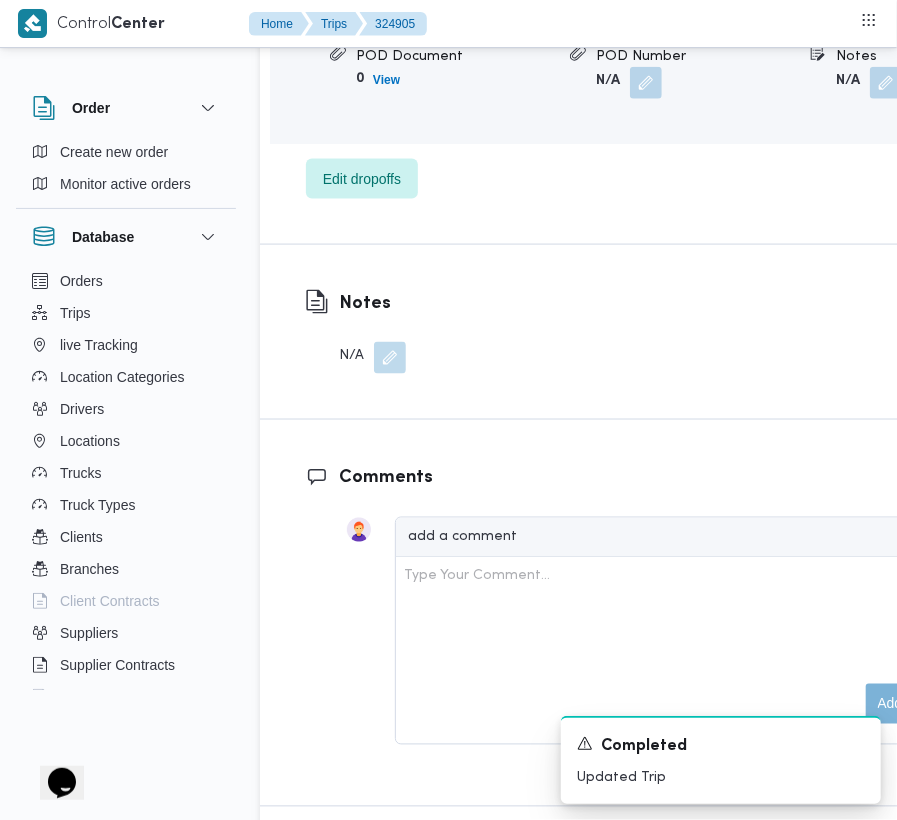 click on "Dropoff Details قسم المقطم Location Category تجزئة Unloaded Amount 0 Unloaded Unit Cases Unloaded Duration 7 minutes Arrival Time [DATE] 11:10 AM Departure Time [DATE] 11:18 AM POD Document 0 View POD Number N/A Notes N/A Edit dropoffs" at bounding box center [652, -2] 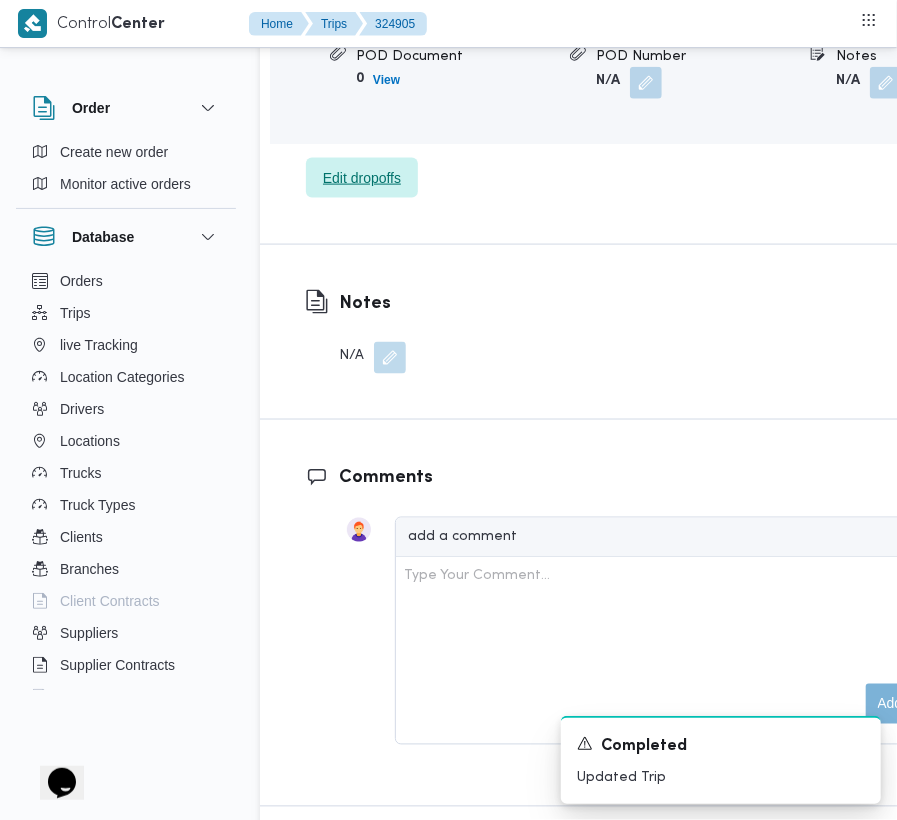 click on "Edit dropoffs" at bounding box center [362, 178] 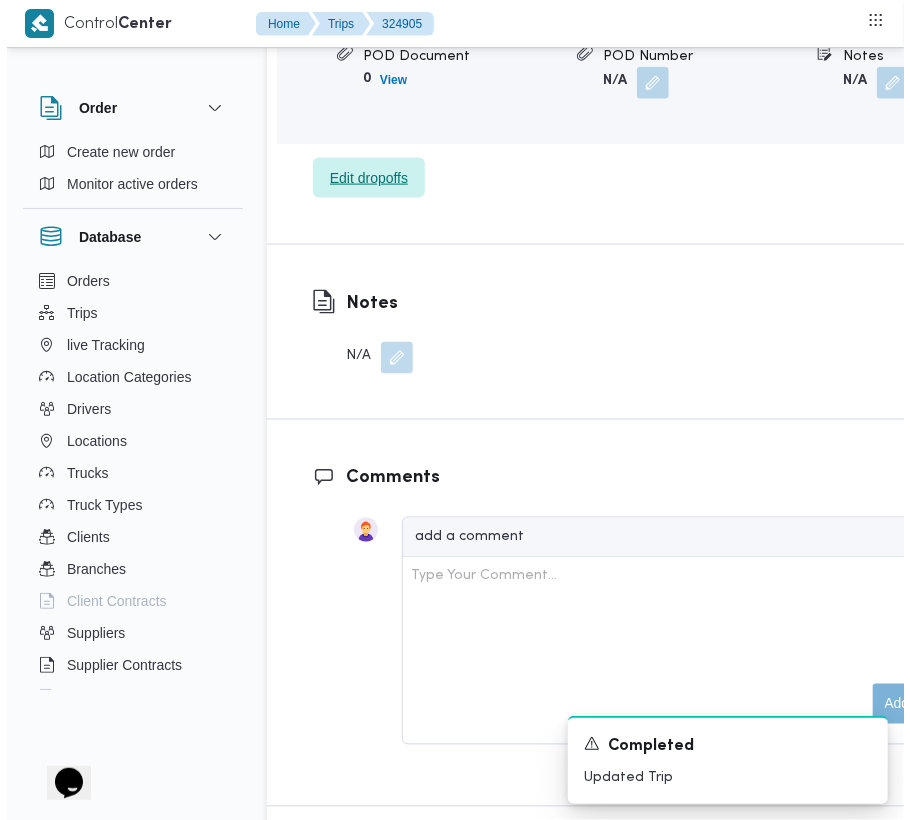 scroll, scrollTop: 3362, scrollLeft: 0, axis: vertical 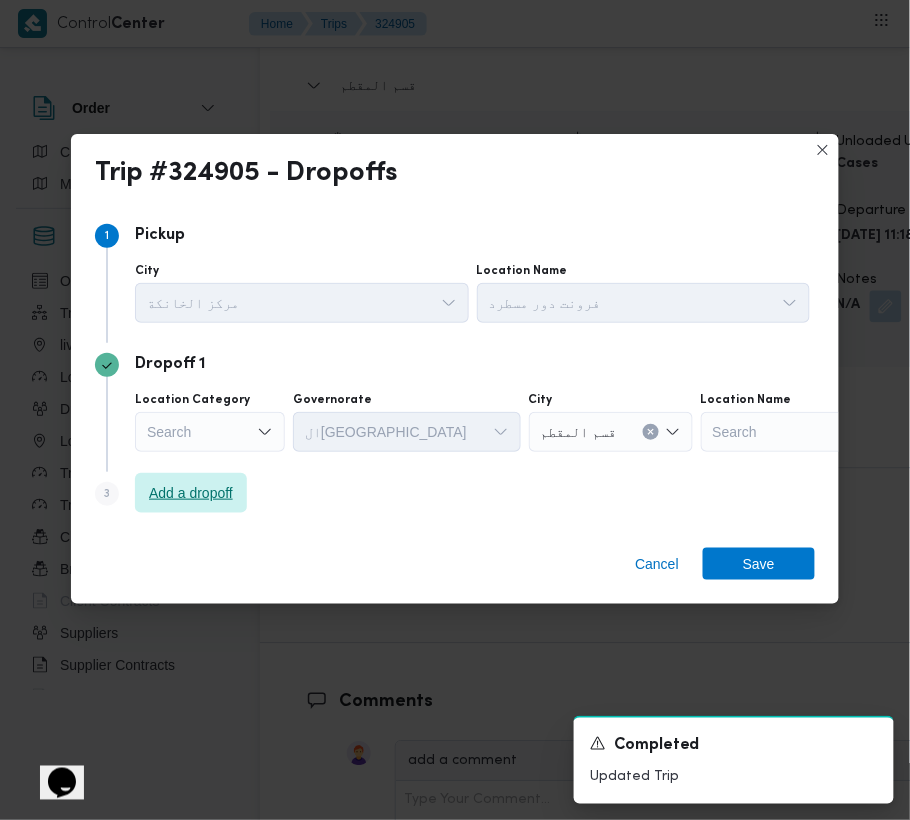 click on "Add a dropoff" at bounding box center (191, 493) 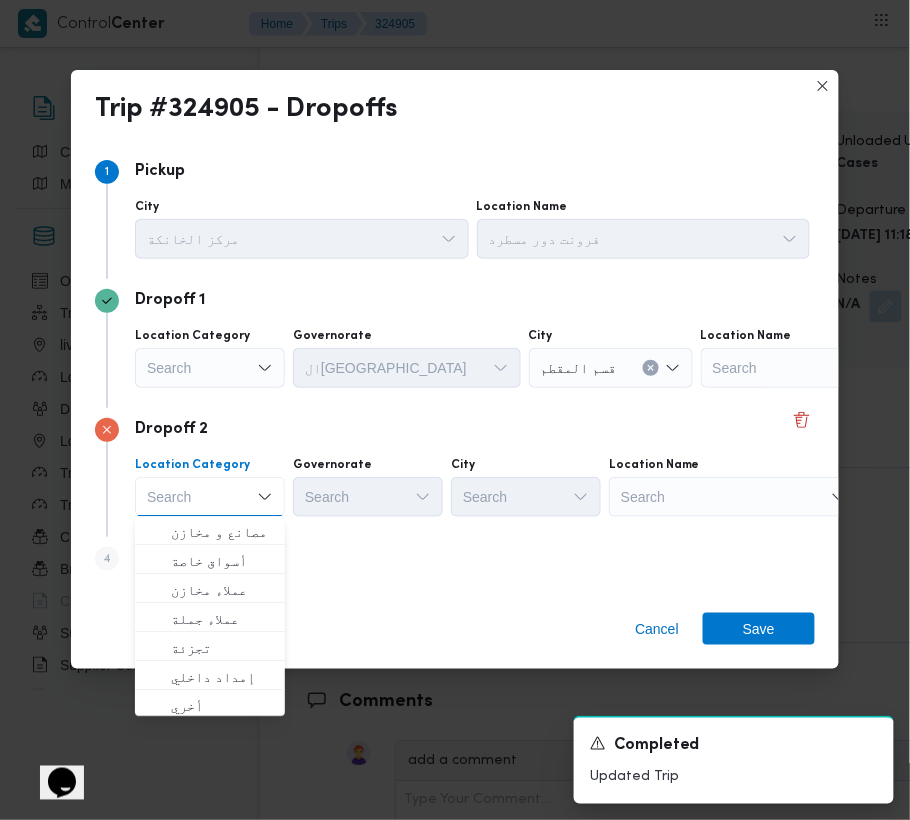 click on "Search" at bounding box center (826, 368) 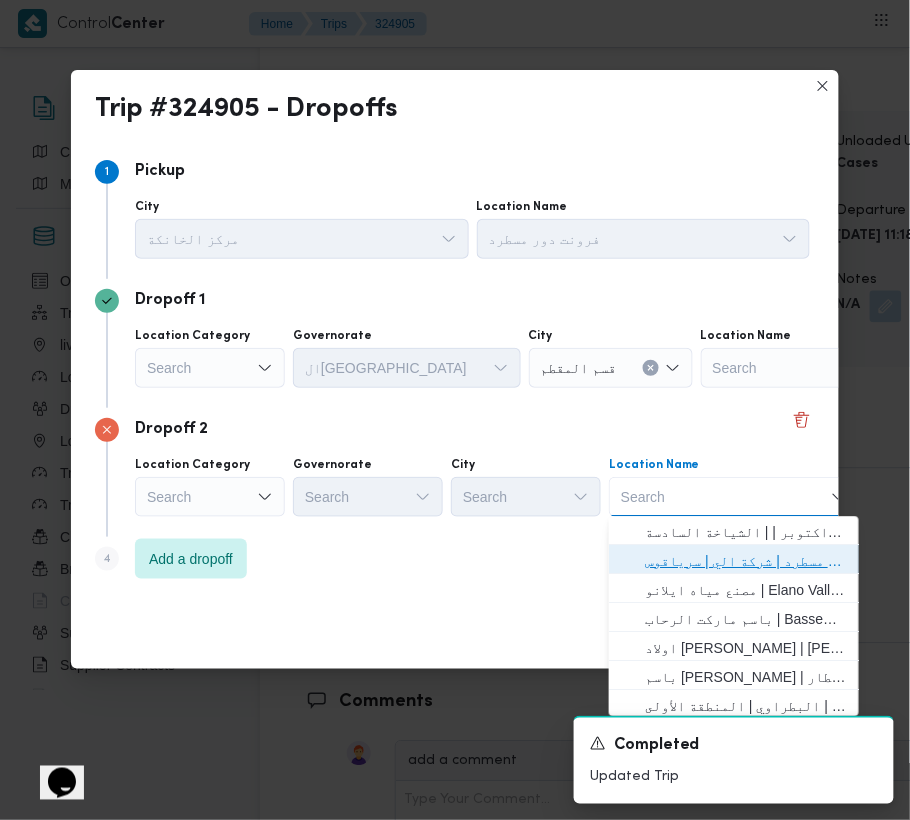 click on "فرونت دور مسطرد | شركة الي | سرياقوس" at bounding box center (746, 562) 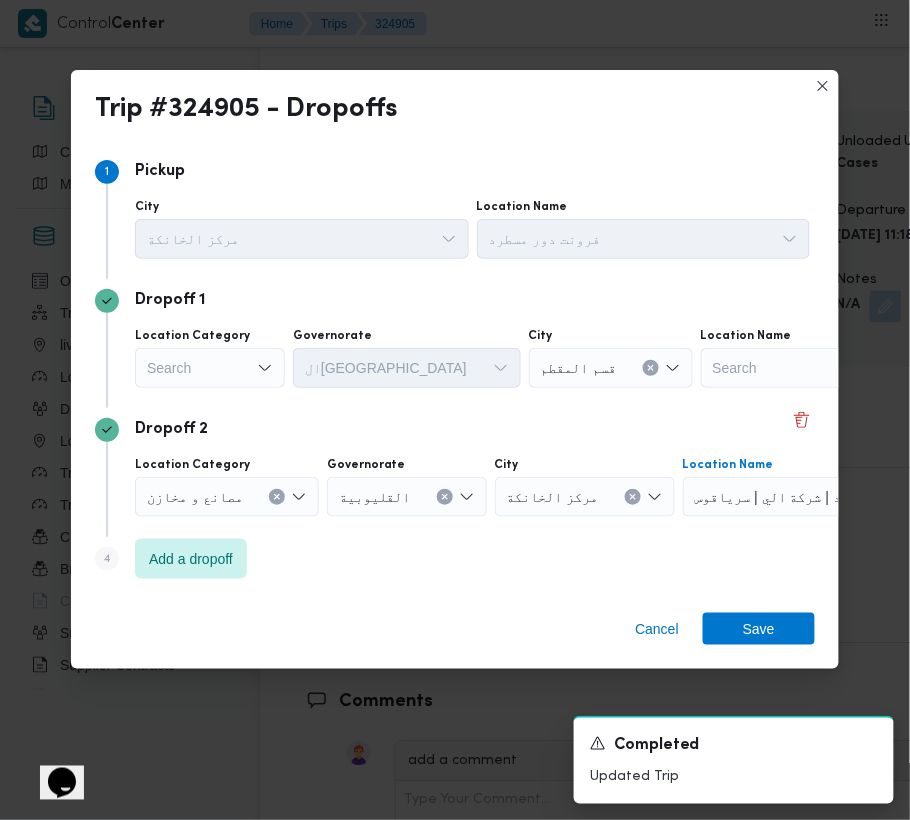 click on "Search" at bounding box center [210, 368] 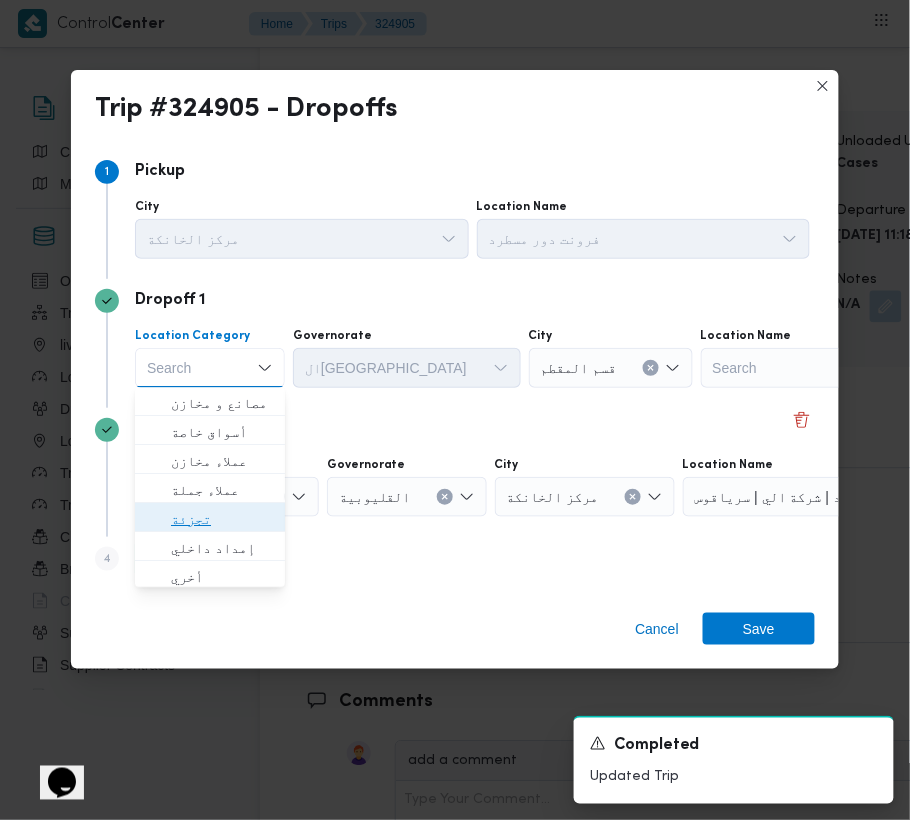 click on "تجزئة" at bounding box center (222, 520) 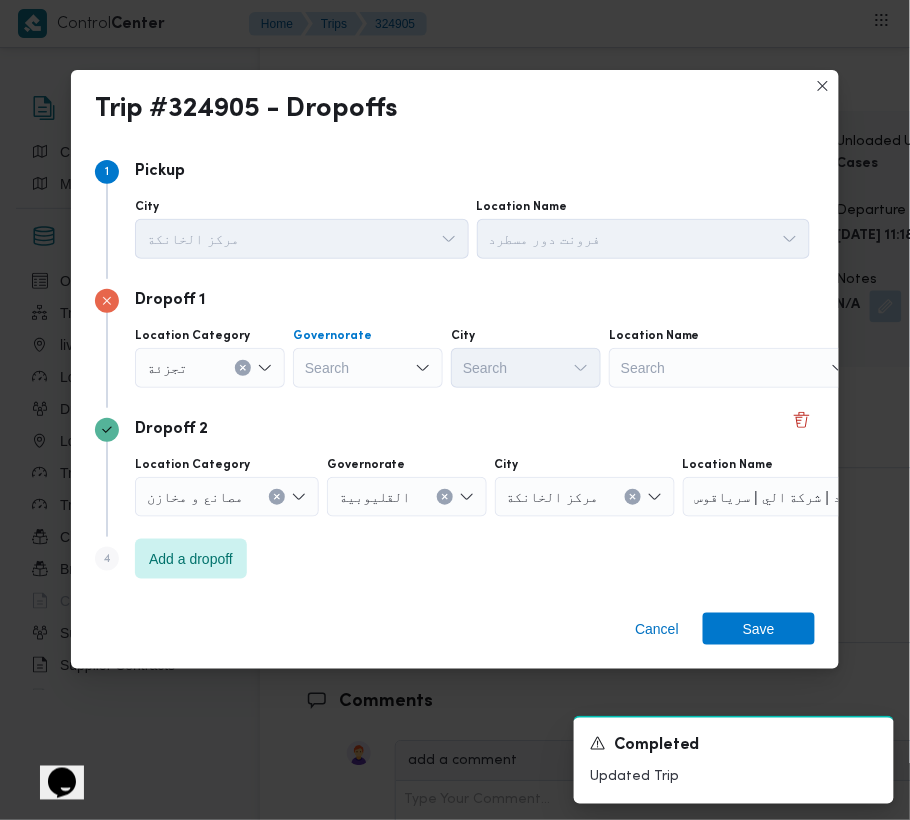 click on "Search" at bounding box center [368, 368] 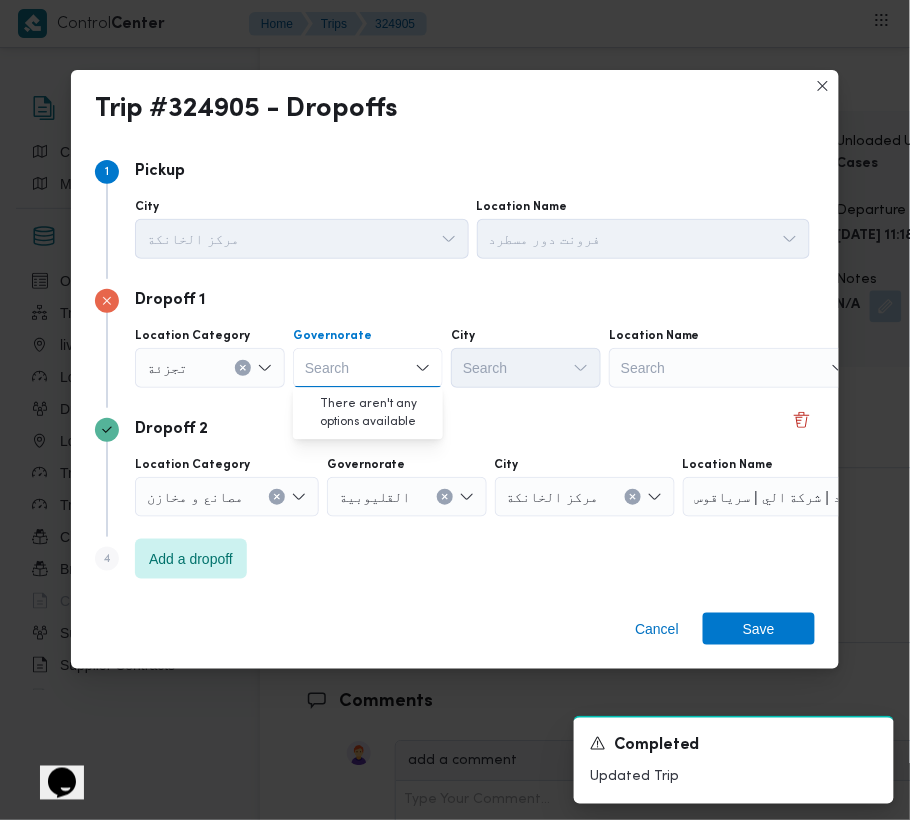 paste on "جيزة" 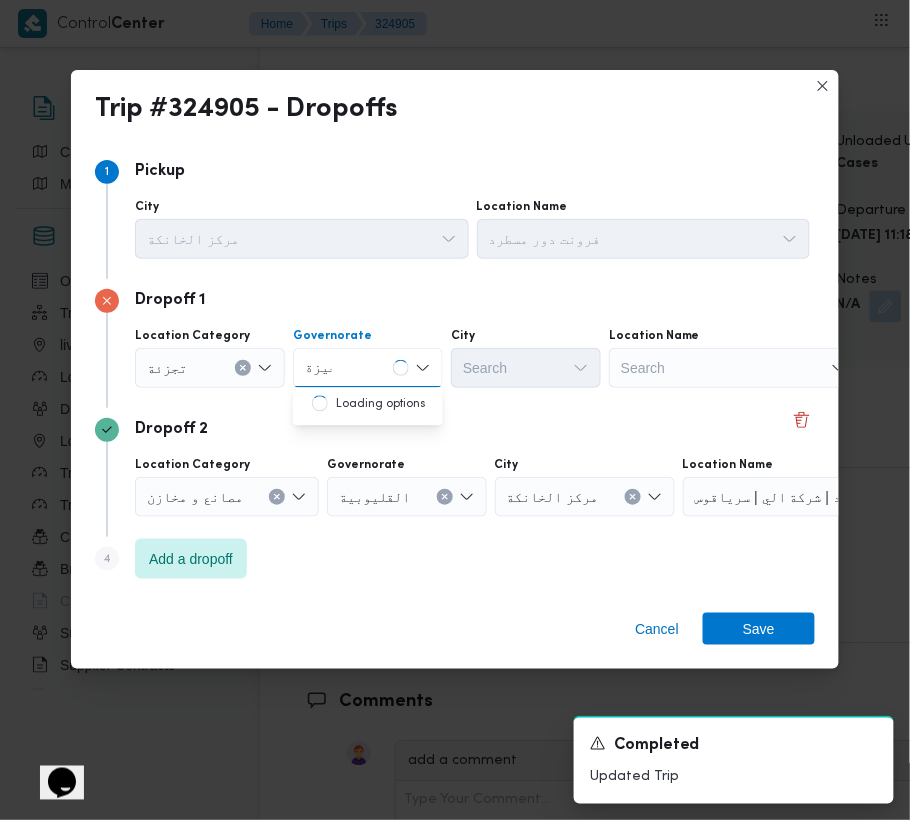 type on "جيزة" 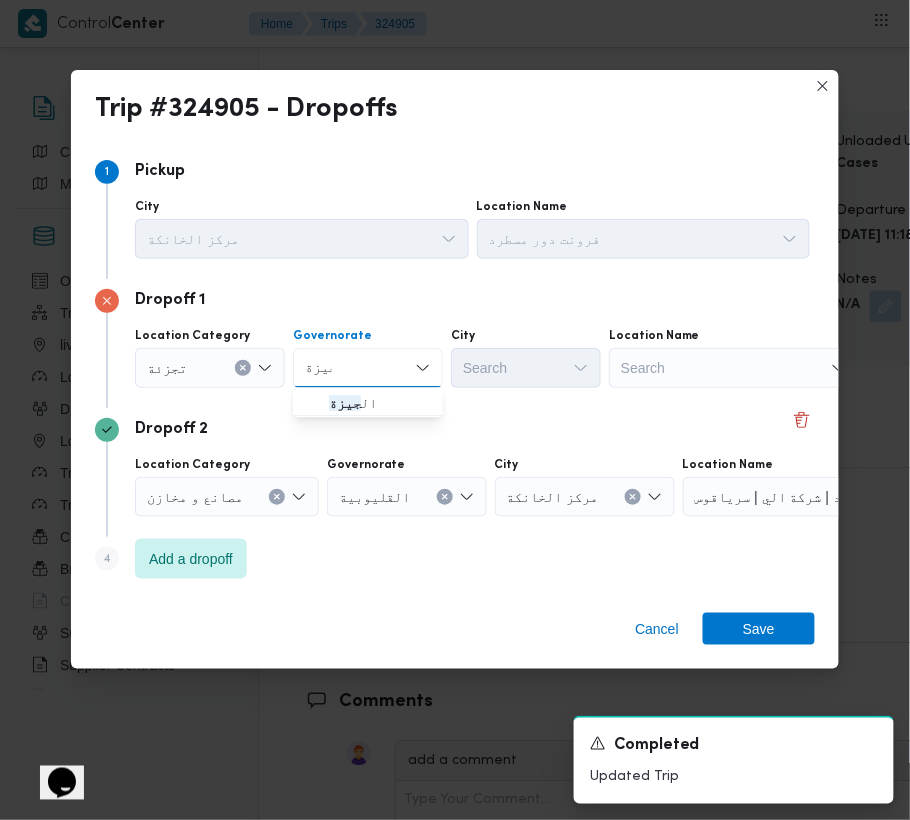 click on "جيزة جيزة" at bounding box center [368, 368] 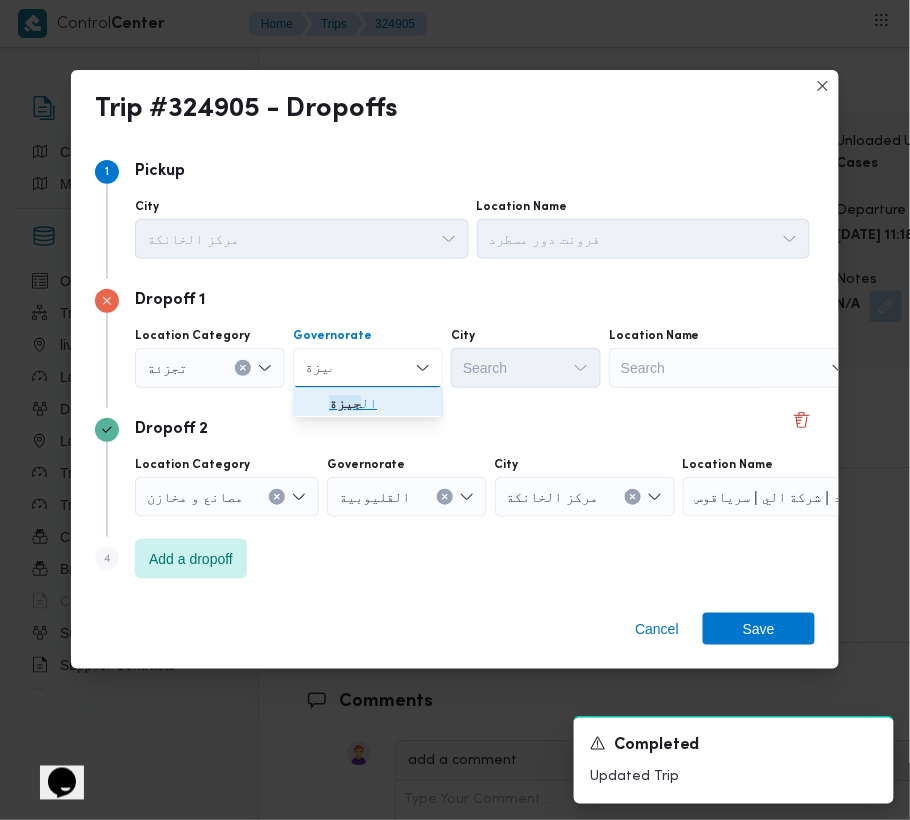 click on "ال جيزة" at bounding box center [368, 404] 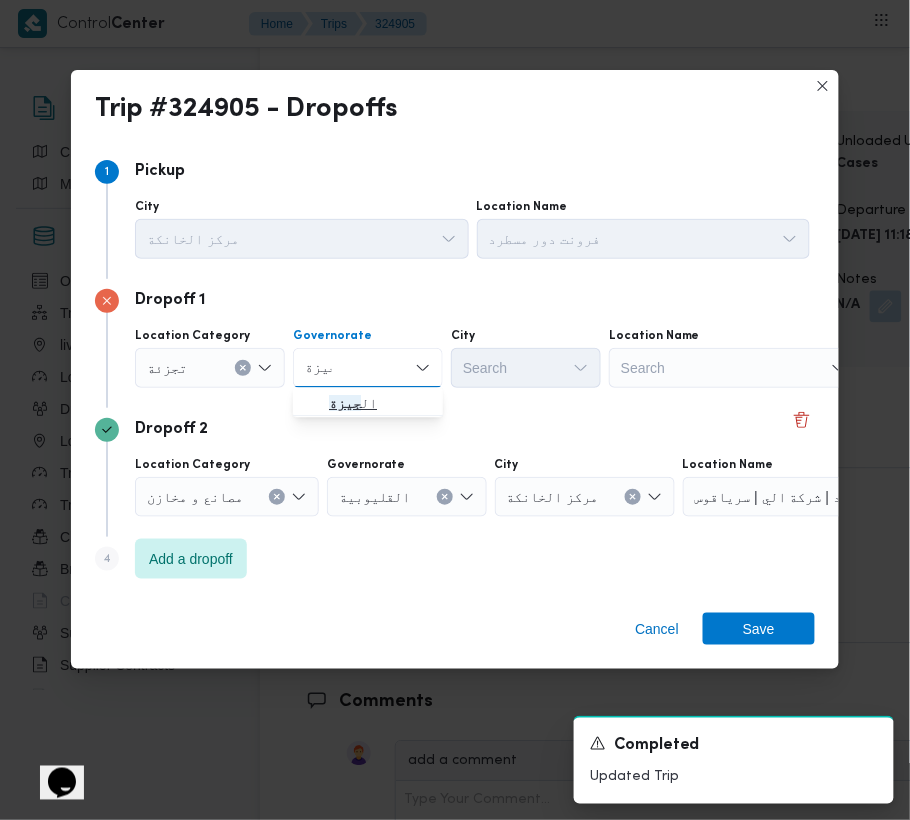 type 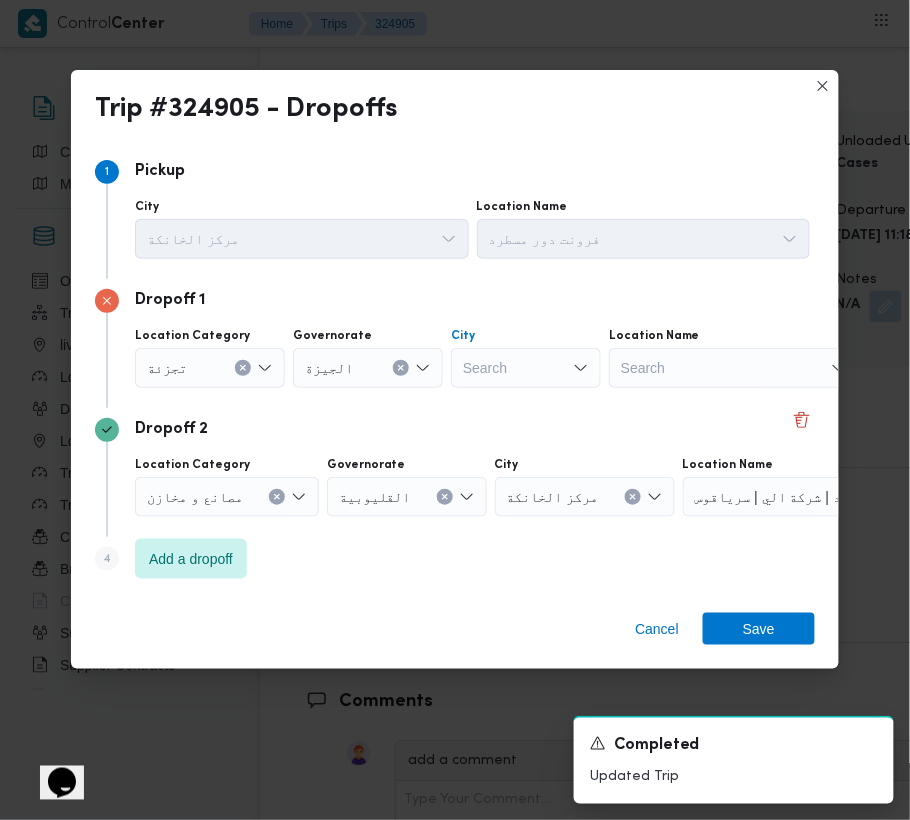 click on "Search" at bounding box center [526, 368] 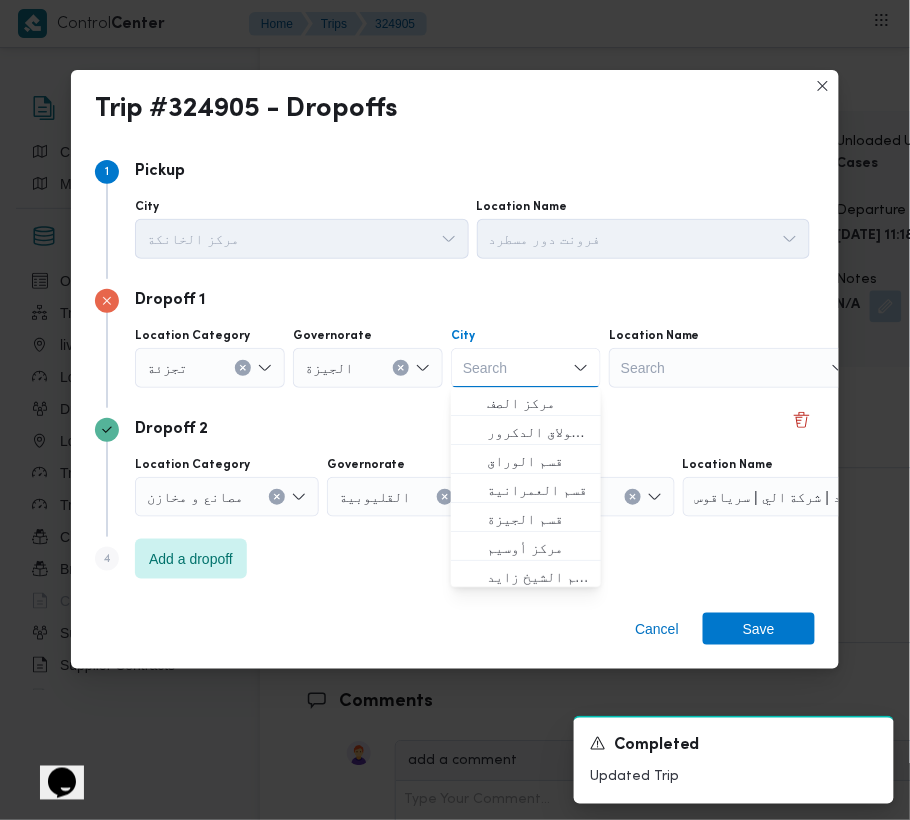paste on "أكتوبر" 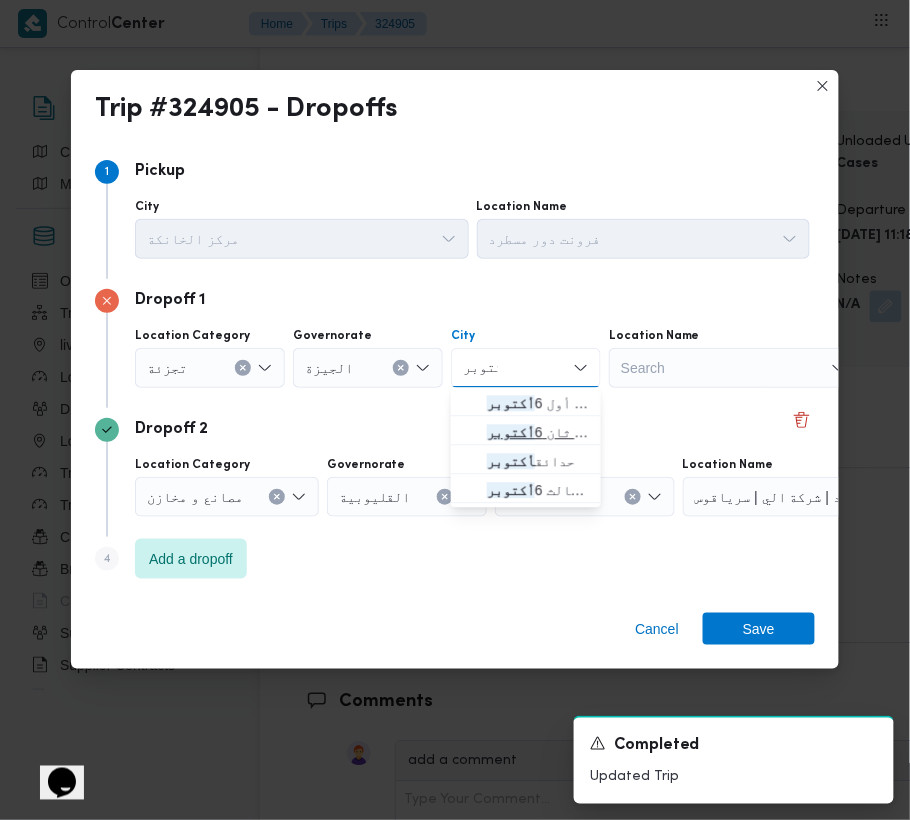 type on "أكتوبر" 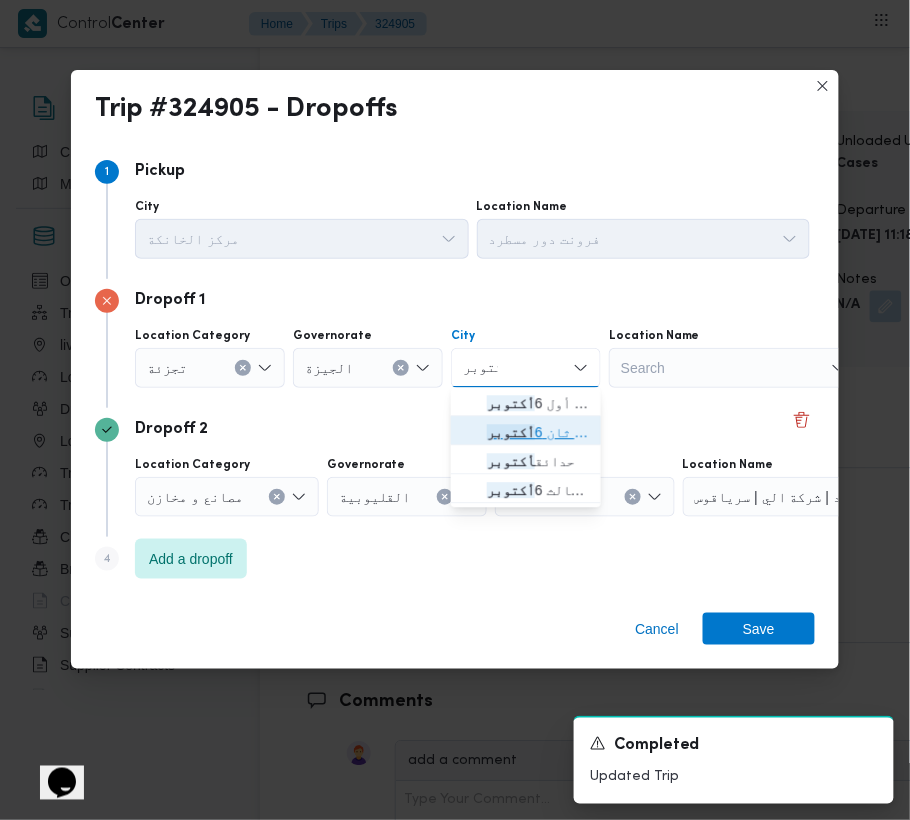 click on "أكتوبر" at bounding box center [511, 433] 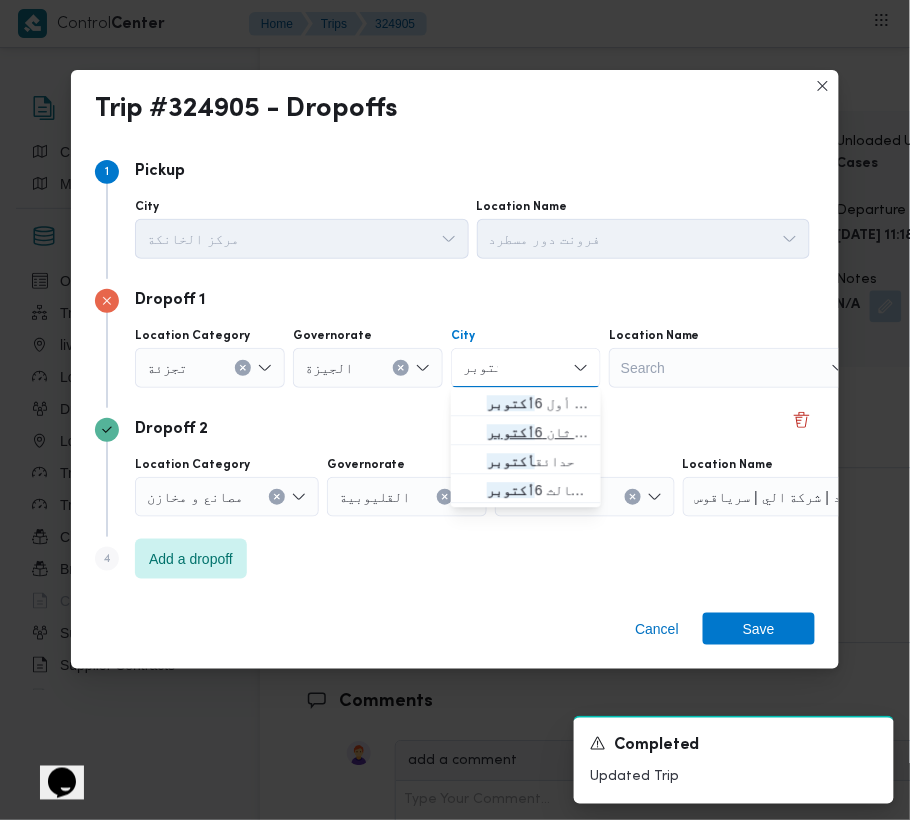 type 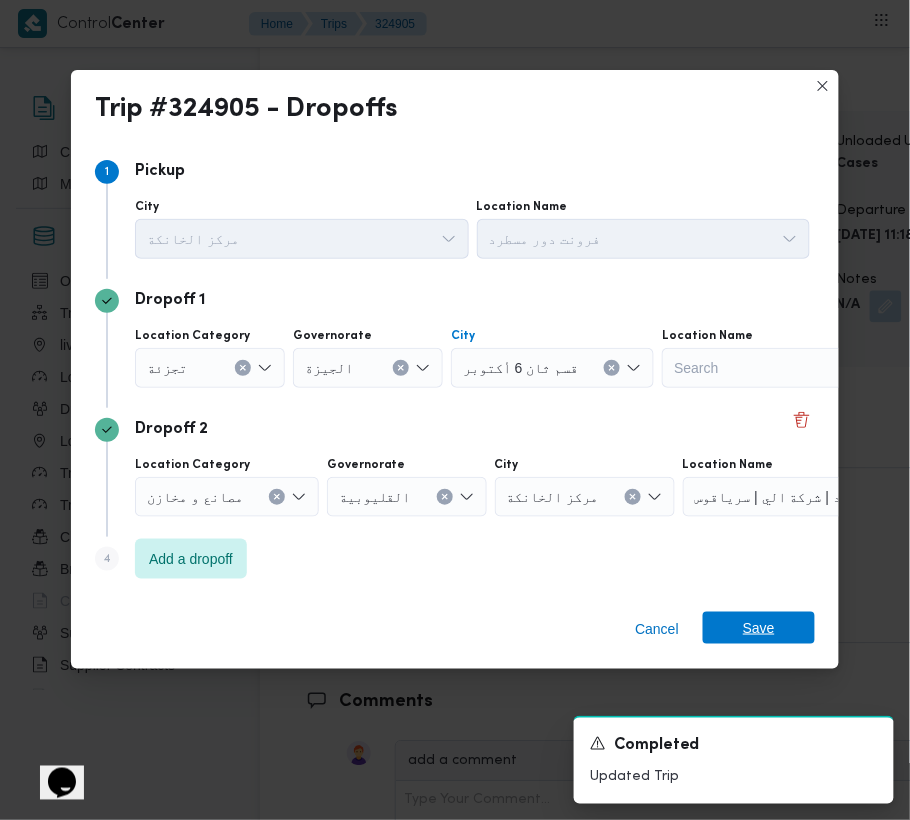 click on "Save" at bounding box center [759, 628] 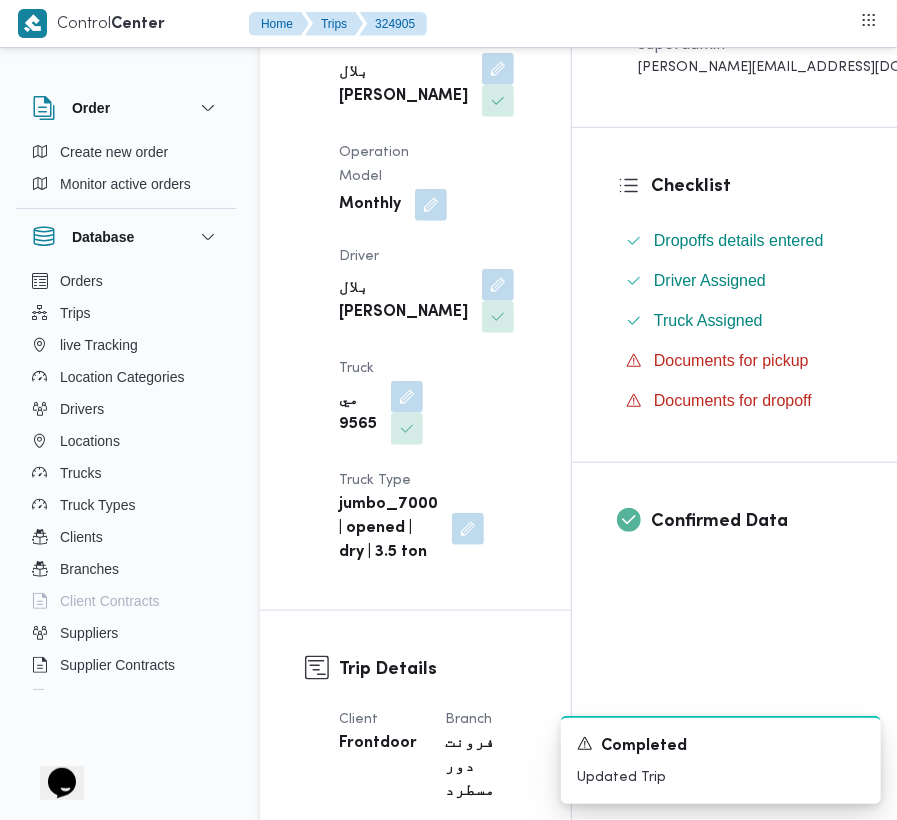 scroll, scrollTop: 0, scrollLeft: 0, axis: both 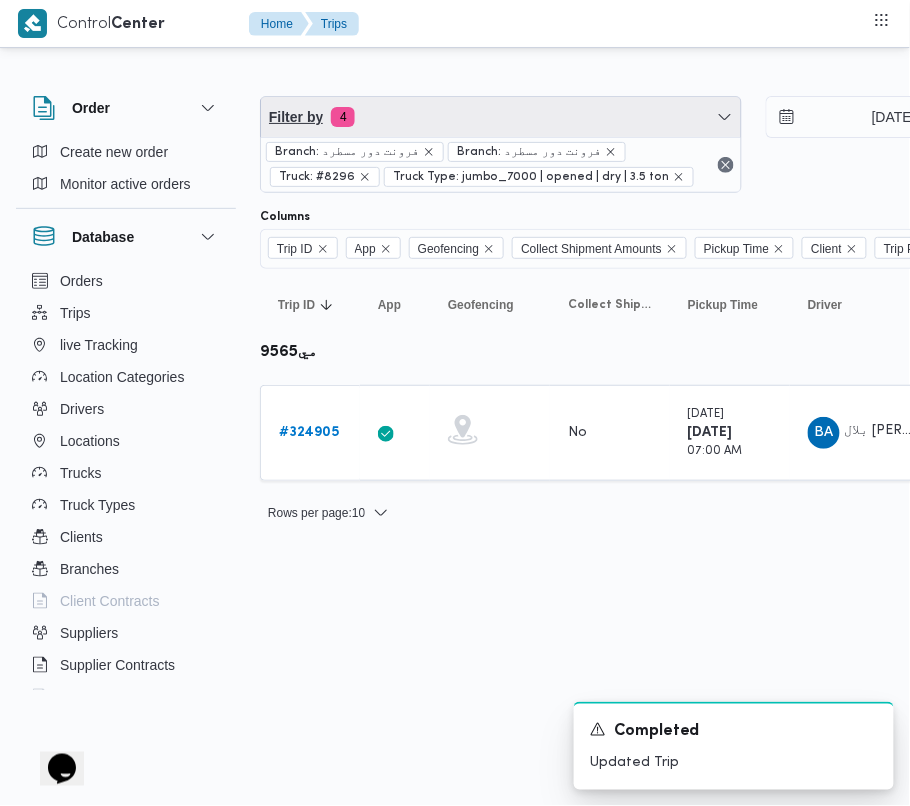 click on "Filter by 4" at bounding box center (501, 117) 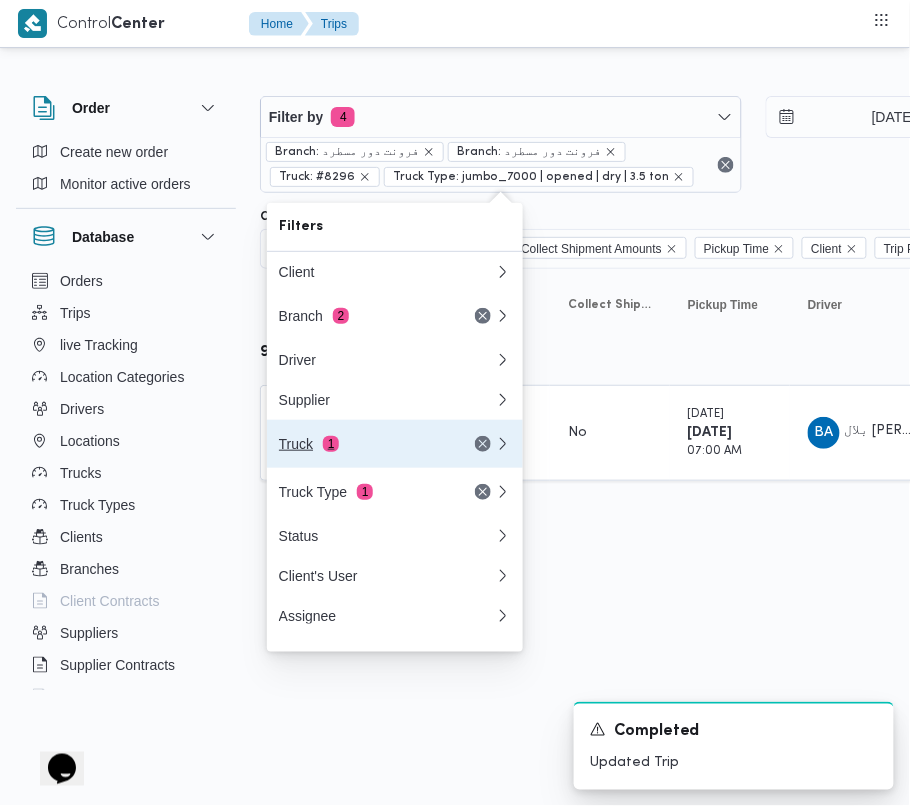 click on "Truck 1" at bounding box center [395, 444] 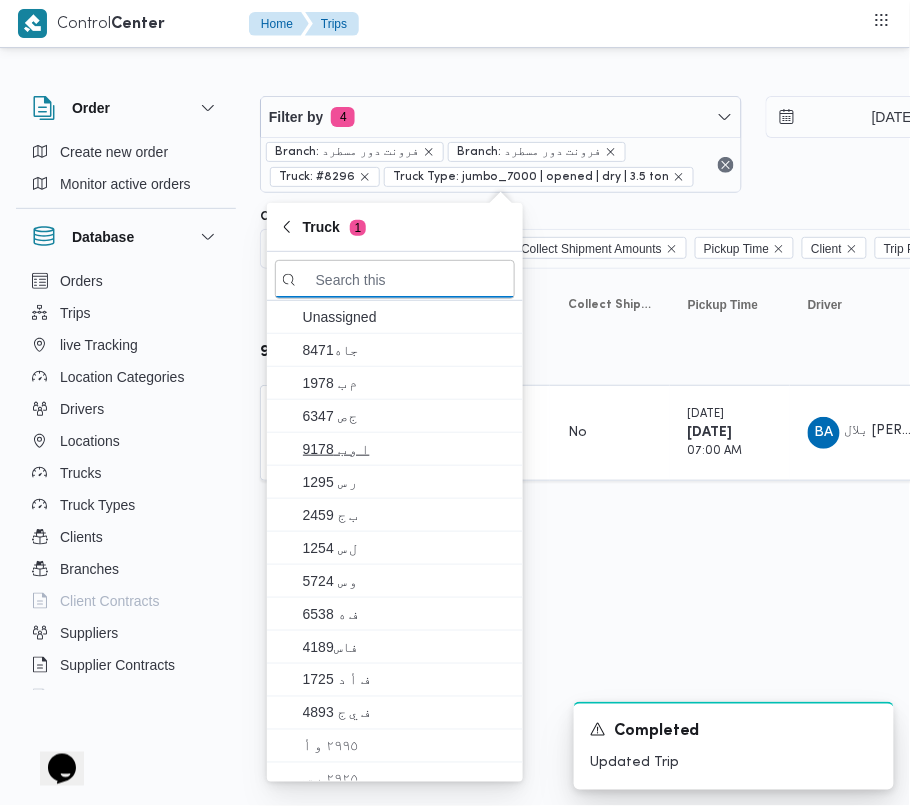 paste on "4796" 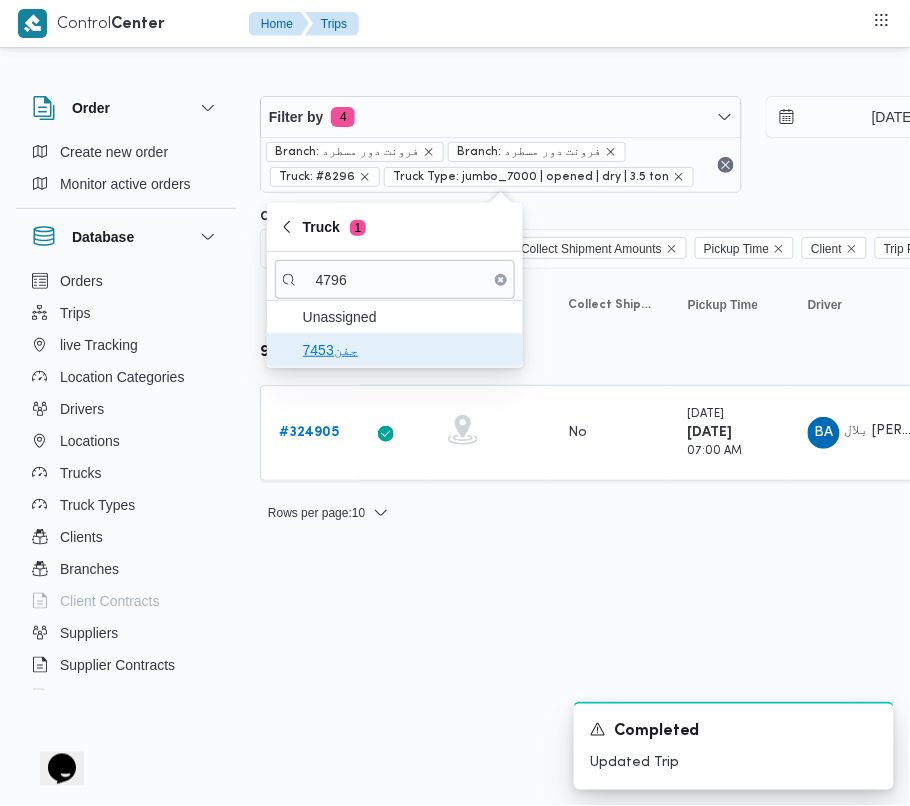 click on "7453جفن" at bounding box center [407, 350] 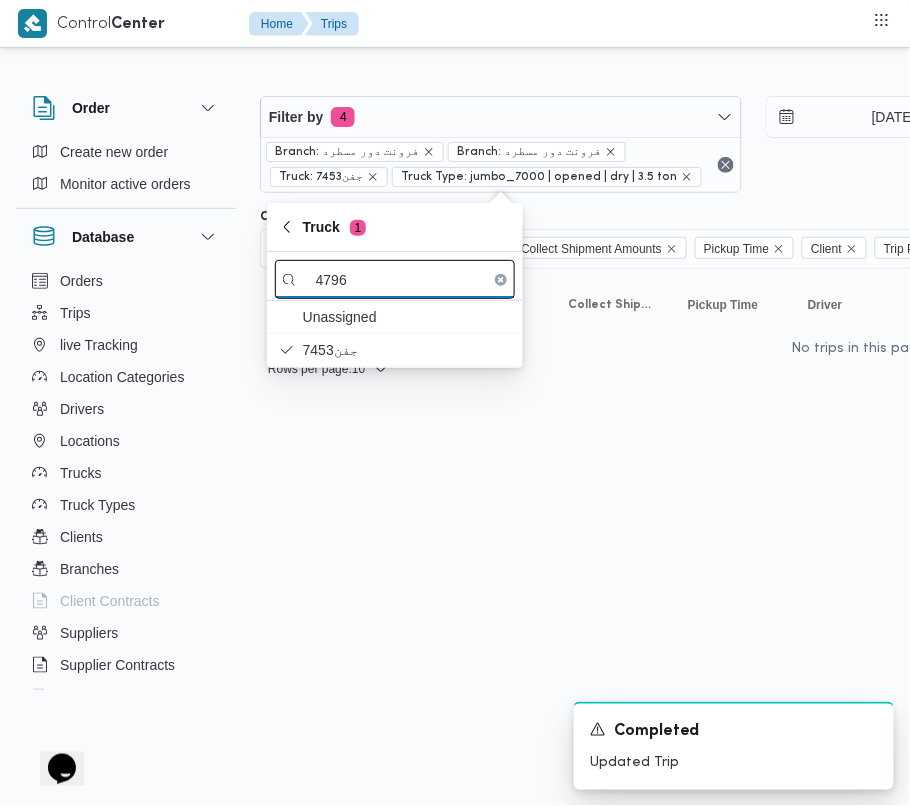 click on "4796" at bounding box center [395, 279] 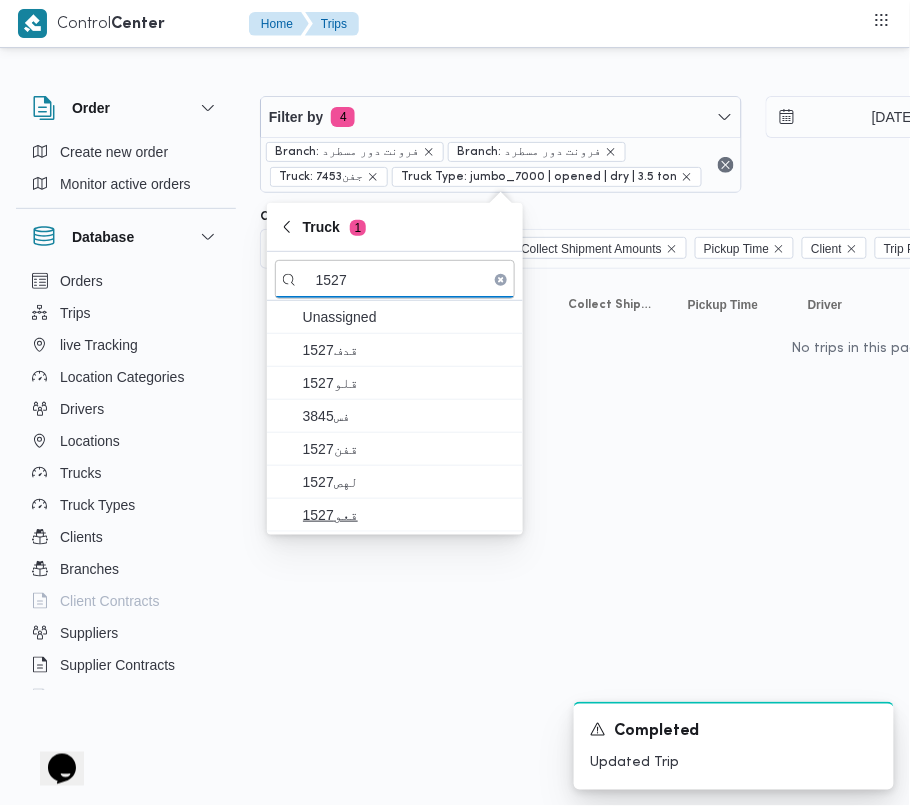 type on "1527" 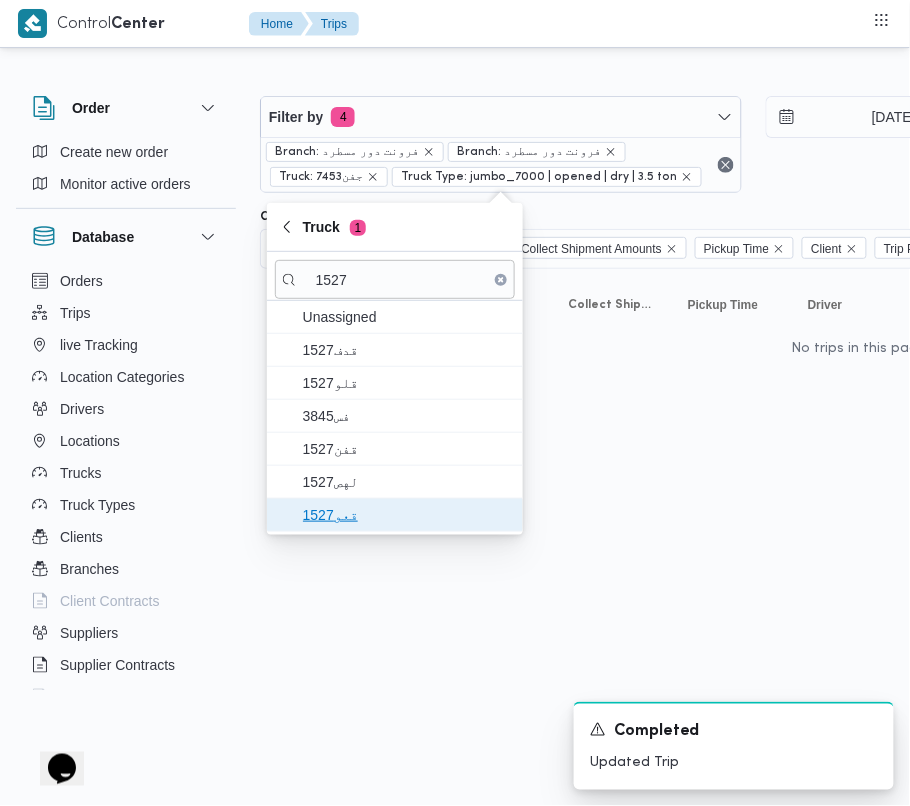 click on "قعو1527" at bounding box center [407, 515] 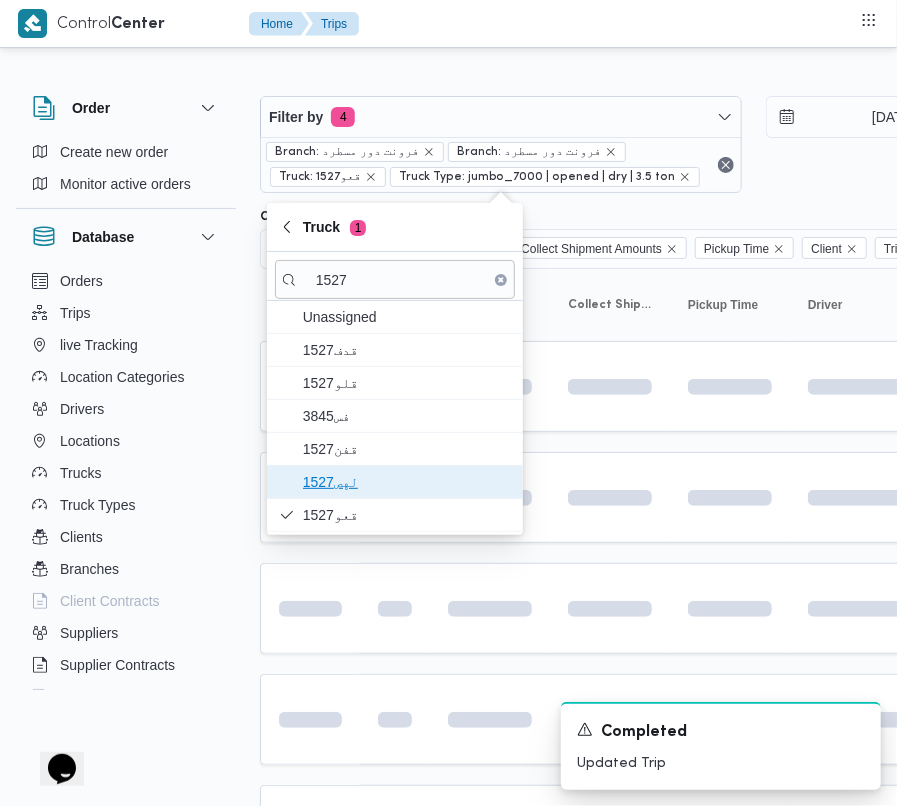 click on "1527لهص" at bounding box center (407, 482) 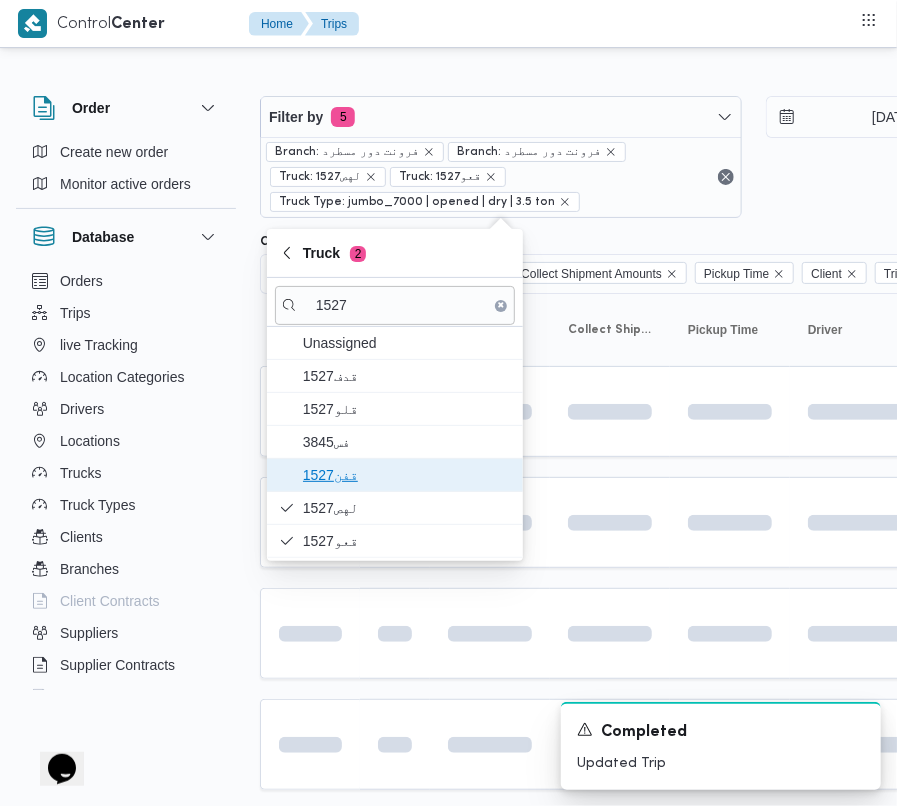 click on "1527قفن" at bounding box center (407, 475) 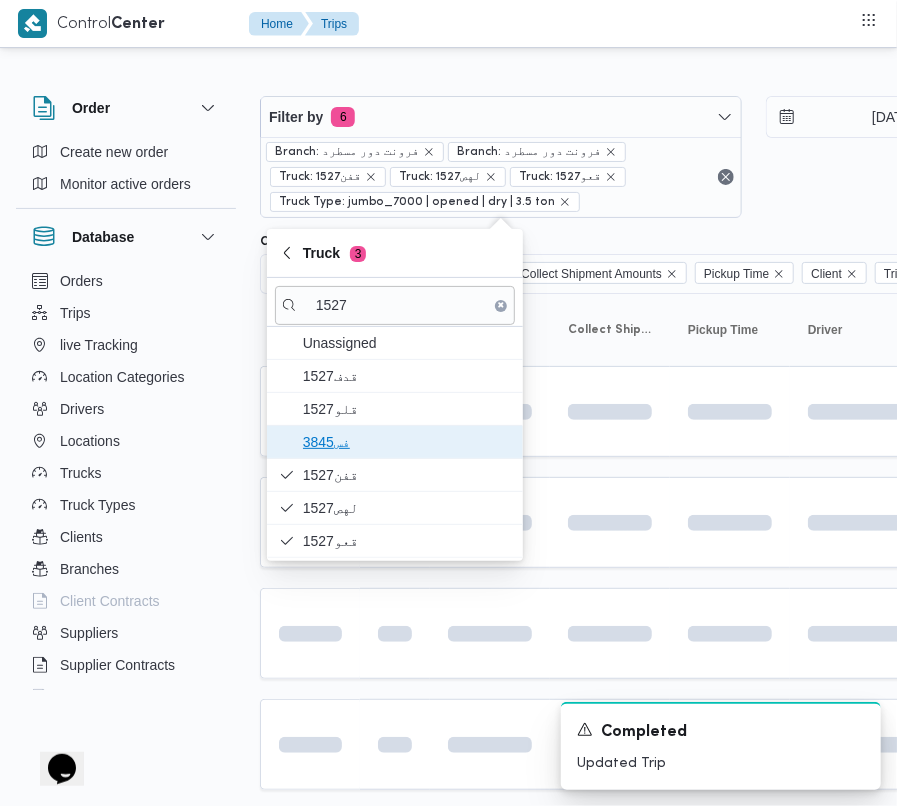 click on "3845فس" at bounding box center [395, 442] 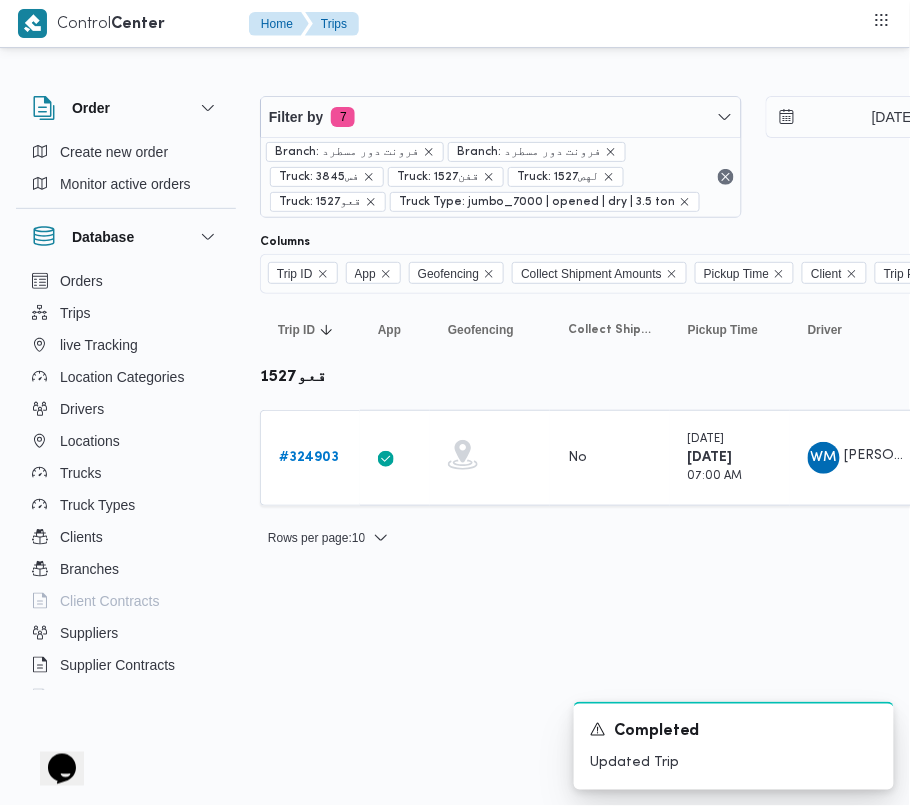 drag, startPoint x: 612, startPoint y: 565, endPoint x: 601, endPoint y: 566, distance: 11.045361 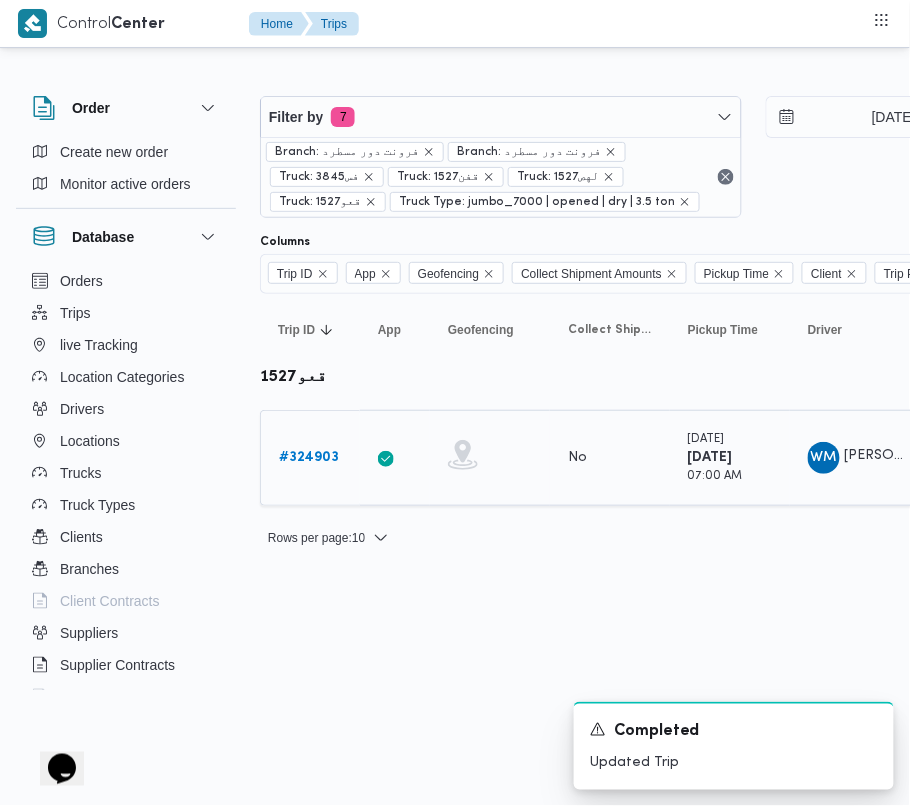 click on "# 324903" at bounding box center (309, 457) 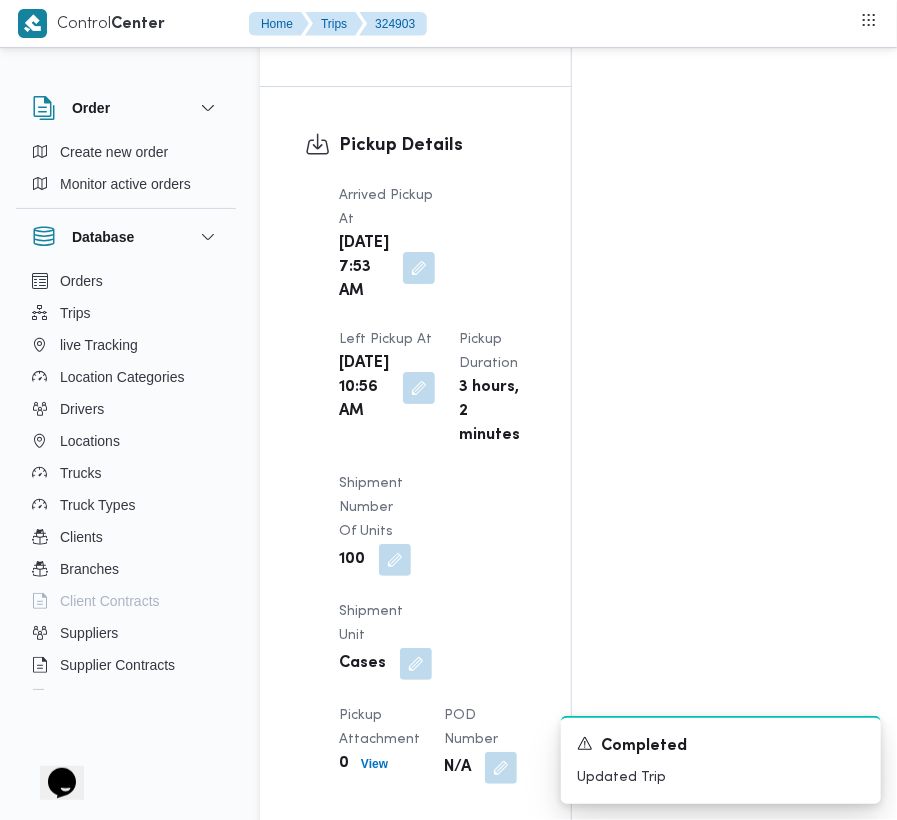 scroll, scrollTop: 3377, scrollLeft: 0, axis: vertical 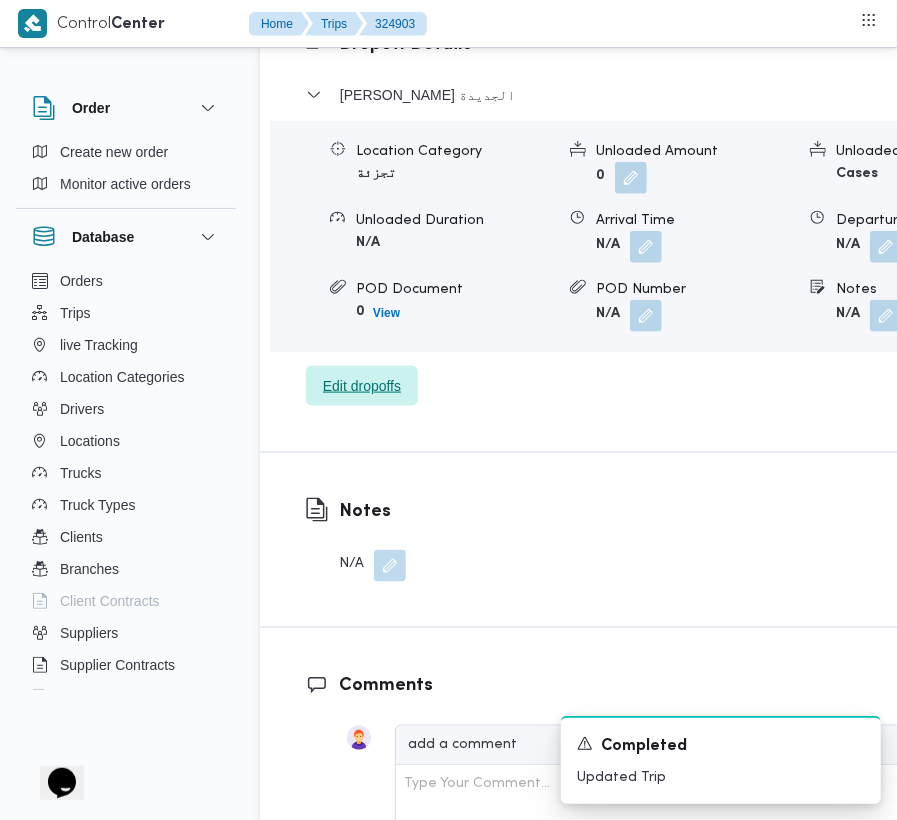 click on "Edit dropoffs" at bounding box center (362, 386) 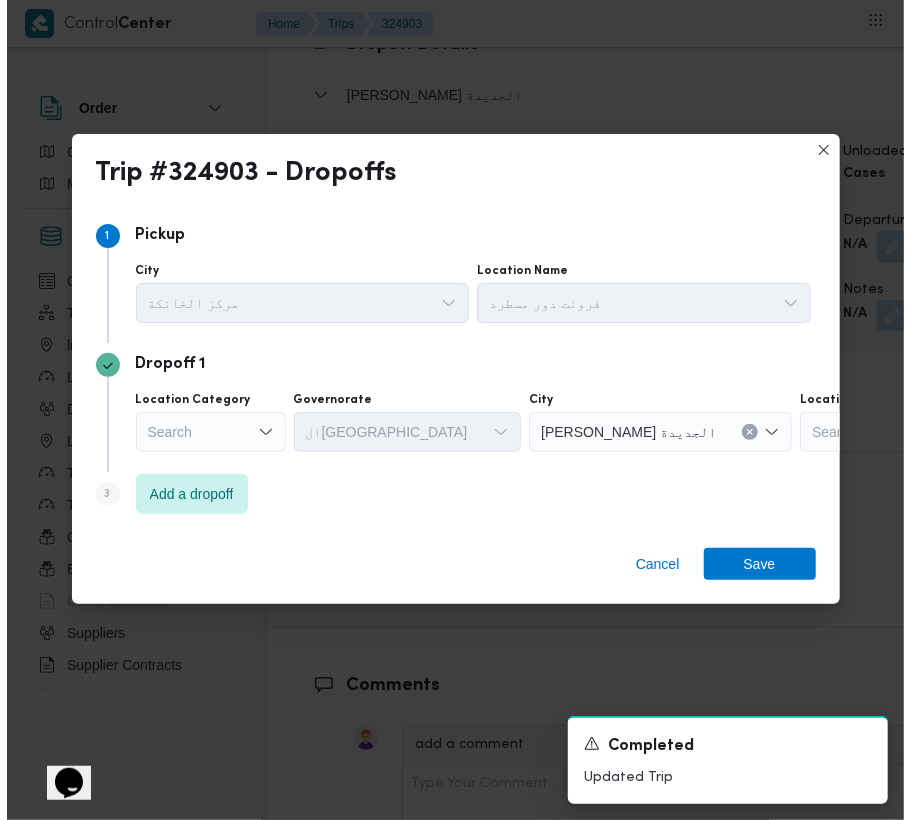 scroll, scrollTop: 3353, scrollLeft: 0, axis: vertical 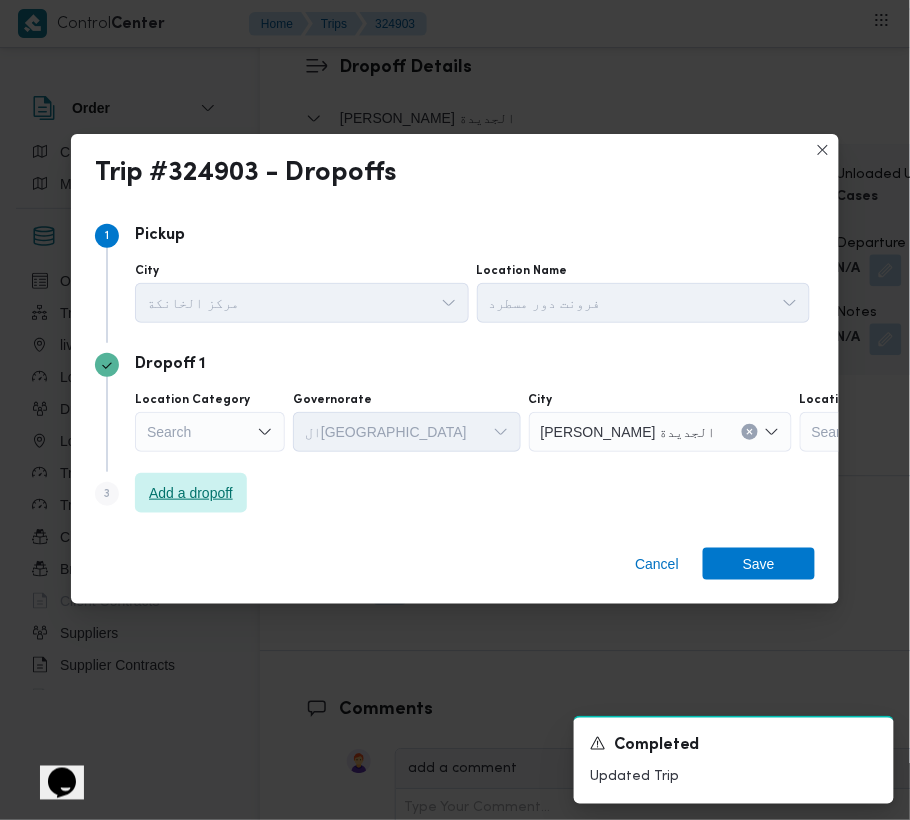 click on "Add a dropoff" at bounding box center [191, 493] 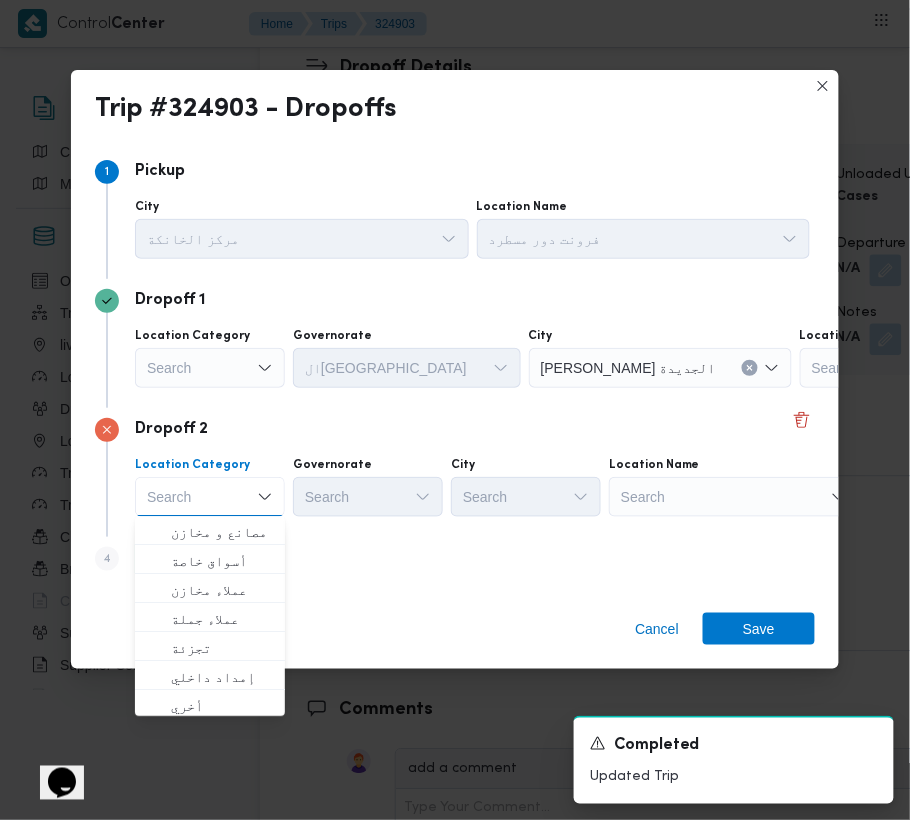 click on "Search" at bounding box center [925, 368] 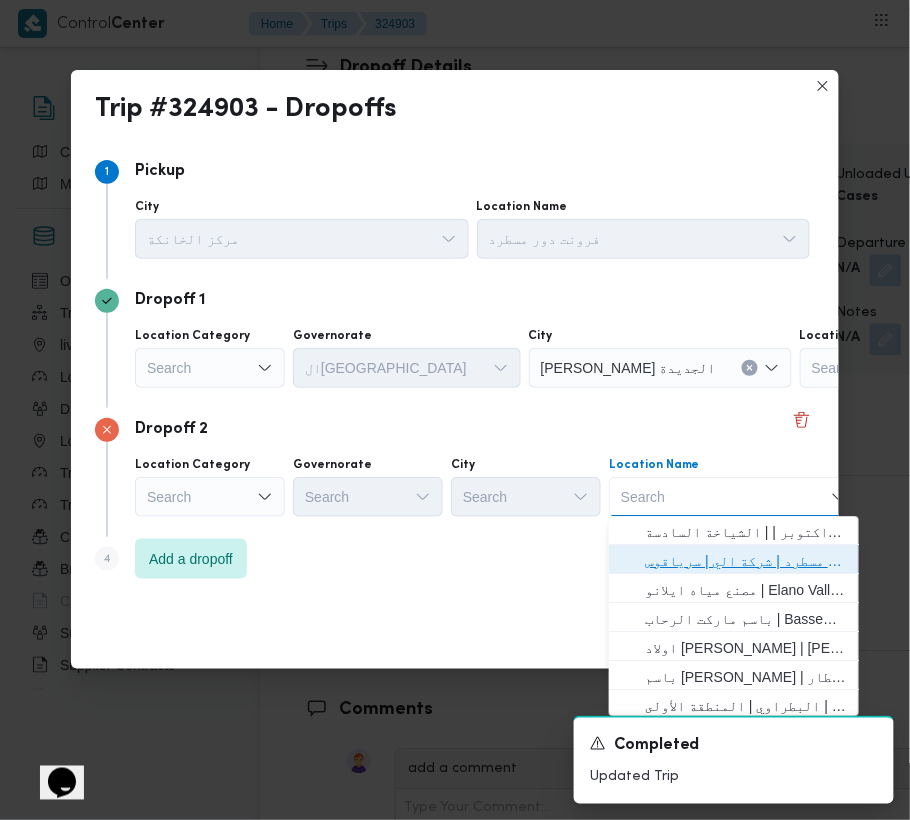 click on "فرونت دور مسطرد | شركة الي | سرياقوس" at bounding box center [746, 562] 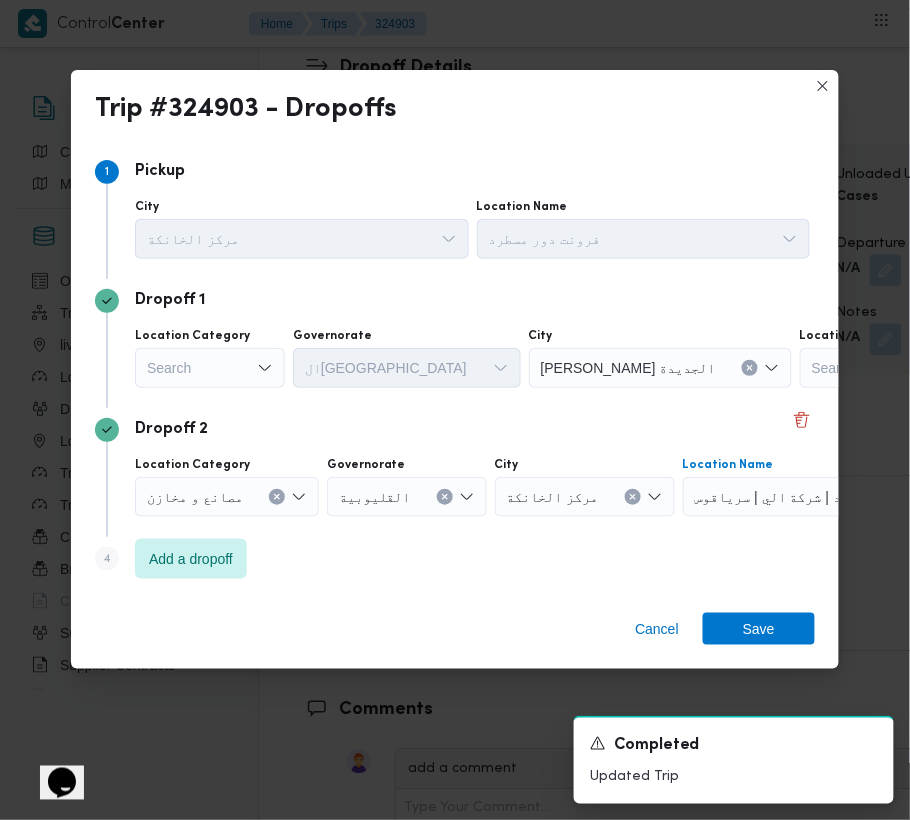 click on "Search" at bounding box center [210, 368] 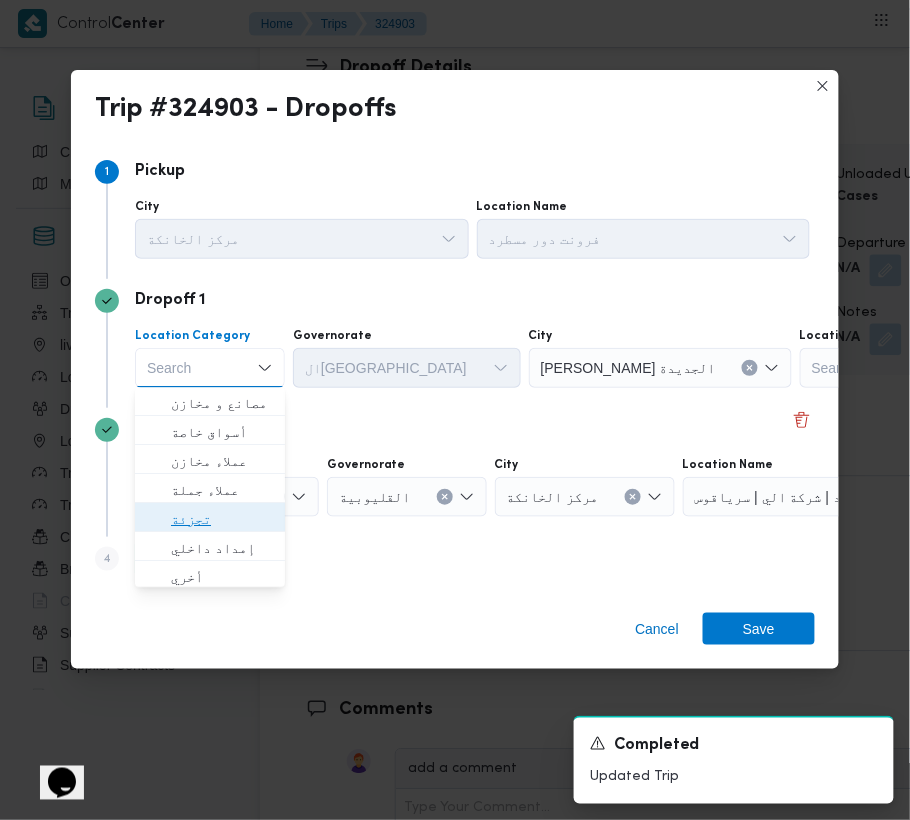 click on "تجزئة" at bounding box center (222, 520) 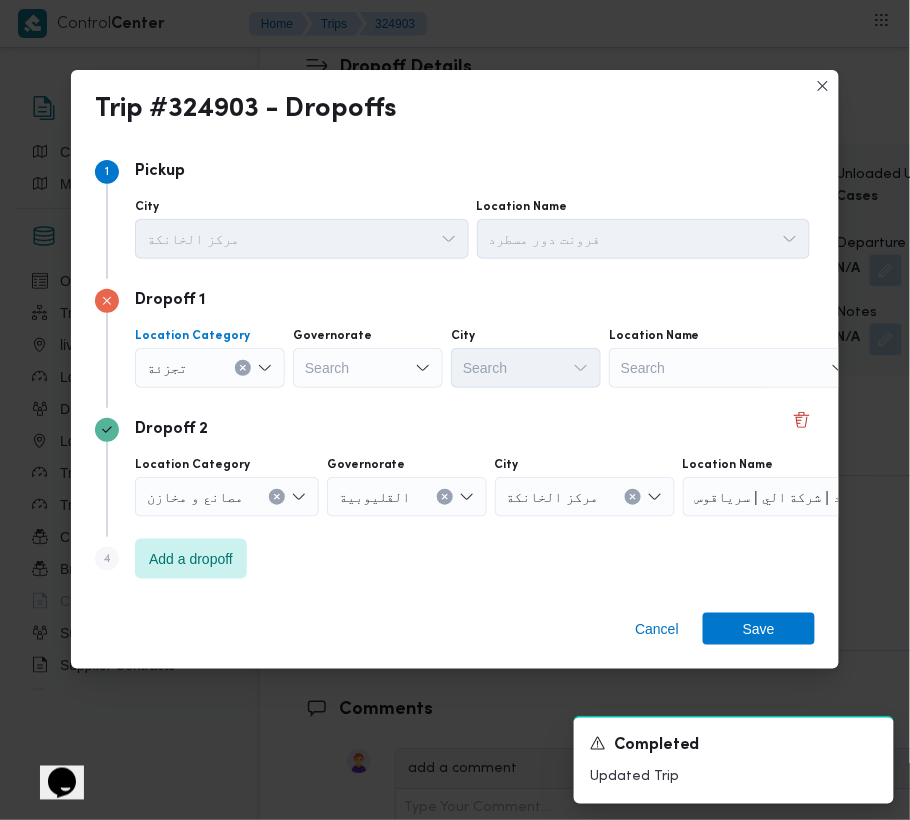 click on "Search" at bounding box center [368, 368] 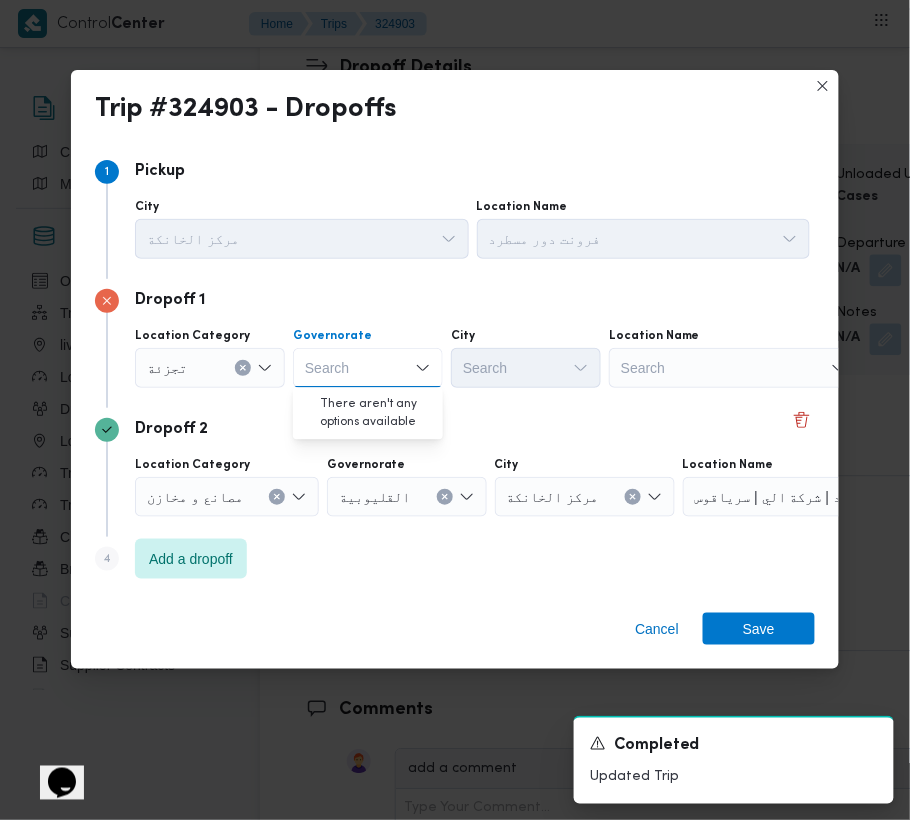 paste on "جيزة" 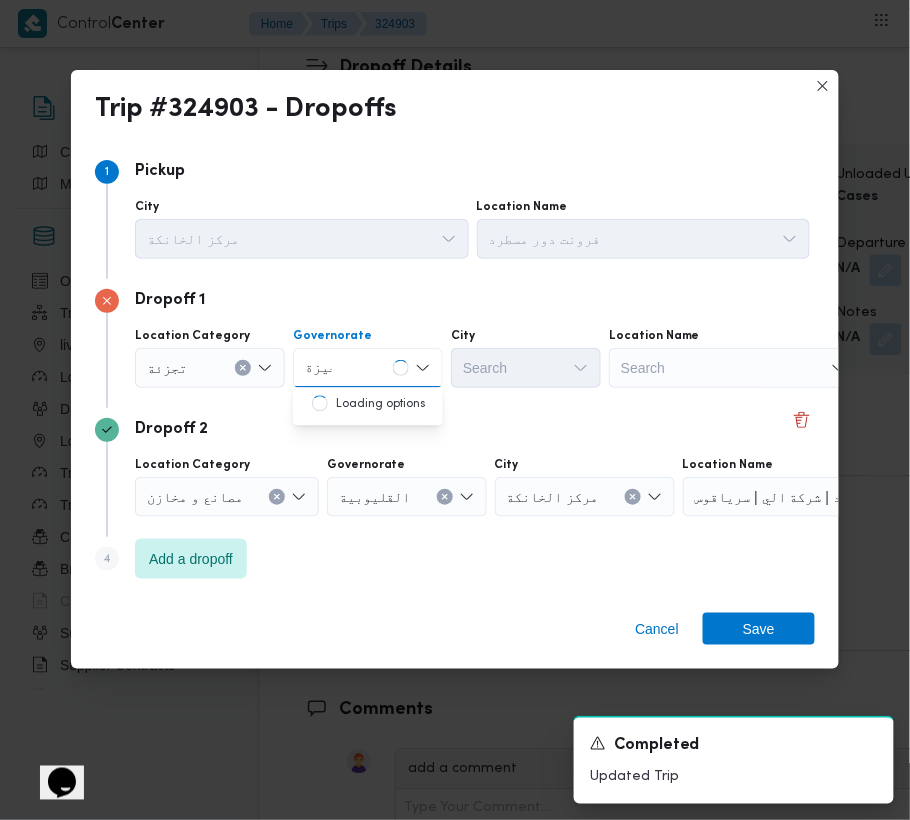 type on "جيزة" 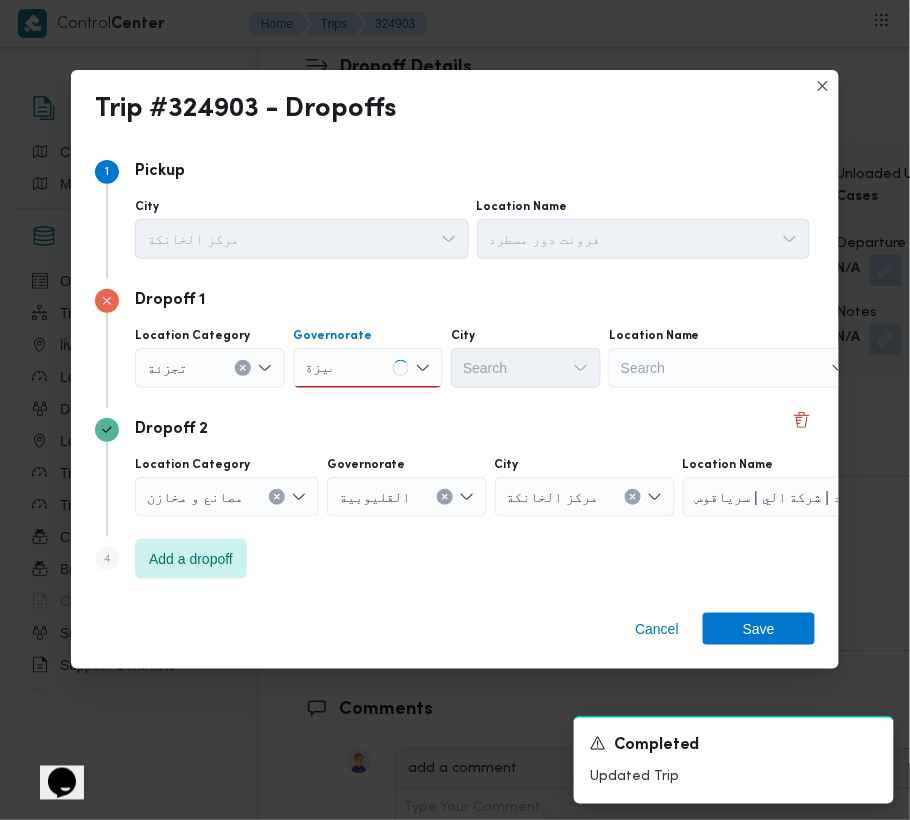 drag, startPoint x: 373, startPoint y: 362, endPoint x: 376, endPoint y: 380, distance: 18.248287 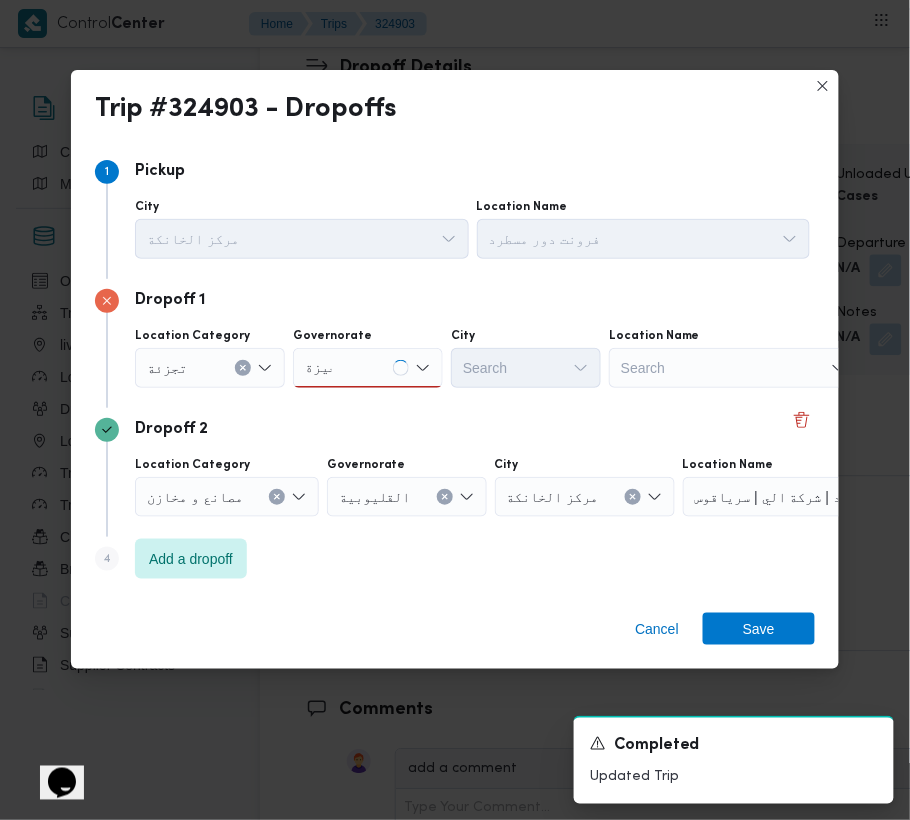 click on "جيزة جيزة" at bounding box center [368, 368] 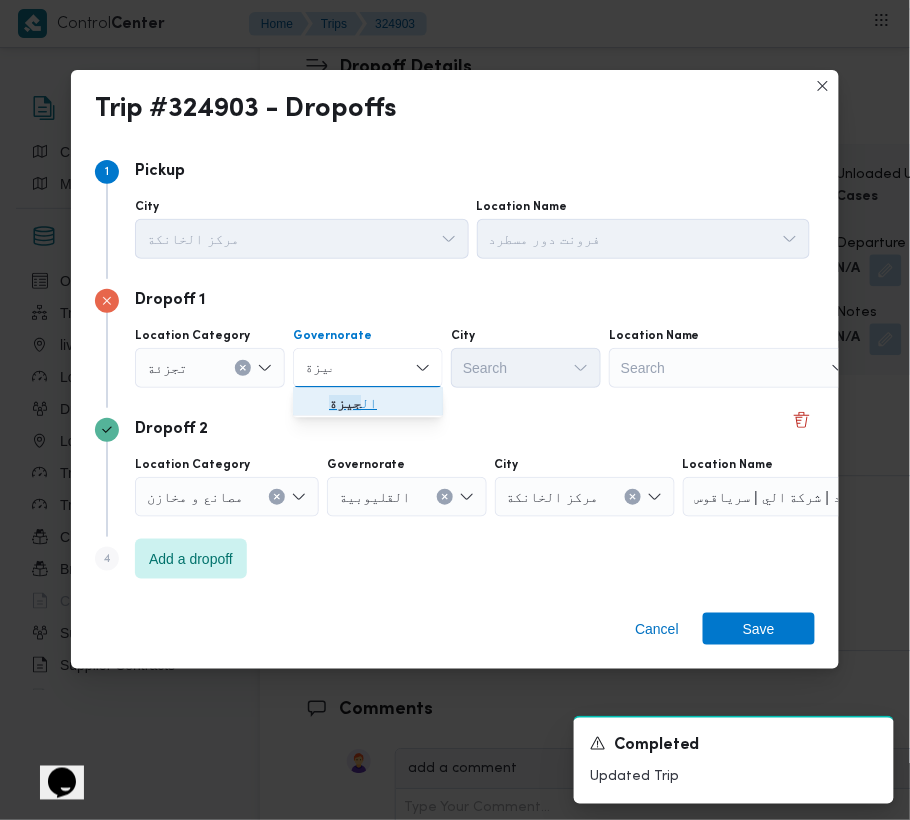 click on "جيزة" at bounding box center [345, 404] 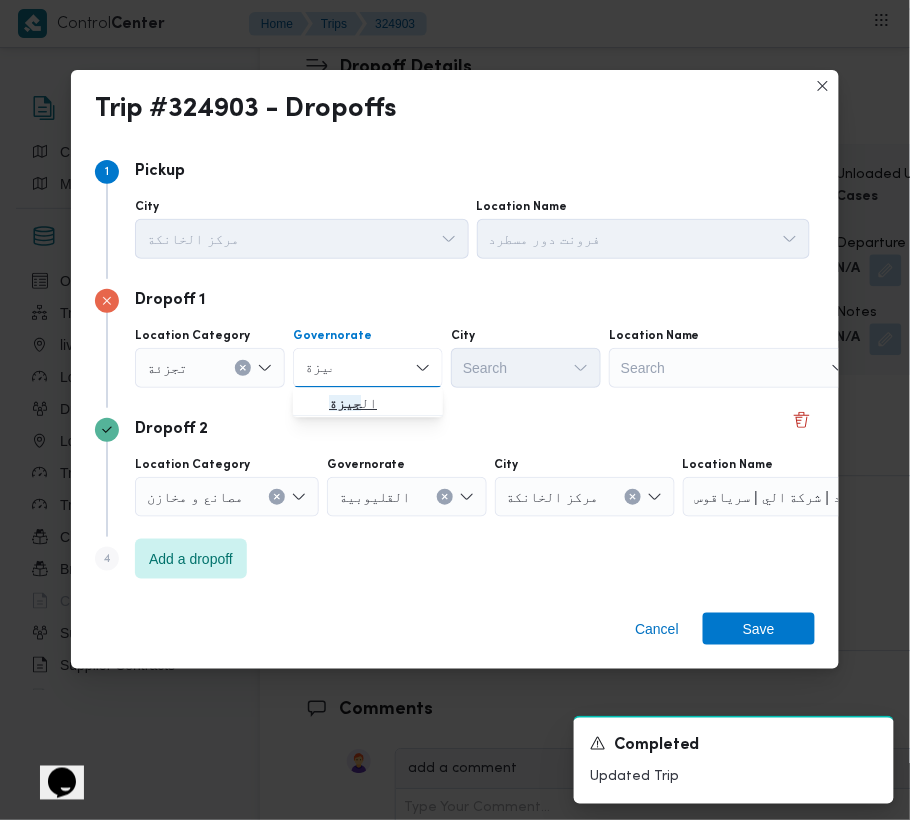 type 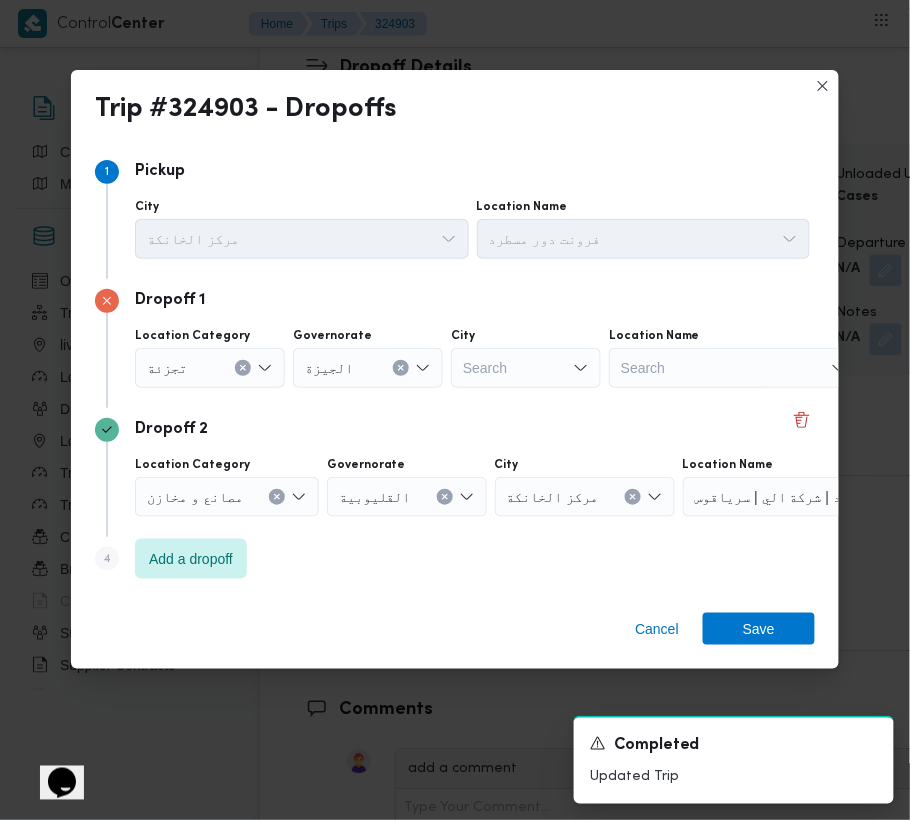 click on "Search" at bounding box center [526, 368] 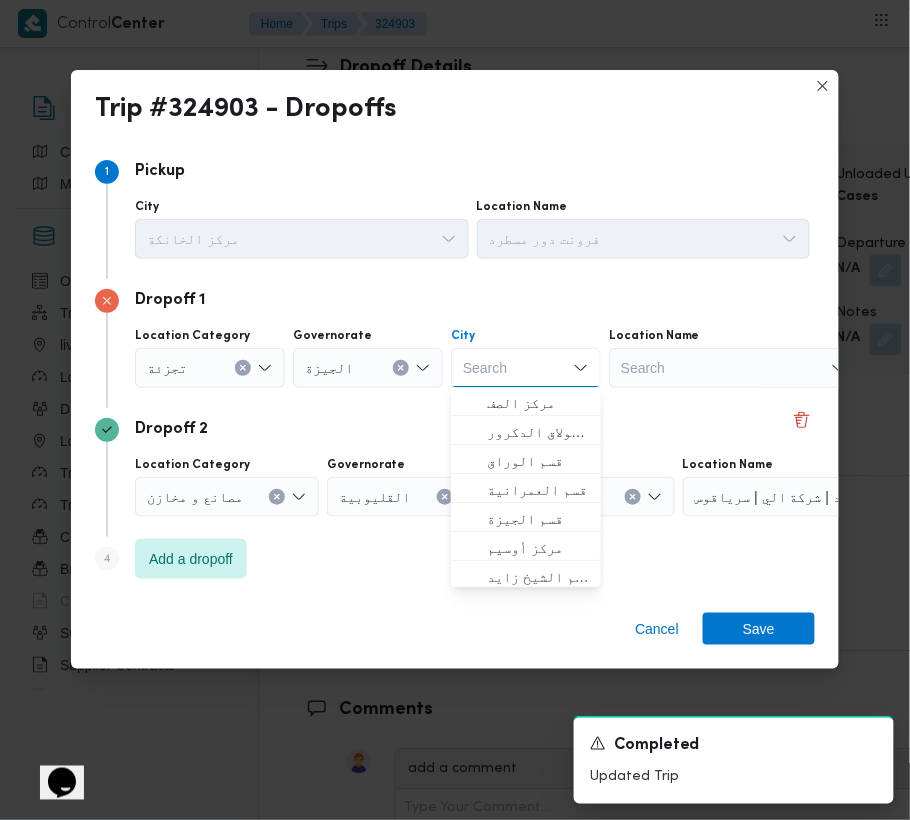 paste on "زايد" 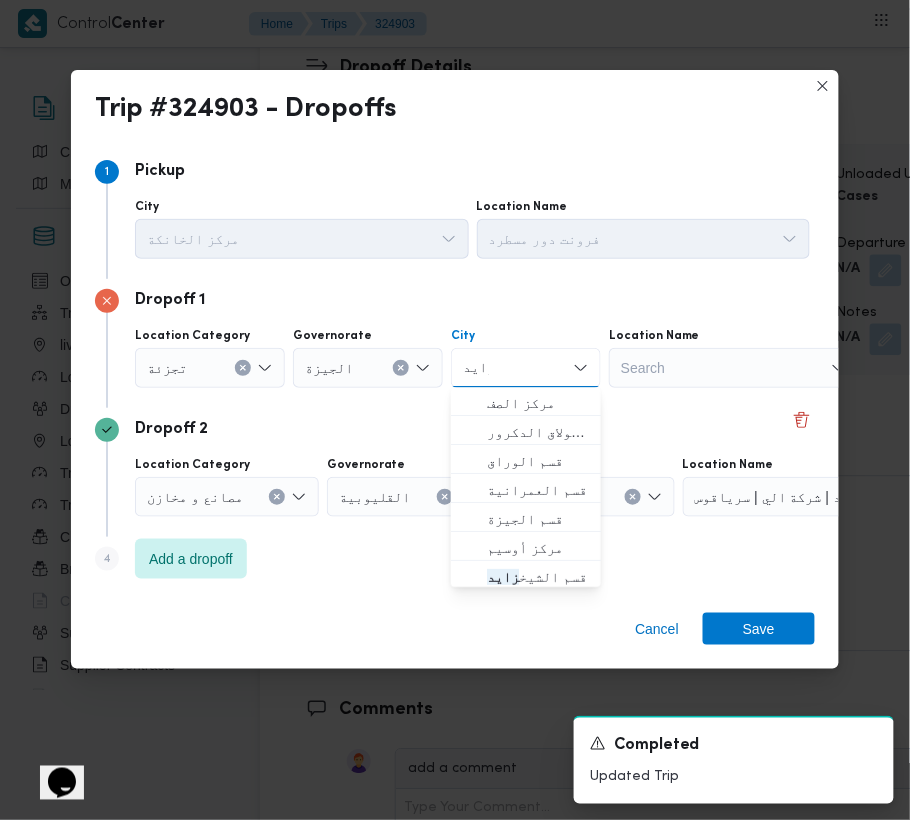 type on "زايد" 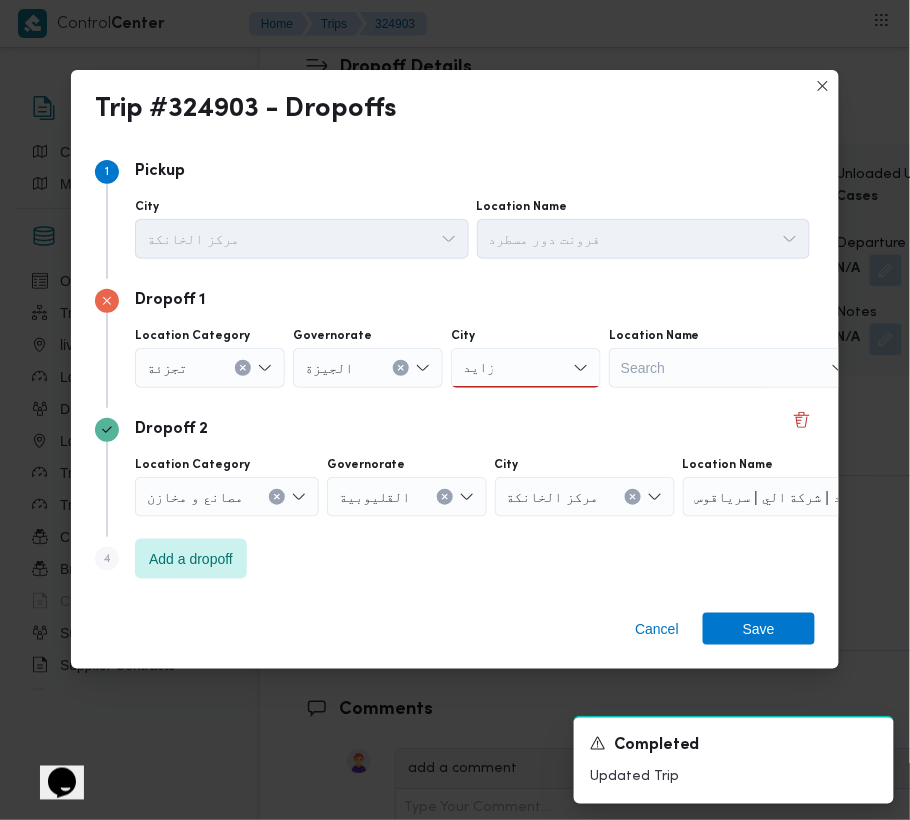 click on "Dropoff 2 Location Category مصانع و [GEOGRAPHIC_DATA] ال[GEOGRAPHIC_DATA] مركز الخانكة Location Name فرونت دور مسطرد | شركة الي | سرياقوس" at bounding box center (455, 472) 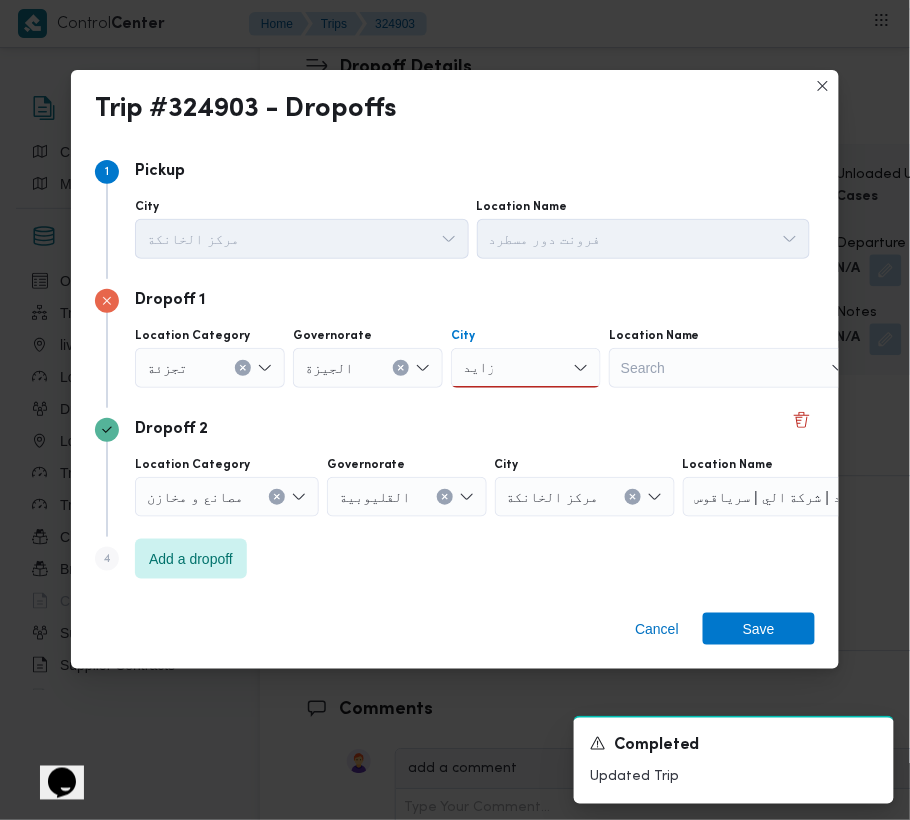 click on "[PERSON_NAME]" at bounding box center (526, 368) 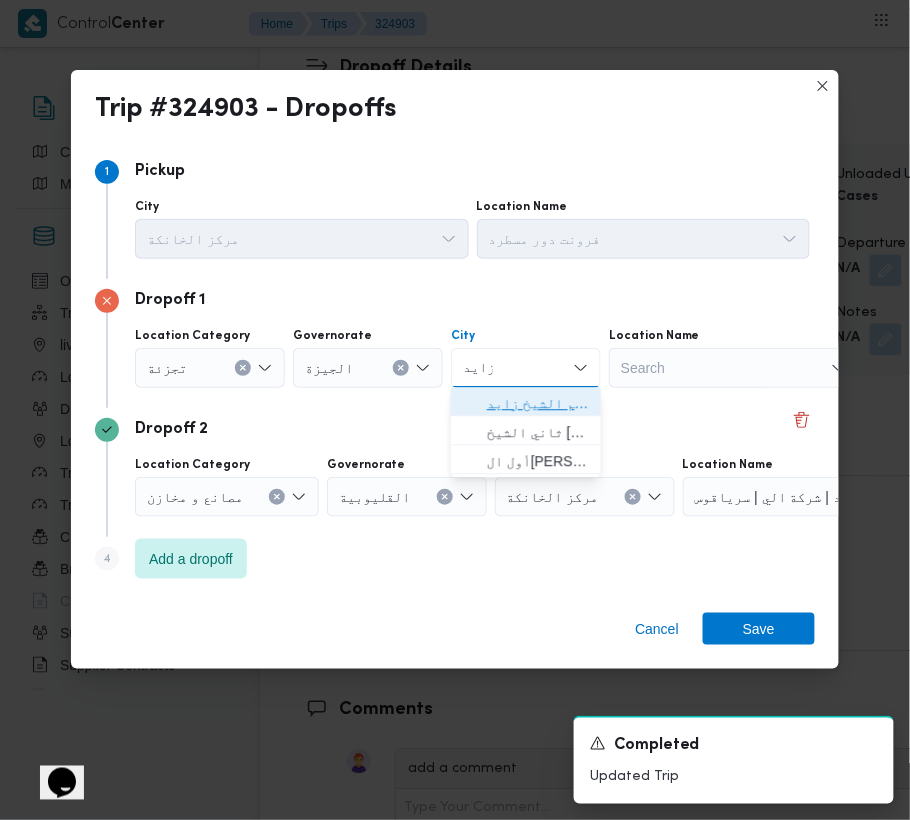 click on "قسم الشيخ زايد" at bounding box center [538, 404] 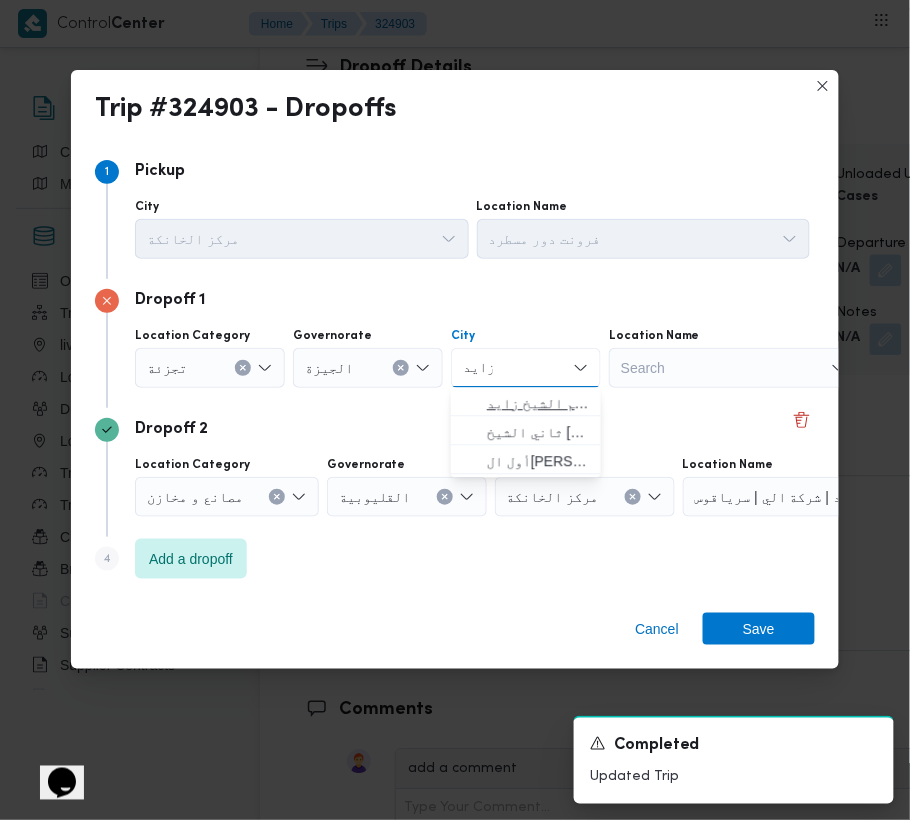 type 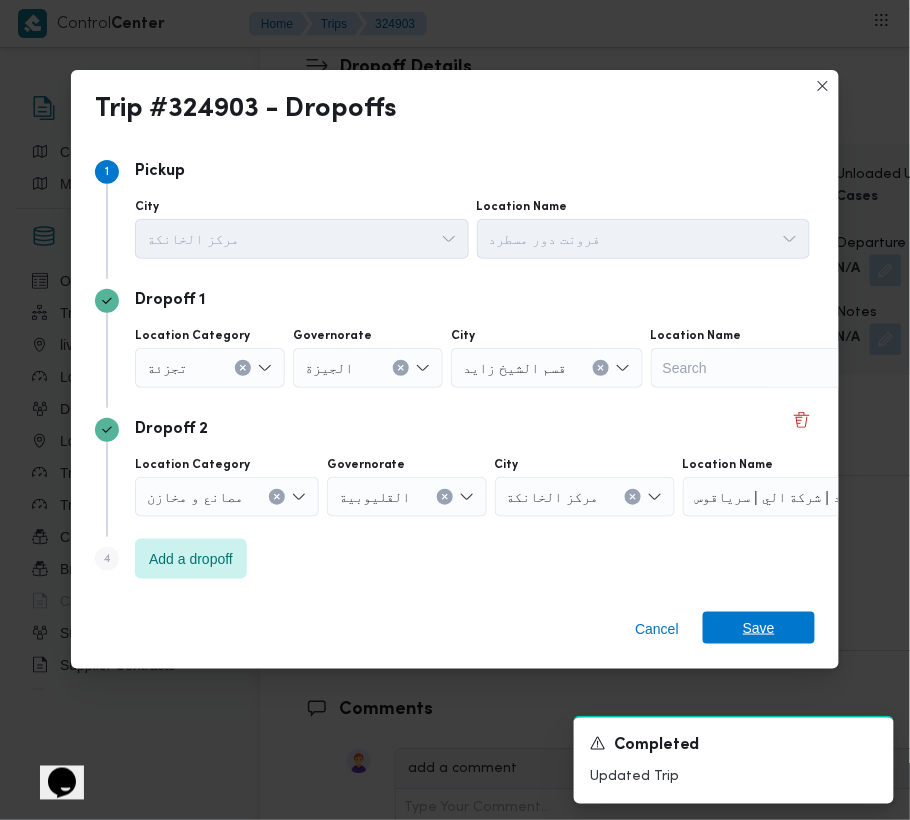 click on "Save" at bounding box center (759, 628) 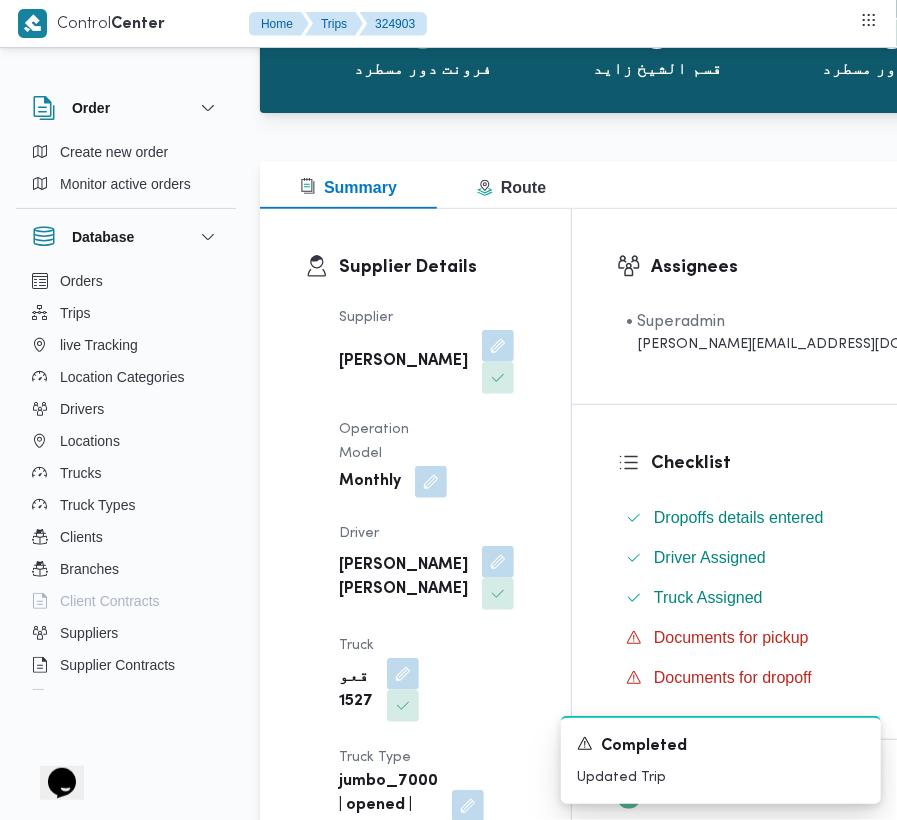 scroll, scrollTop: 0, scrollLeft: 0, axis: both 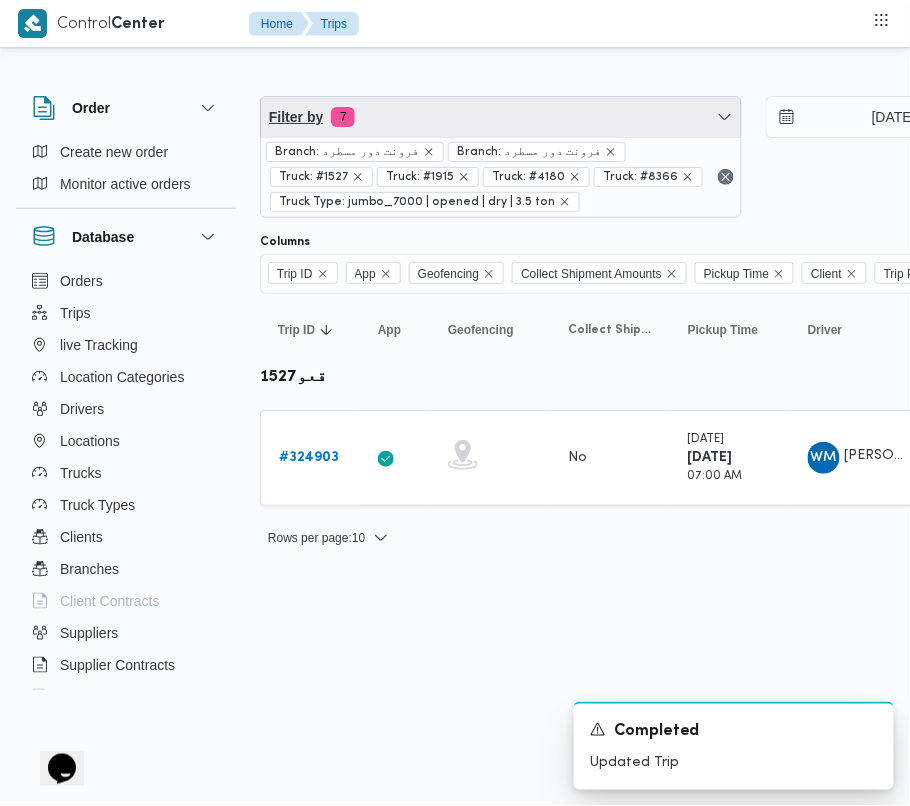 click on "Filter by 7" at bounding box center (501, 117) 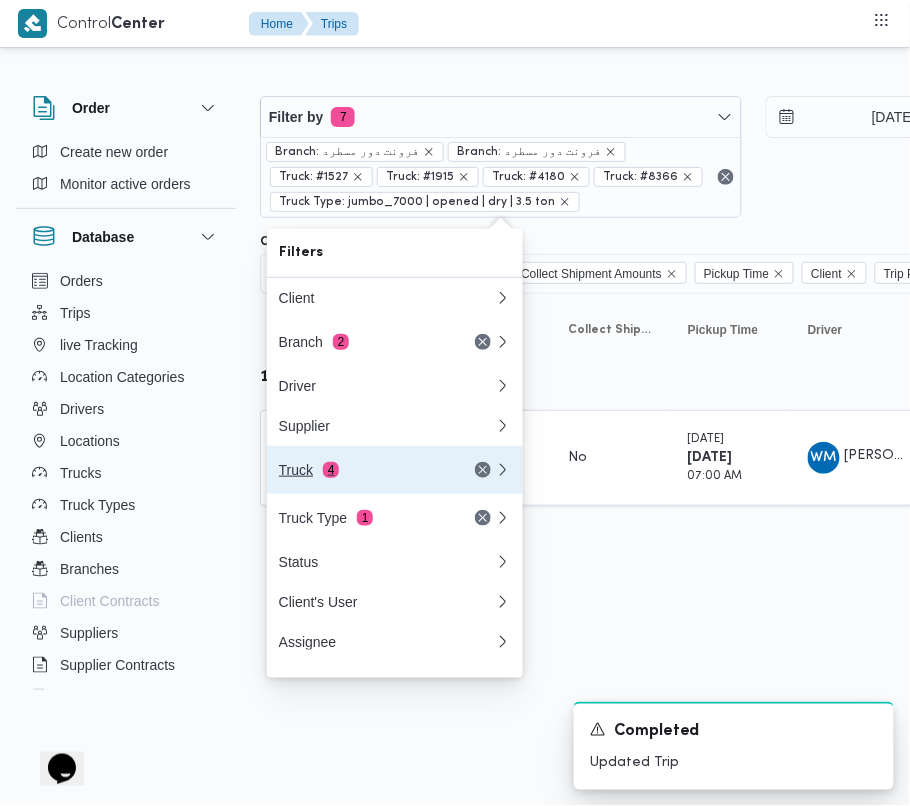 click on "Truck 4" at bounding box center [387, 470] 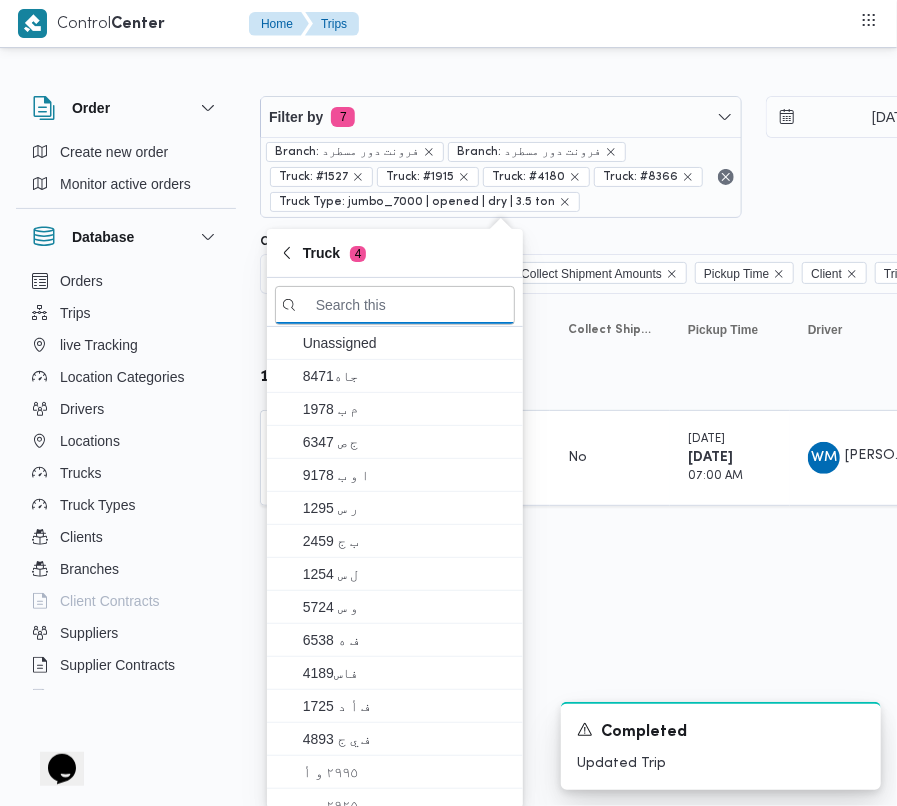 paste on "9283" 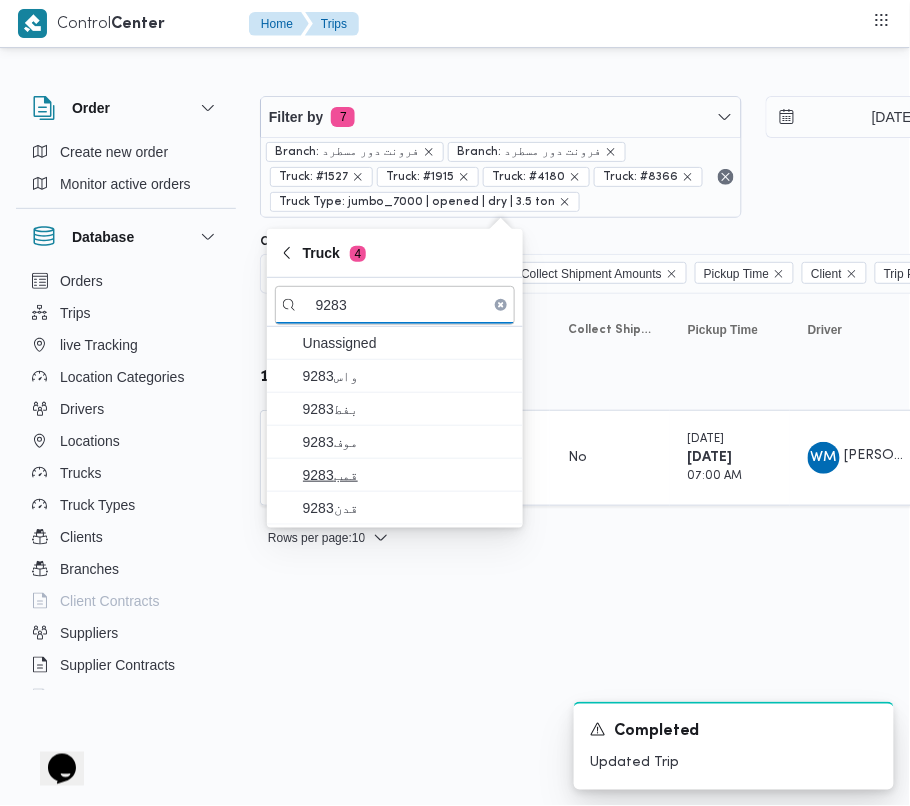 type on "9283" 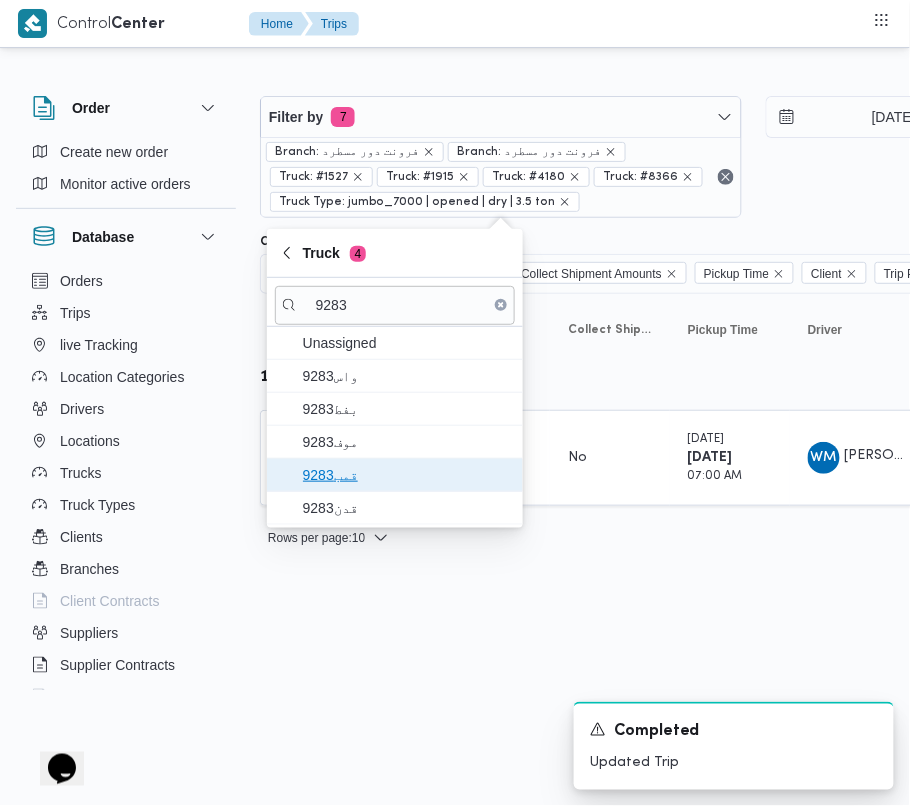 click on "قمب9283" at bounding box center [407, 475] 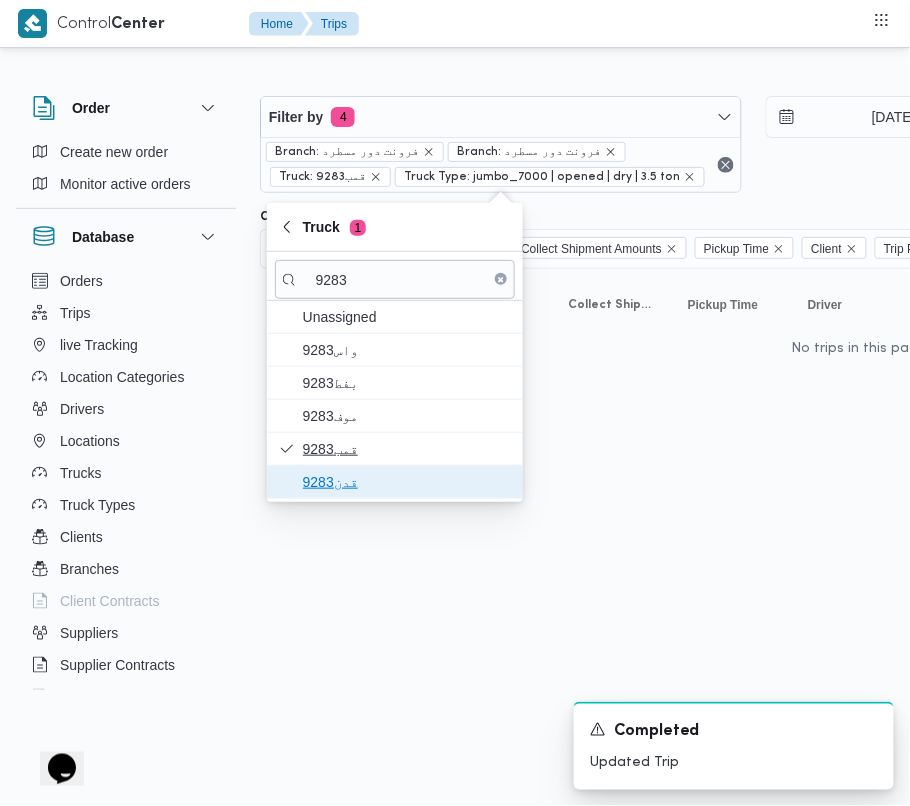 click on "قدن9283" at bounding box center [407, 482] 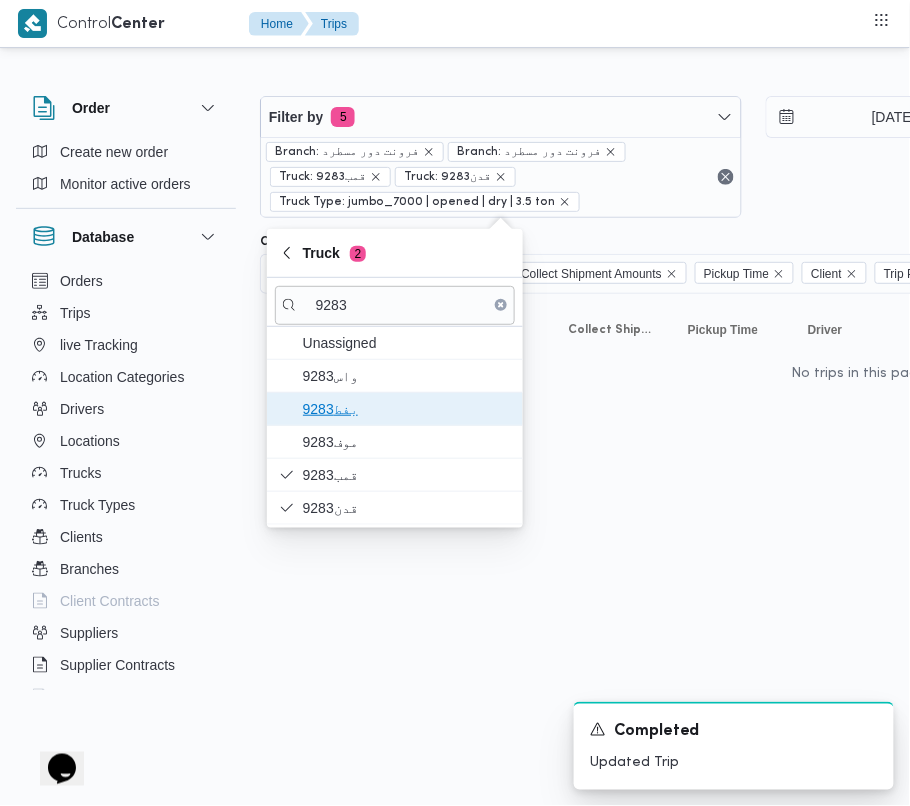 click on "9283بفط" at bounding box center [407, 409] 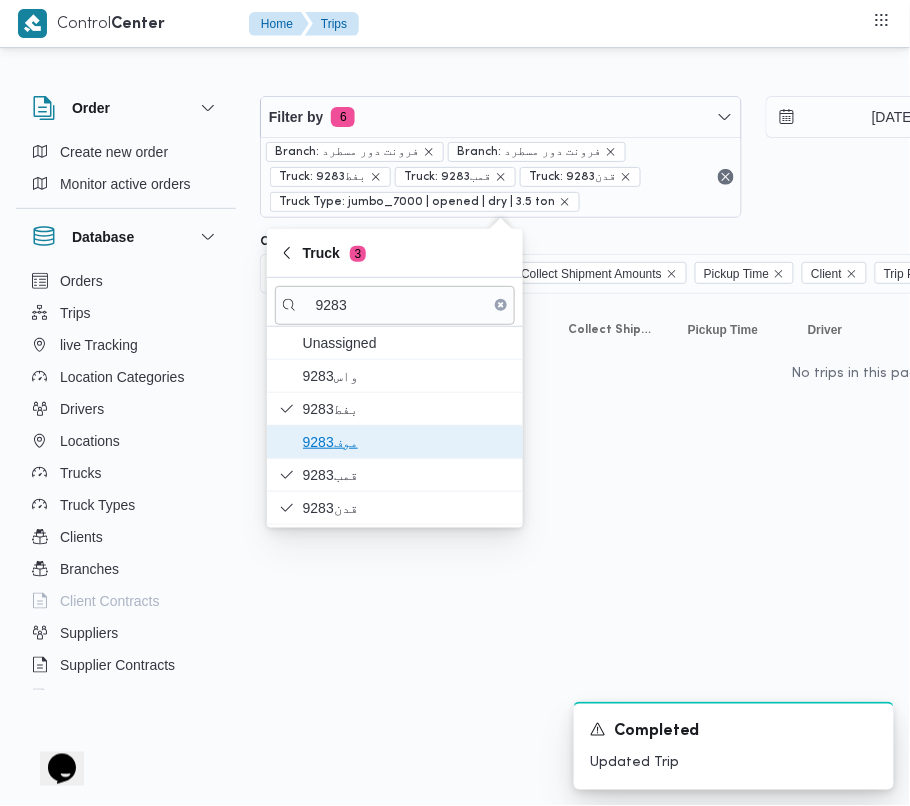 click on "9283موف" at bounding box center (407, 442) 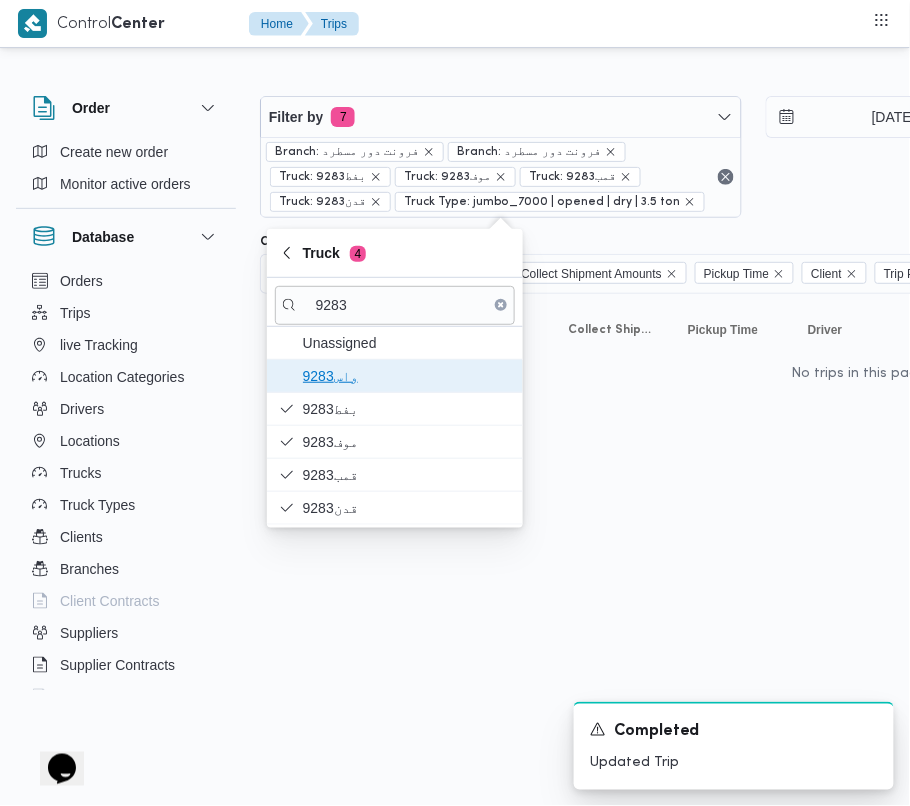 click on "واس9283" at bounding box center [407, 376] 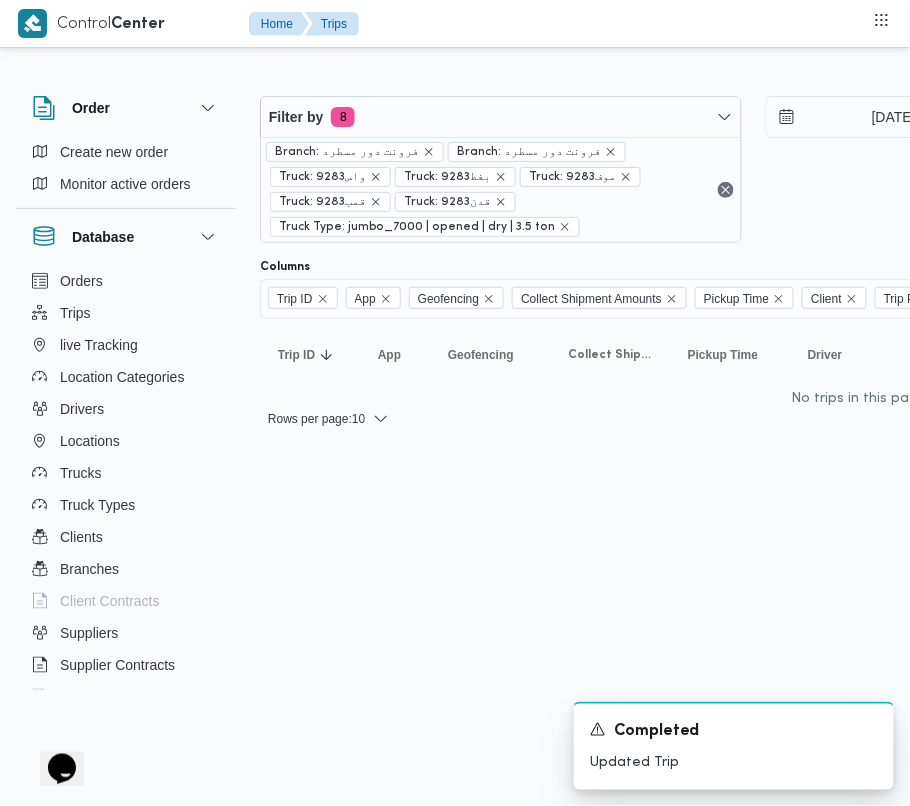 click on "Control  Center Home Trips Order Create new order Monitor active orders Database Orders Trips live Tracking Location Categories Drivers Locations Trucks Truck Types Clients Branches Client Contracts Suppliers Supplier Contracts Devices Users Projects SP Projects Admins organization assignees Tags Filter by 8 Branch: فرونت دور مسطرد Branch: فرونت دور مسطرد  Truck: واس9283 Truck: 9283بفط Truck: 9283موف Truck: قمب9283 Truck: قدن9283 Truck Type: jumbo_7000 | opened | dry | 3.5 ton [DATE] → [DATE] Group By Truck Columns Trip ID App Geofencing Collect Shipment Amounts Pickup Time Client Trip Points Driver Supplier Truck Status Platform Sorting Trip ID Click to sort in ascending order App Click to sort in ascending order Geofencing Click to sort in ascending order Collect Shipment Amounts Pickup Time Click to sort in ascending order Client Click to sort in ascending order Trip Points Driver Click to sort in ascending order Supplier Click to sort in ascending order :" at bounding box center (455, 403) 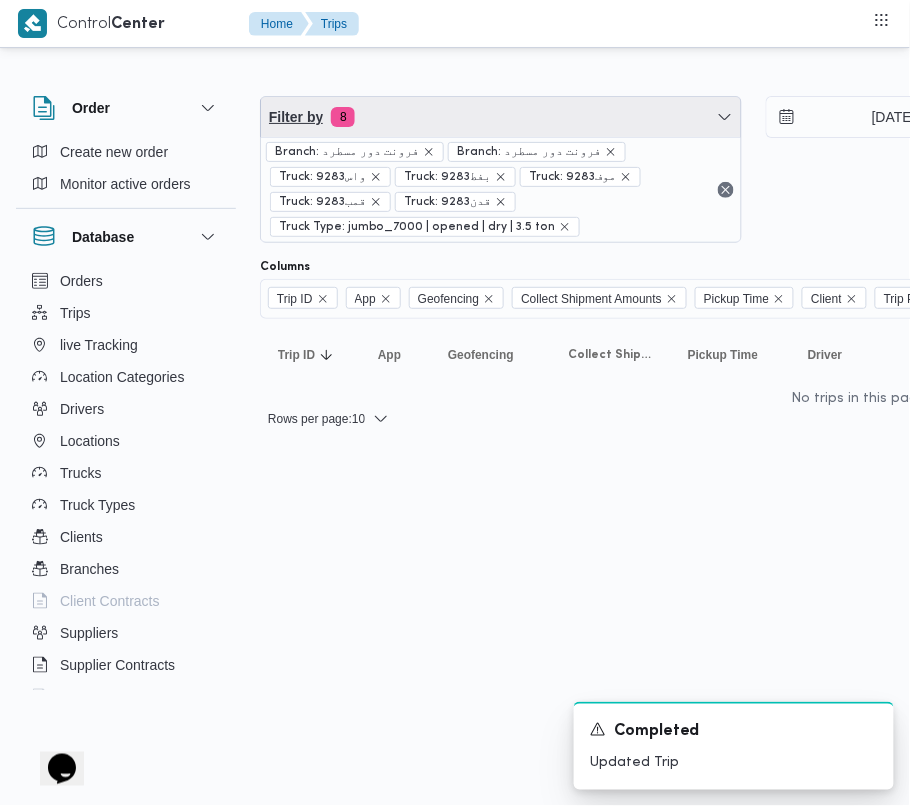 click on "Filter by 8" at bounding box center [501, 117] 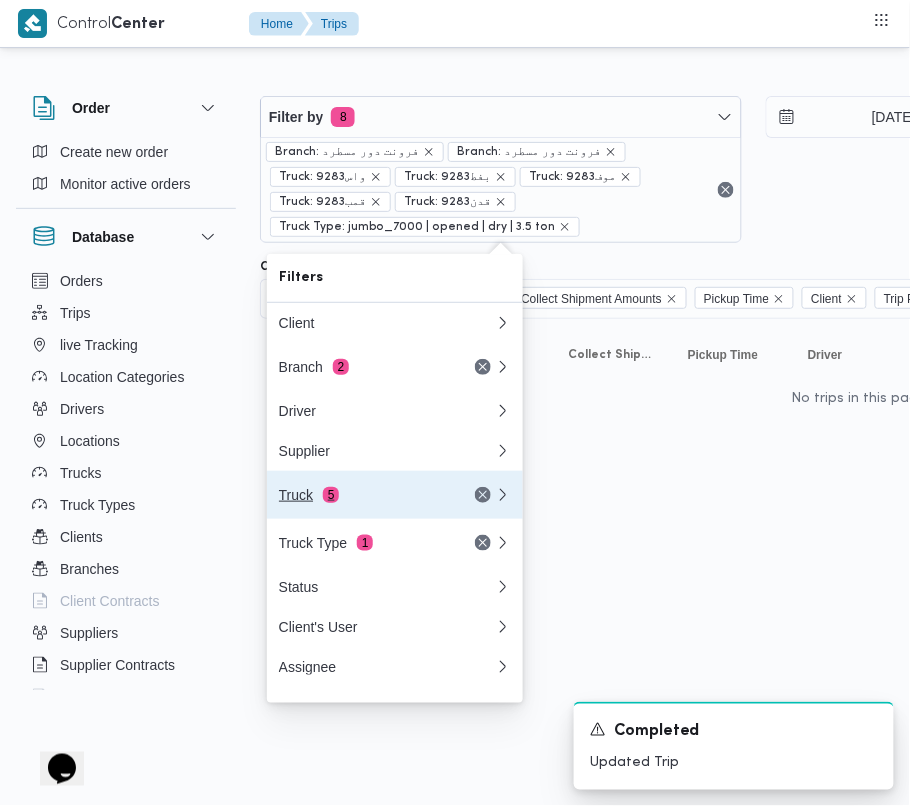 click on "Truck 5" at bounding box center [363, 495] 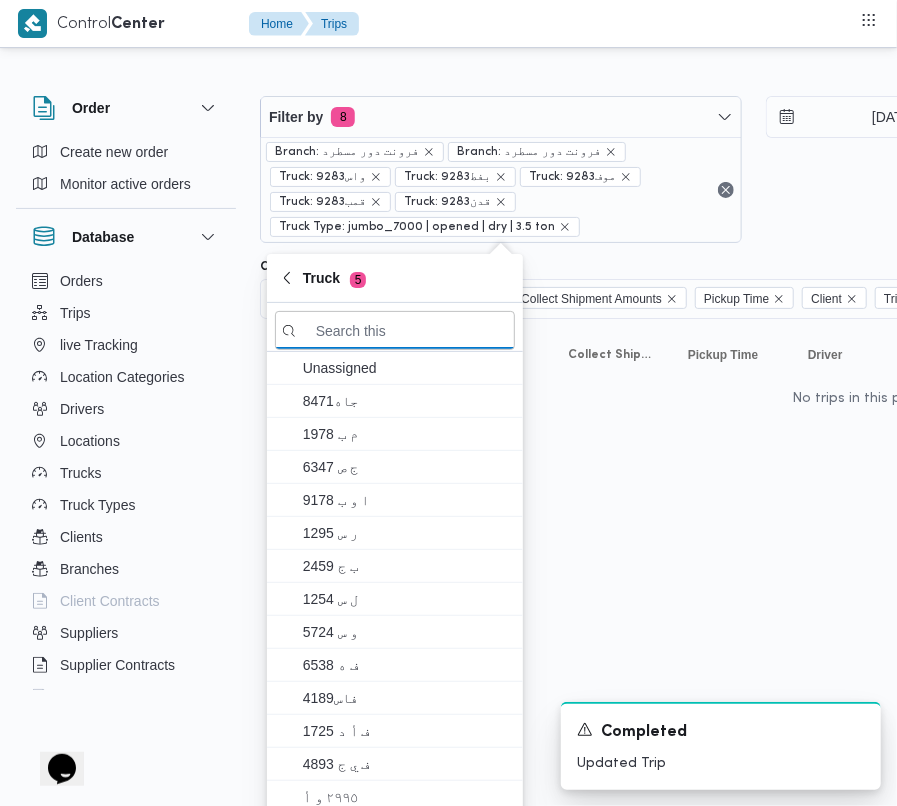 paste on "2595" 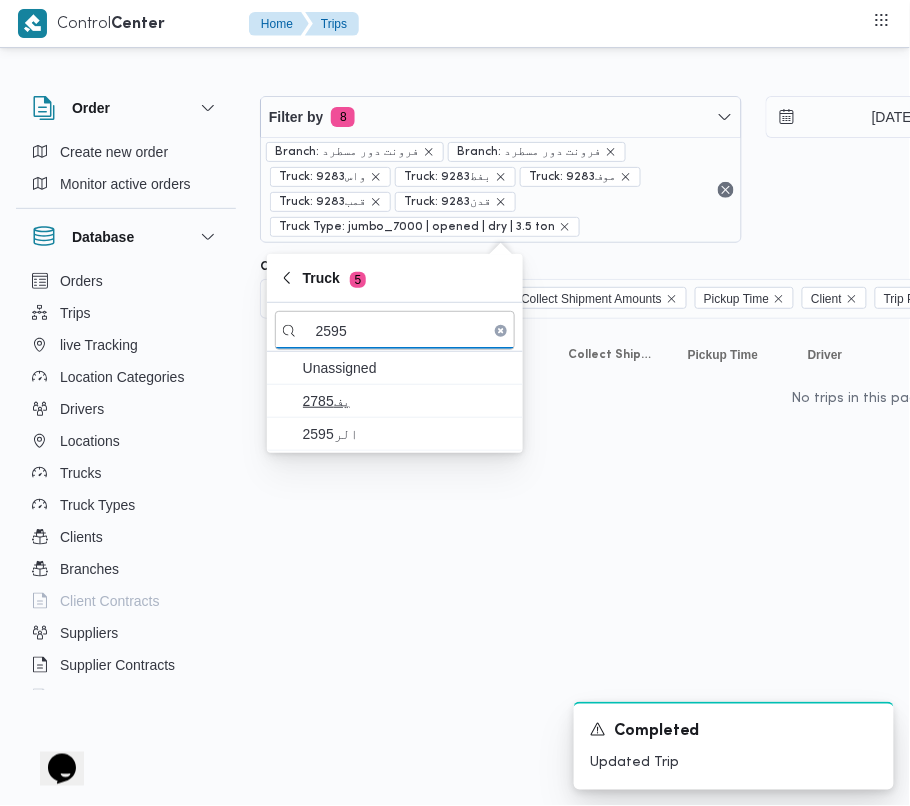 type on "2595" 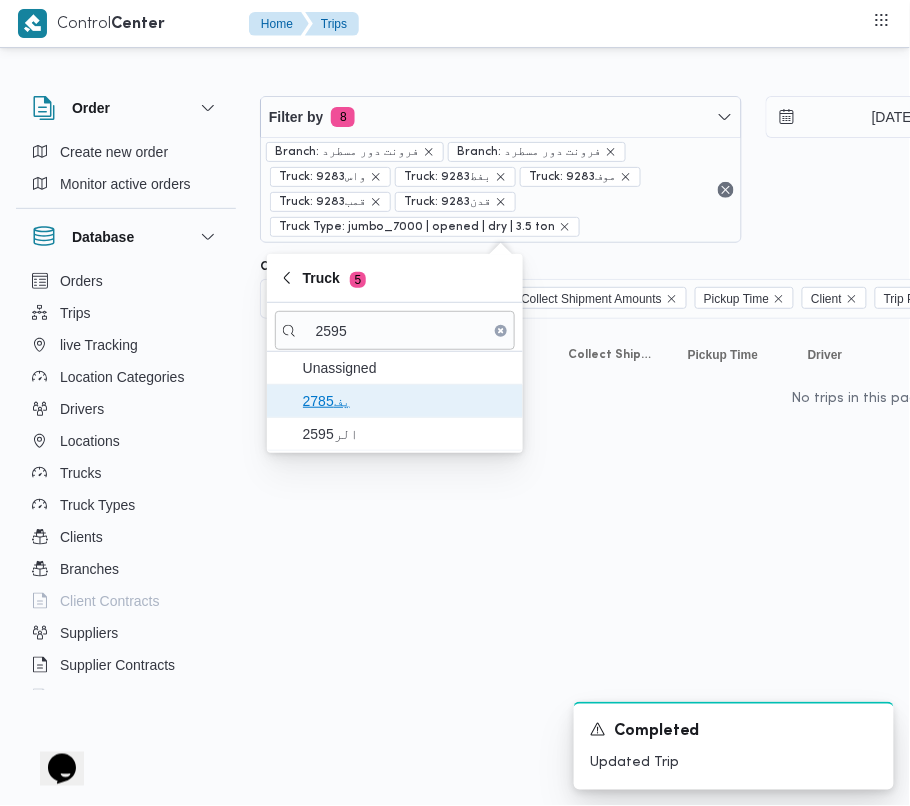 click on "يف2785" at bounding box center (407, 401) 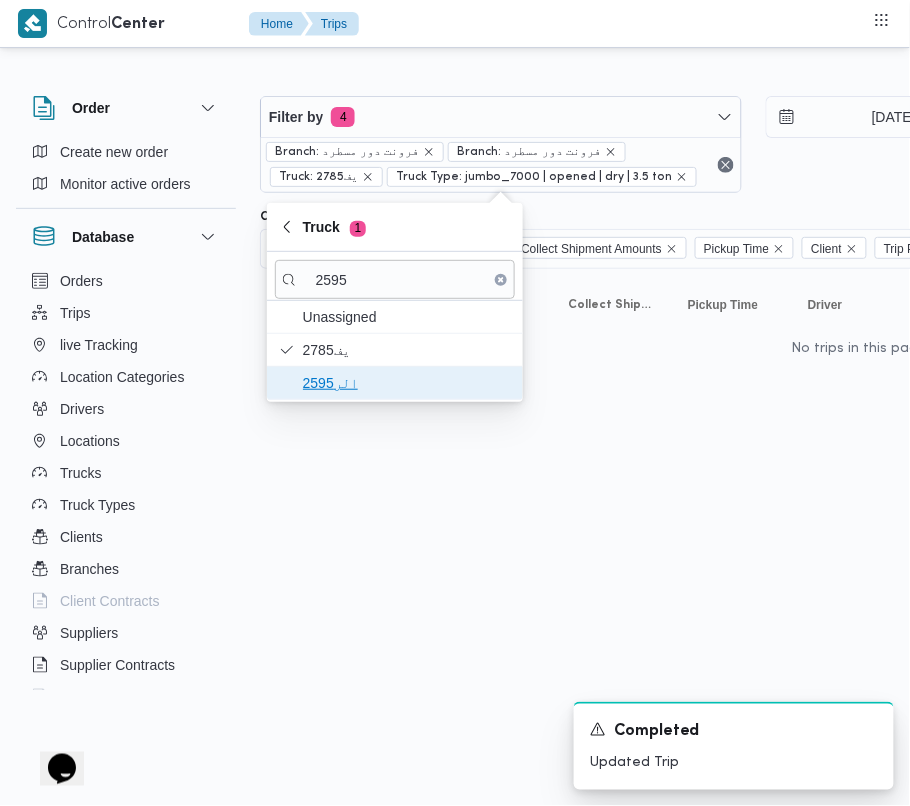 click on "الر2595" at bounding box center [407, 383] 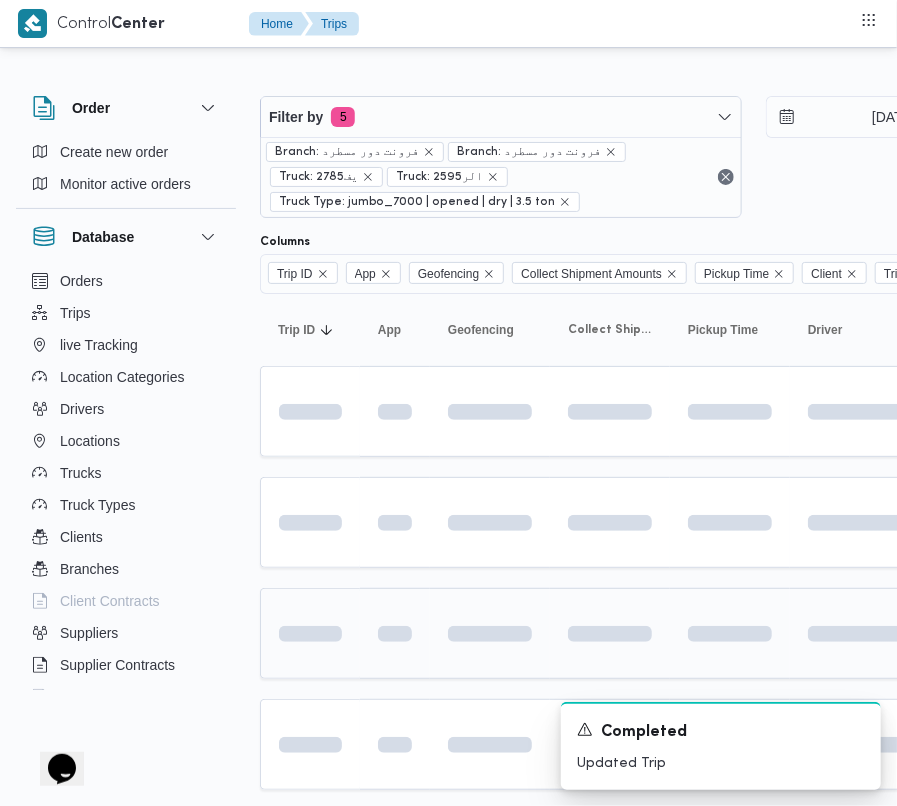click at bounding box center (395, 633) 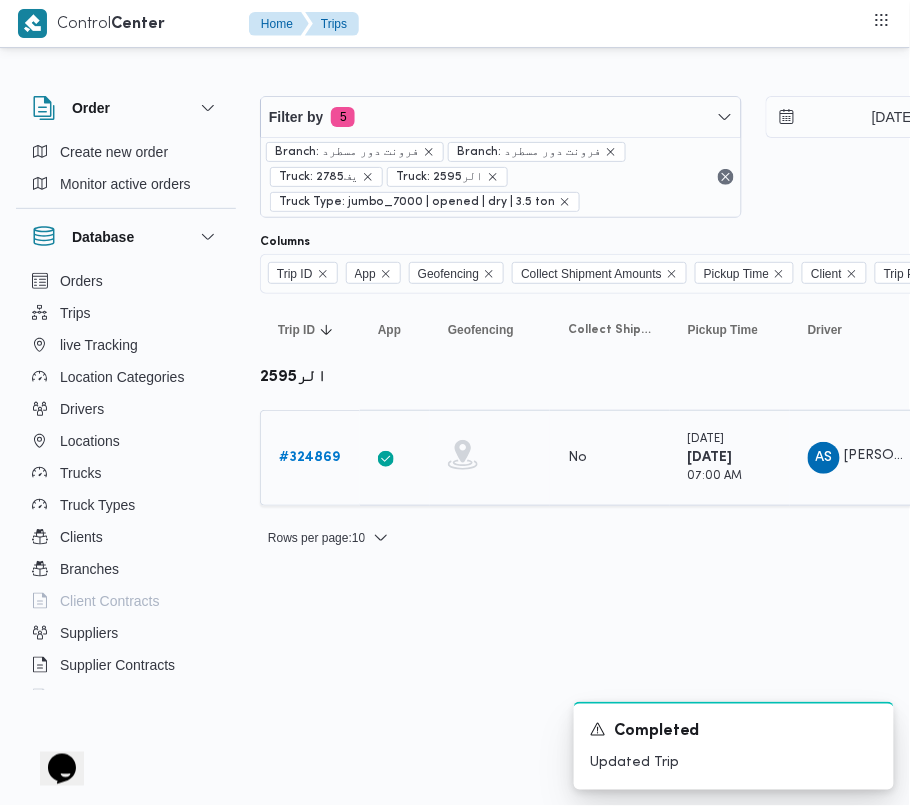 click on "# 324869" at bounding box center (309, 457) 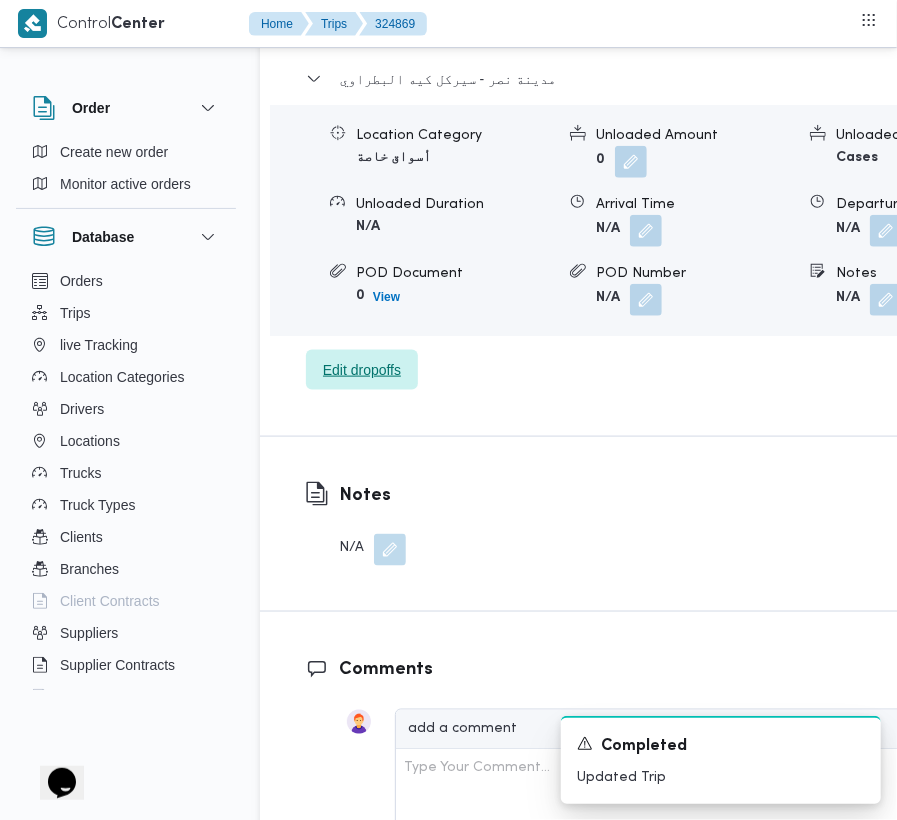 click on "Edit dropoffs" at bounding box center (362, 370) 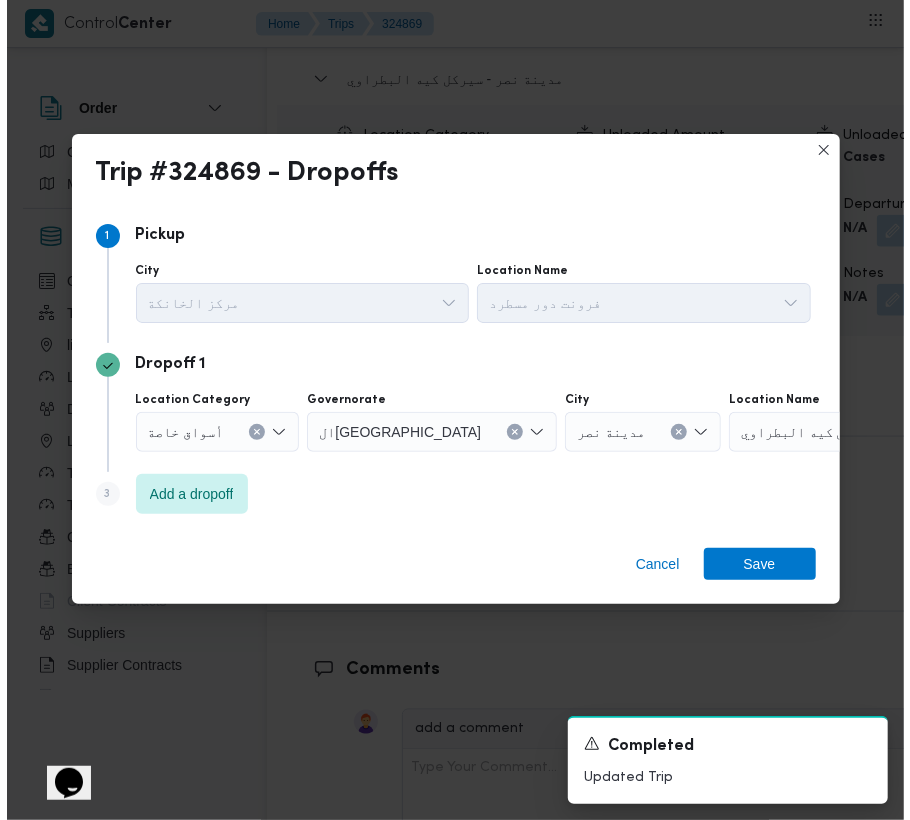 scroll, scrollTop: 3241, scrollLeft: 0, axis: vertical 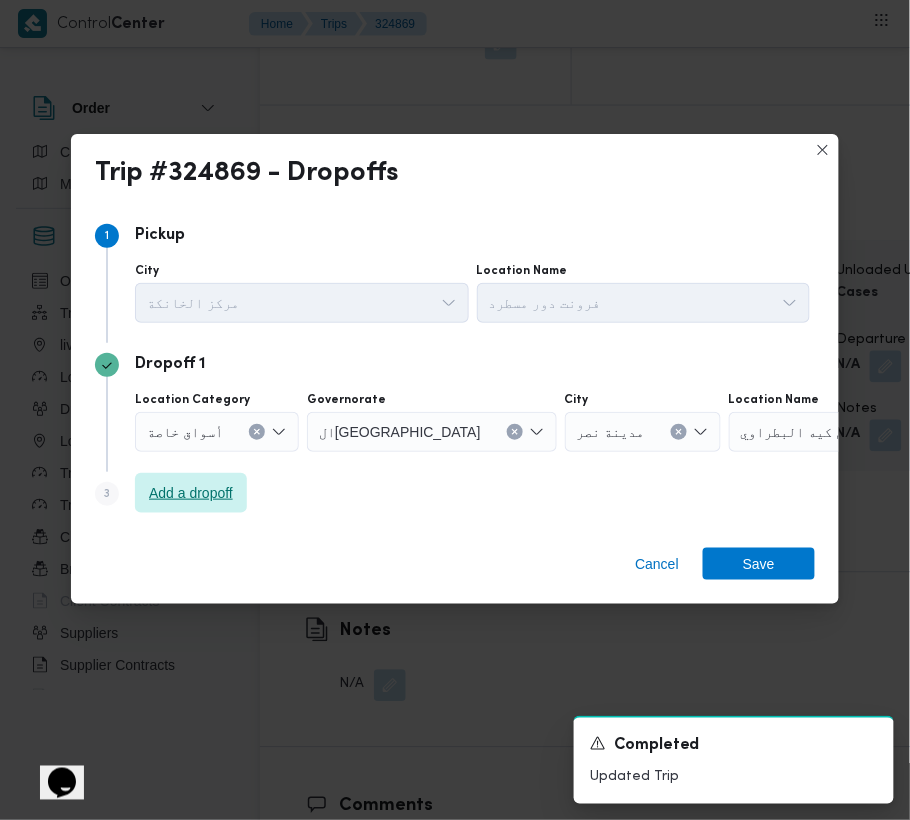 click on "Add a dropoff" at bounding box center (191, 493) 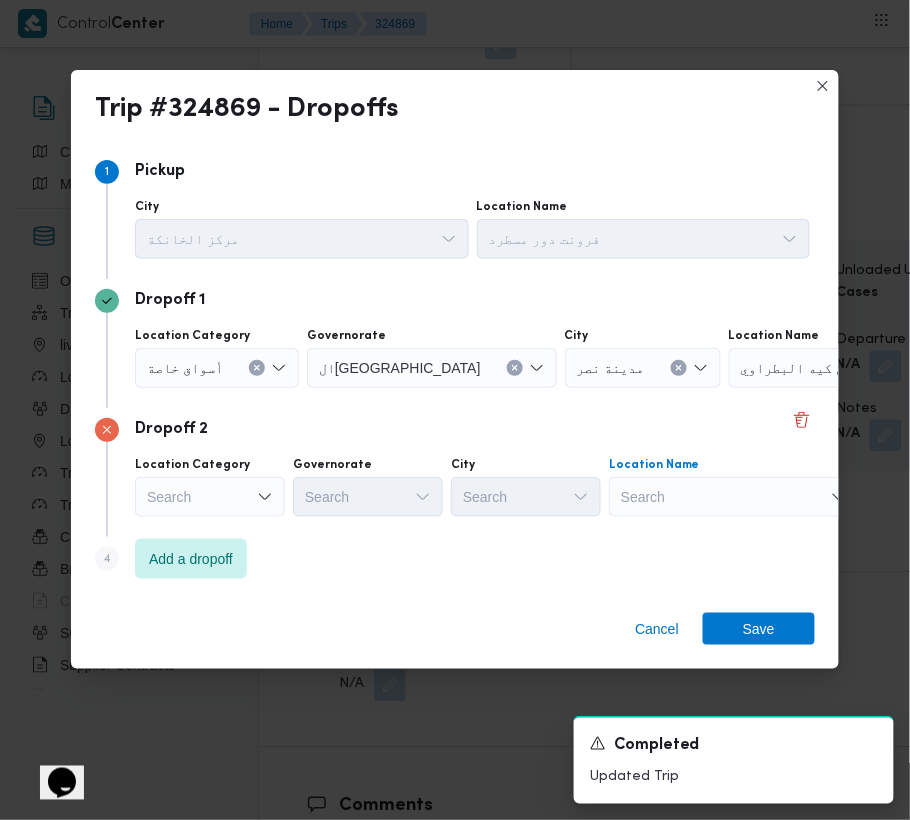 click on "Search" at bounding box center (854, 368) 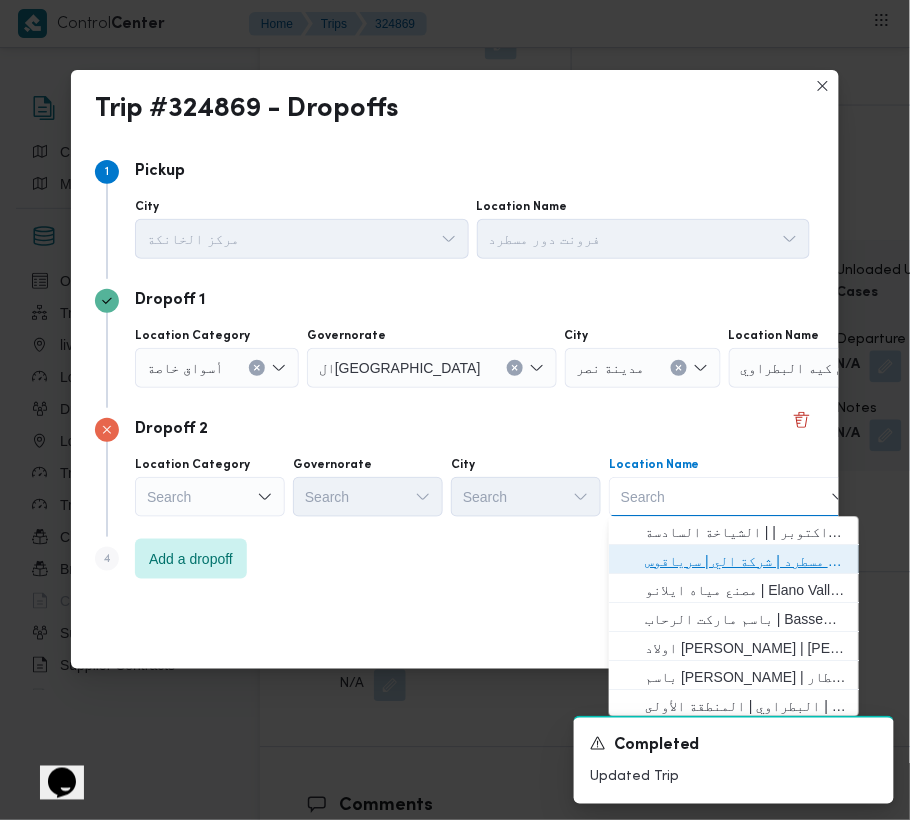 click on "فرونت دور مسطرد | شركة الي | سرياقوس" at bounding box center (746, 562) 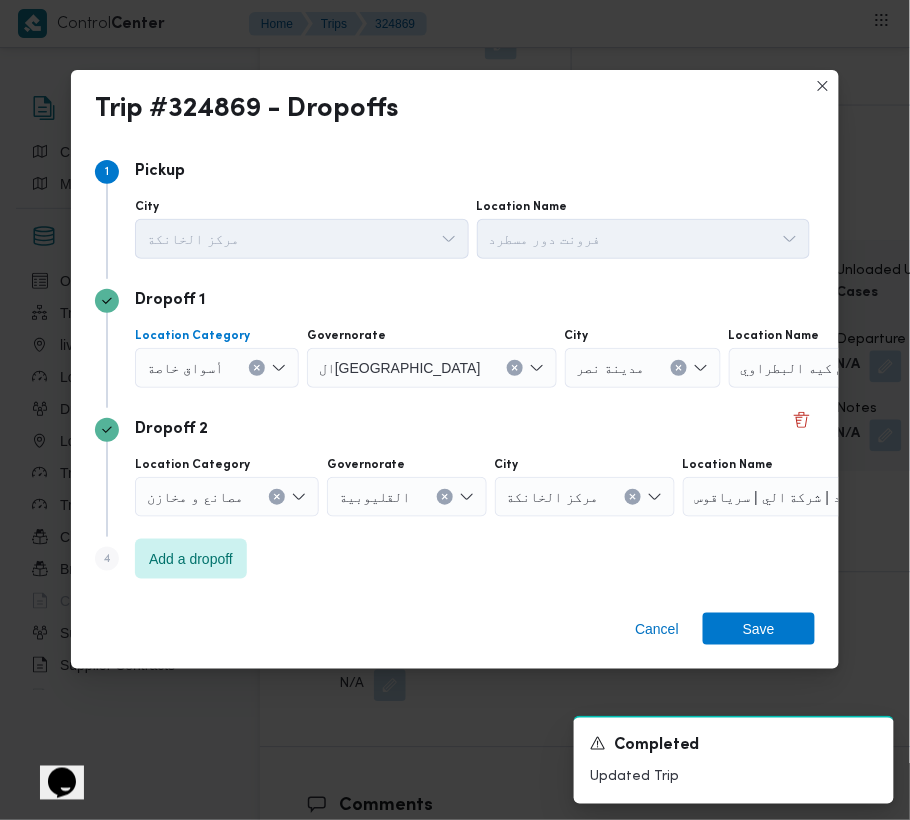 click at bounding box center [232, 368] 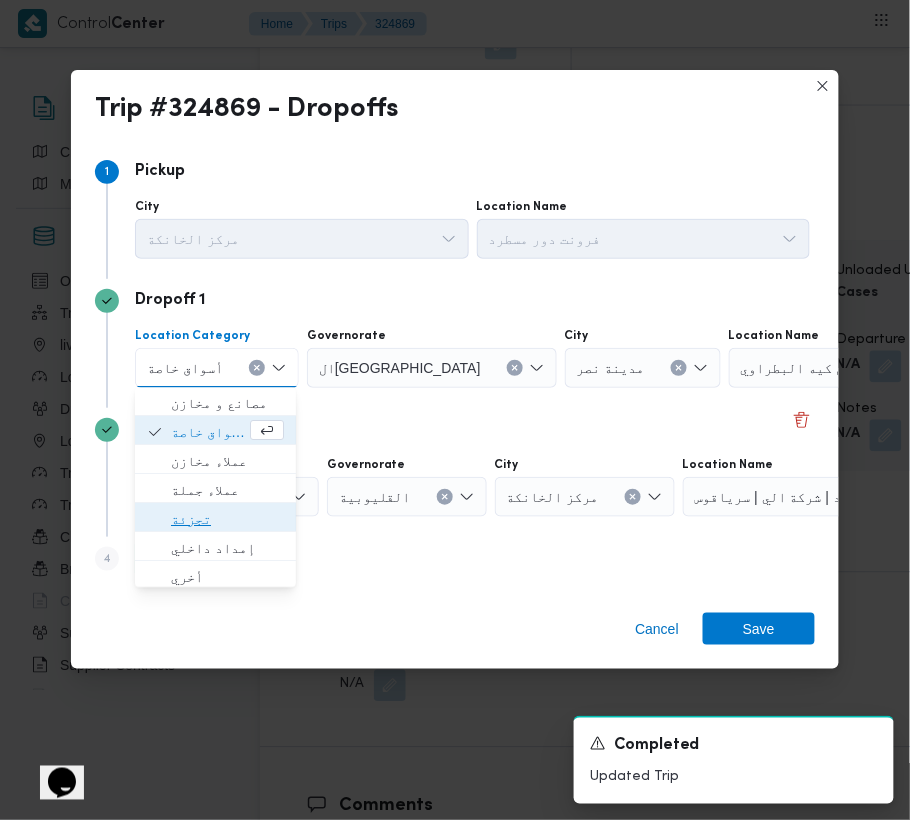 click on "تجزئة" at bounding box center [227, 520] 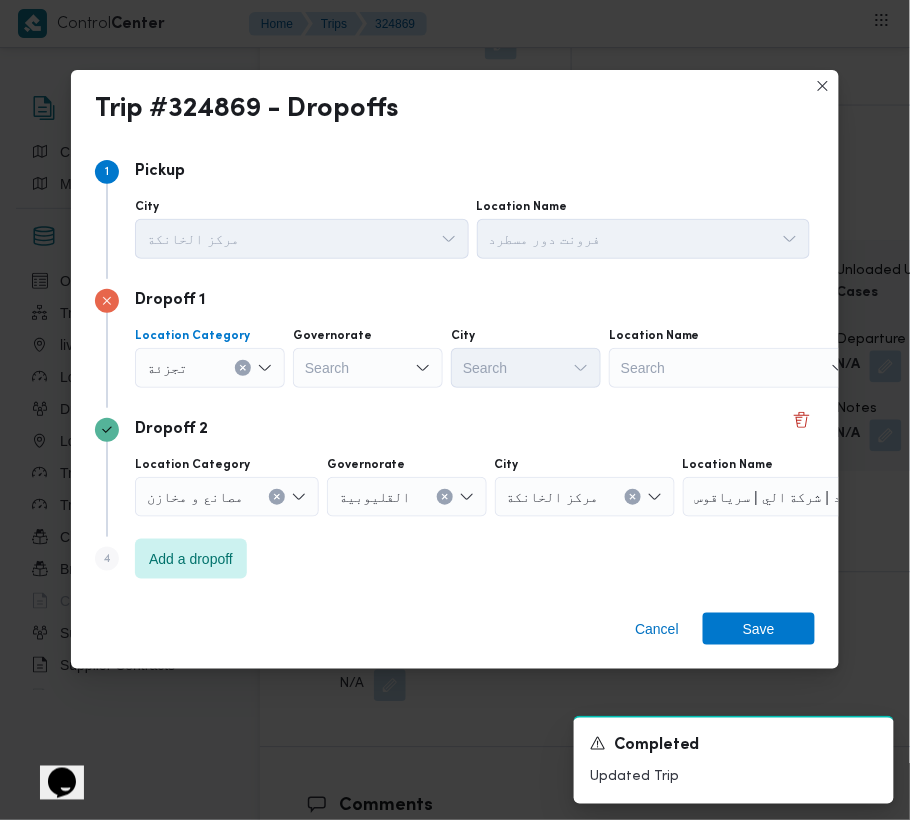 click on "Search" at bounding box center (368, 368) 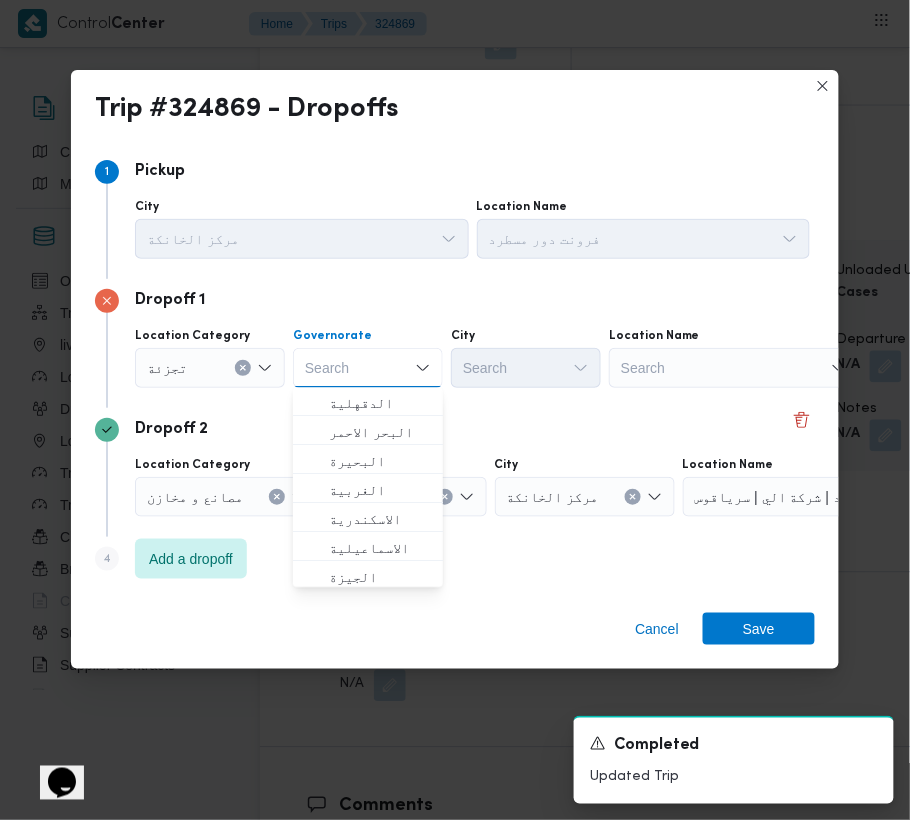 paste on "[GEOGRAPHIC_DATA]" 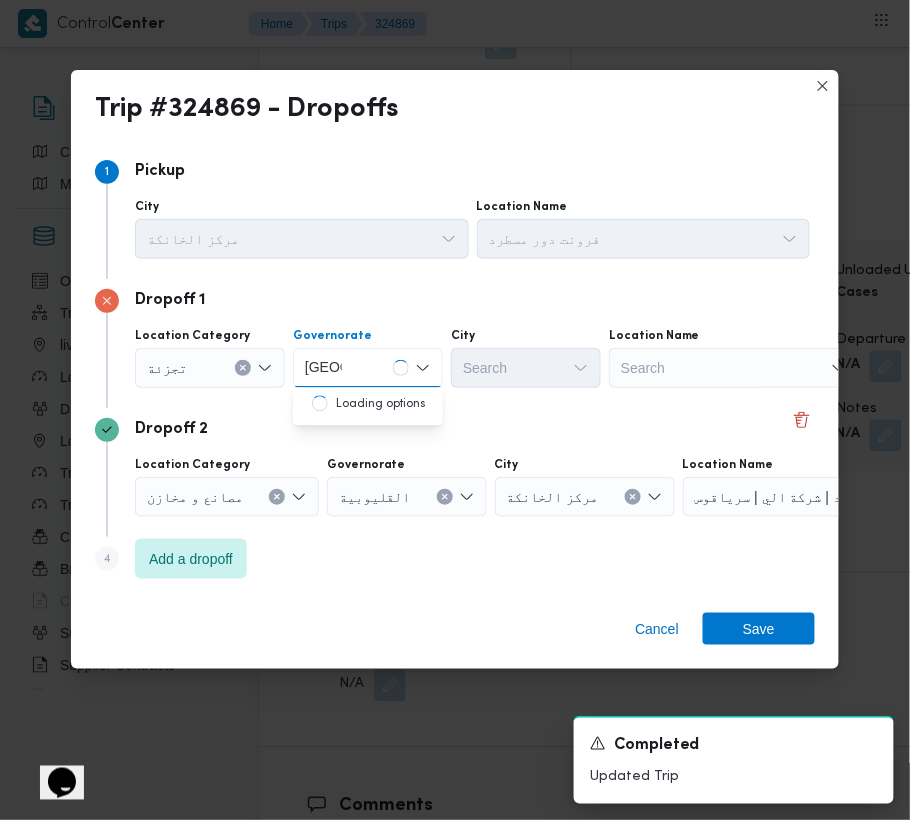 type on "[GEOGRAPHIC_DATA]" 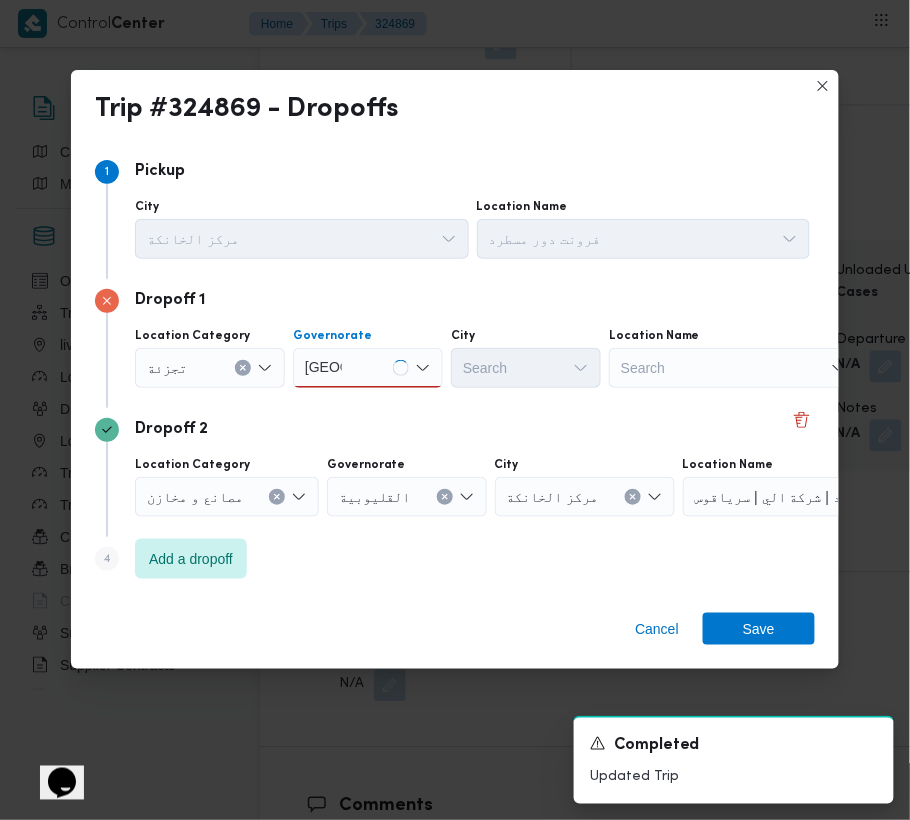 click on "[GEOGRAPHIC_DATA] [GEOGRAPHIC_DATA]" at bounding box center [368, 368] 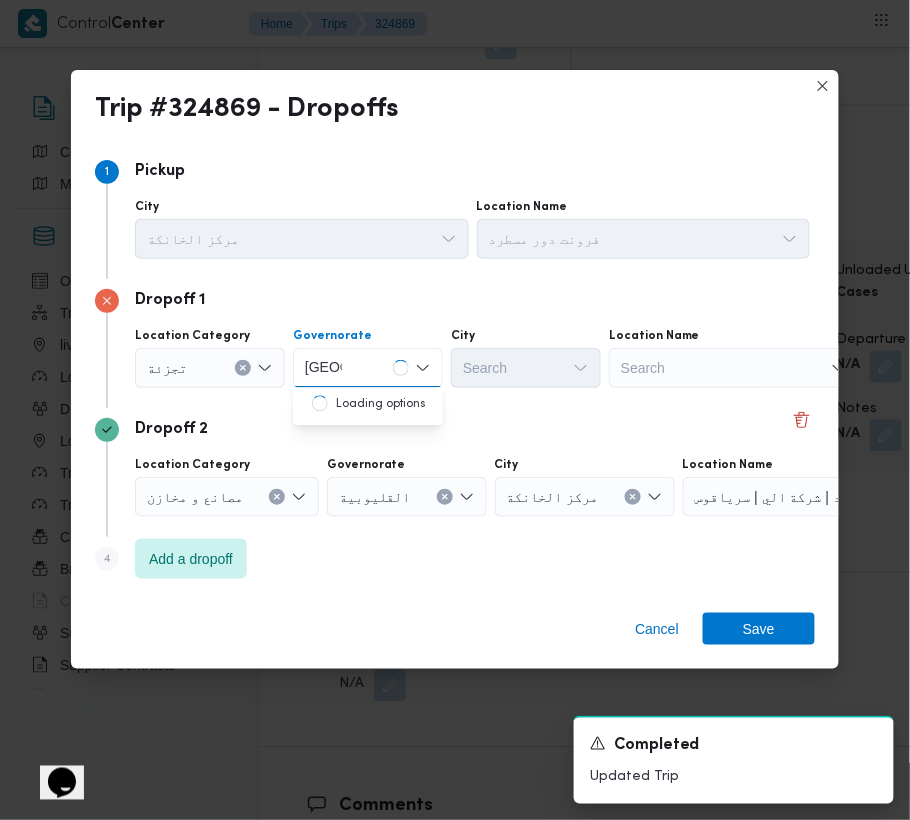 type 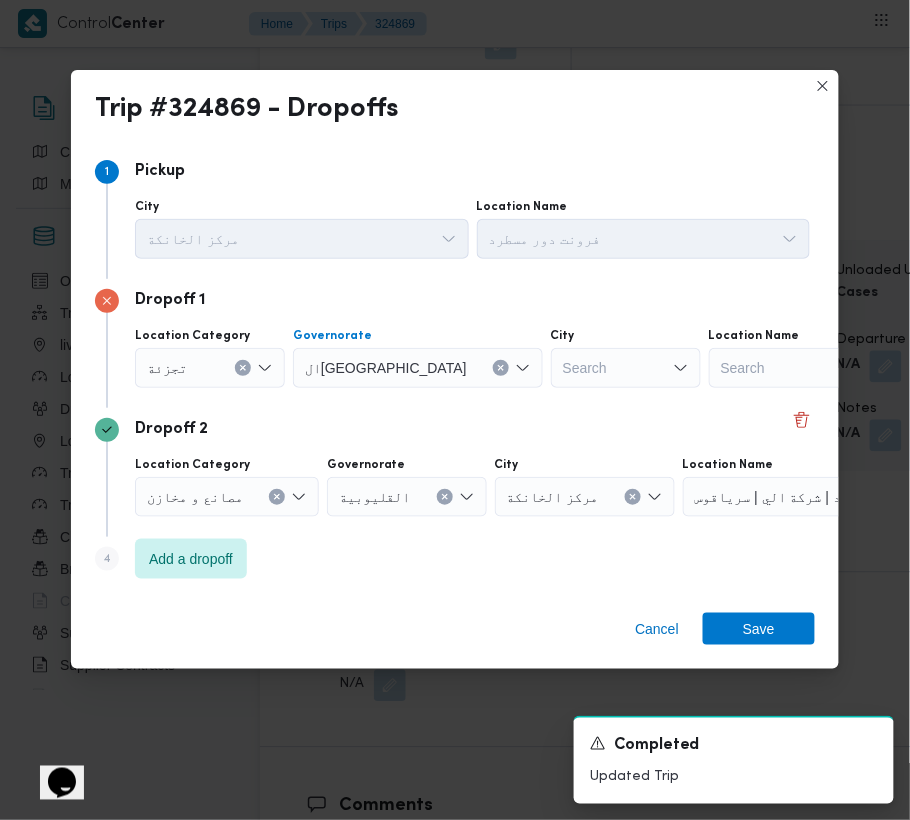 click on "Search" at bounding box center (626, 368) 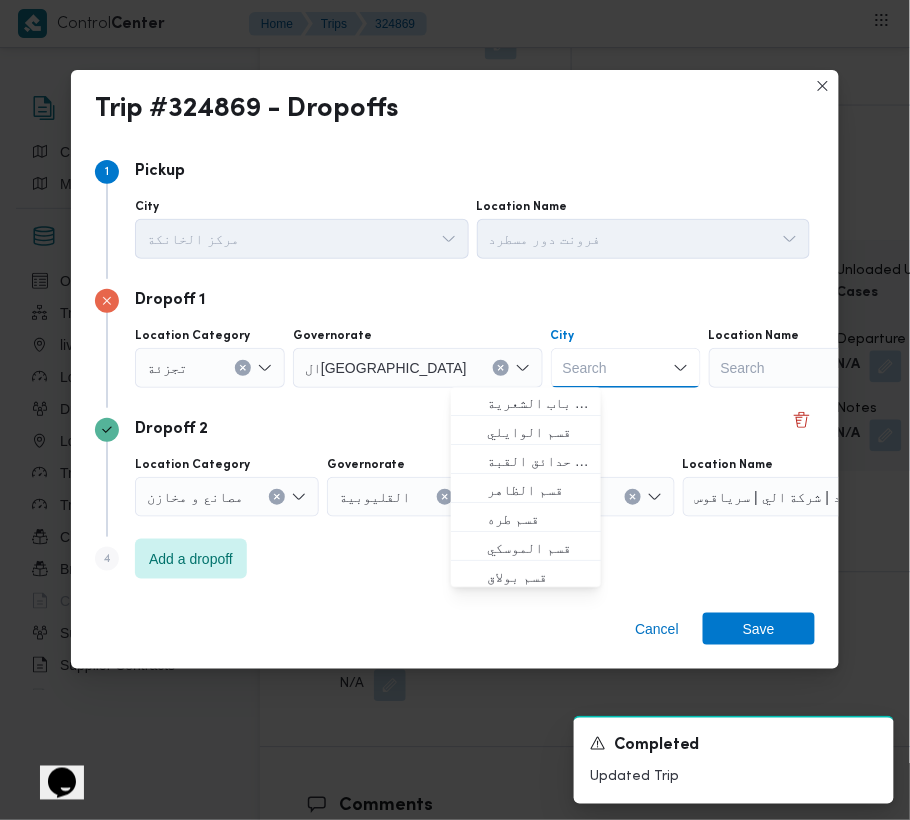 paste on "[GEOGRAPHIC_DATA]" 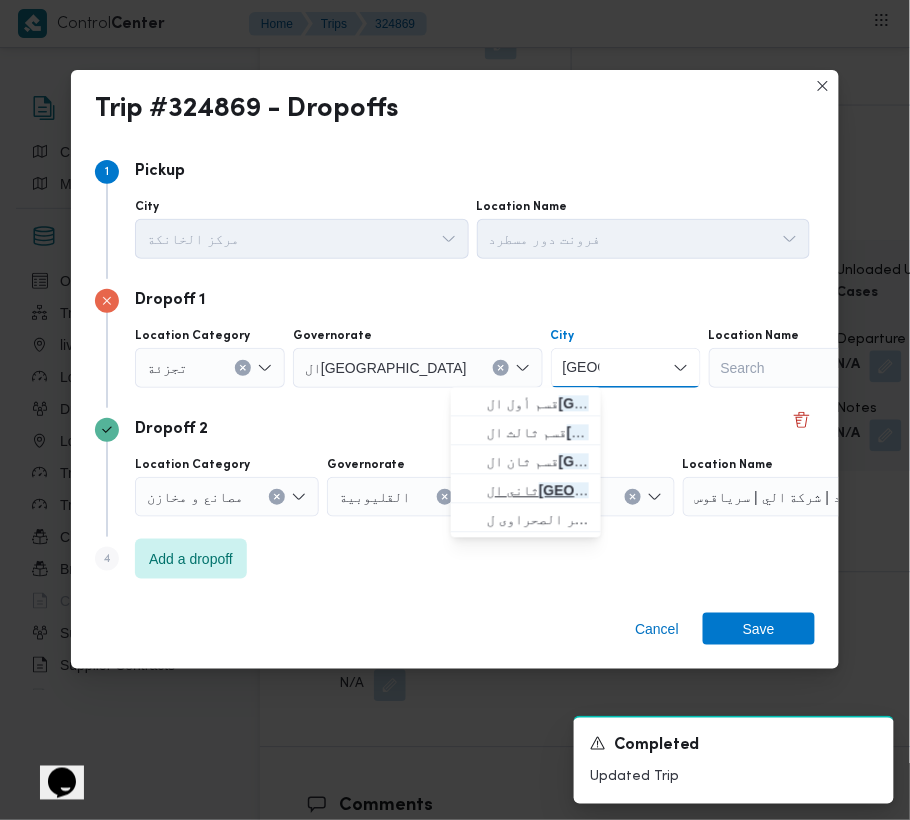 type on "[GEOGRAPHIC_DATA]" 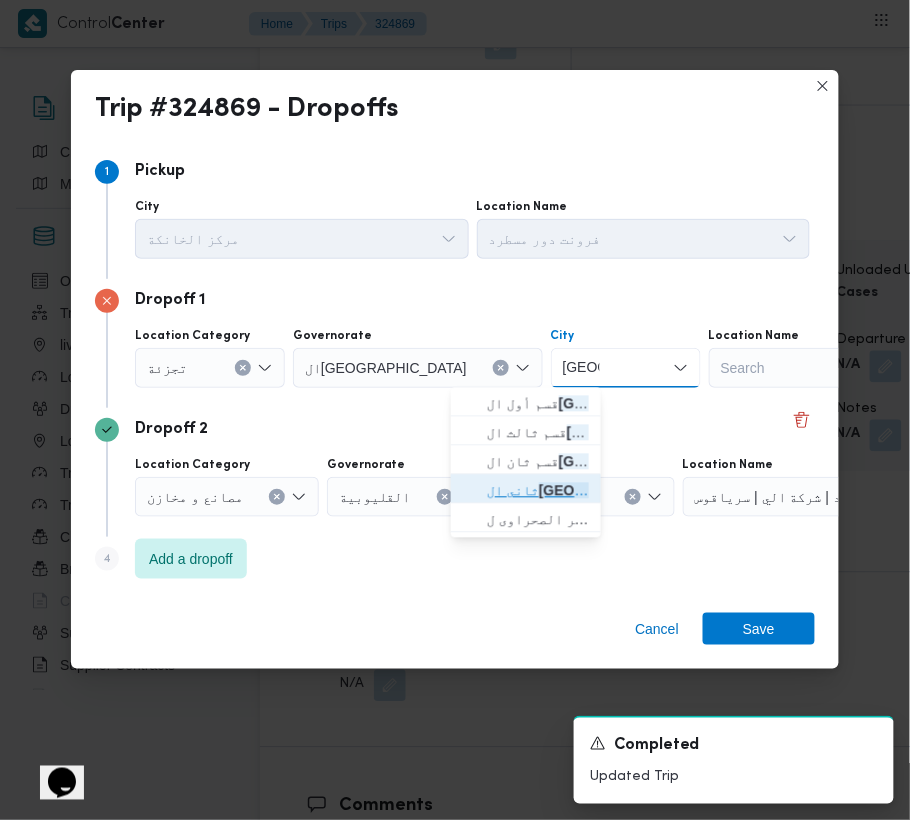 click on "ثانى ال قاهرة  الجديدة" at bounding box center [538, 491] 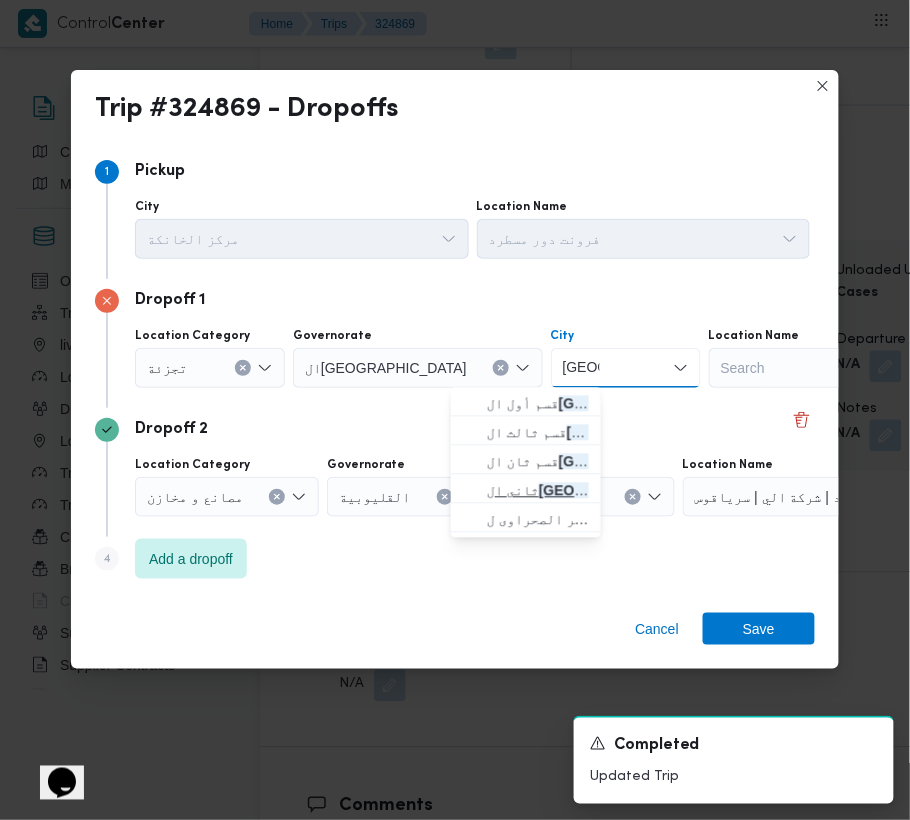 type 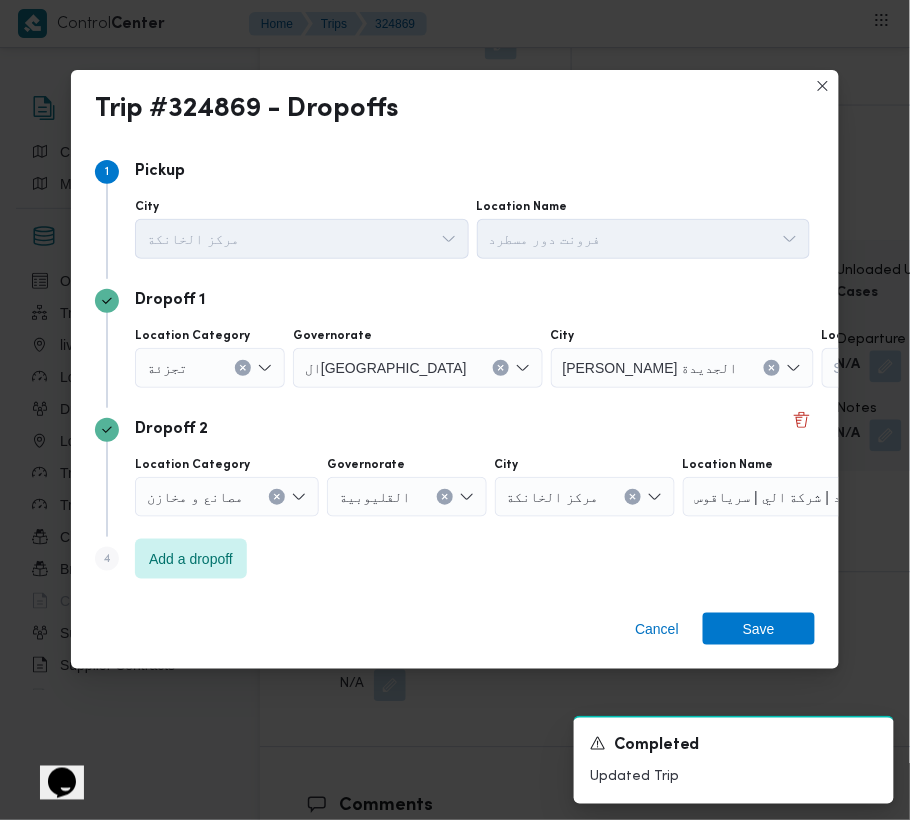 click on "Dropoff 2" at bounding box center (455, 430) 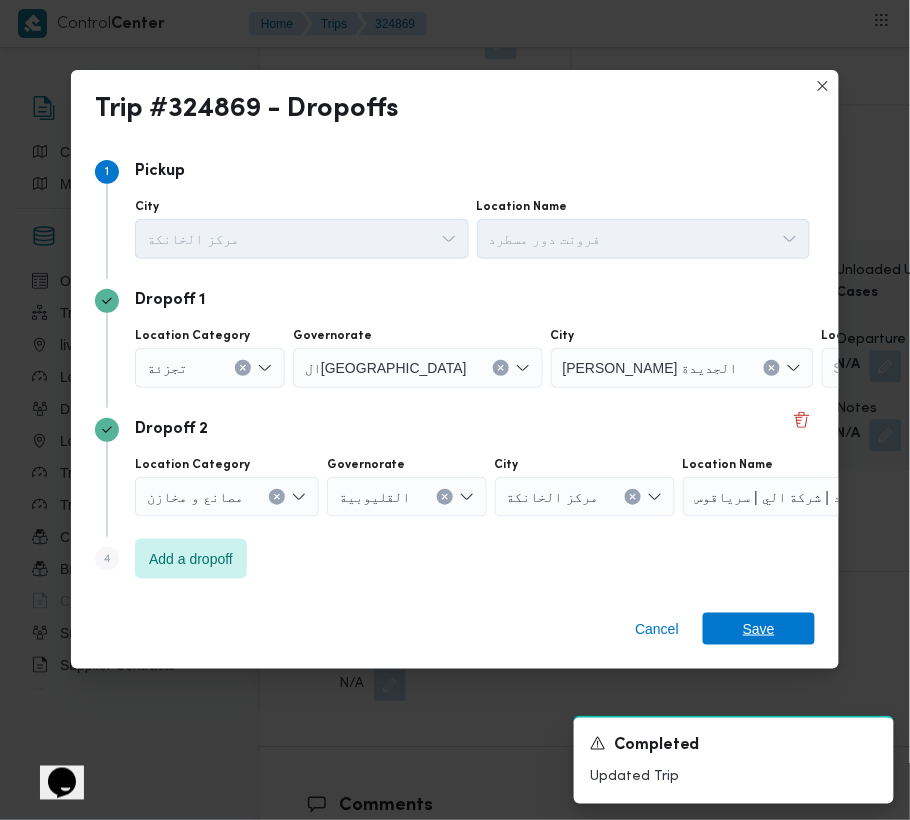 click on "Save" at bounding box center (759, 629) 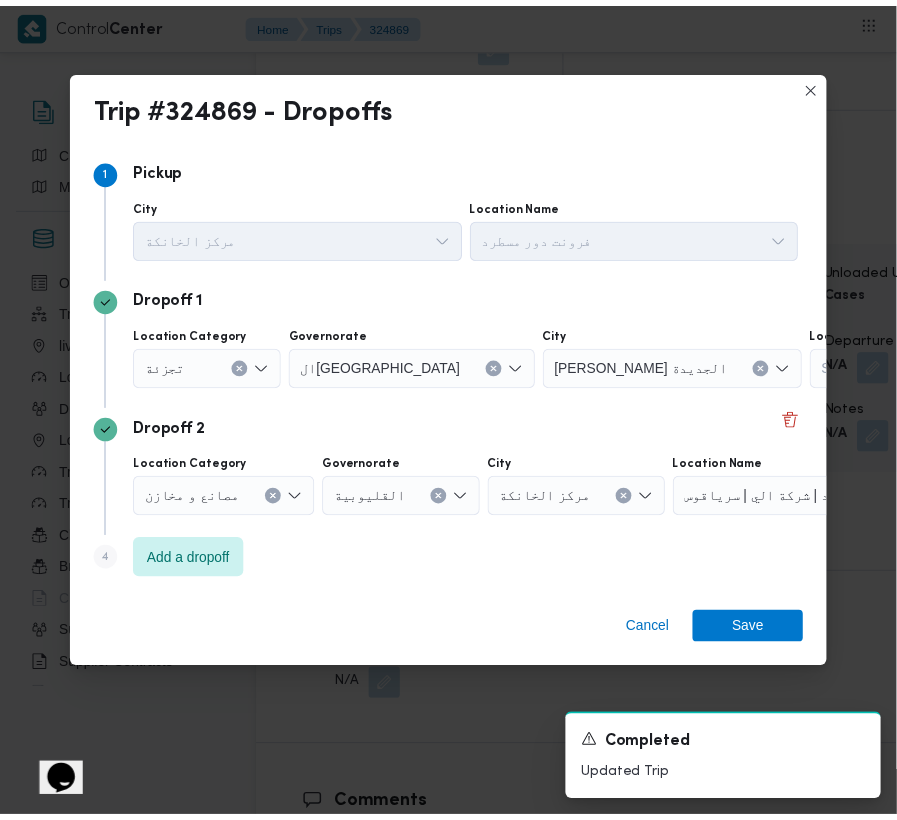 scroll, scrollTop: 3577, scrollLeft: 0, axis: vertical 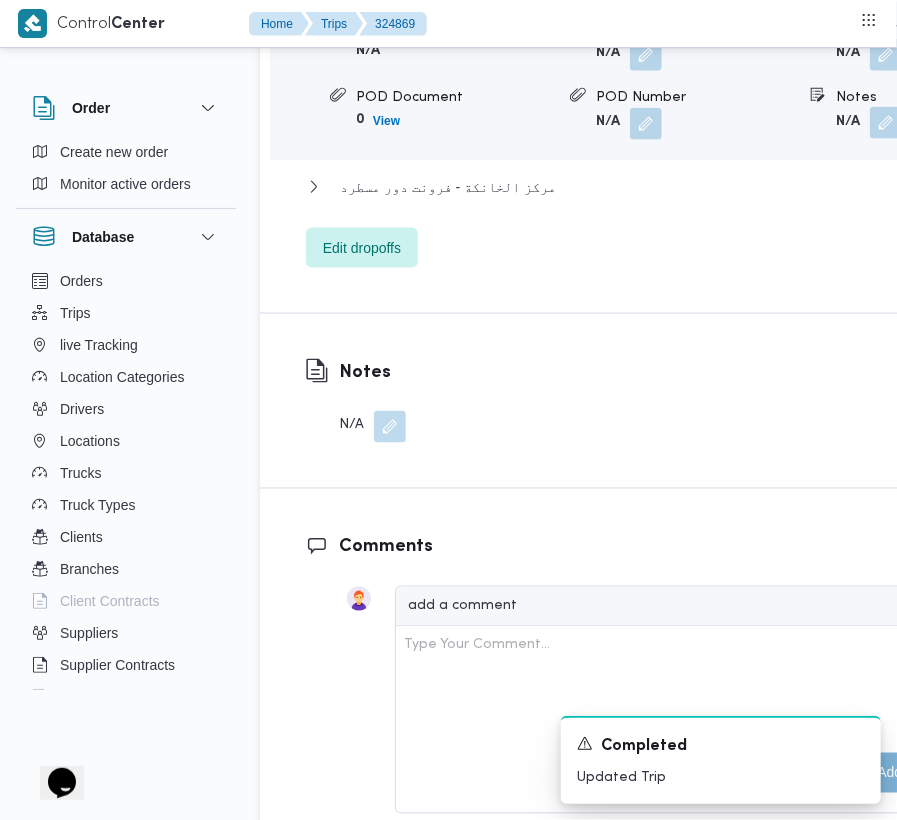click at bounding box center (886, 123) 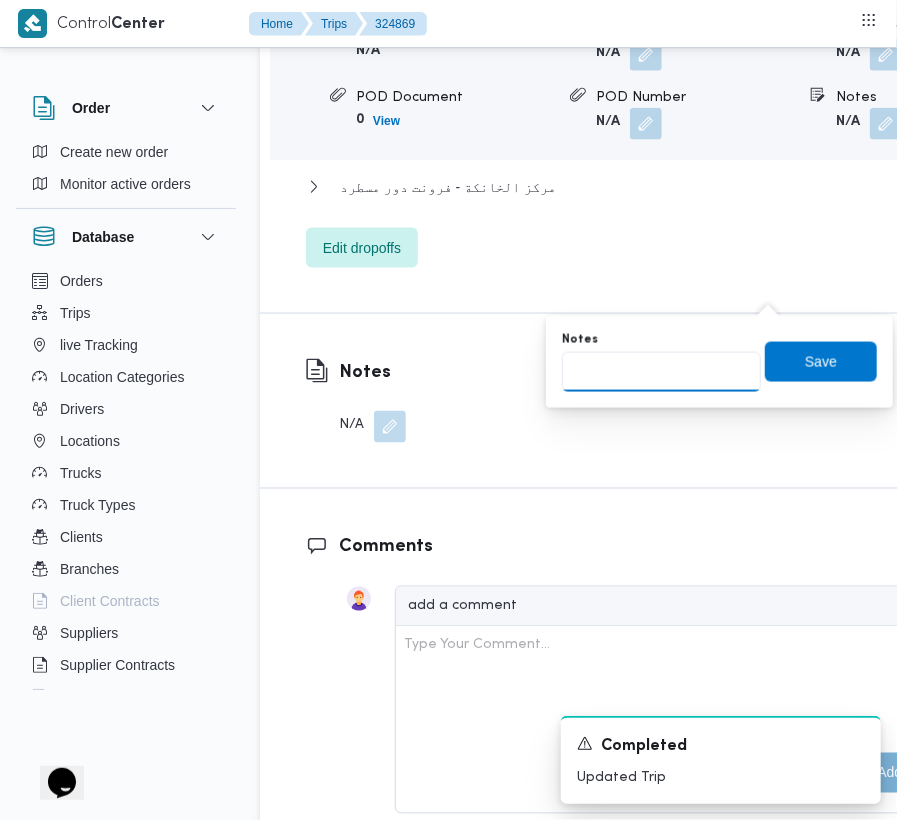 click on "Notes" at bounding box center [661, 372] 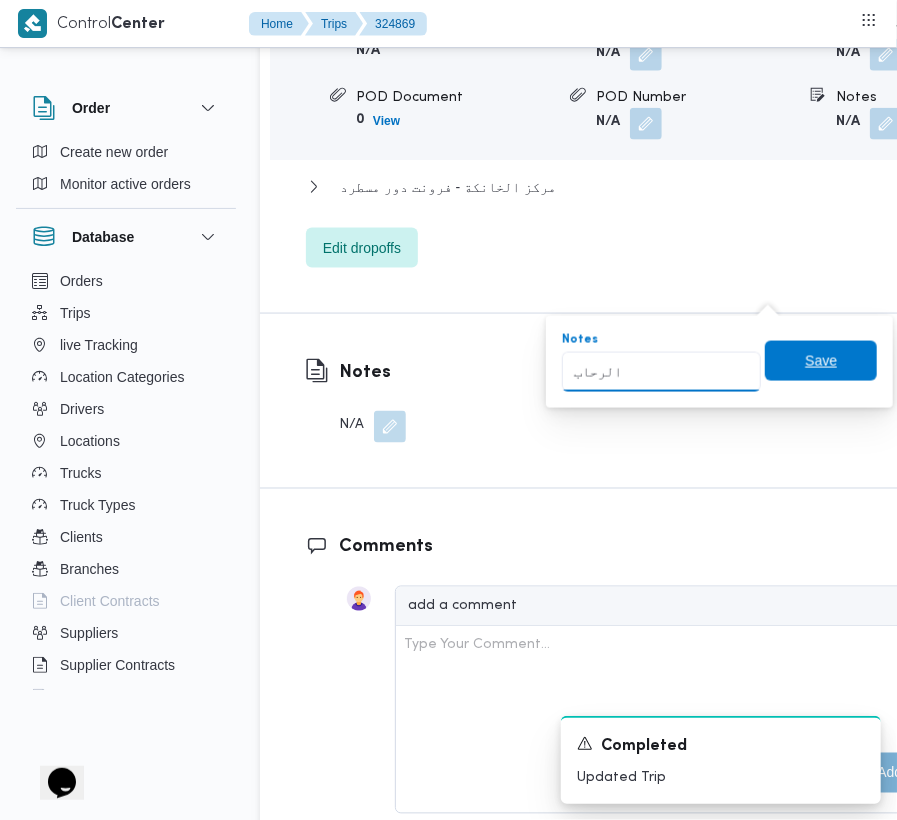 type on "الرحاب" 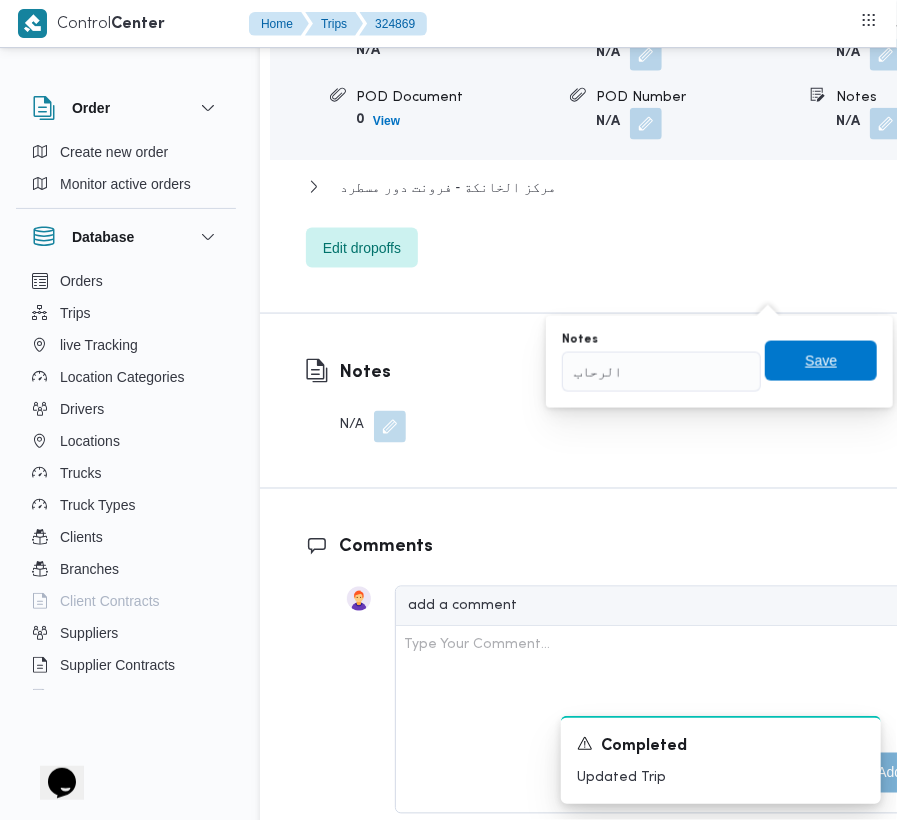 click on "Save" at bounding box center (821, 362) 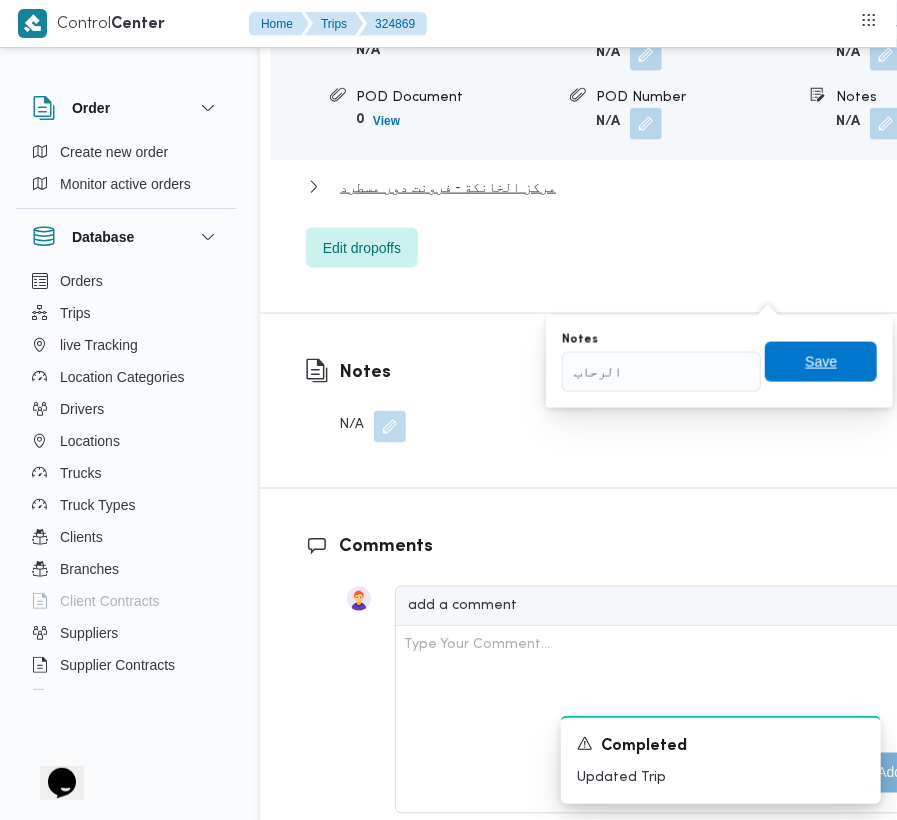 click on "Save" at bounding box center (821, 362) 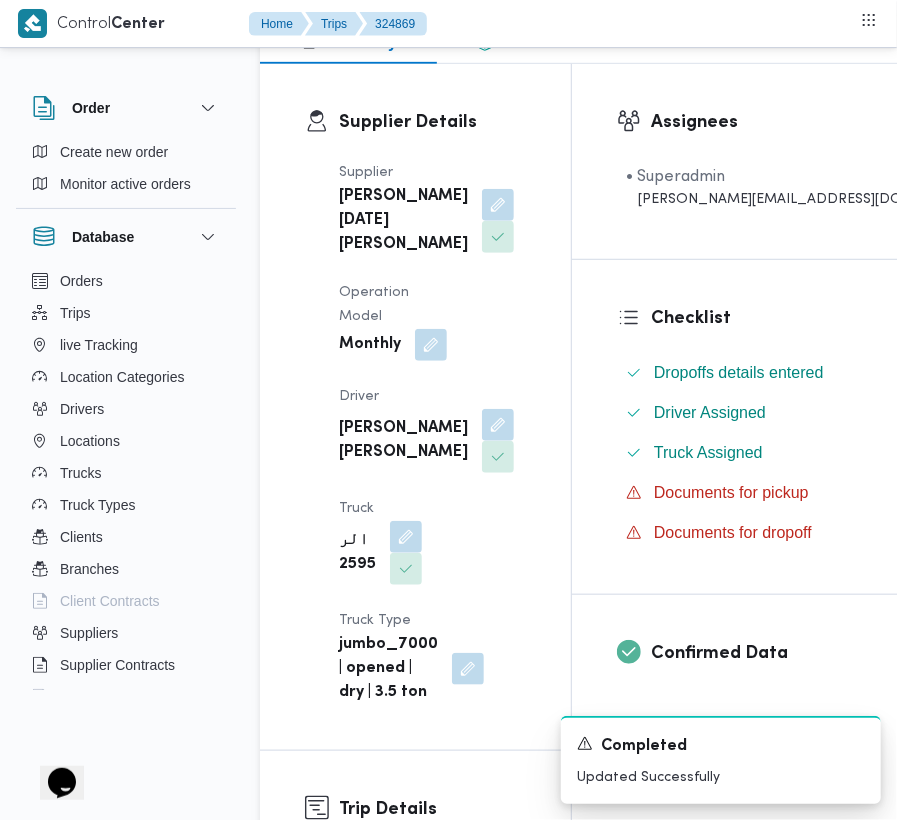 scroll, scrollTop: 0, scrollLeft: 0, axis: both 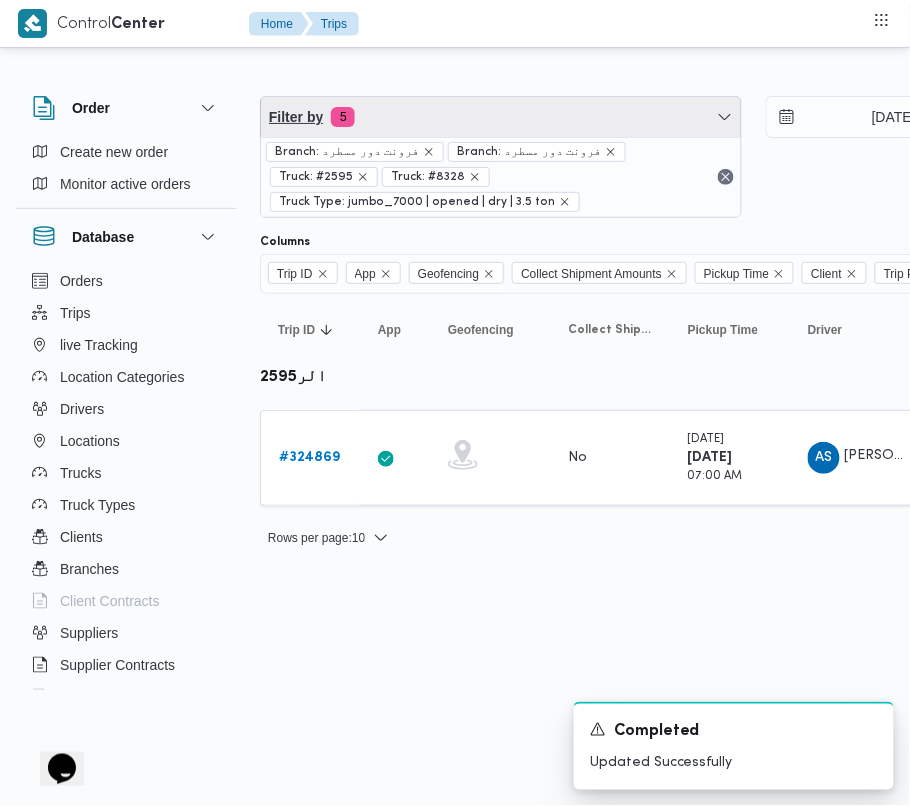 click on "Filter by 5" at bounding box center [501, 117] 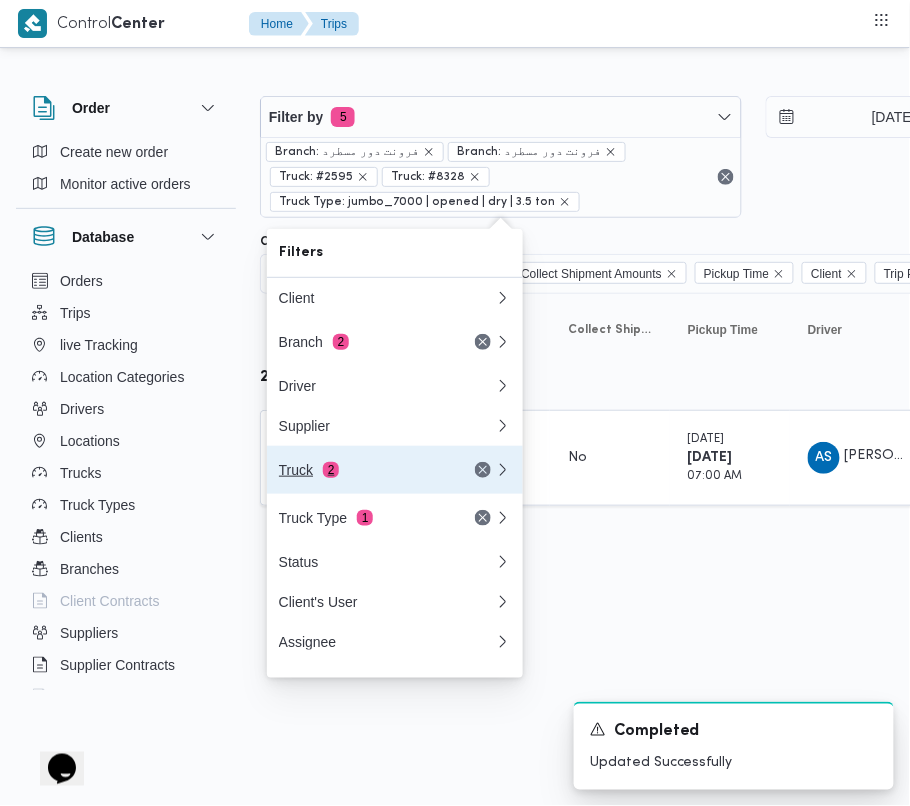 click on "Truck 2" at bounding box center [363, 470] 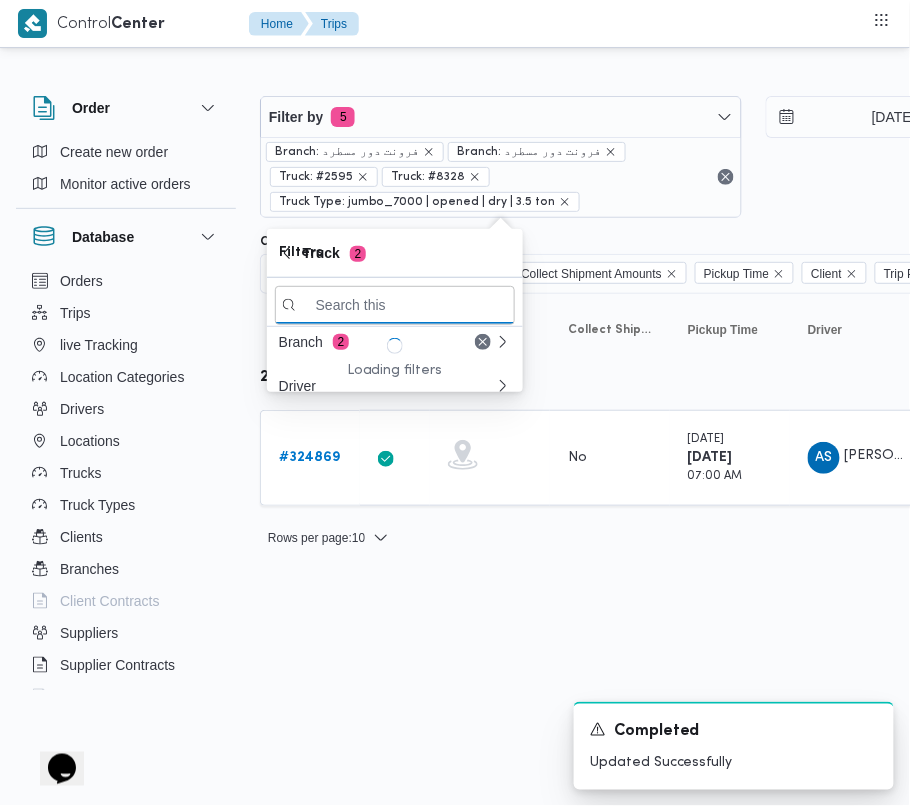 paste on "7836" 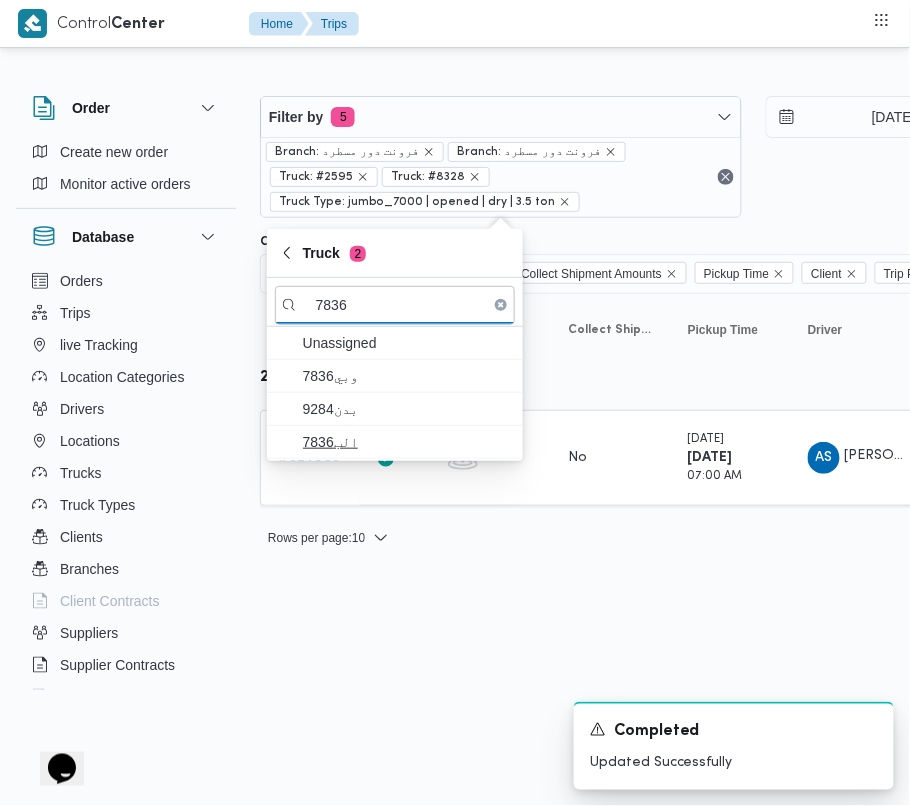 type on "7836" 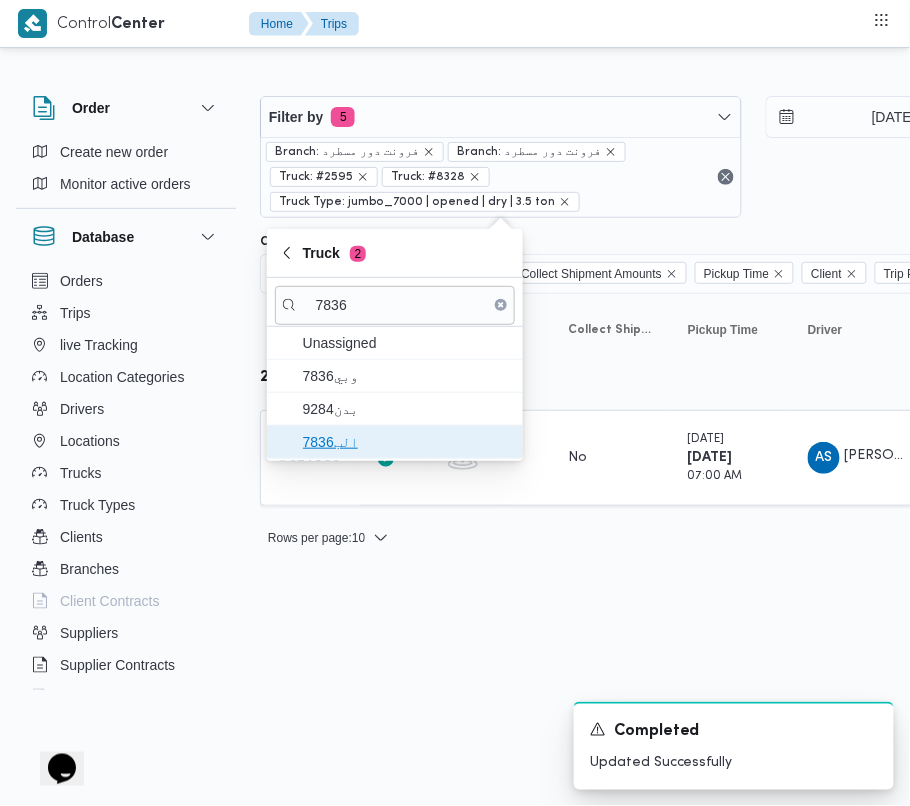 click on "الب7836" at bounding box center [407, 442] 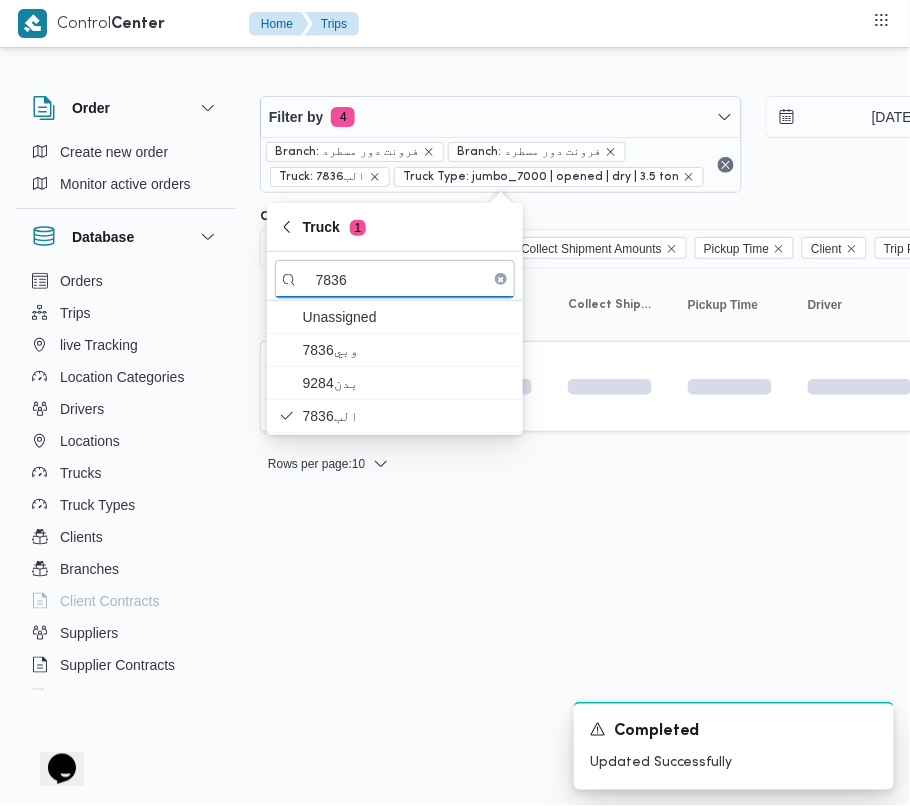 click on "Control  Center Home Trips Order Create new order Monitor active orders Database Orders Trips live Tracking Location Categories Drivers Locations Trucks Truck Types Clients Branches Client Contracts Suppliers Supplier Contracts Devices Users Projects SP Projects Admins organization assignees Tags Filter by 4 Branch: فرونت دور مسطرد Branch: فرونت دور مسطرد  Truck: الب7836 Truck Type: jumbo_7000 | opened | dry | 3.5 ton [DATE] → [DATE] Group By Truck Columns Trip ID App Geofencing Collect Shipment Amounts Pickup Time Client Trip Points Driver Supplier Truck Status Platform Sorting Trip ID Click to sort in ascending order App Click to sort in ascending order Geofencing Click to sort in ascending order Collect Shipment Amounts Pickup Time Click to sort in ascending order Client Click to sort in ascending order Trip Points Driver Click to sort in ascending order Supplier Click to sort in ascending order Truck Click to sort in ascending order Status Platform Actions :  10 1 1" at bounding box center [455, 403] 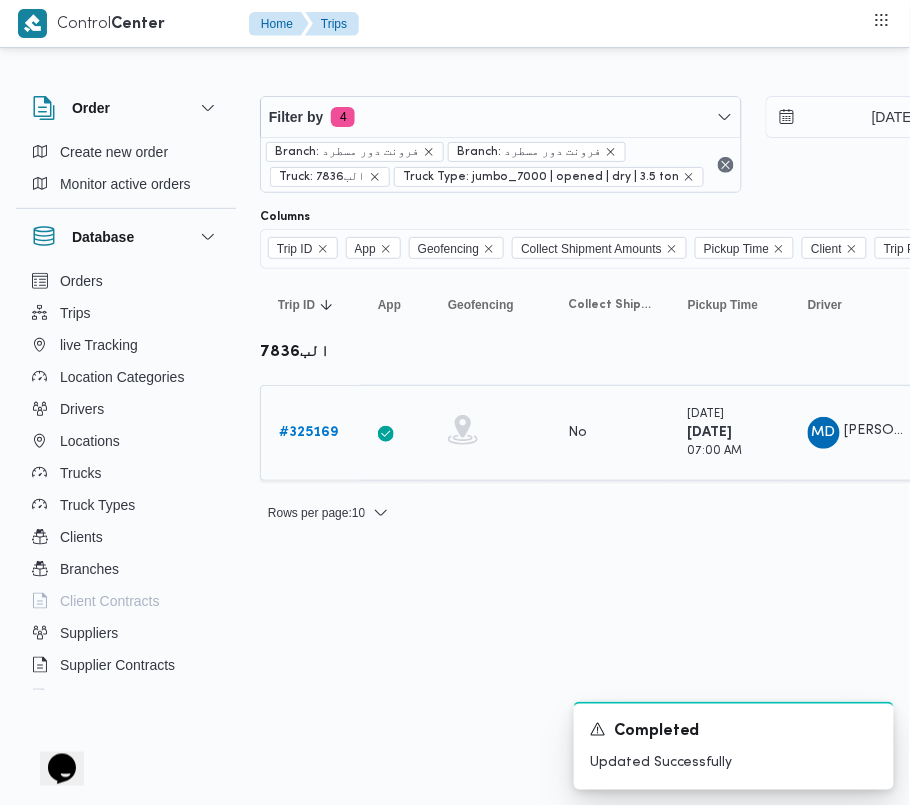 click on "# 325169" at bounding box center [308, 432] 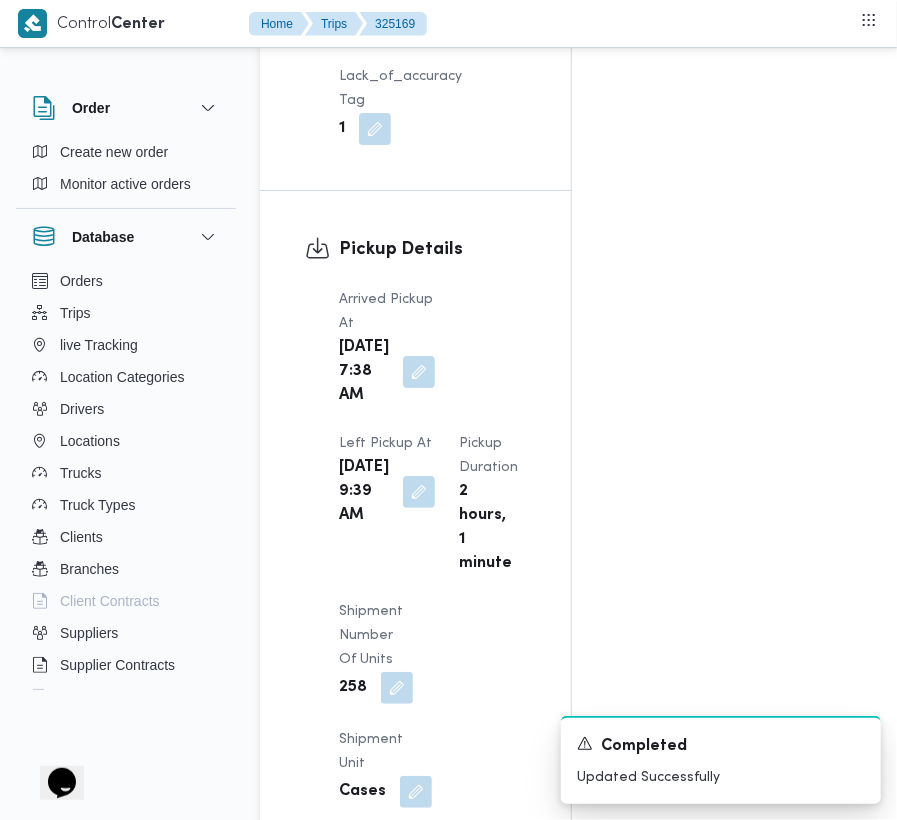 scroll, scrollTop: 3377, scrollLeft: 0, axis: vertical 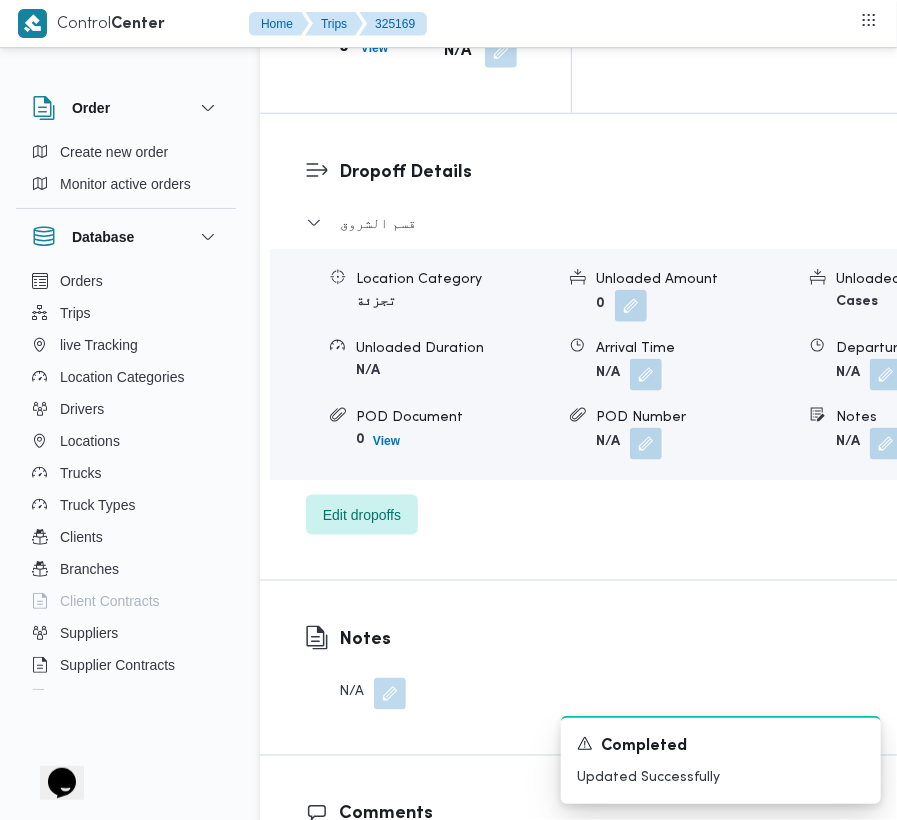 click on "قسم الشروق Location Category تجزئة Unloaded Amount 0 Unloaded Unit Cases Unloaded Duration N/A Arrival Time N/A Departure Time N/A POD Document 0 View POD Number N/A Notes N/A Edit dropoffs" at bounding box center (653, 373) 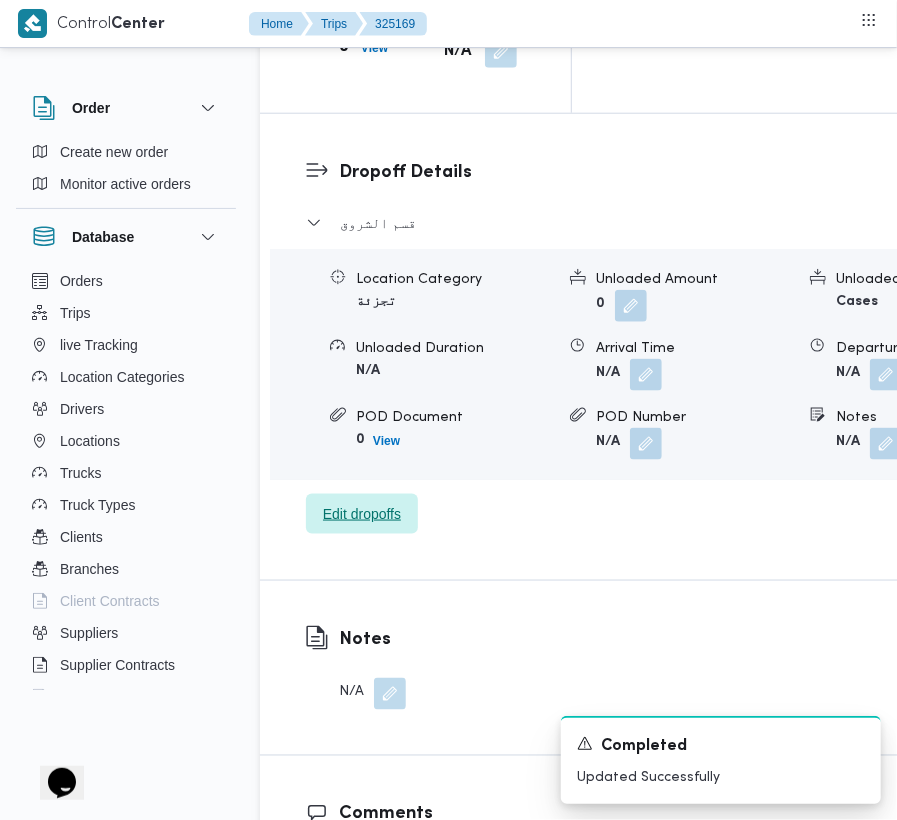 click on "Edit dropoffs" at bounding box center (362, 514) 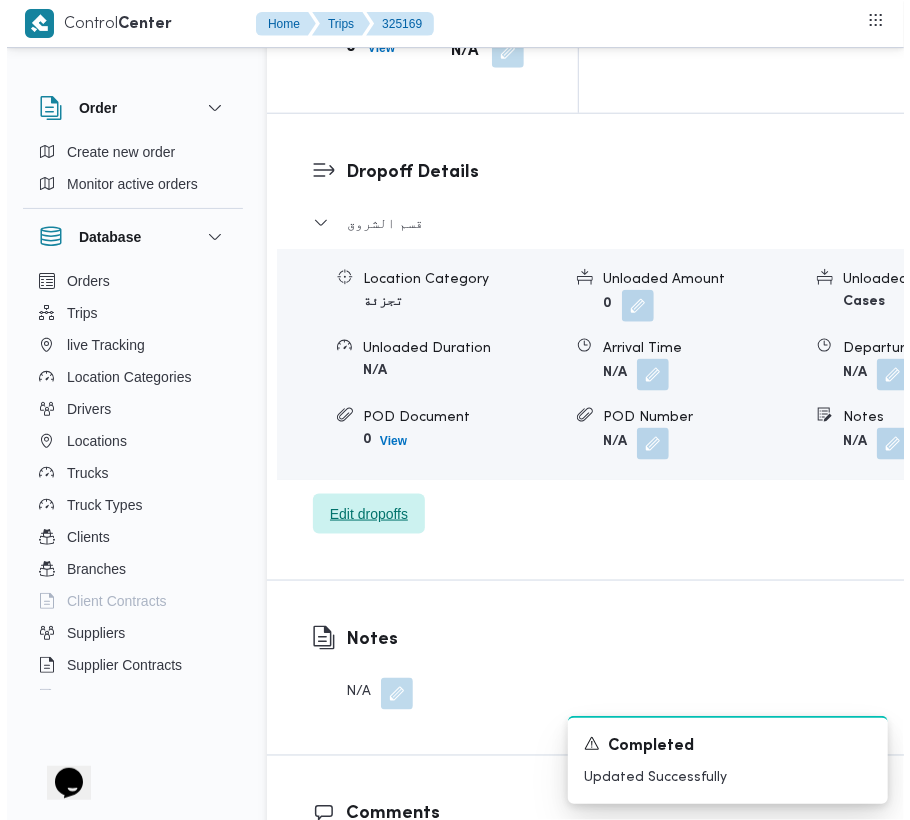 scroll, scrollTop: 3241, scrollLeft: 0, axis: vertical 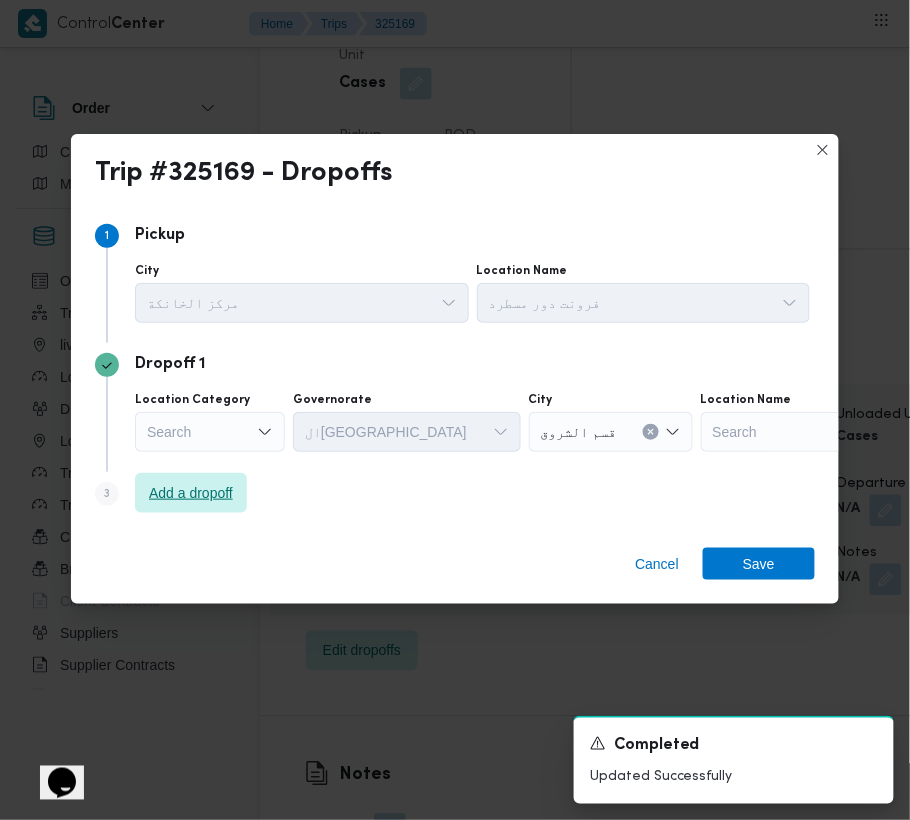 click on "Add a dropoff" at bounding box center [191, 493] 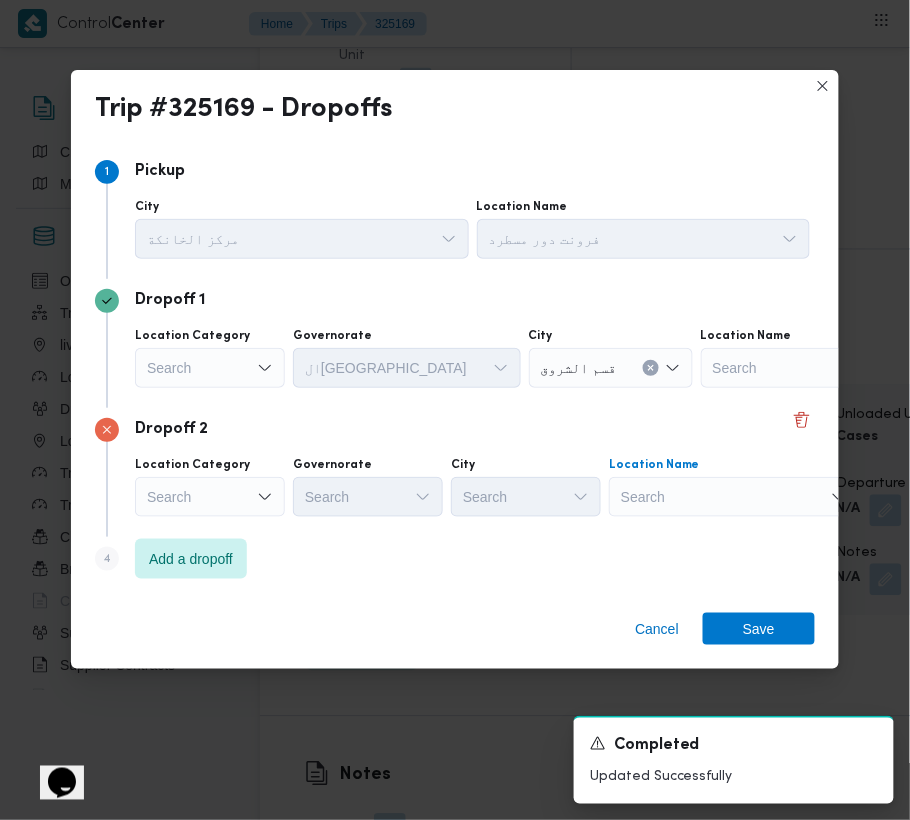 click on "Search" at bounding box center (826, 368) 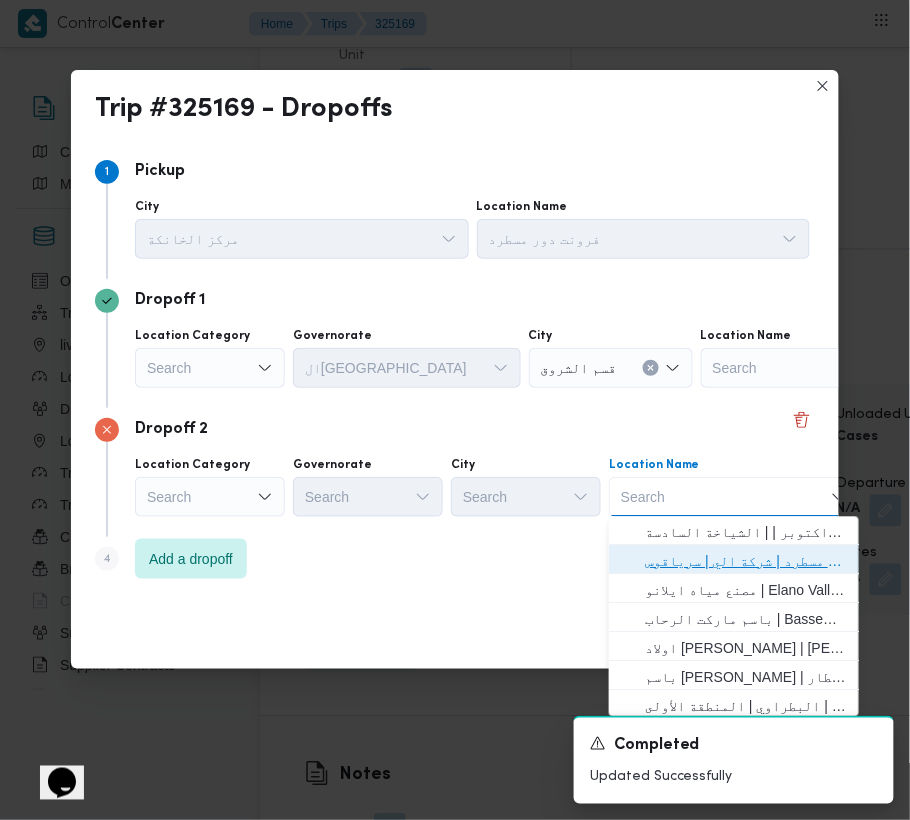 click on "فرونت دور مسطرد | شركة الي | سرياقوس" at bounding box center (746, 562) 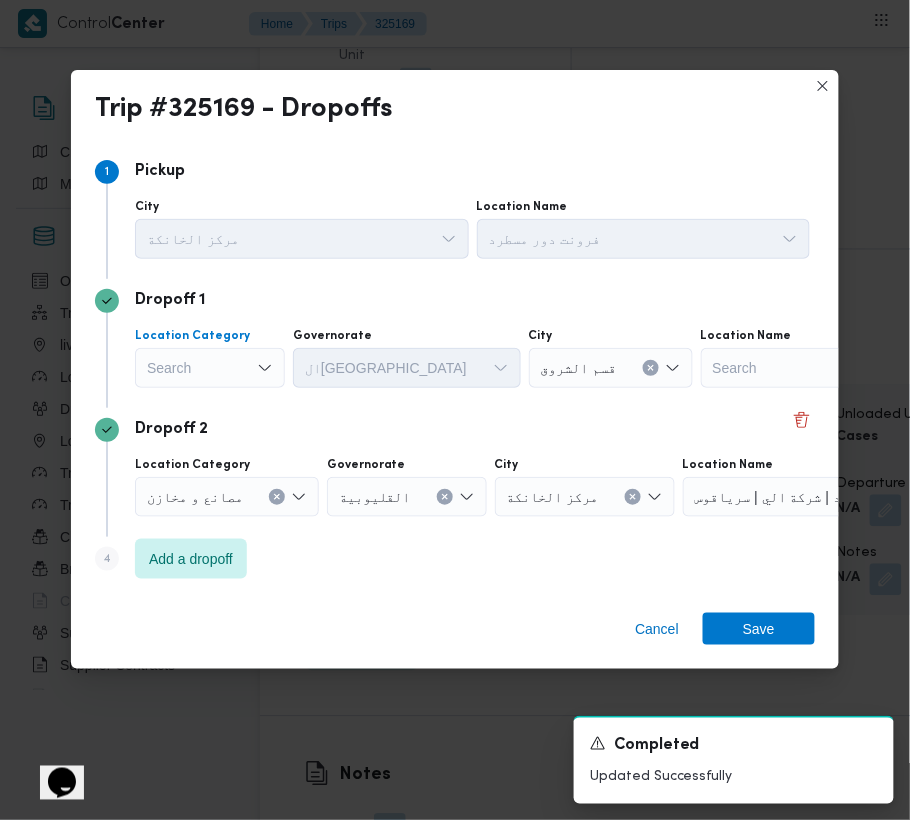 click on "Search" at bounding box center (210, 368) 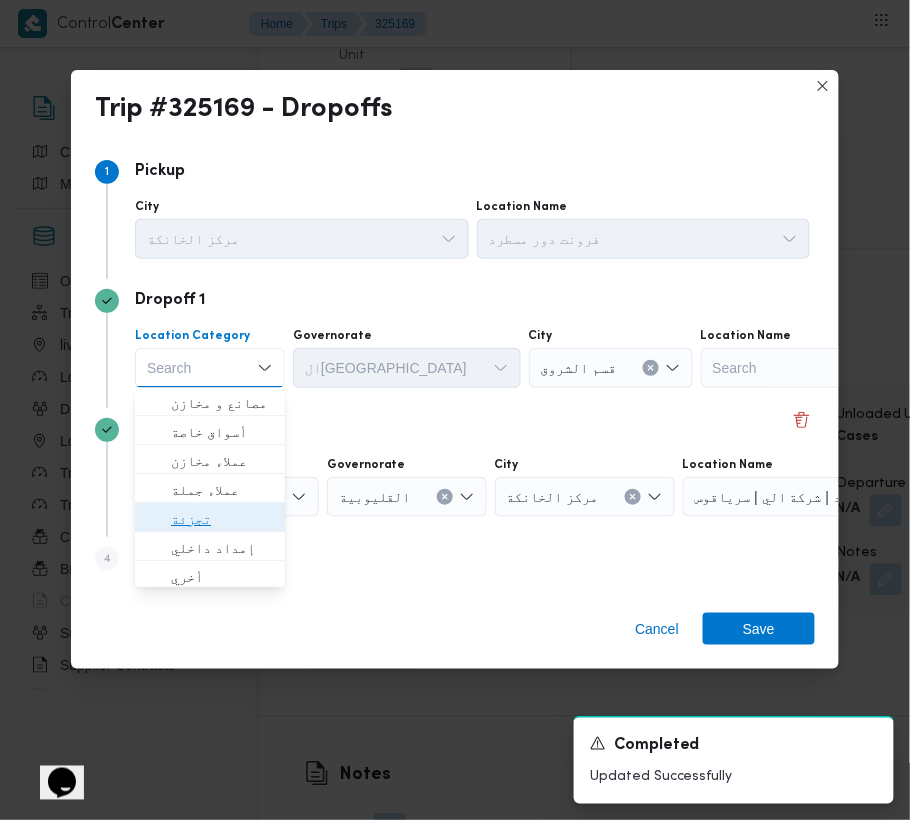 click on "تجزئة" at bounding box center [222, 520] 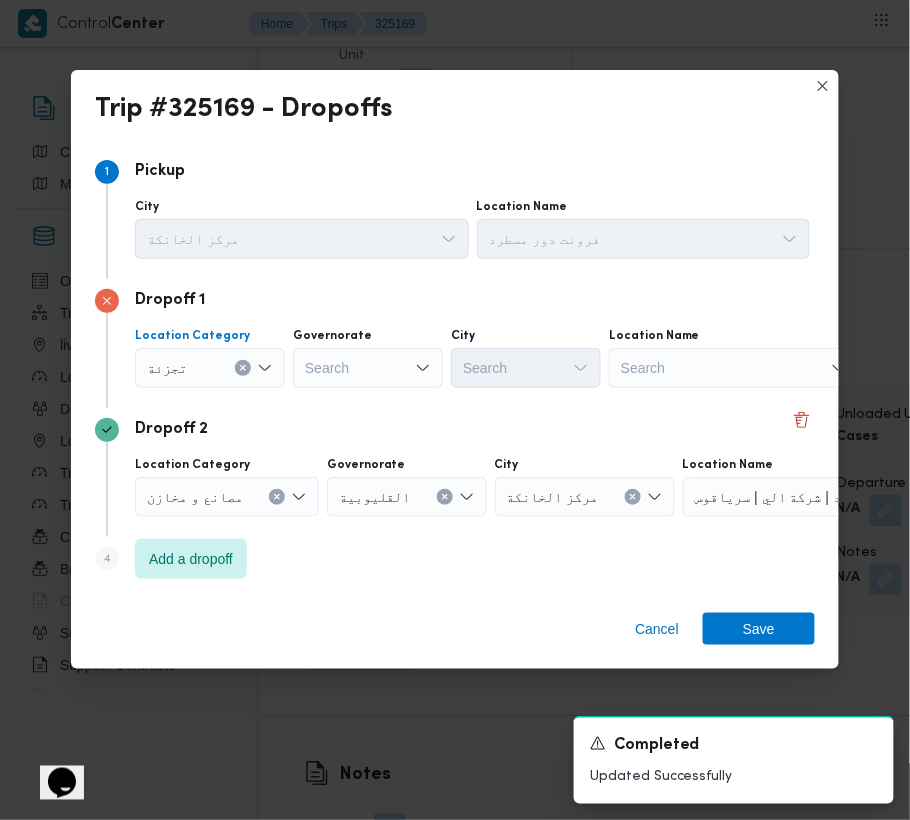 click on "Search" at bounding box center (368, 368) 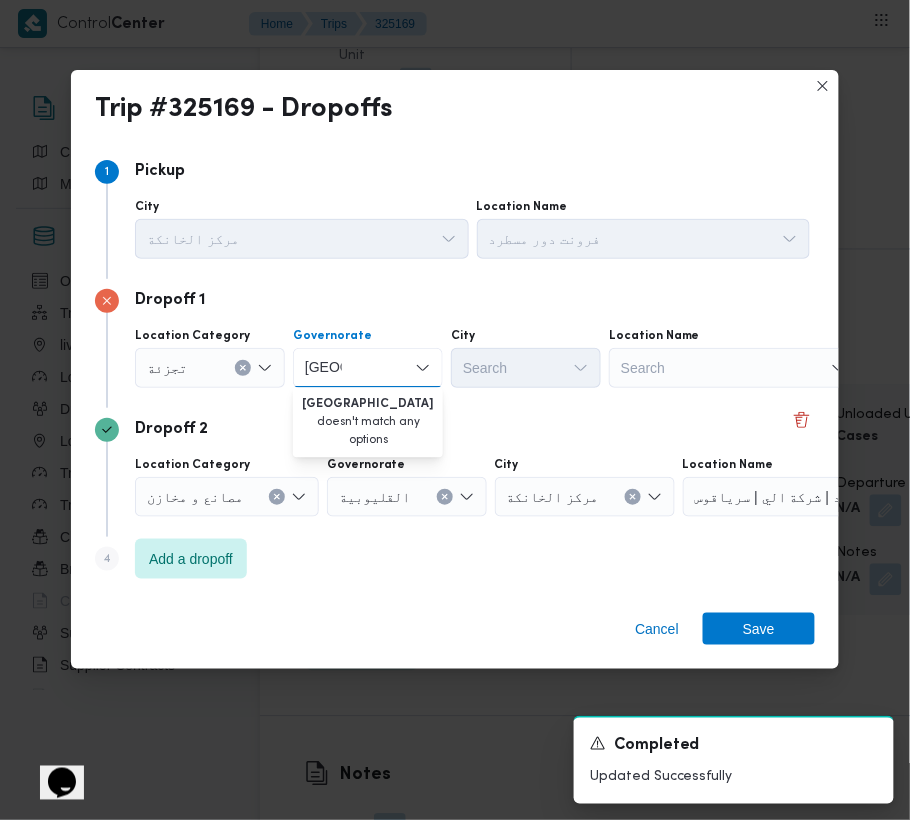 type on "[GEOGRAPHIC_DATA]" 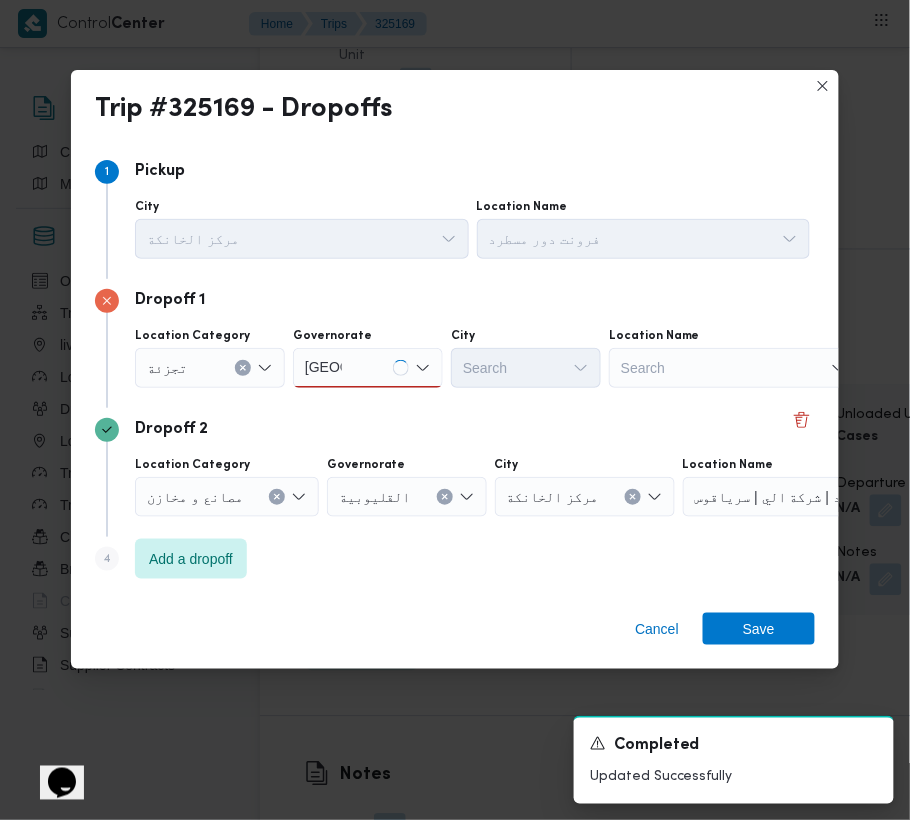 click on "[GEOGRAPHIC_DATA] [GEOGRAPHIC_DATA]" at bounding box center [368, 368] 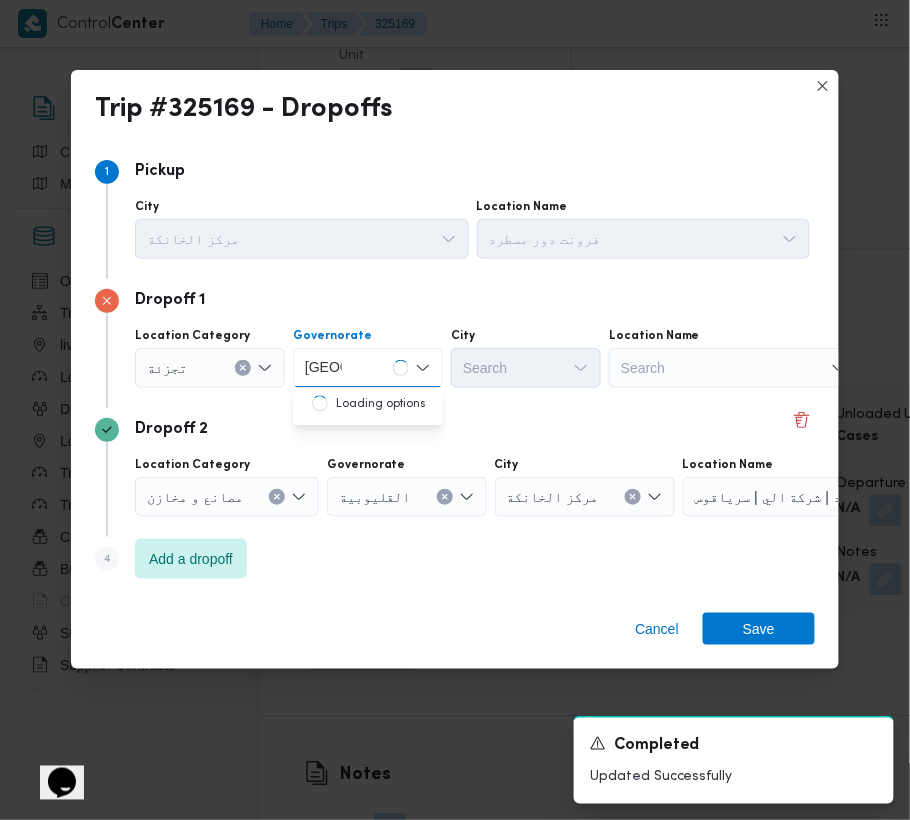 type 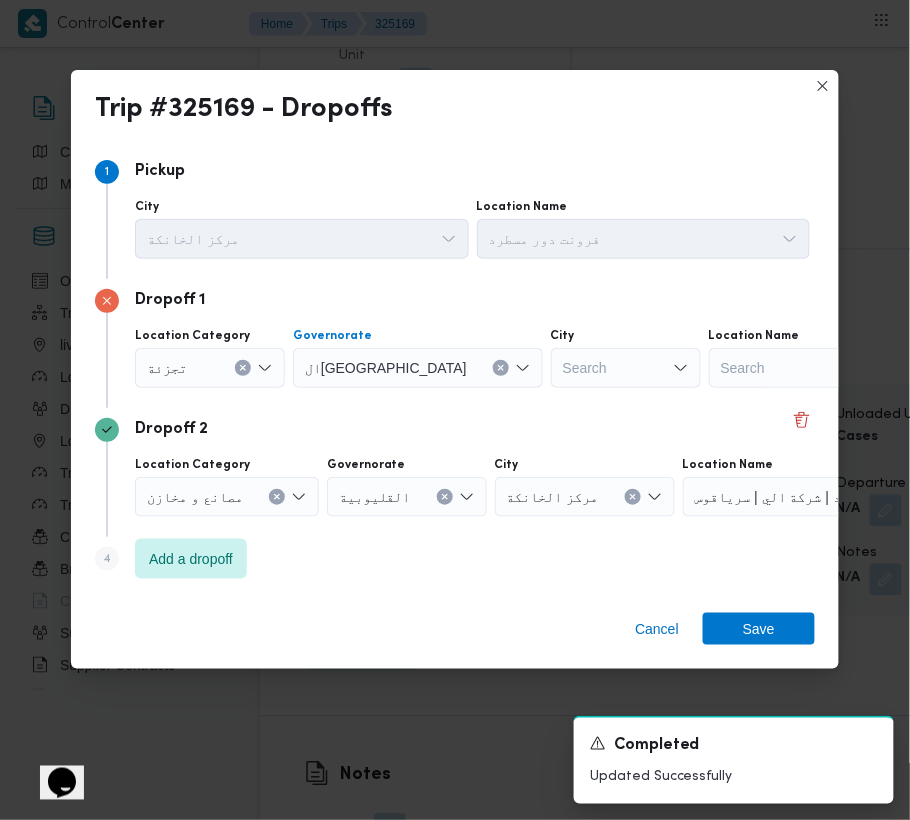 click on "Location Category [GEOGRAPHIC_DATA] [GEOGRAPHIC_DATA] Combo box. Selected. ال[GEOGRAPHIC_DATA]. Press Backspace to delete ال[GEOGRAPHIC_DATA]. Combo box input. Search. Type some text or, to display a list of choices, press Down Arrow. To exit the list of choices, press Escape. City Search Location Name Search" at bounding box center [472, 358] 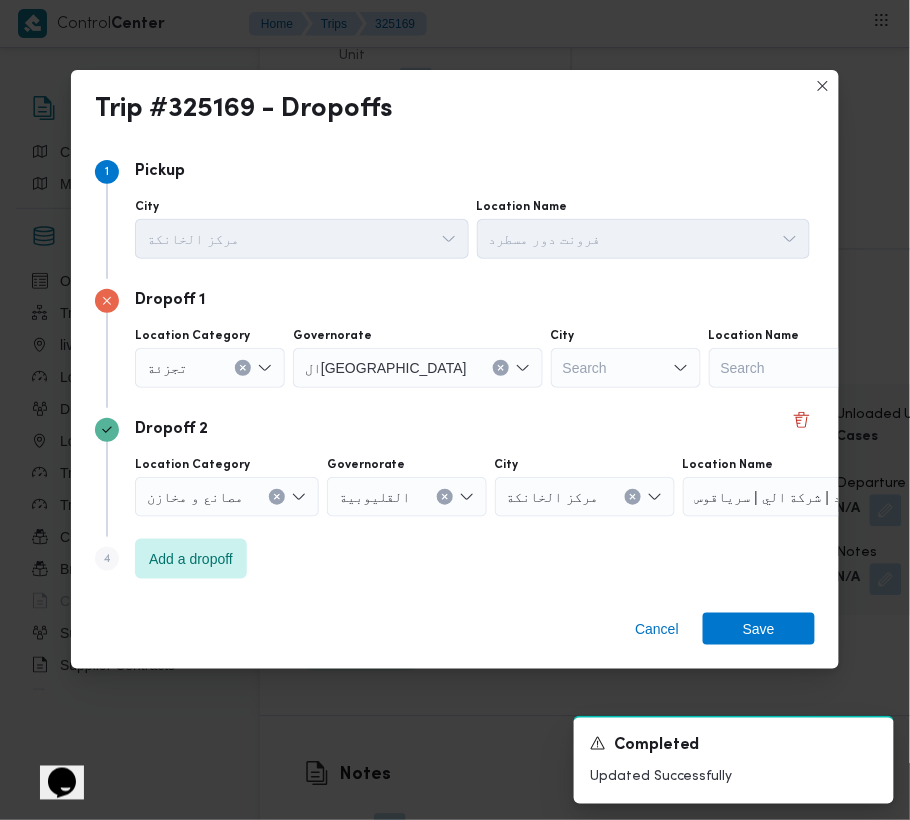 click on "Search" at bounding box center [626, 368] 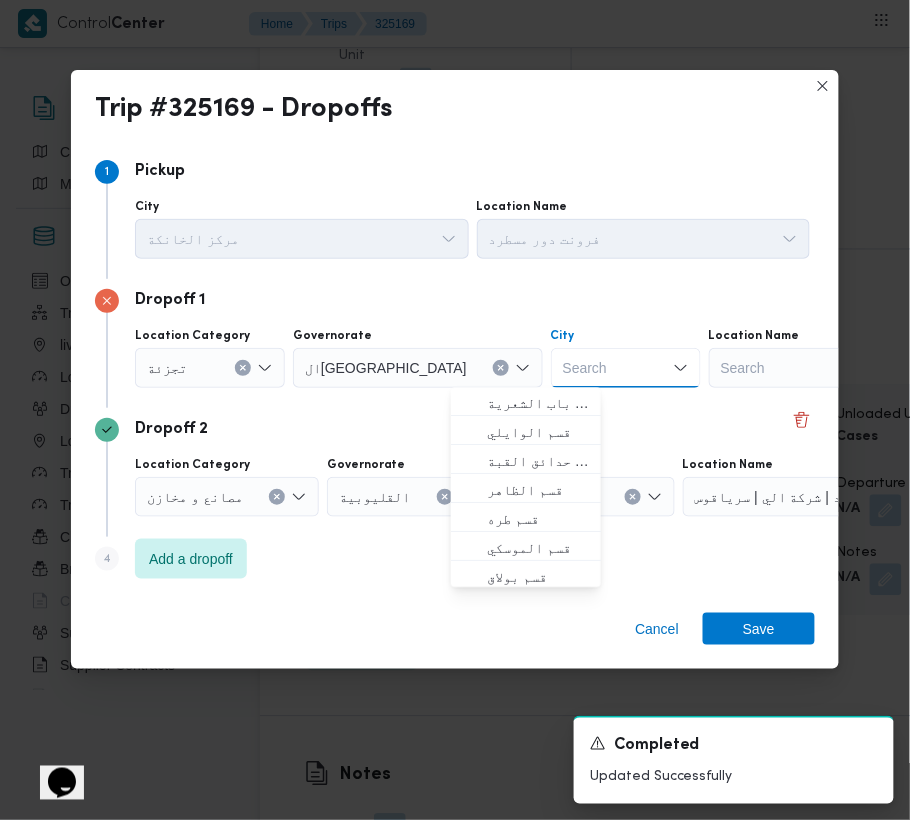 paste on "[GEOGRAPHIC_DATA]" 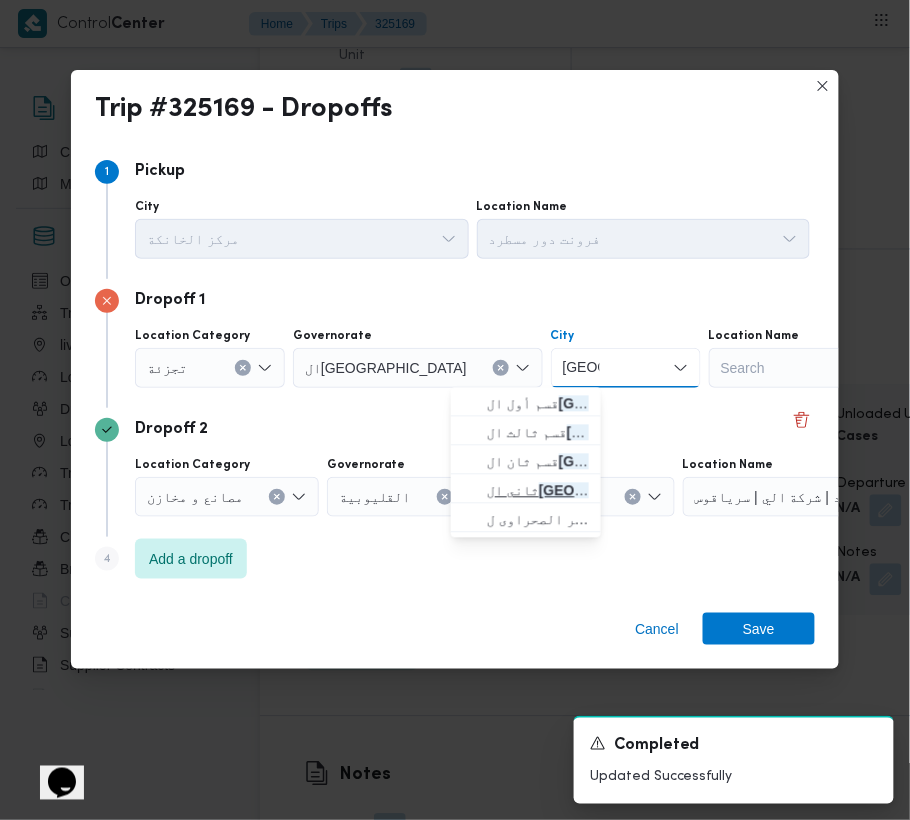 type on "[GEOGRAPHIC_DATA]" 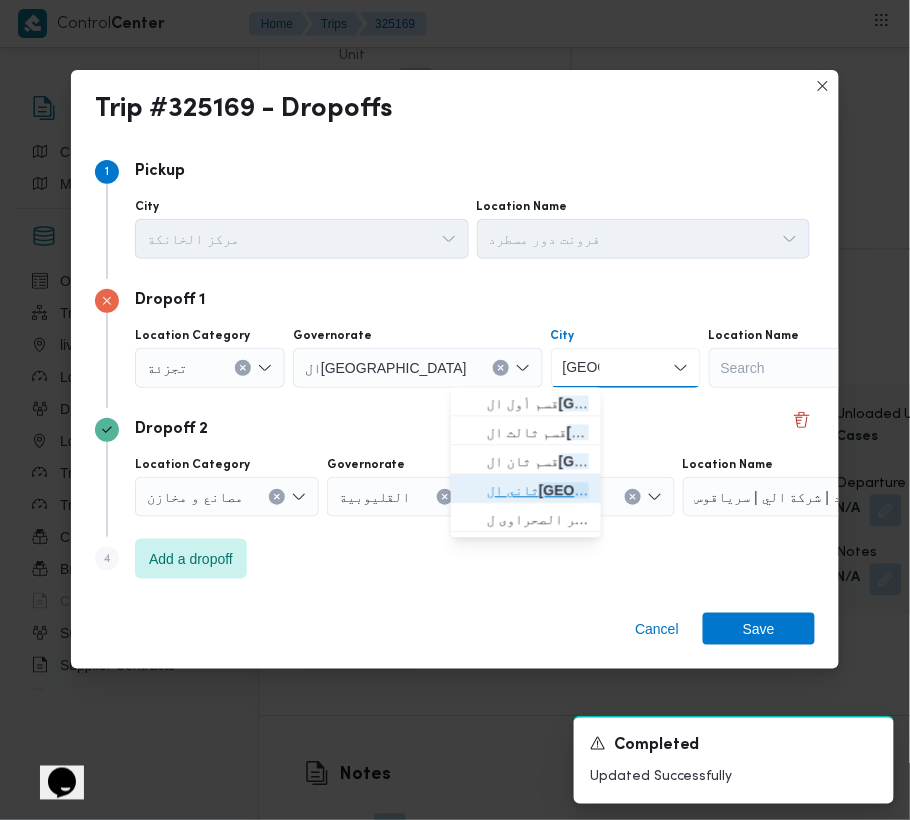click on "[GEOGRAPHIC_DATA]" at bounding box center (614, 491) 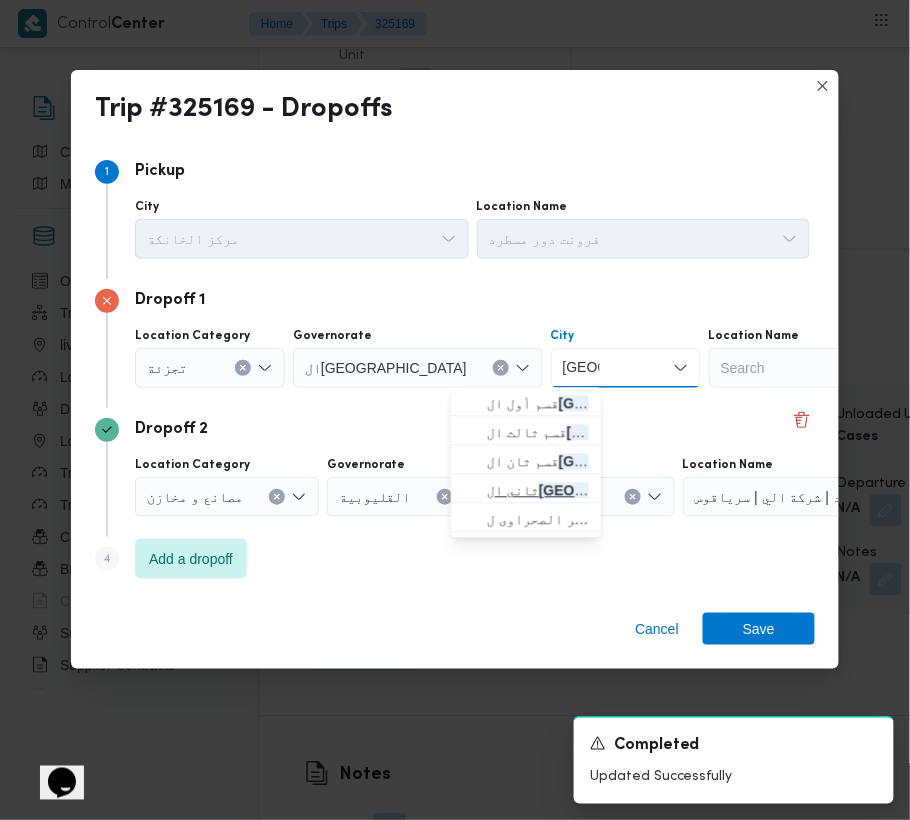 type 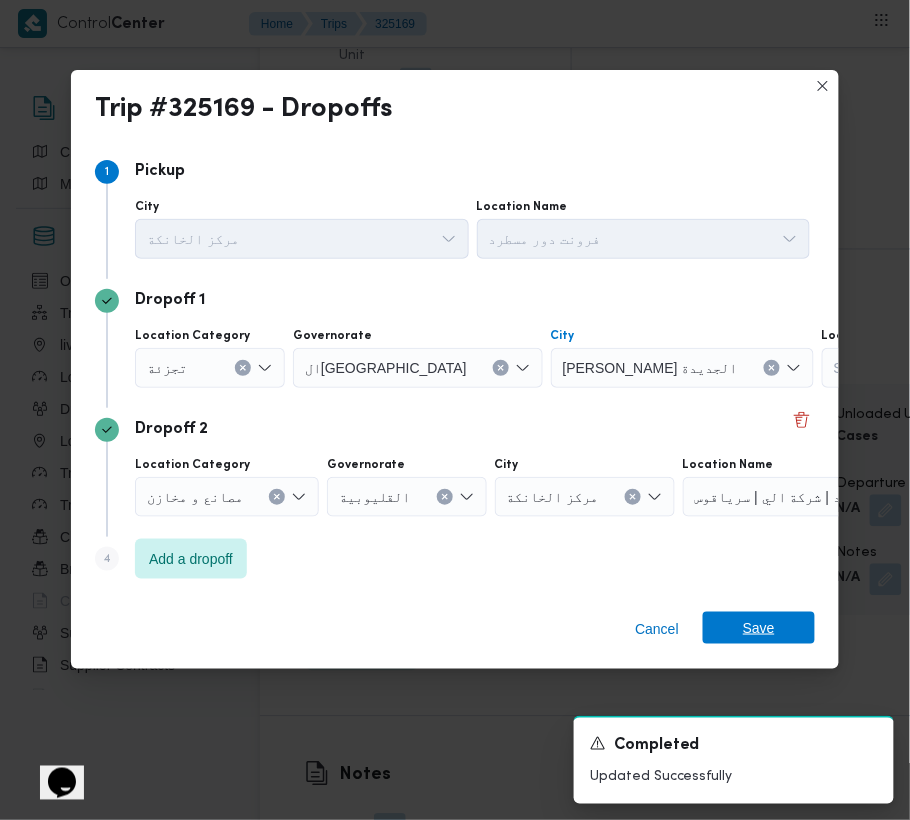 click on "Save" at bounding box center [759, 628] 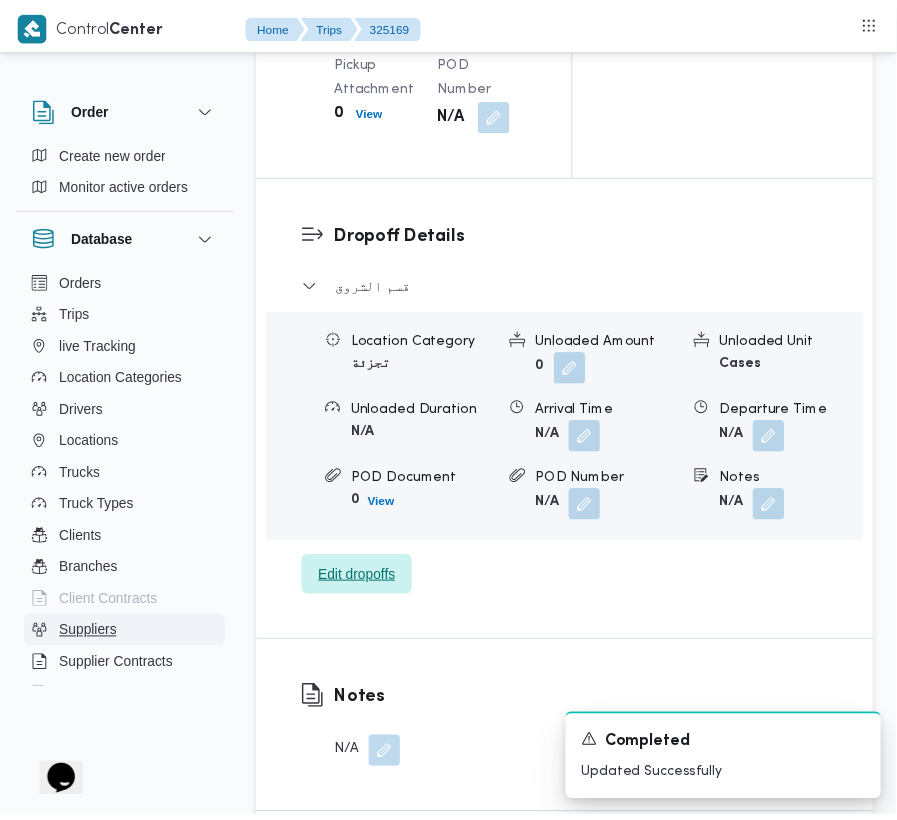 scroll, scrollTop: 3377, scrollLeft: 0, axis: vertical 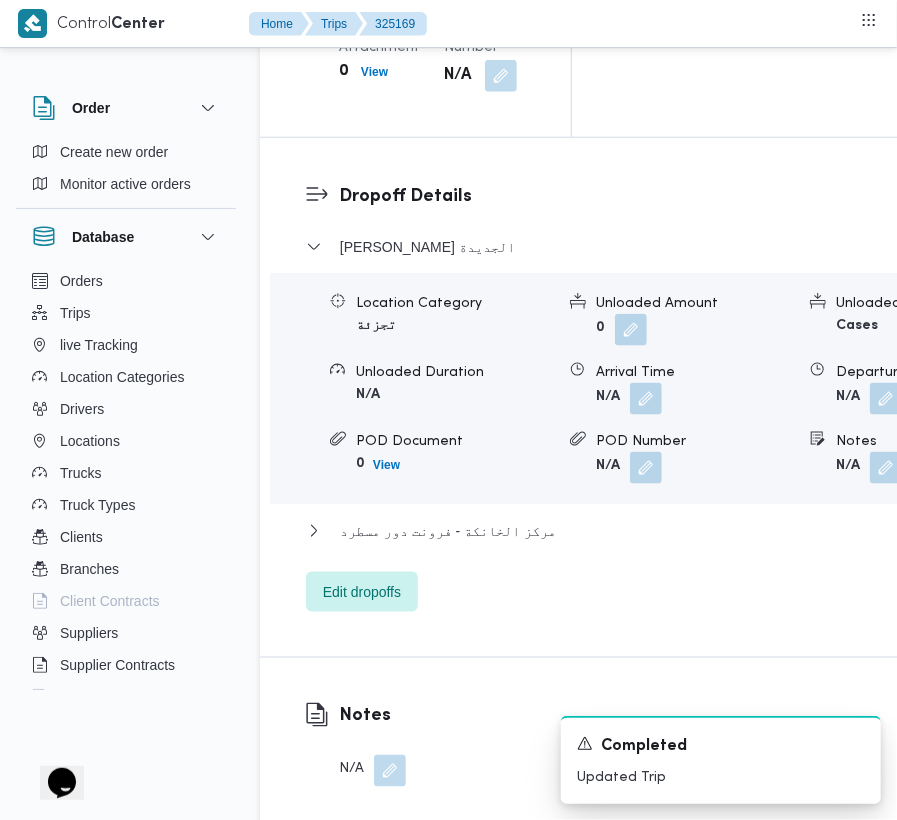 drag, startPoint x: 766, startPoint y: 645, endPoint x: 681, endPoint y: 680, distance: 91.92388 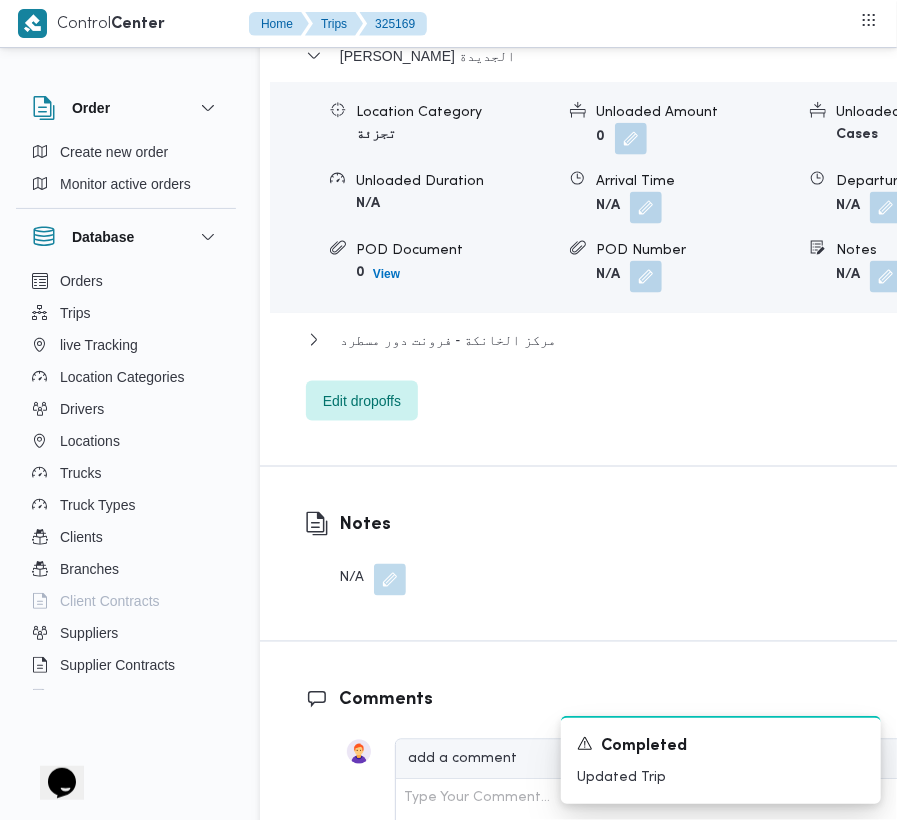 click at bounding box center (881, 277) 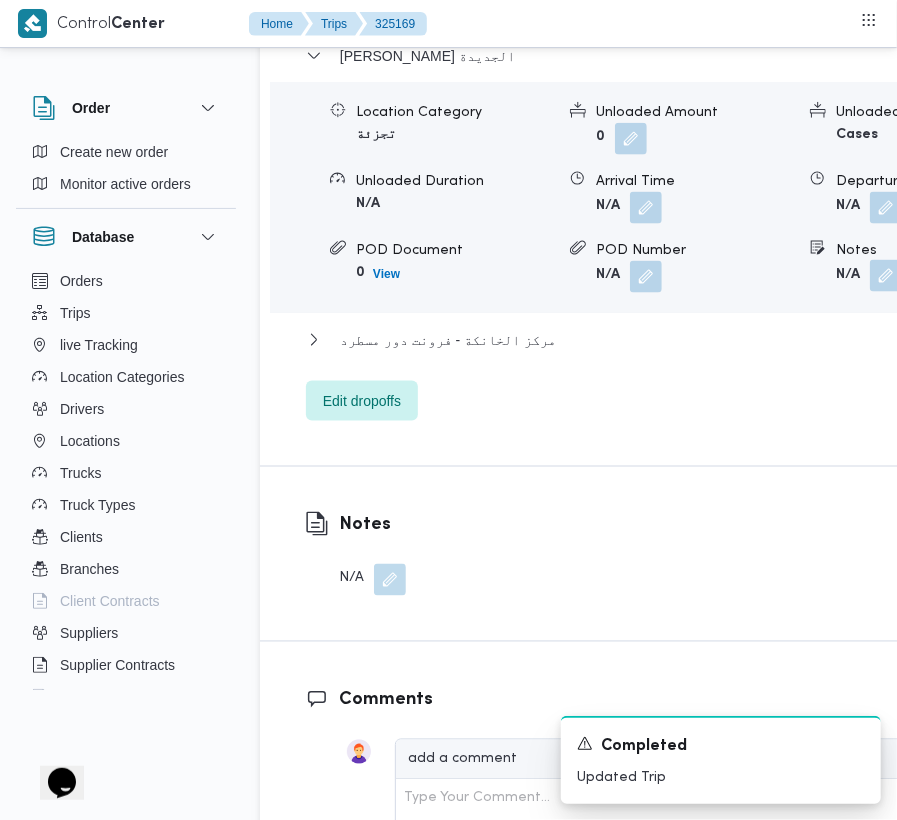 drag, startPoint x: 746, startPoint y: 462, endPoint x: 776, endPoint y: 461, distance: 30.016663 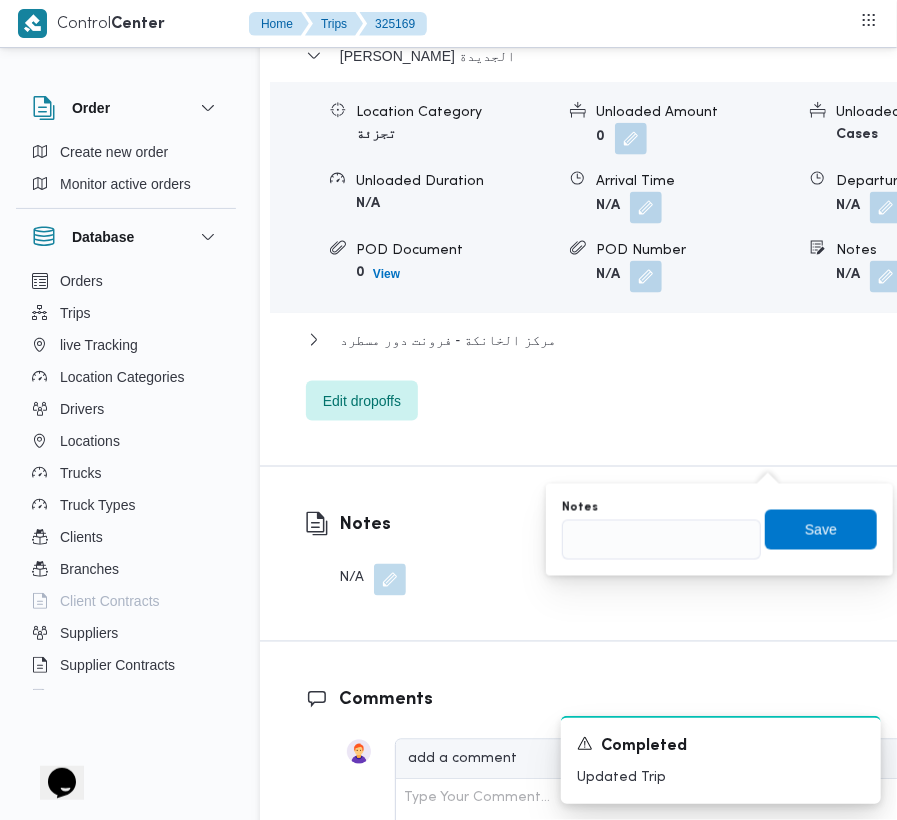drag, startPoint x: 717, startPoint y: 500, endPoint x: 705, endPoint y: 537, distance: 38.8973 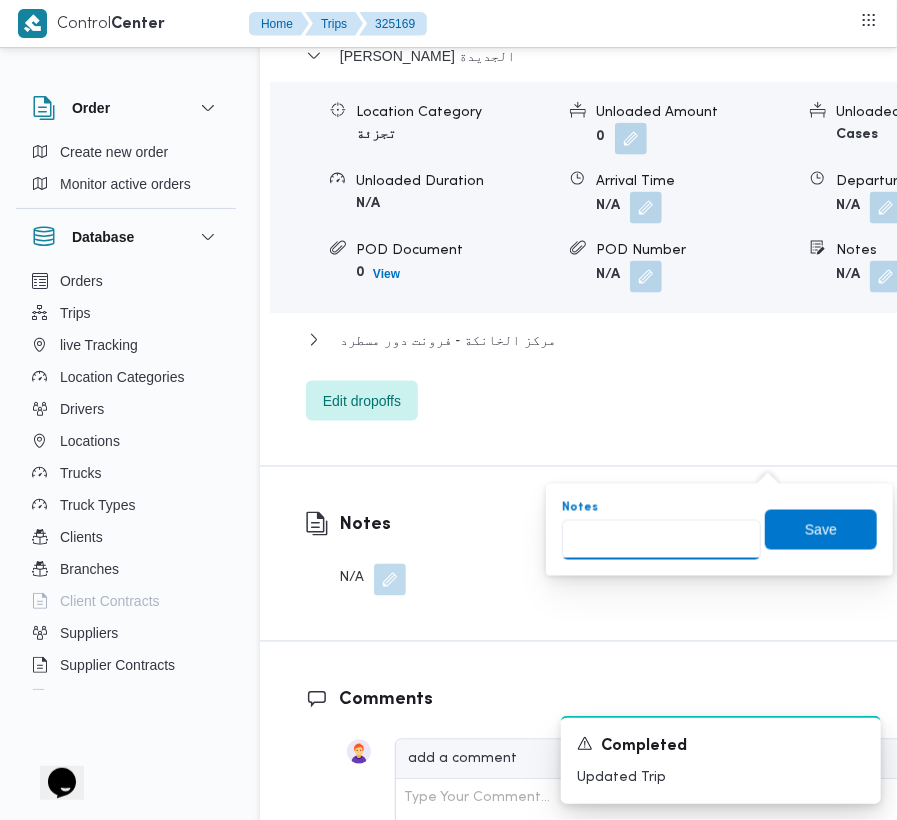 click on "Notes" at bounding box center (661, 540) 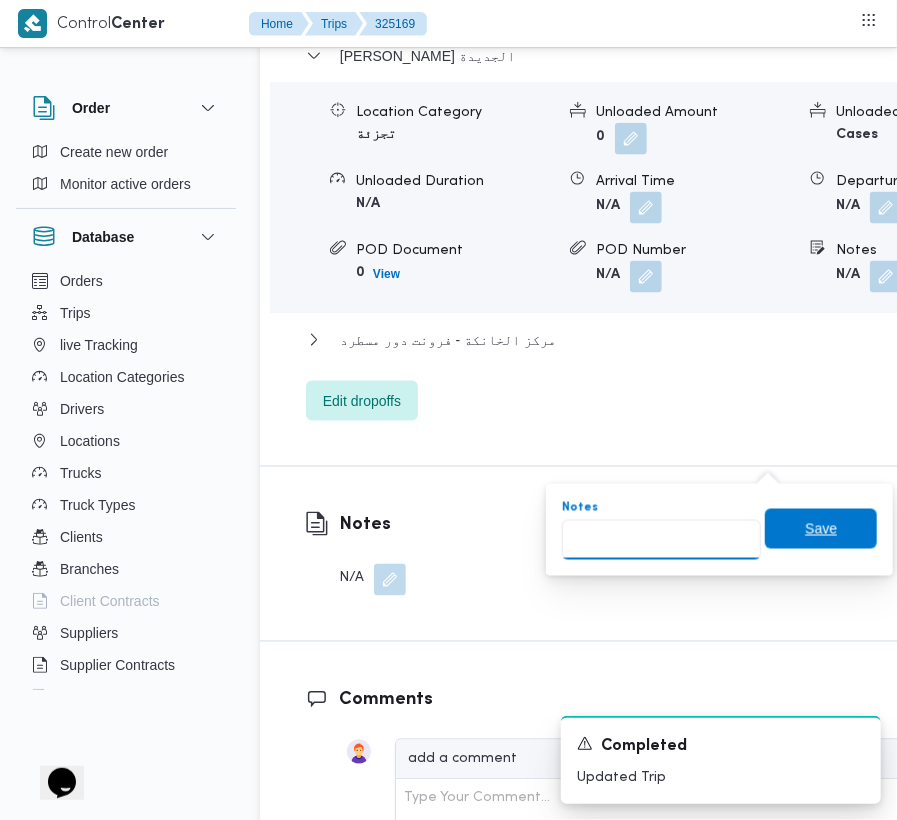 paste on "الرحاب" 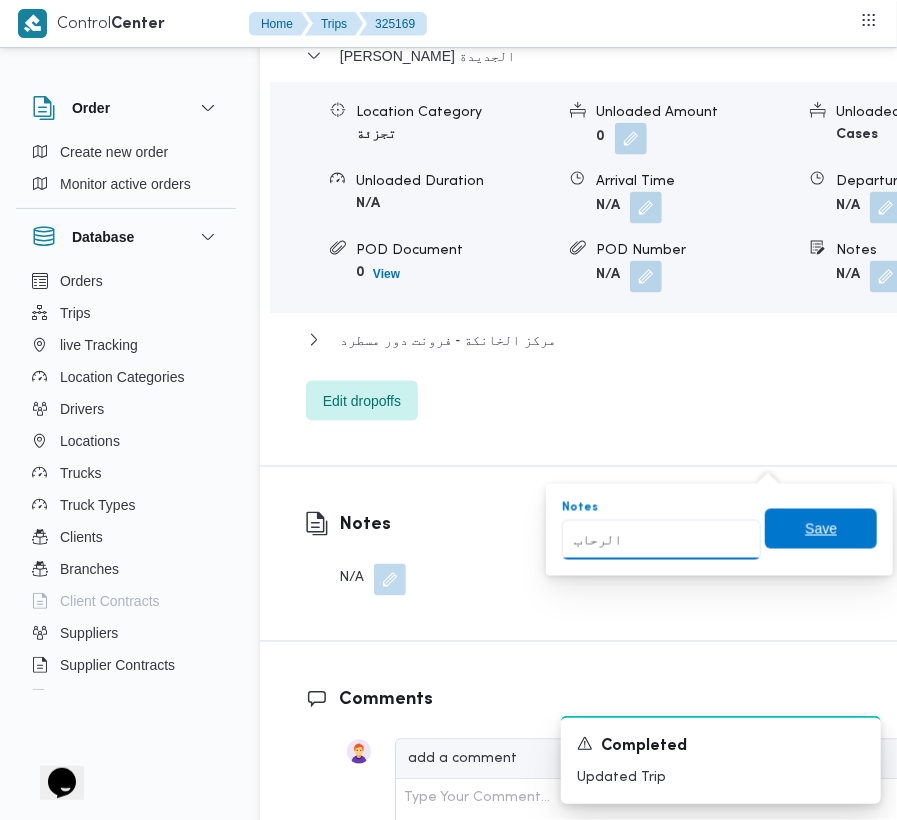 type on "الرحاب" 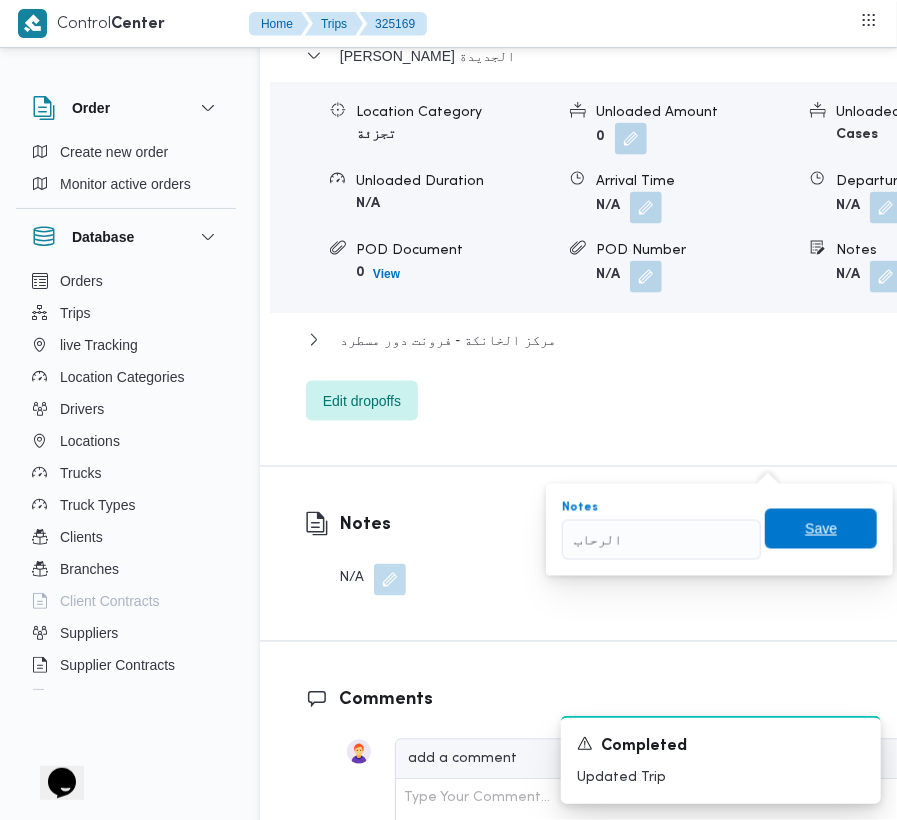 click on "Save" at bounding box center (821, 529) 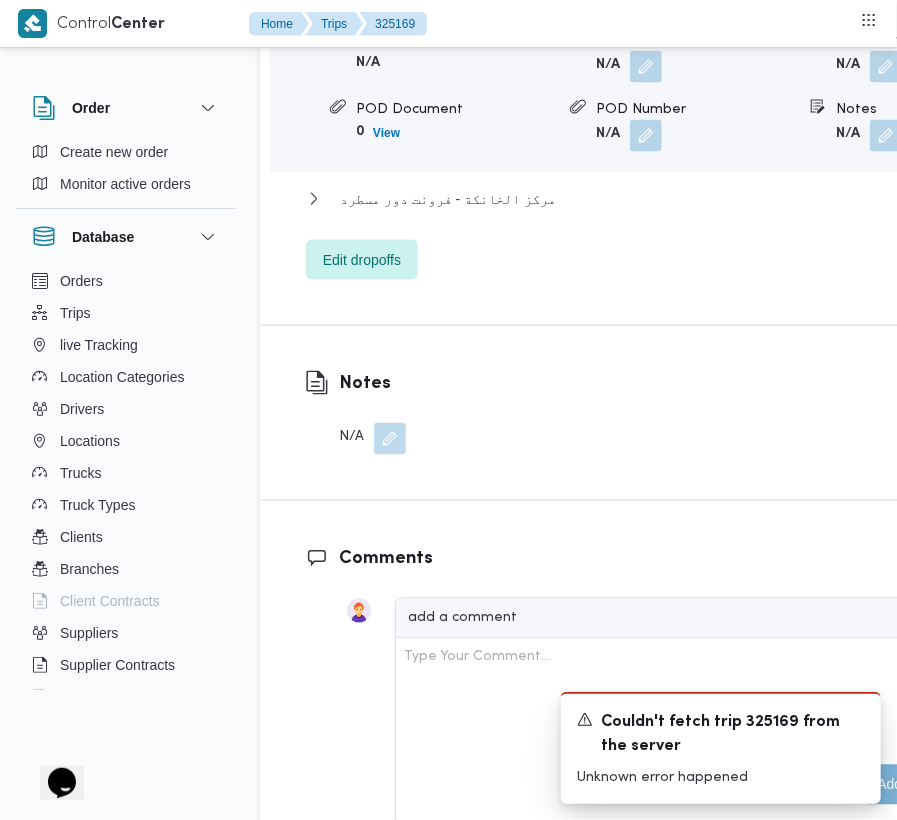 scroll, scrollTop: 3678, scrollLeft: 0, axis: vertical 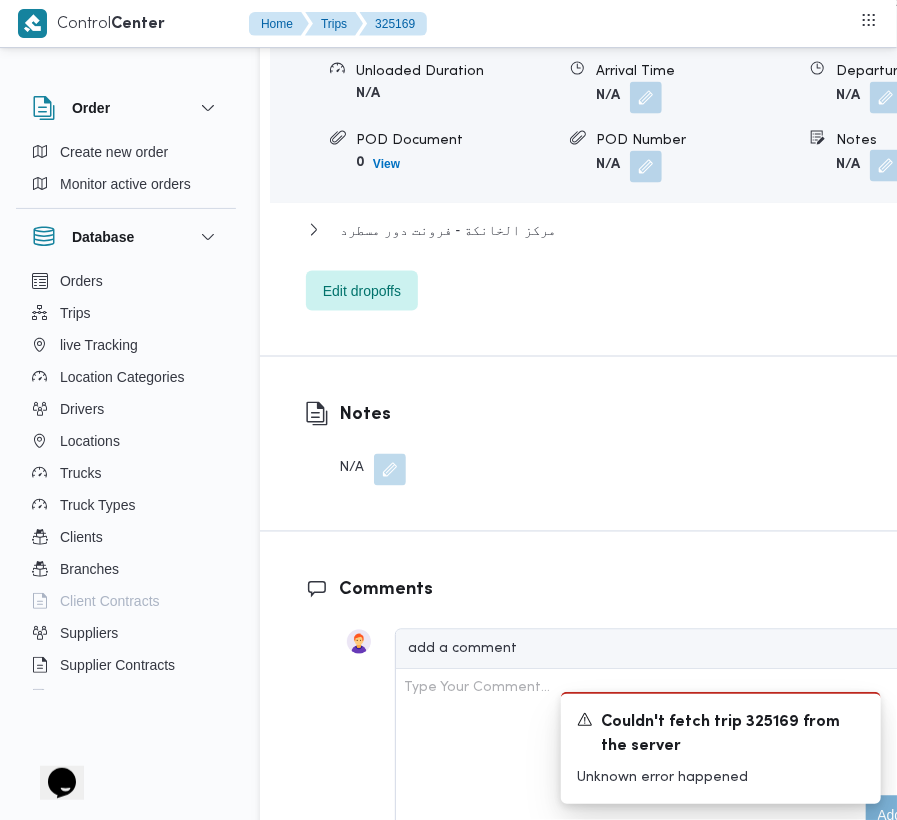 click at bounding box center (886, 166) 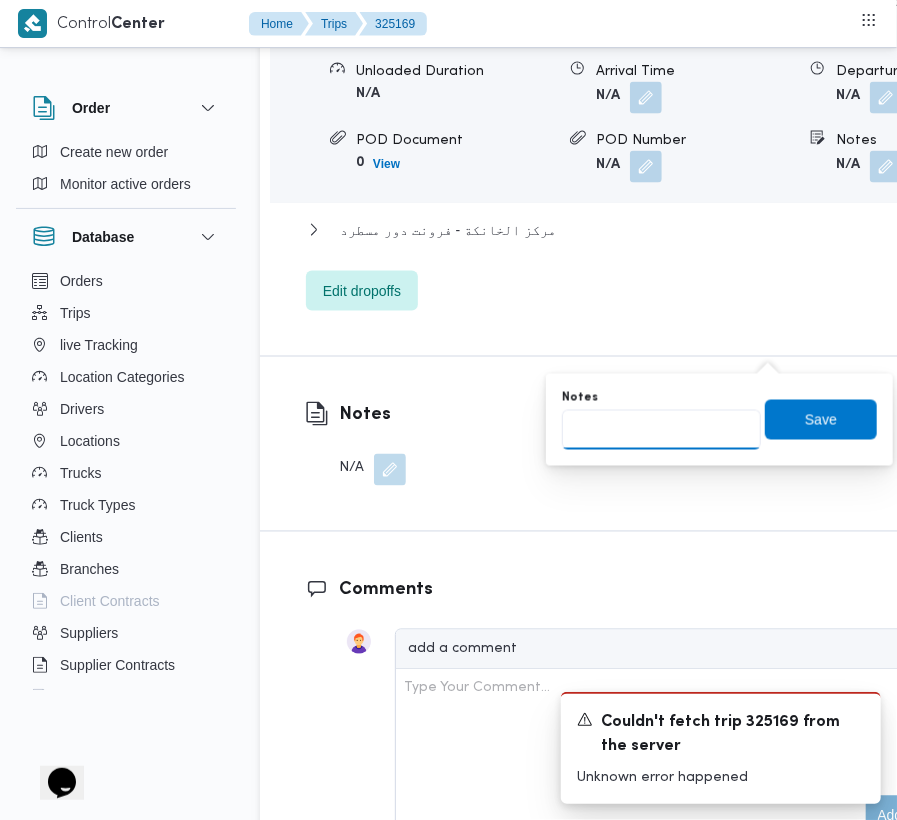 click on "Notes" at bounding box center (661, 430) 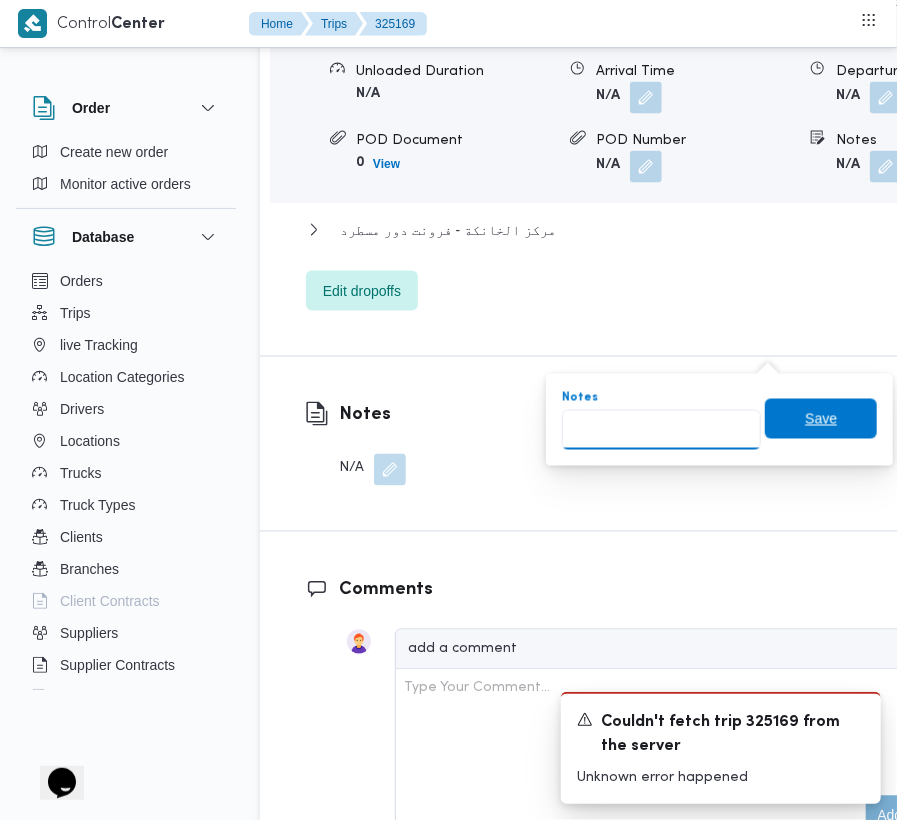 paste on "الرحاب" 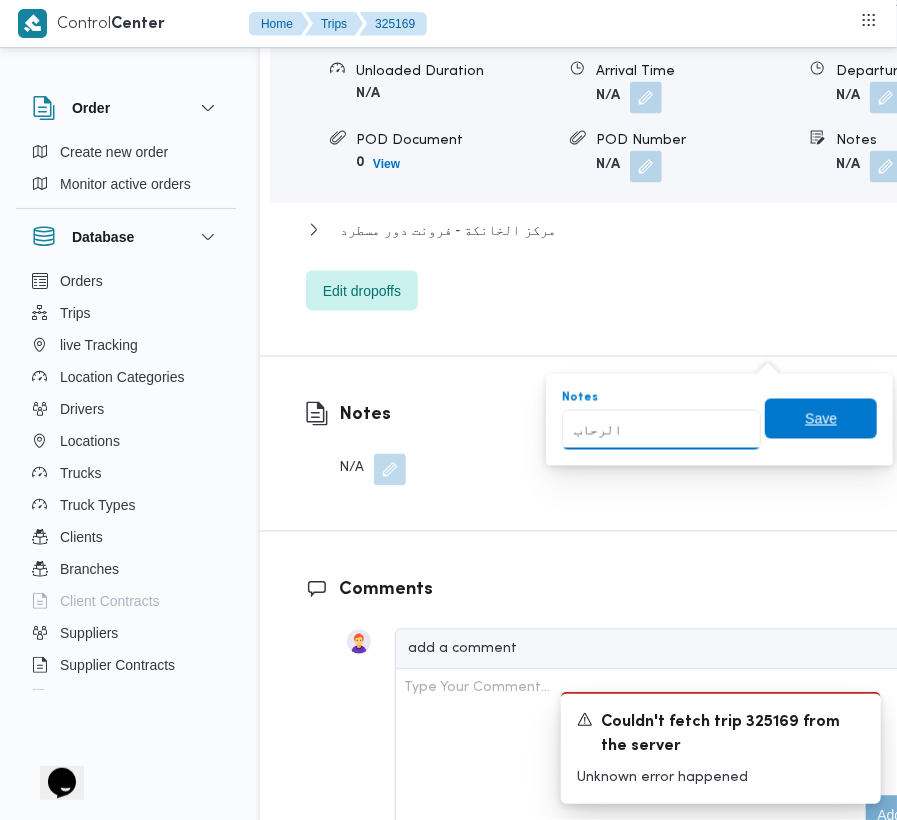 type on "الرحاب" 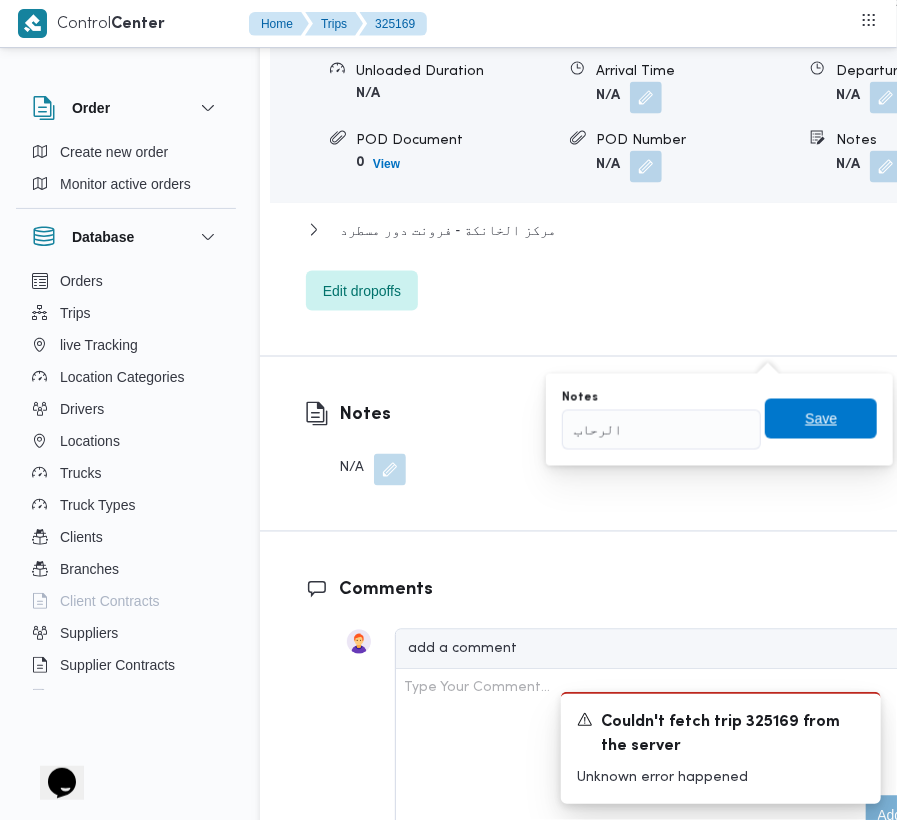 click on "Save" at bounding box center [821, 419] 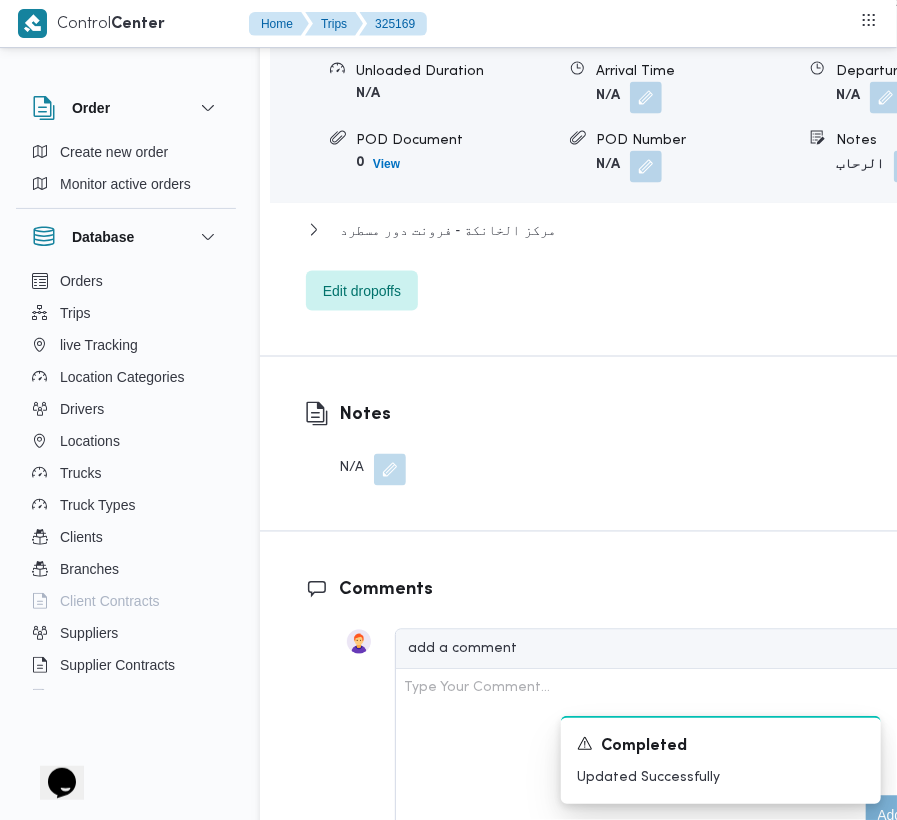 click on "[PERSON_NAME] الجديدة" at bounding box center (427, -54) 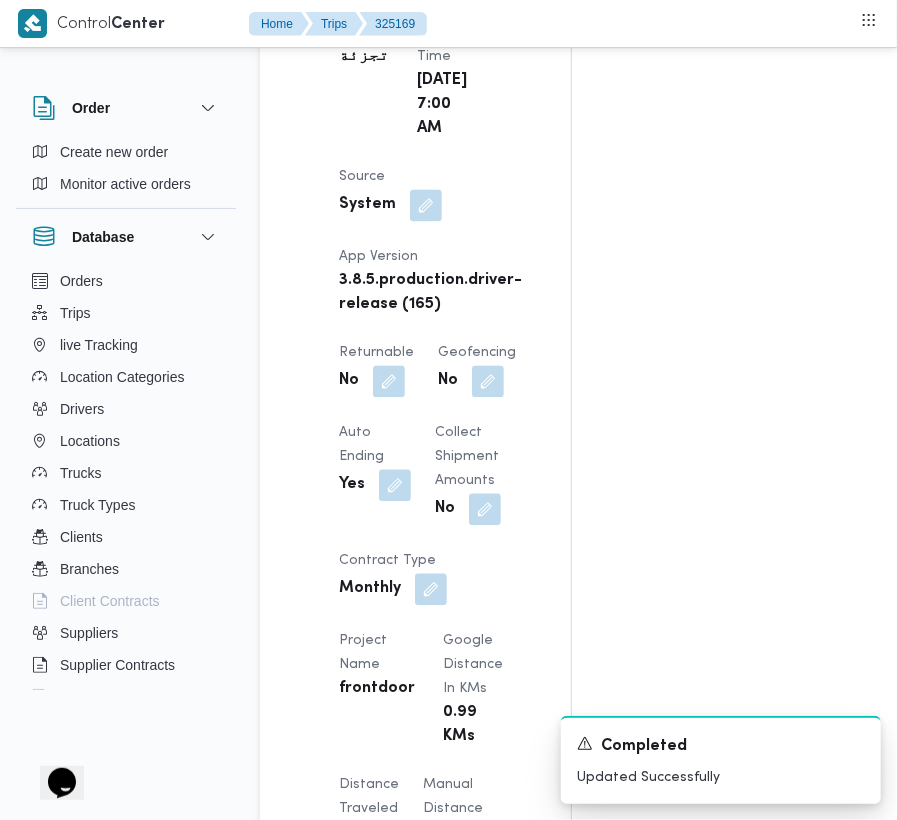 scroll, scrollTop: 1272, scrollLeft: 0, axis: vertical 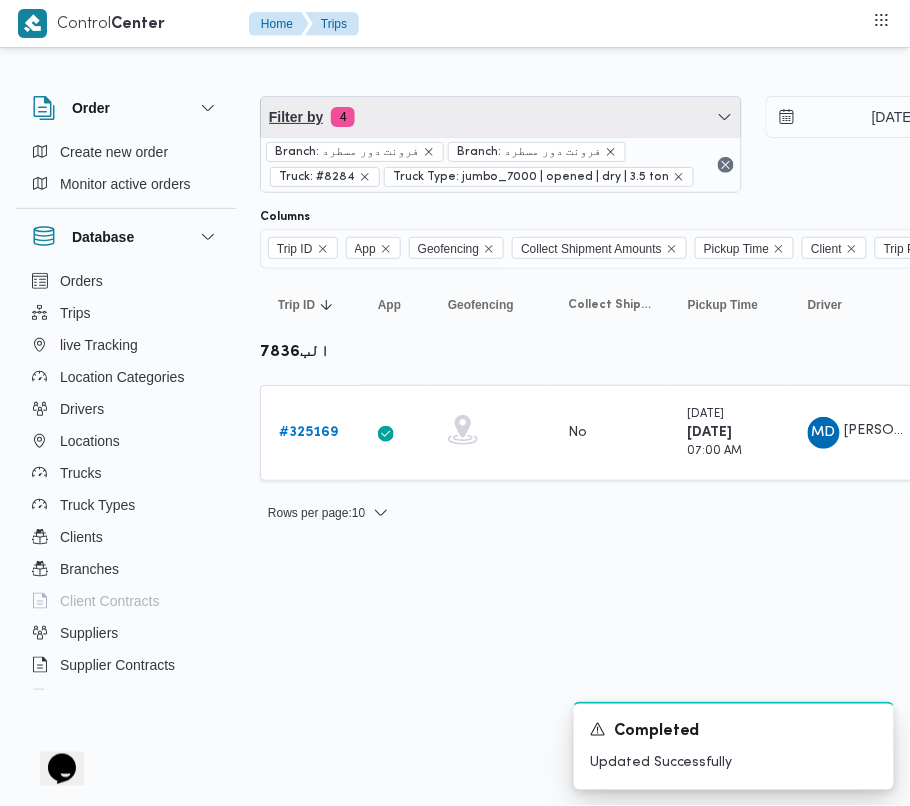 click on "Filter by 4" at bounding box center (501, 117) 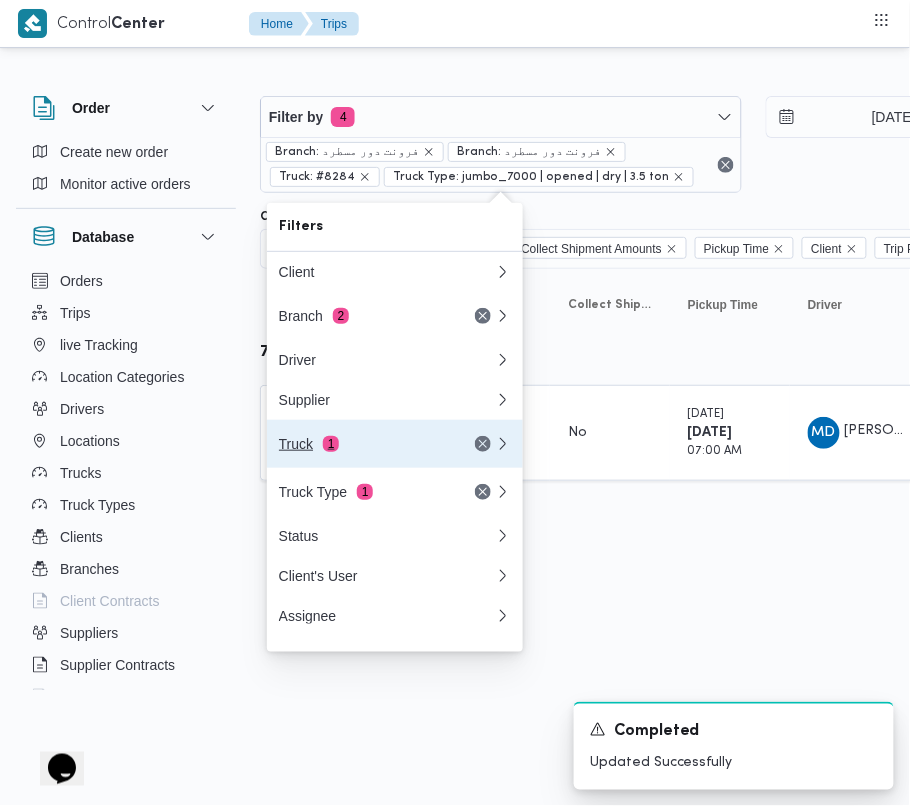 click on "Truck 1" at bounding box center (387, 444) 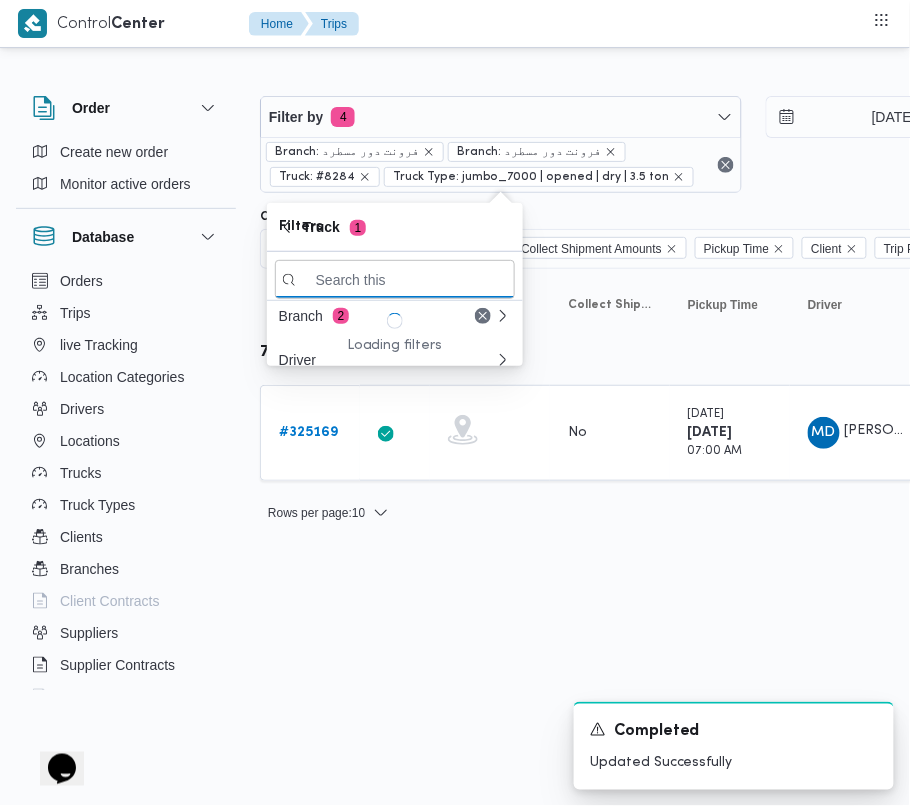 paste on "1676" 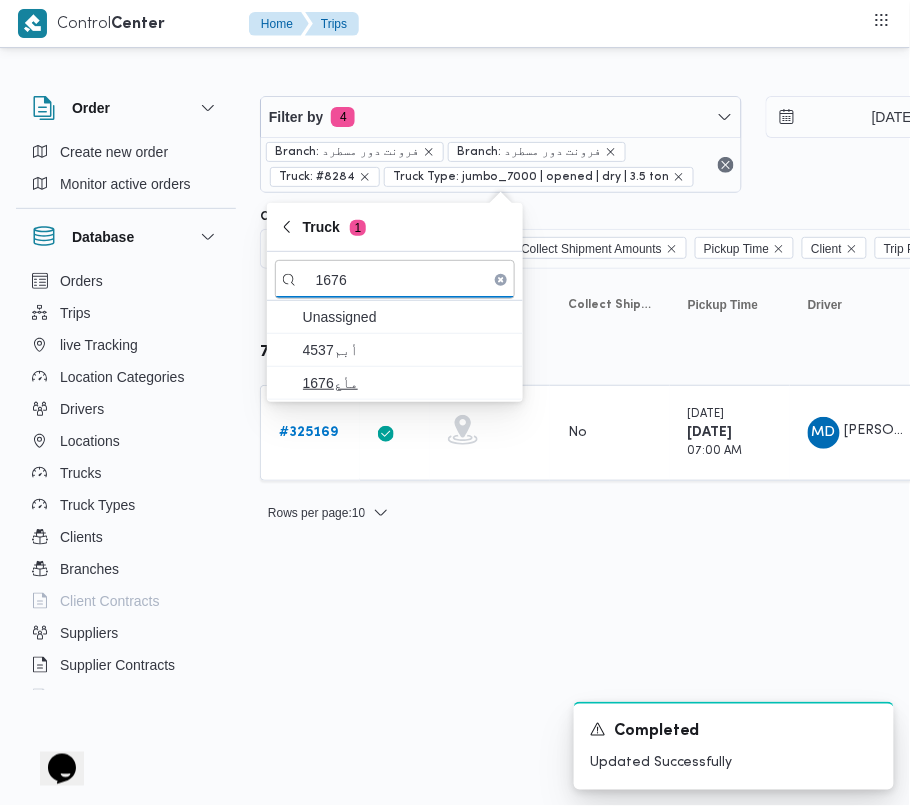type on "1676" 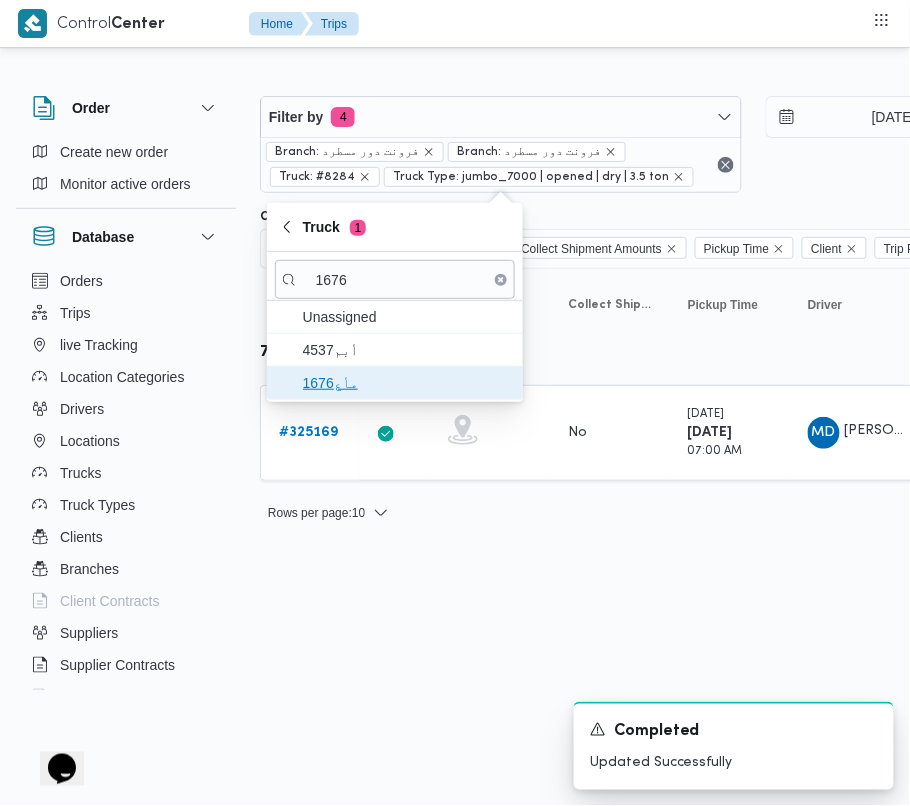click on "مأع1676" at bounding box center [395, 383] 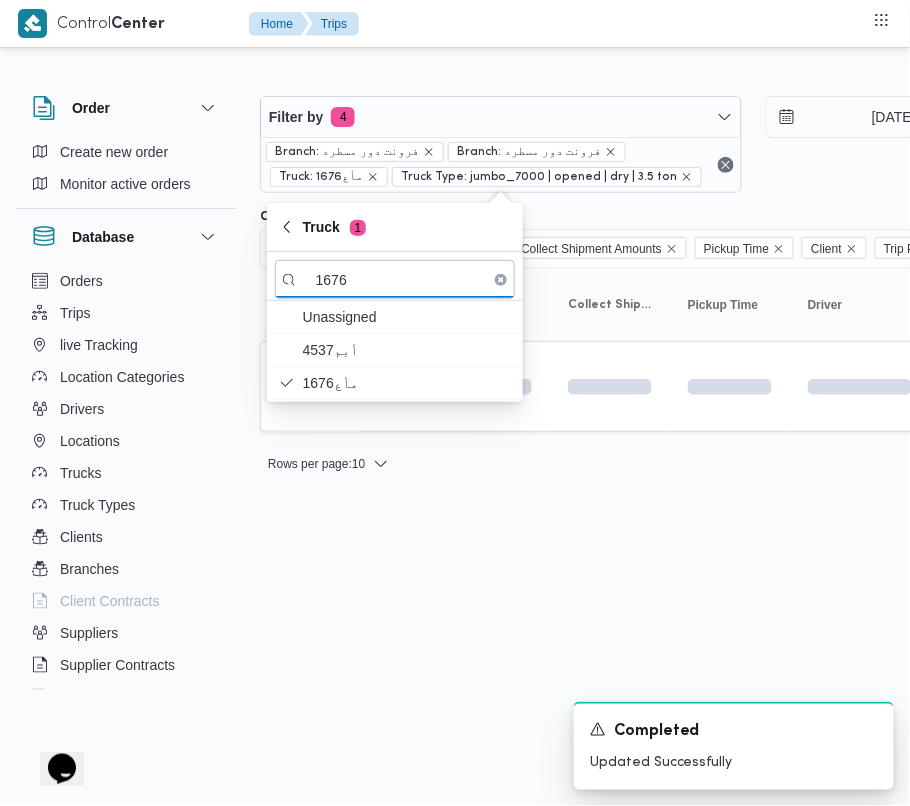 click on "Control  Center Home Trips Order Create new order Monitor active orders Database Orders Trips live Tracking Location Categories Drivers Locations Trucks Truck Types Clients Branches Client Contracts Suppliers Supplier Contracts Devices Users Projects SP Projects Admins organization assignees Tags Filter by 4 Branch: فرونت دور مسطرد Branch: فرونت دور مسطرد  Truck: مأع1676 Truck Type: jumbo_7000 | opened | dry | 3.5 ton [DATE] → [DATE] Group By Truck Columns Trip ID App Geofencing Collect Shipment Amounts Pickup Time Client Trip Points Driver Supplier Truck Status Platform Sorting Trip ID Click to sort in ascending order App Click to sort in ascending order Geofencing Click to sort in ascending order Collect Shipment Amounts Pickup Time Click to sort in ascending order Client Click to sort in ascending order Trip Points Driver Click to sort in ascending order Supplier Click to sort in ascending order Truck Click to sort in ascending order Status Platform Actions :  10 1 1" at bounding box center (455, 403) 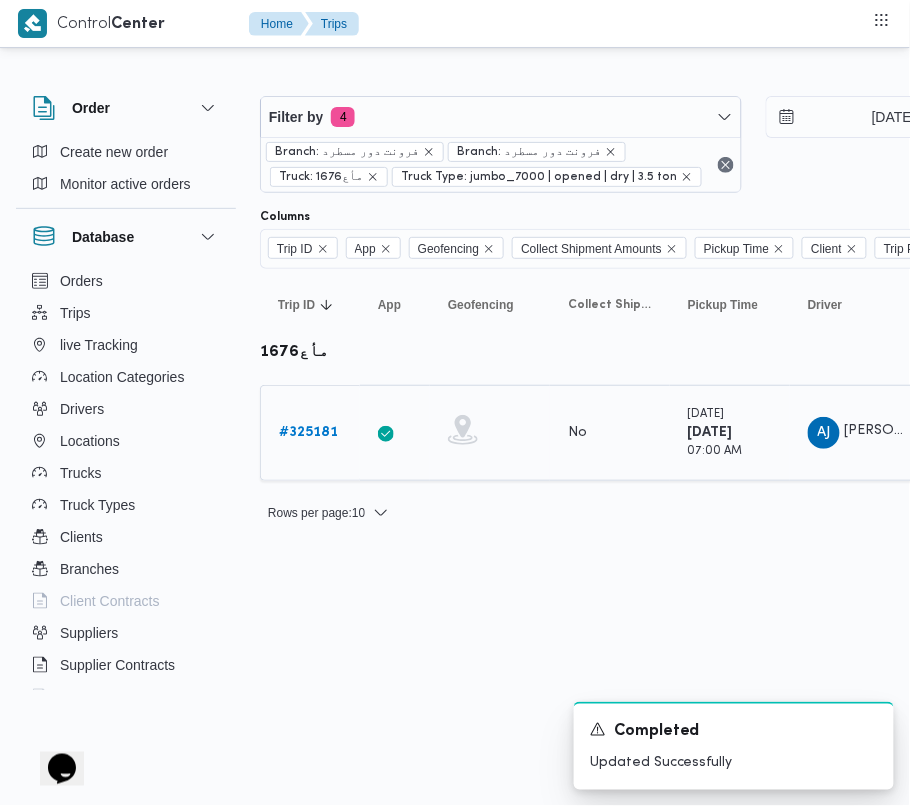 click on "# 325181" at bounding box center (308, 432) 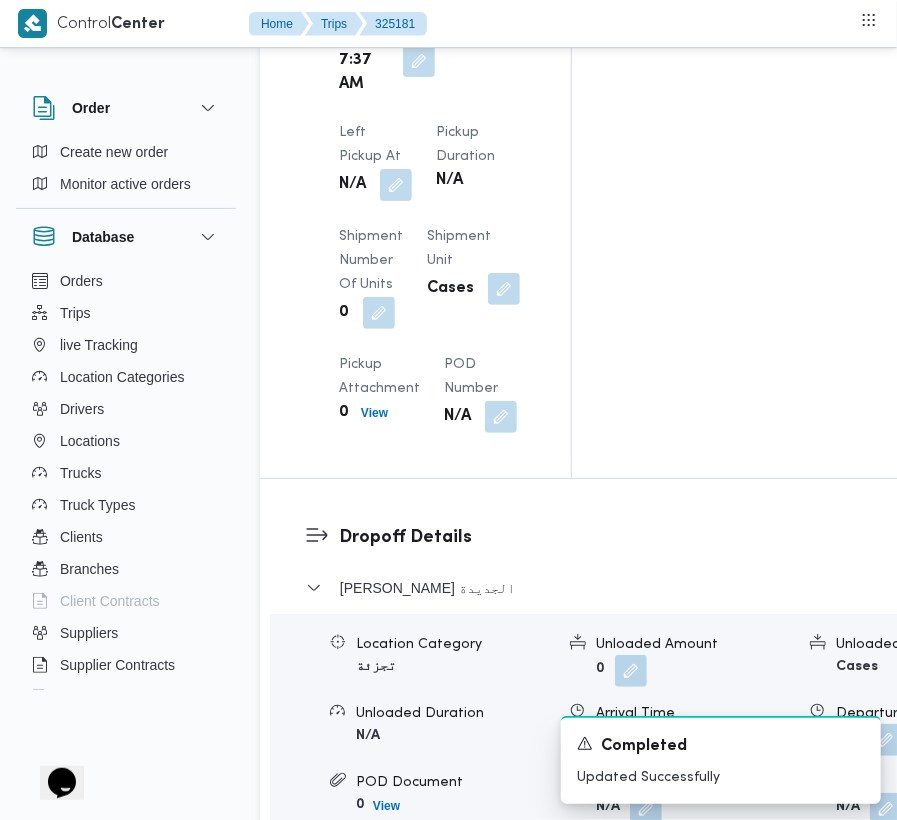 scroll, scrollTop: 3377, scrollLeft: 0, axis: vertical 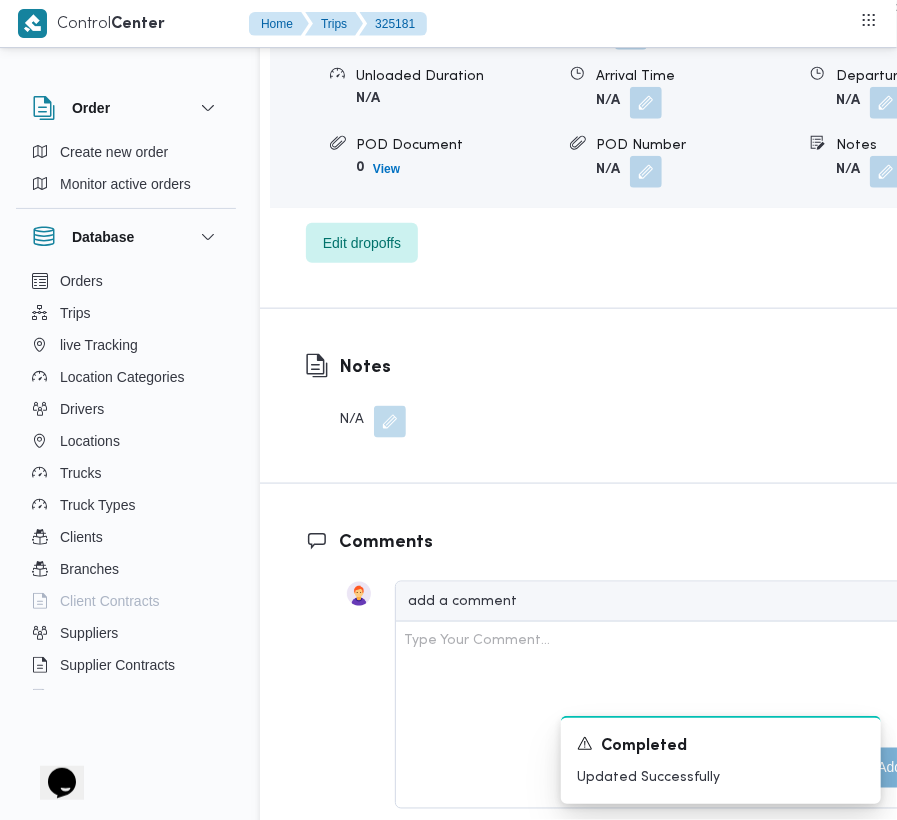 click on "[PERSON_NAME] الجديدة Location Category تجزئة Unloaded Amount 0 Unloaded Unit Cases Unloaded Duration N/A Arrival Time N/A Departure Time N/A POD Document 0 View POD Number N/A Notes N/A Edit dropoffs" at bounding box center [653, 101] 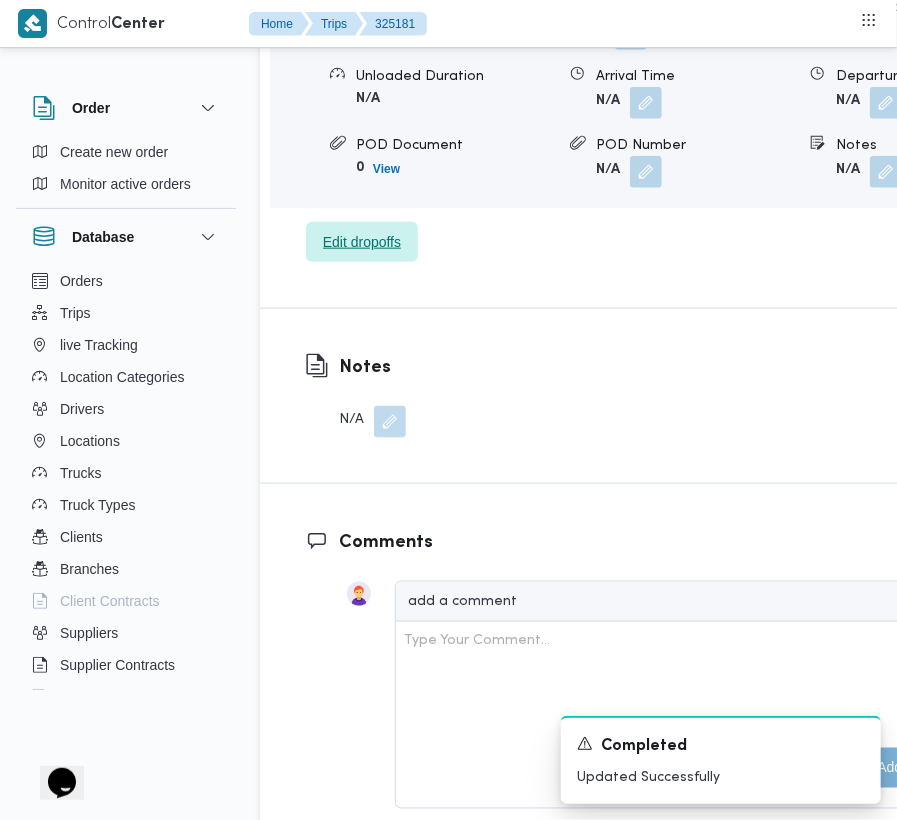 click on "Edit dropoffs" at bounding box center [362, 242] 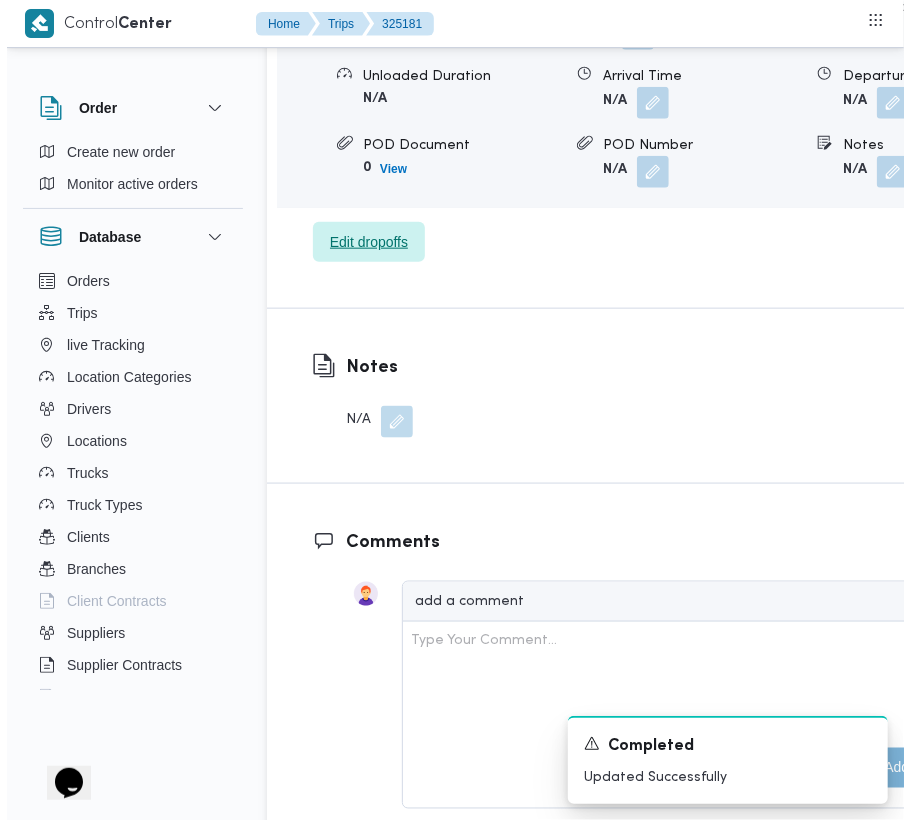 scroll, scrollTop: 3257, scrollLeft: 0, axis: vertical 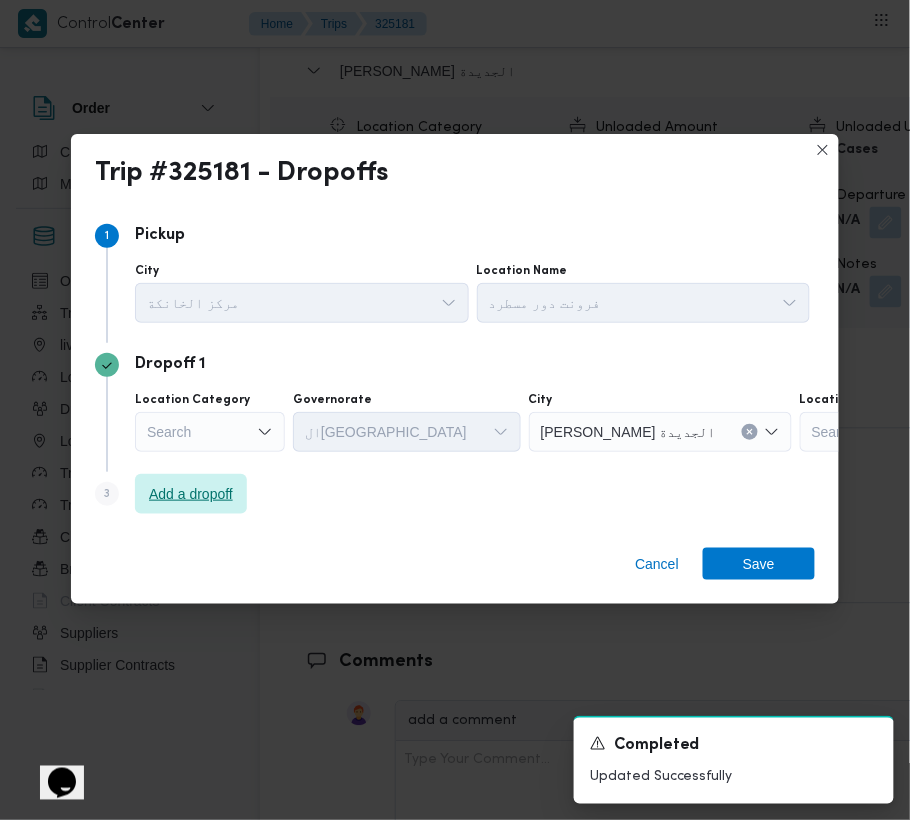 drag, startPoint x: 174, startPoint y: 486, endPoint x: 370, endPoint y: 521, distance: 199.10048 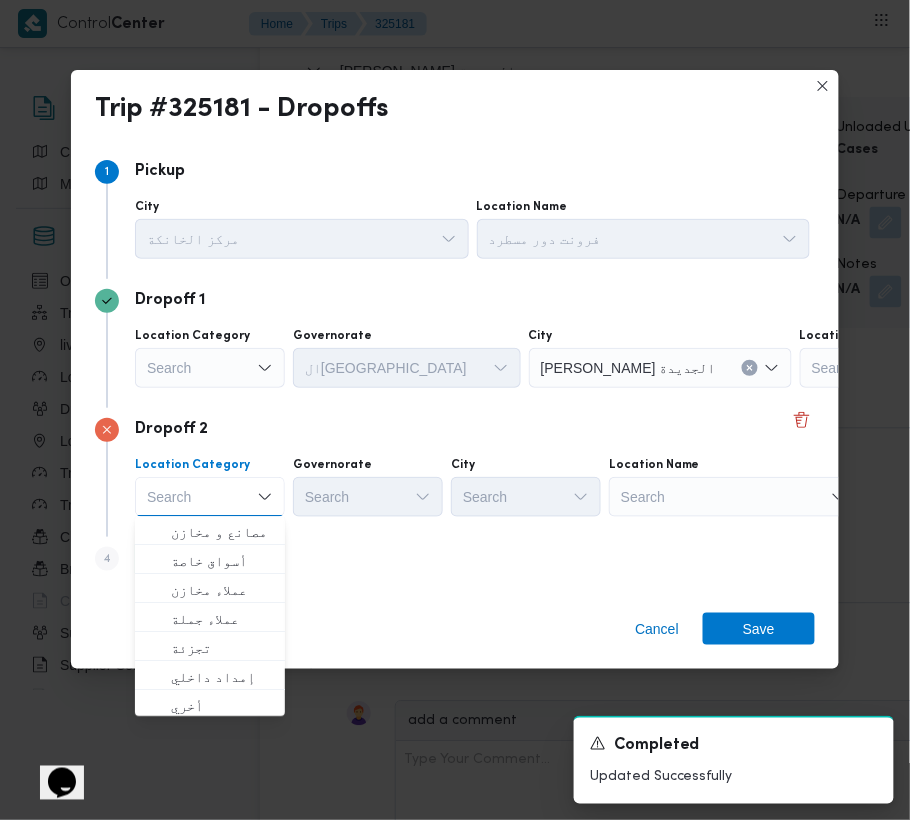 click on "Search" at bounding box center (925, 368) 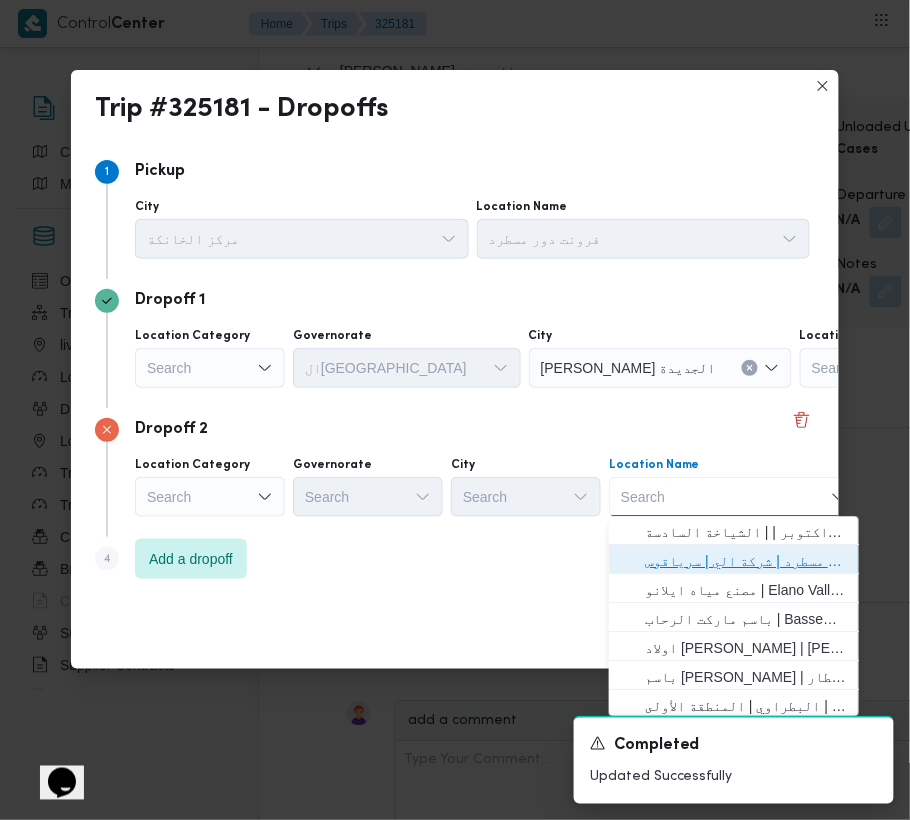 click on "فرونت دور مسطرد | شركة الي | سرياقوس" at bounding box center [746, 562] 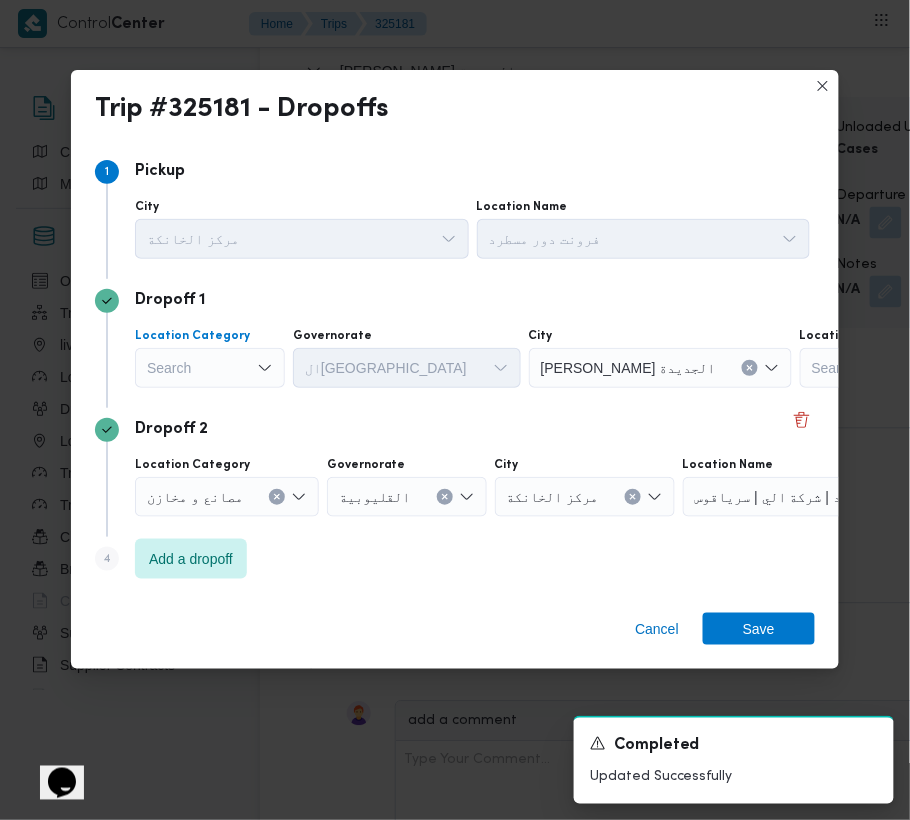 click on "Search" at bounding box center [210, 368] 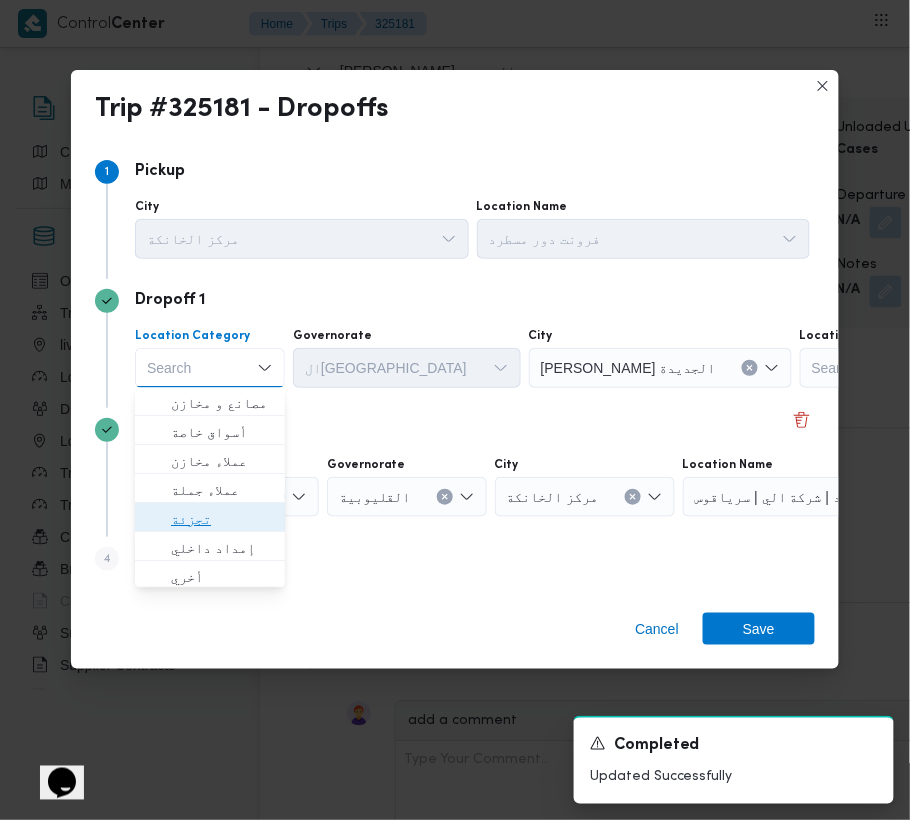 click on "تجزئة" at bounding box center (222, 520) 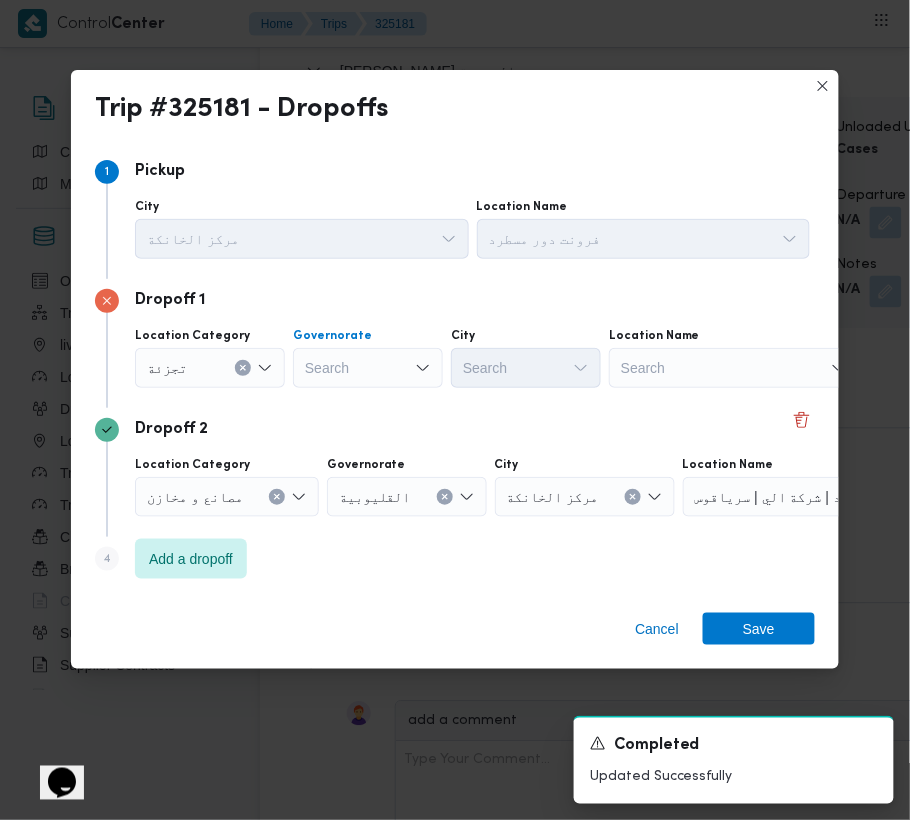 click on "Search" at bounding box center (368, 368) 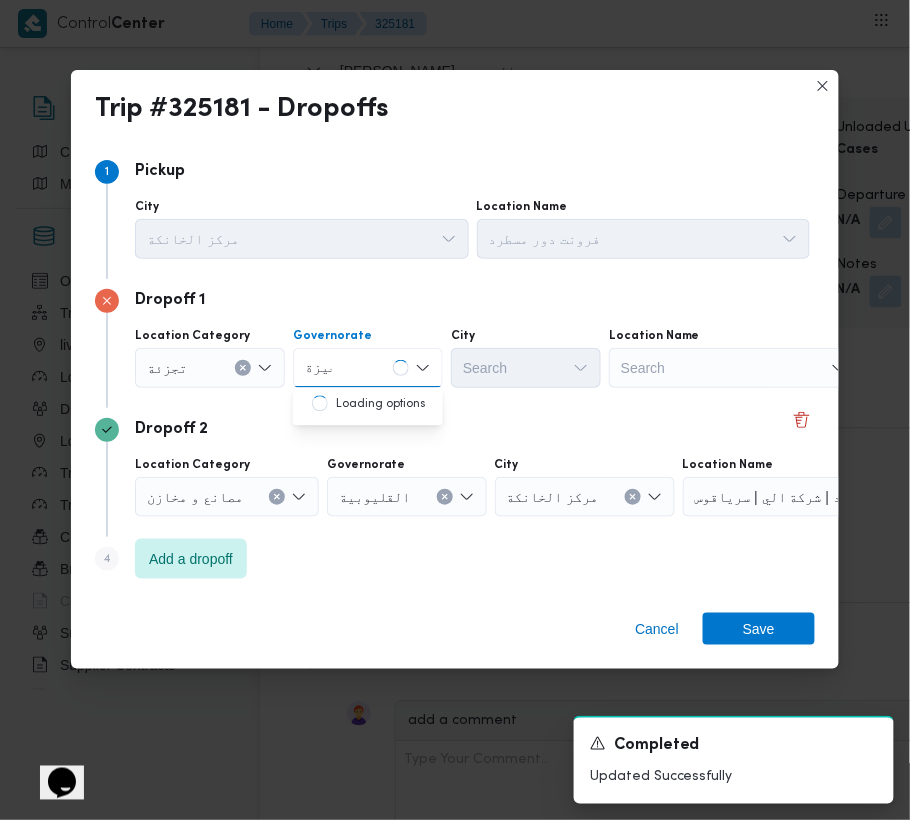 type on "جيزة" 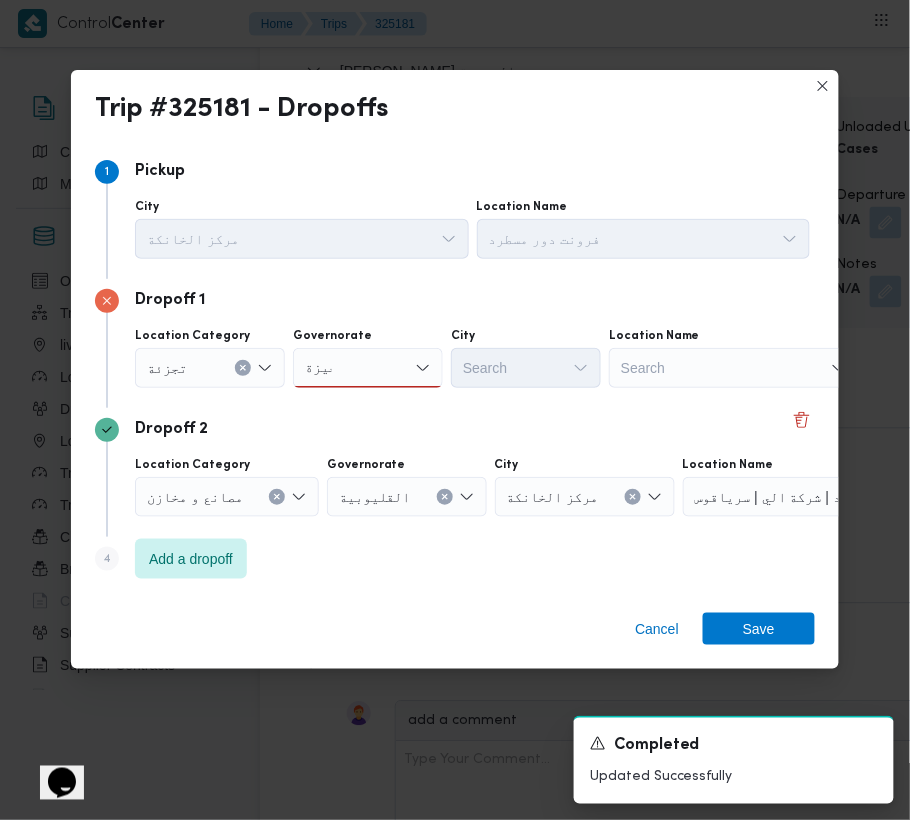 click on "جيزة جيزة" at bounding box center (368, 368) 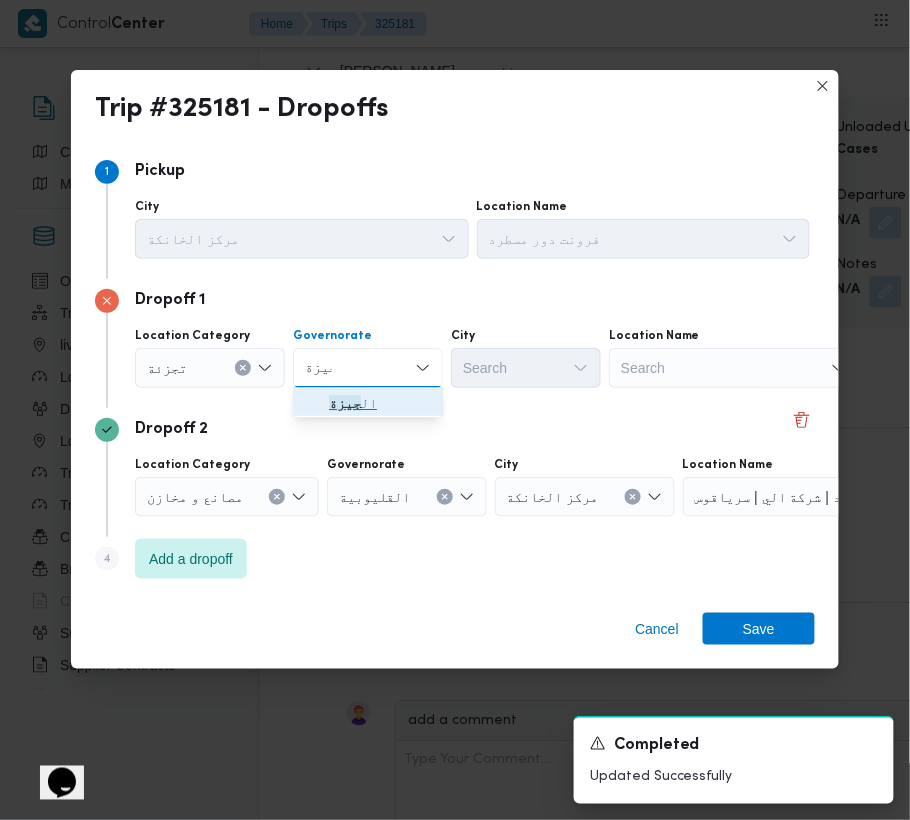 click on "ال جيزة" at bounding box center [380, 404] 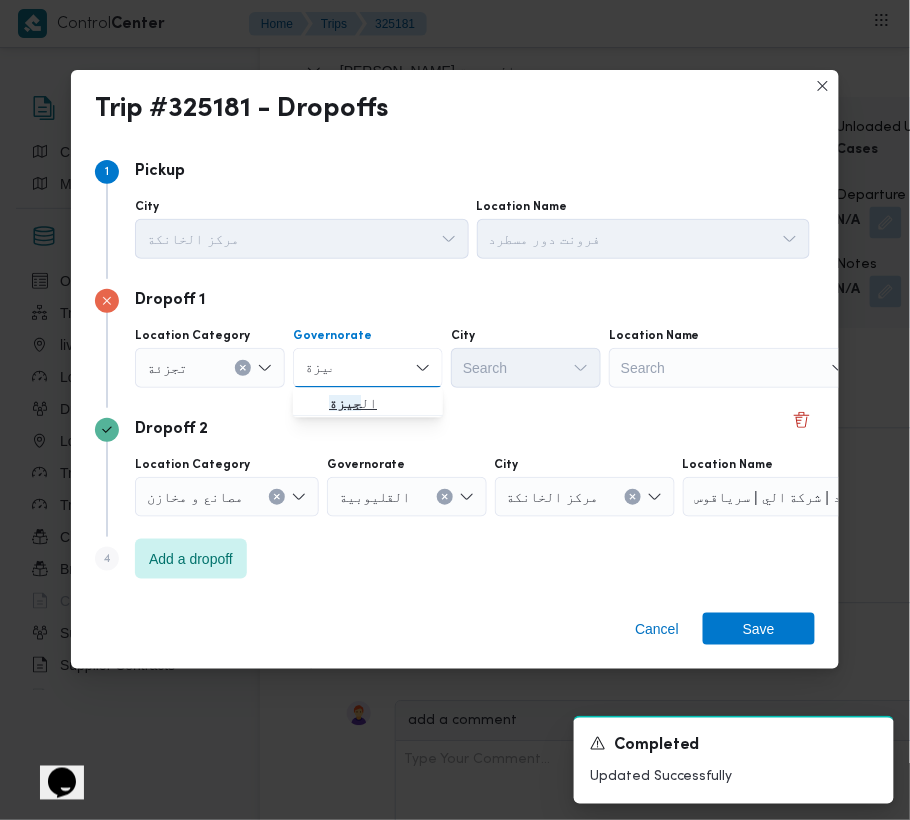 type 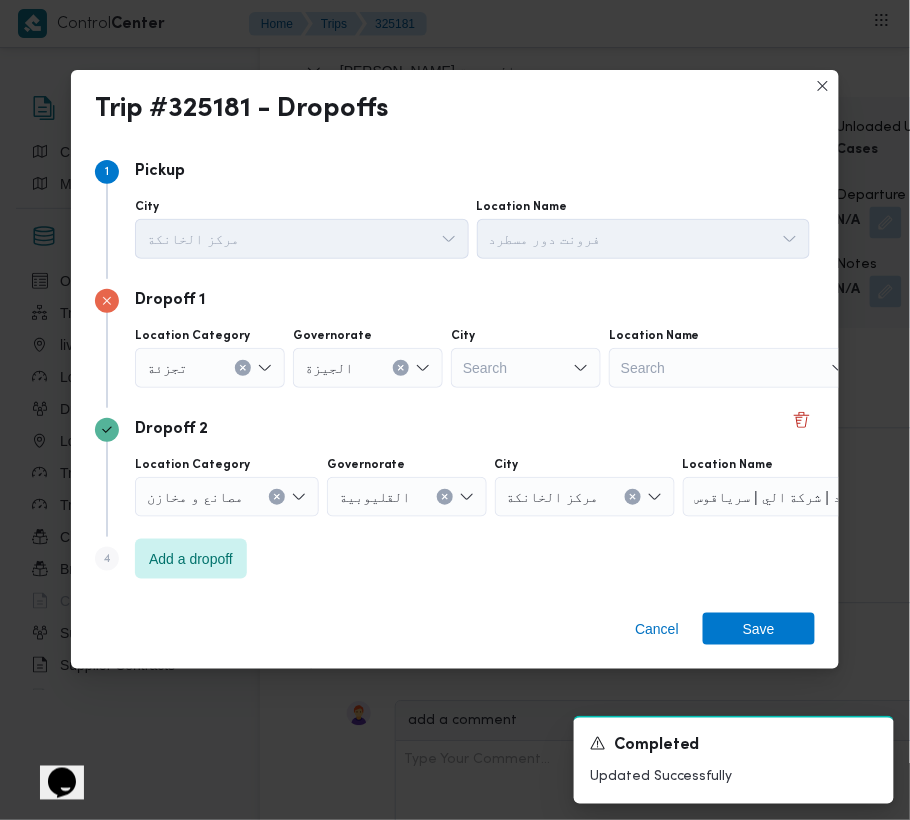 click on "Search" at bounding box center (526, 368) 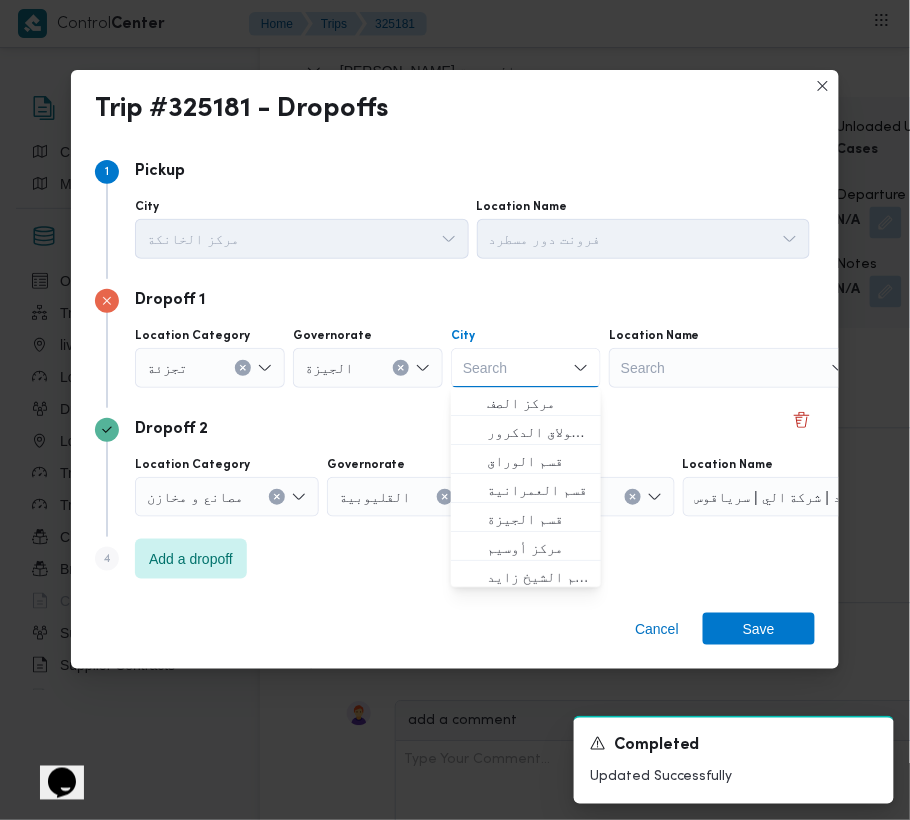 paste on "زايد" 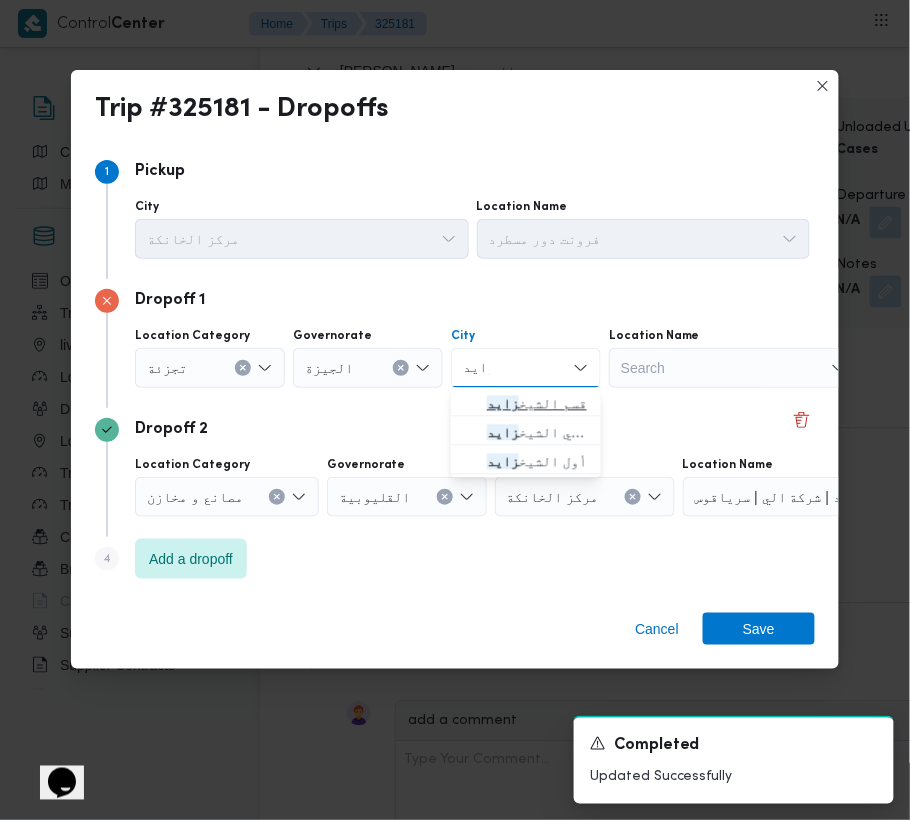 type on "زايد" 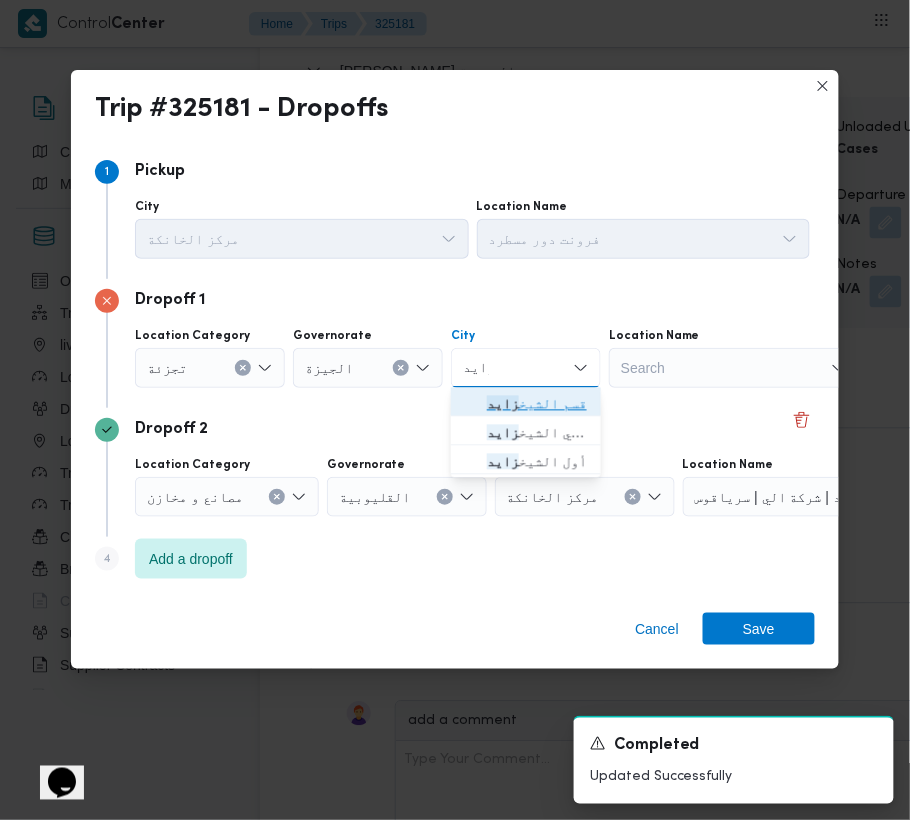 click 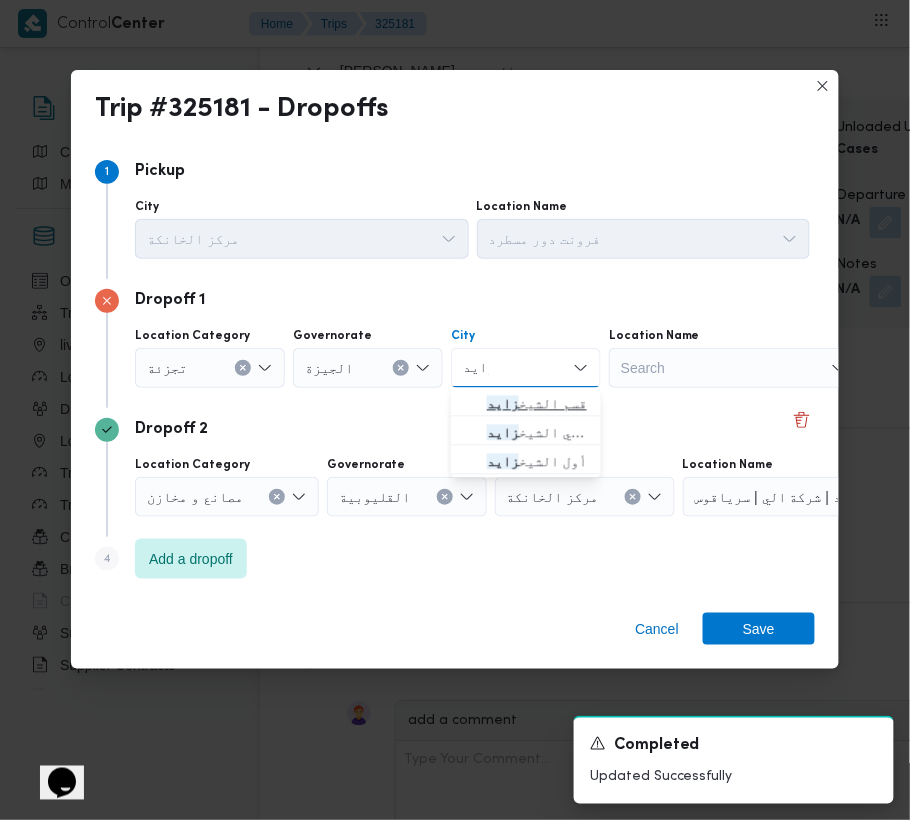 type 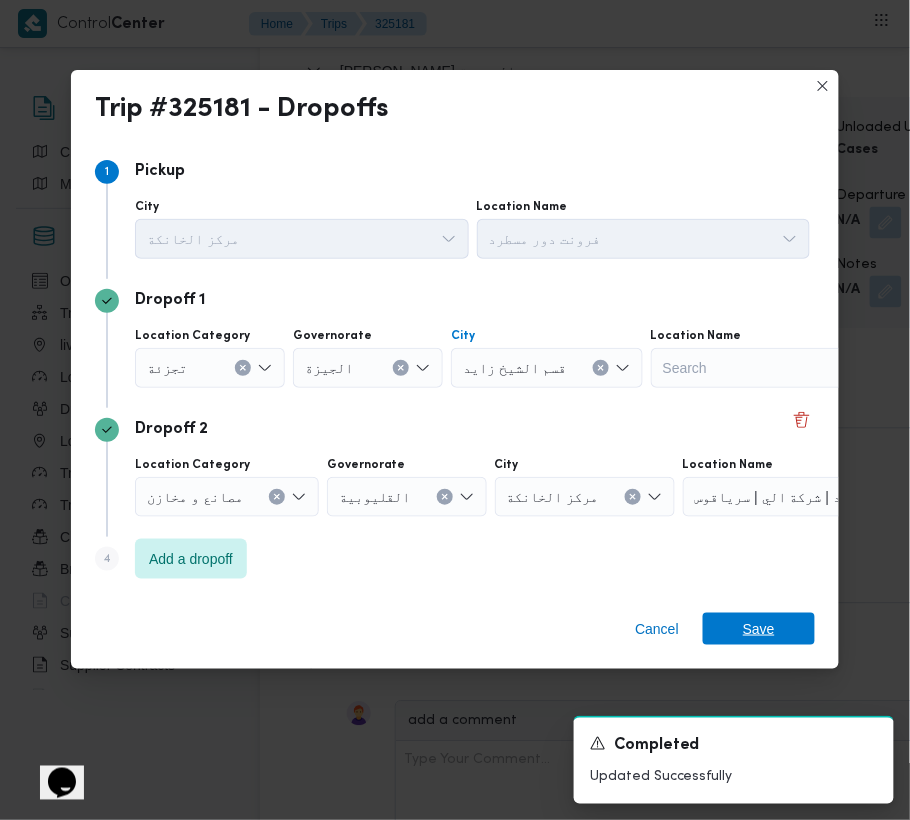 click on "Save" at bounding box center [759, 629] 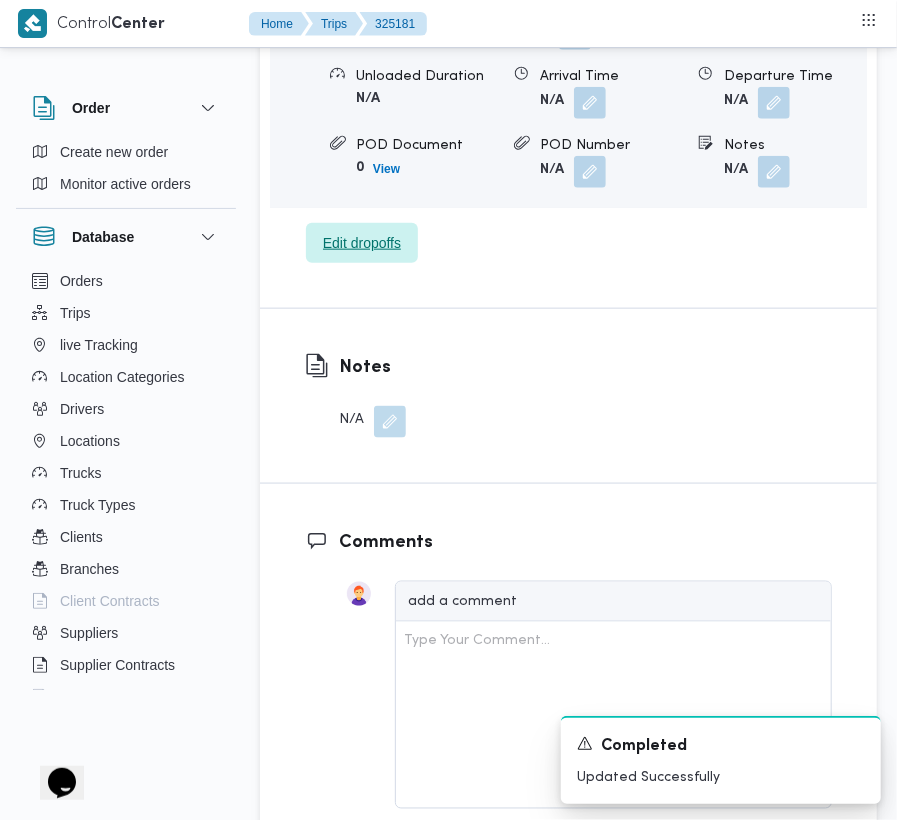 scroll, scrollTop: 2660, scrollLeft: 0, axis: vertical 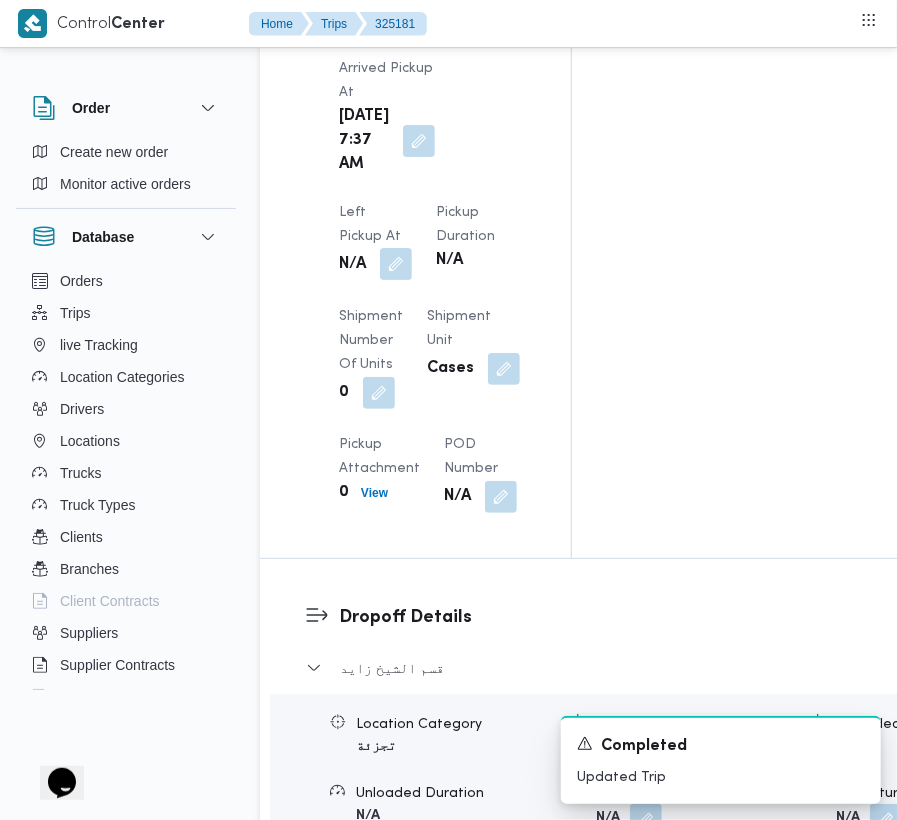 click at bounding box center (396, 264) 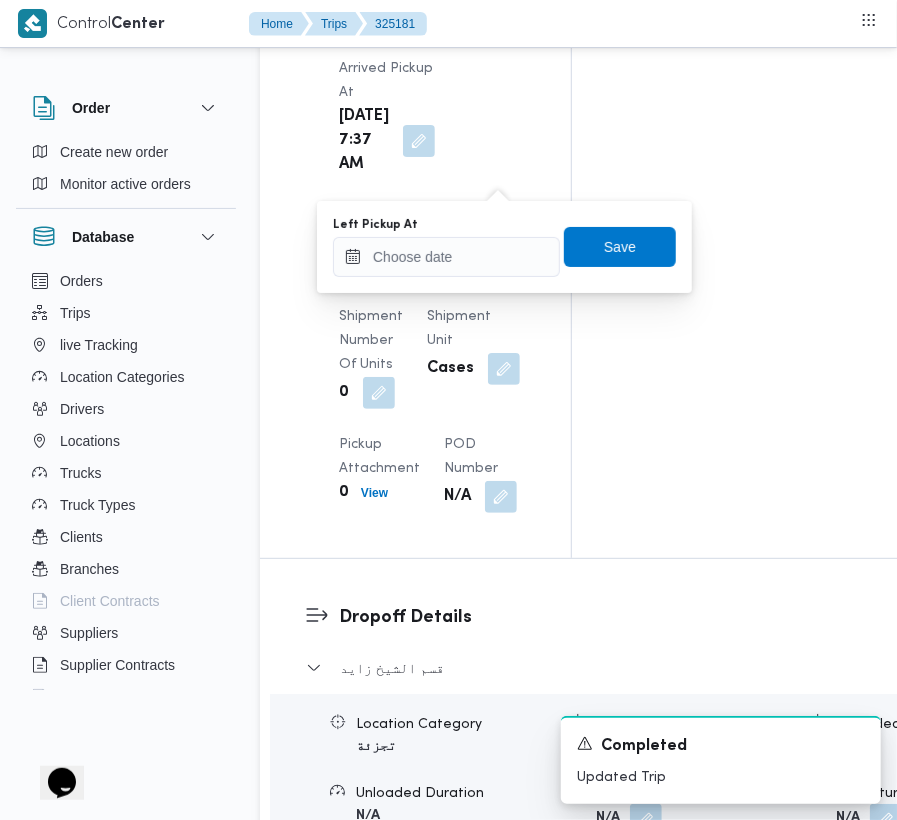 click on "Left Pickup At" at bounding box center [446, 225] 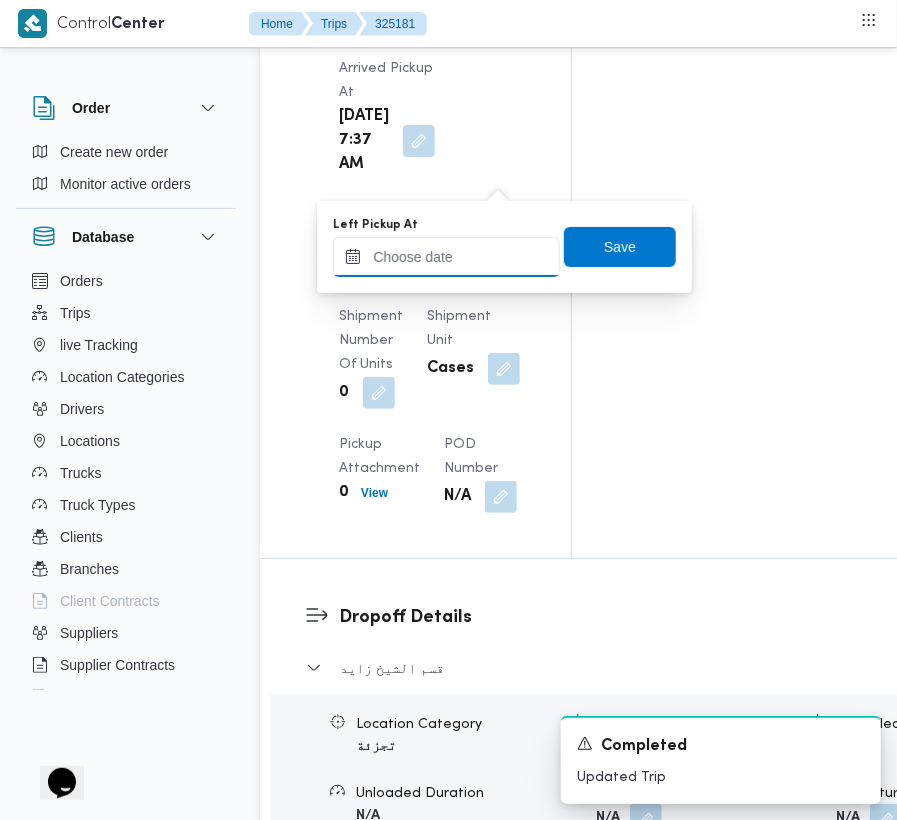 click on "Left Pickup At" at bounding box center [446, 257] 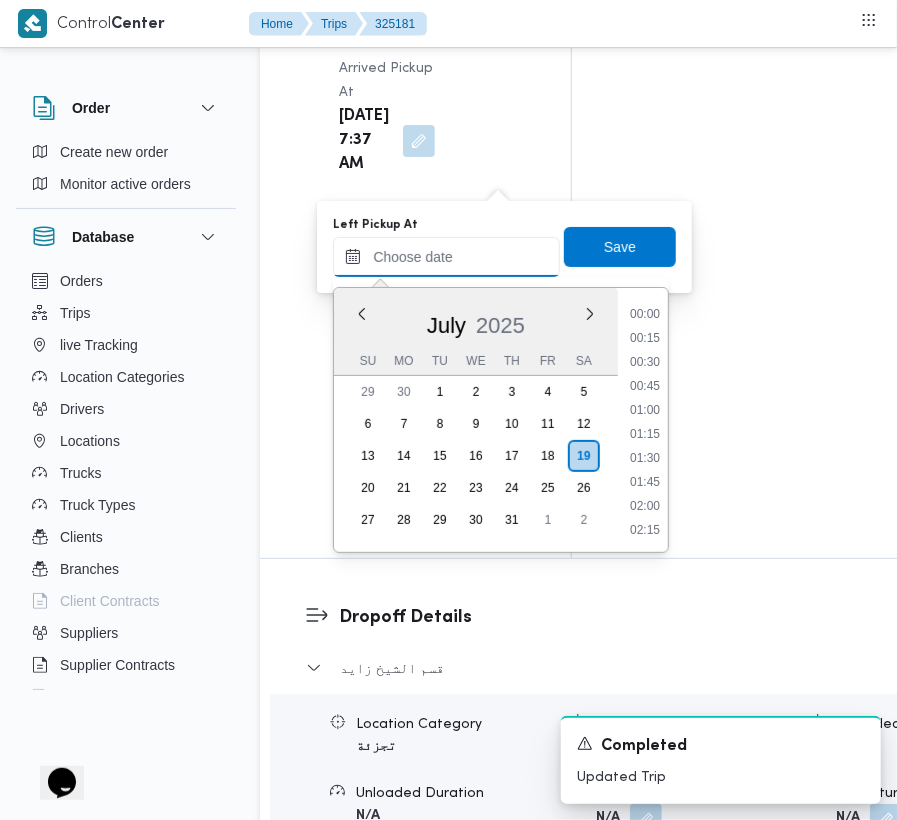 paste on "[DATE]  9:00:00 AM" 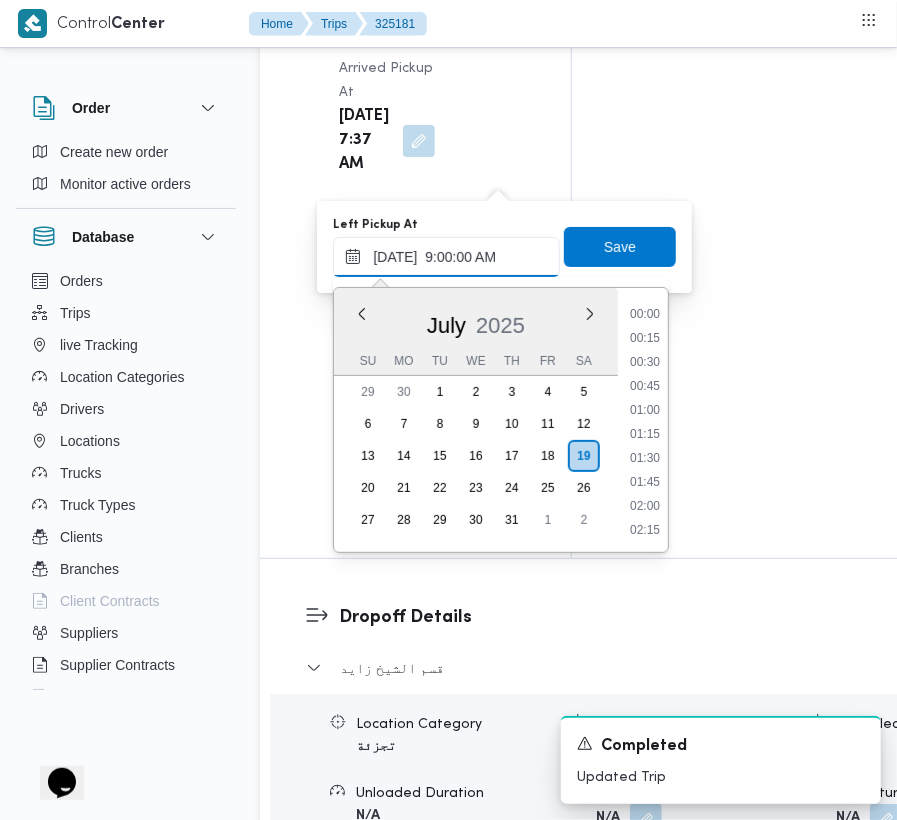scroll, scrollTop: 864, scrollLeft: 0, axis: vertical 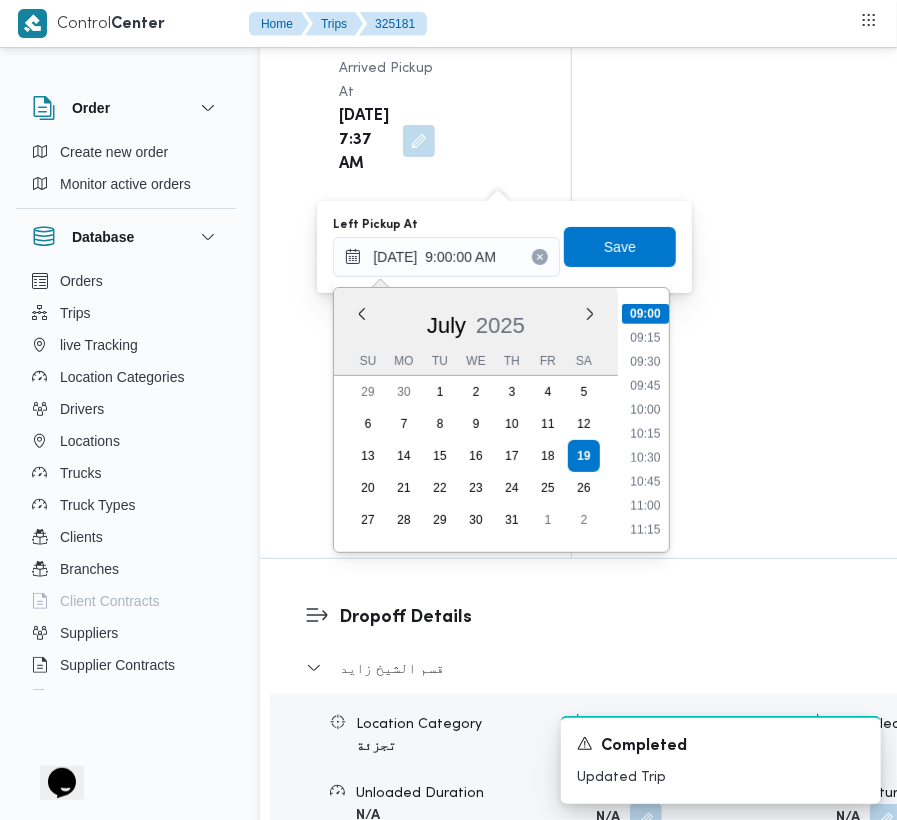 click on "00:00 00:15 00:30 00:45 01:00 01:15 01:30 01:45 02:00 02:15 02:30 02:45 03:00 03:15 03:30 03:45 04:00 04:15 04:30 04:45 05:00 05:15 05:30 05:45 06:00 06:15 06:30 06:45 07:00 07:15 07:30 07:45 08:00 08:15 08:30 08:45 09:00 09:15 09:30 09:45 10:00 10:15 10:30 10:45 11:00 11:15 11:30 11:45 12:00 12:15 12:30 12:45 13:00 13:15 13:30 13:45 14:00 14:15 14:30 14:45 15:00 15:15 15:30 15:45 16:00 16:15 16:30 16:45 17:00 17:15 17:30 17:45 18:00 18:15 18:30 18:45 19:00 19:15 19:30 19:45 20:00 20:15 20:30 20:45 21:00 21:15 21:30 21:45 22:00 22:15 22:30 22:45 23:00 23:15 23:30 23:45" at bounding box center (645, 420) 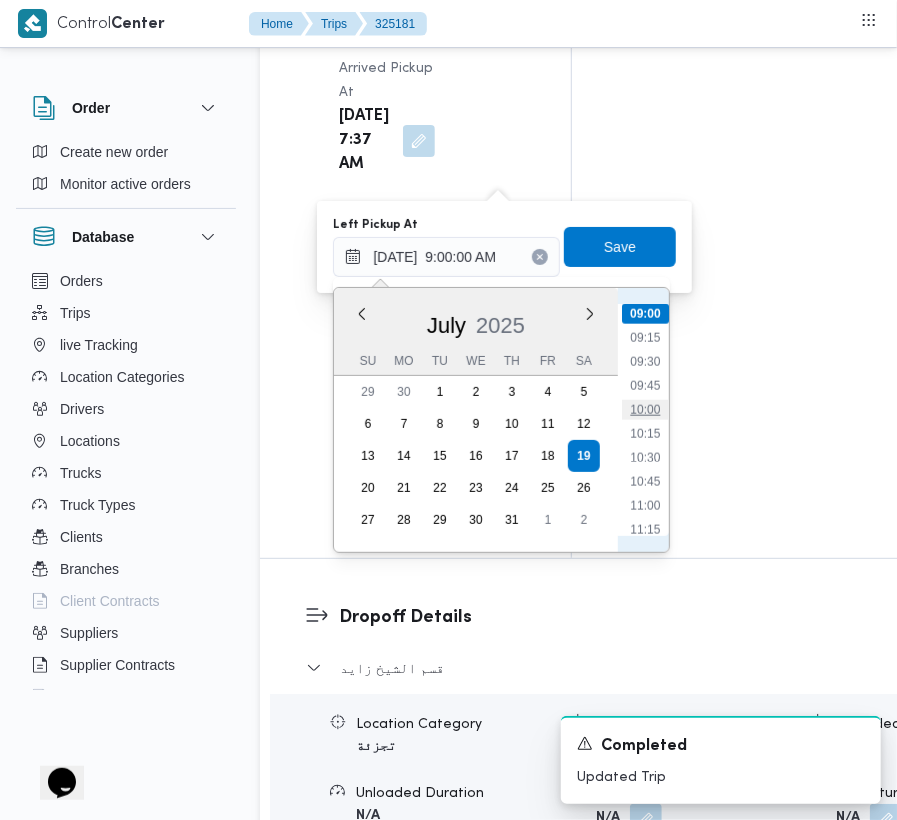 click on "10:00" at bounding box center [646, 410] 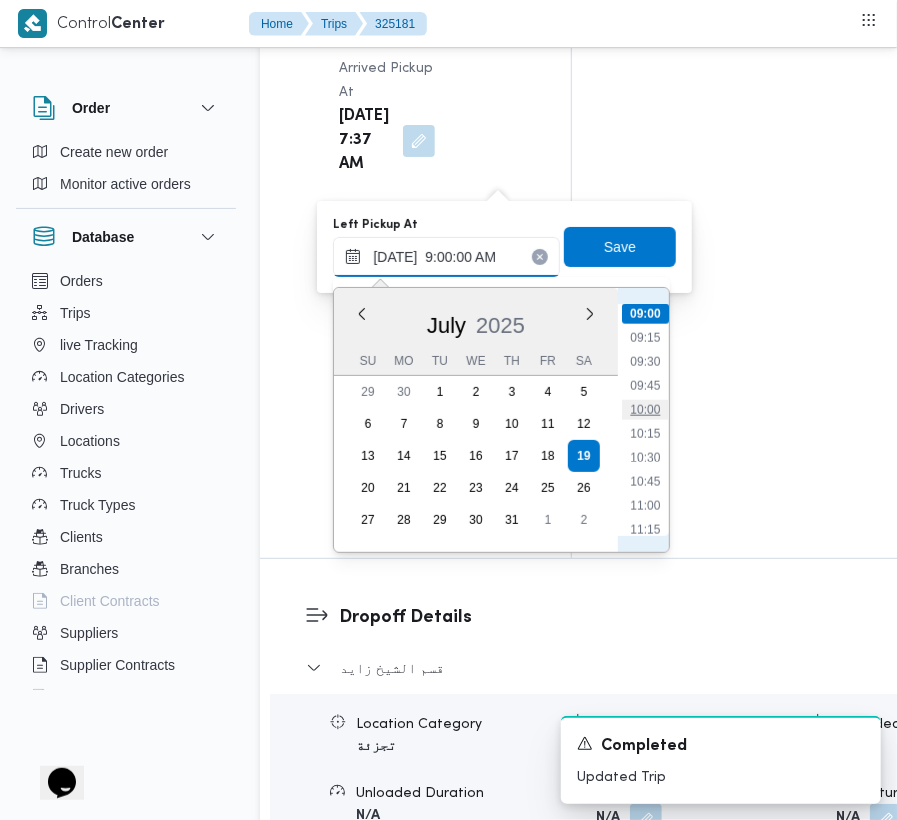 type on "[DATE] 10:00" 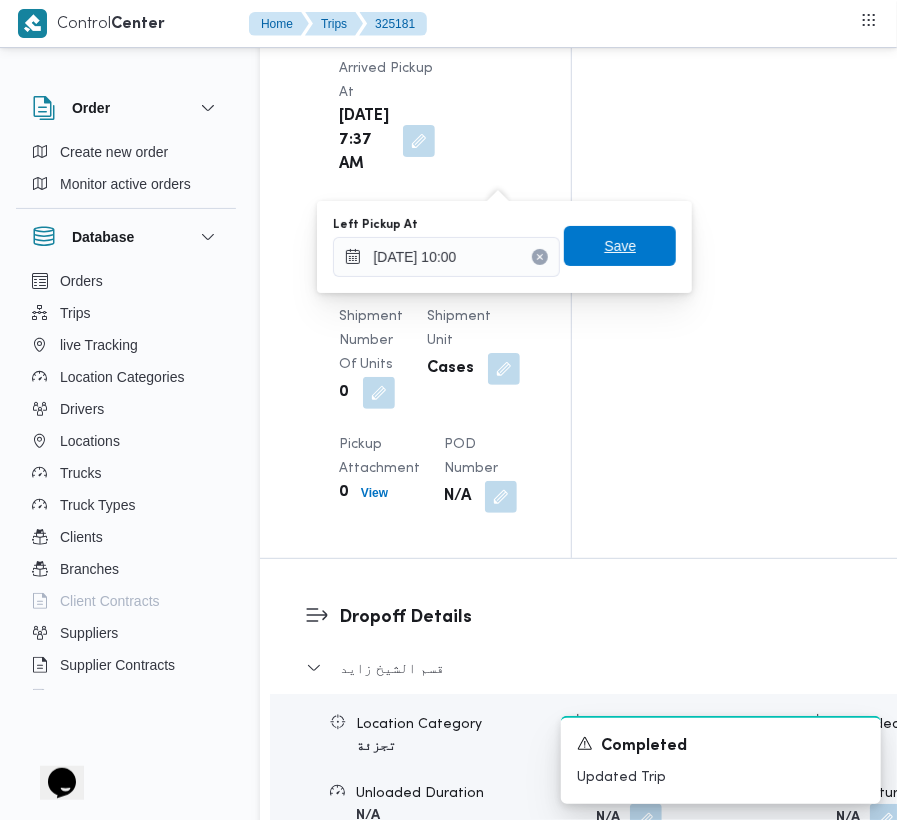 click on "Save" at bounding box center (620, 246) 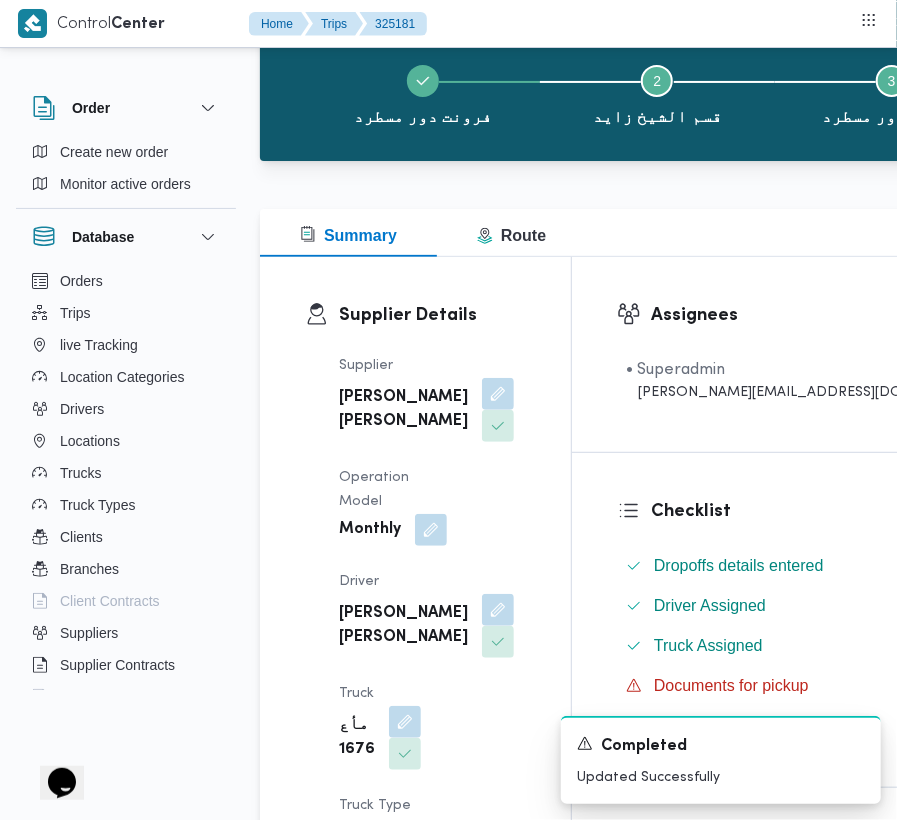 scroll, scrollTop: 0, scrollLeft: 0, axis: both 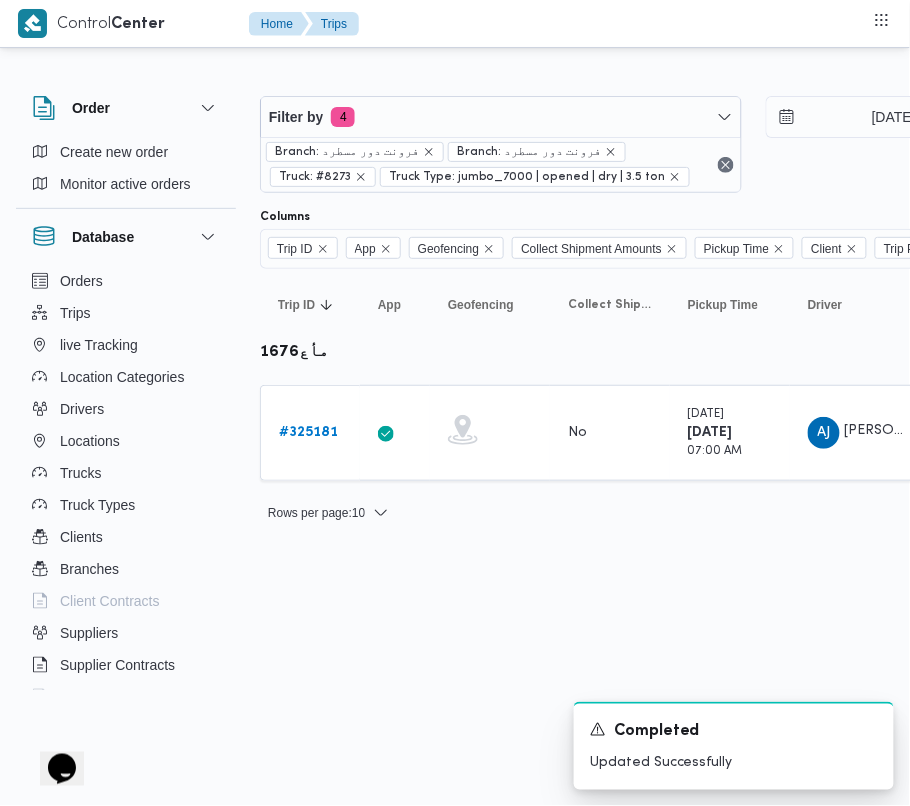click on "Filter by 4 Branch: فرونت دور مسطرد Branch: فرونت دور مسطرد  Truck: #8273 Truck Type: jumbo_7000 | opened | dry | 3.5 ton [DATE] → [DATE]" at bounding box center [753, 144] 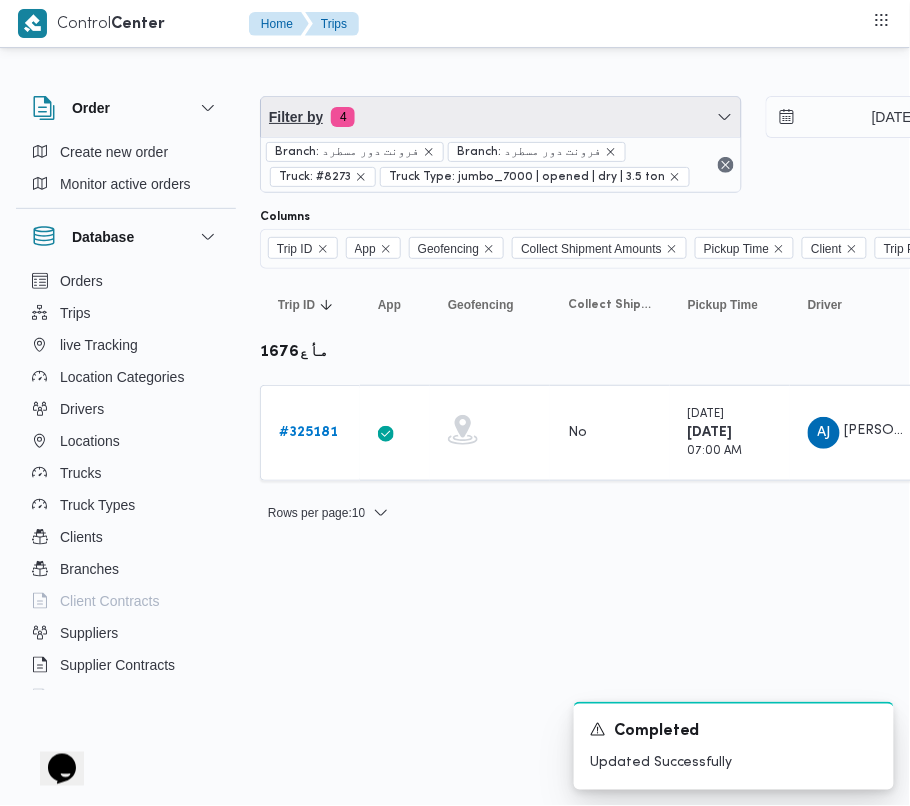 click on "Filter by 4" at bounding box center (501, 117) 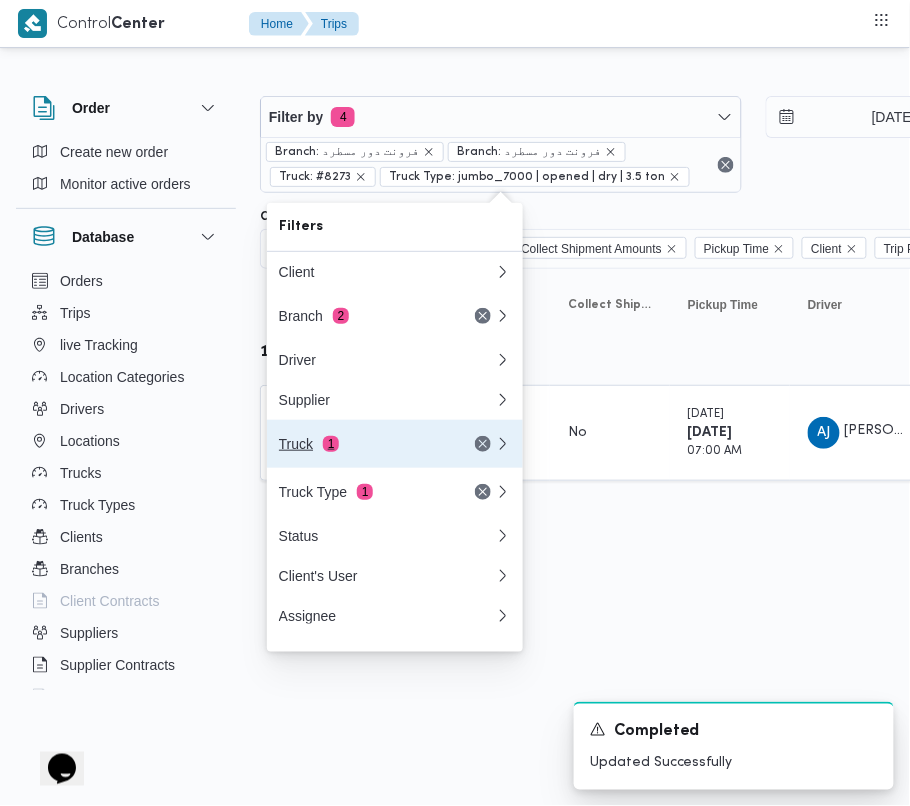 click on "Truck 1" at bounding box center [363, 444] 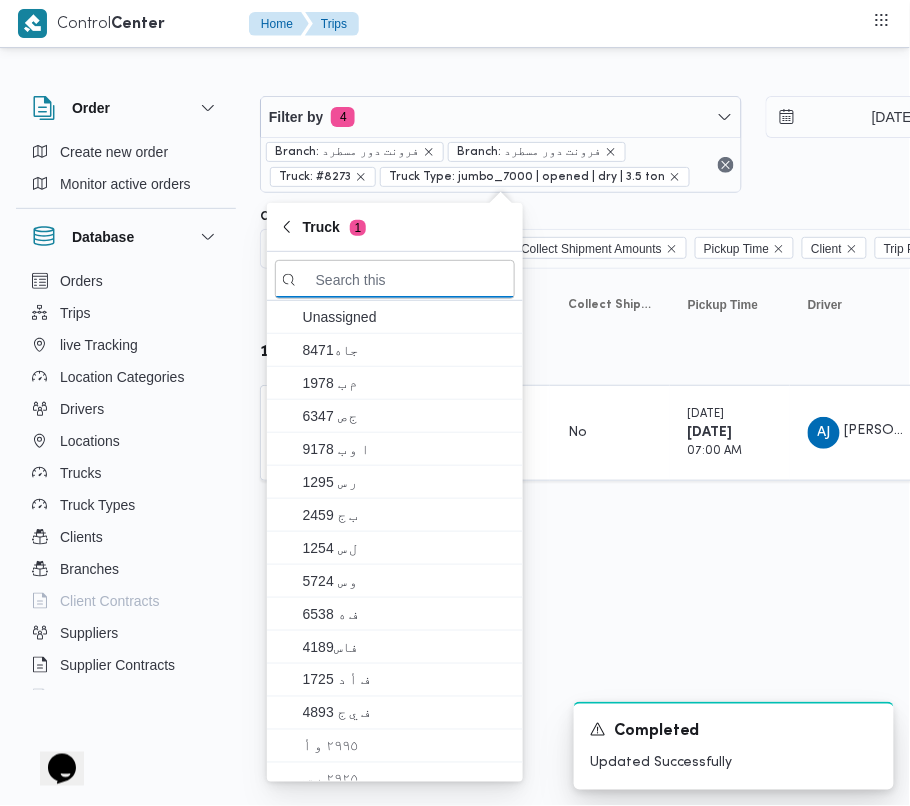 paste on "6827" 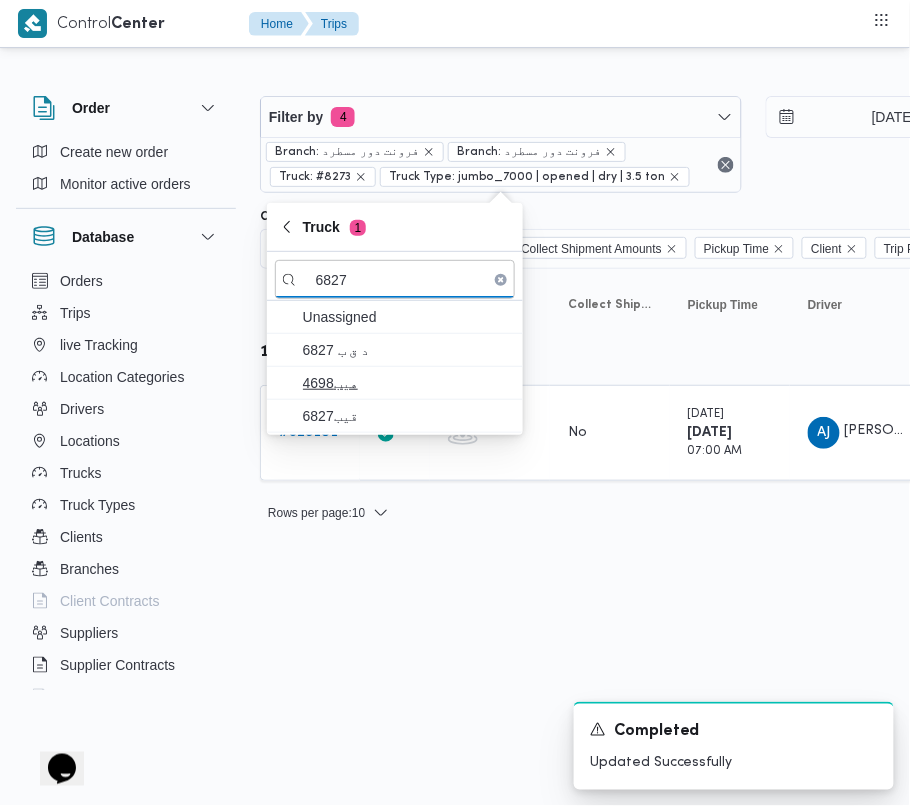 type on "6827" 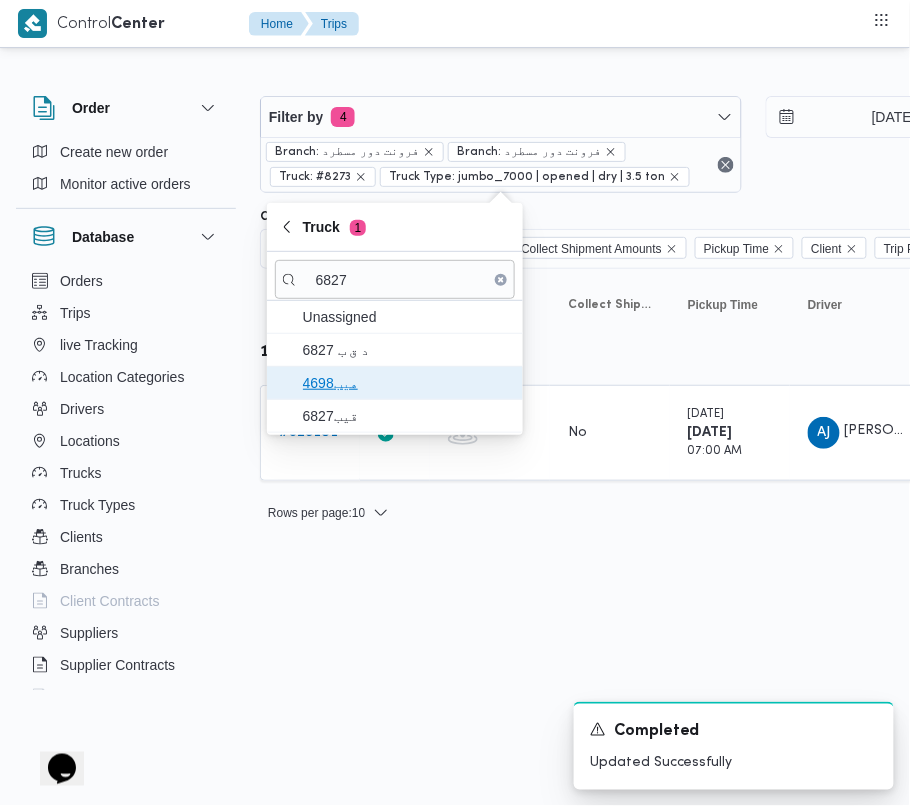 click on "هيب4698" at bounding box center [407, 383] 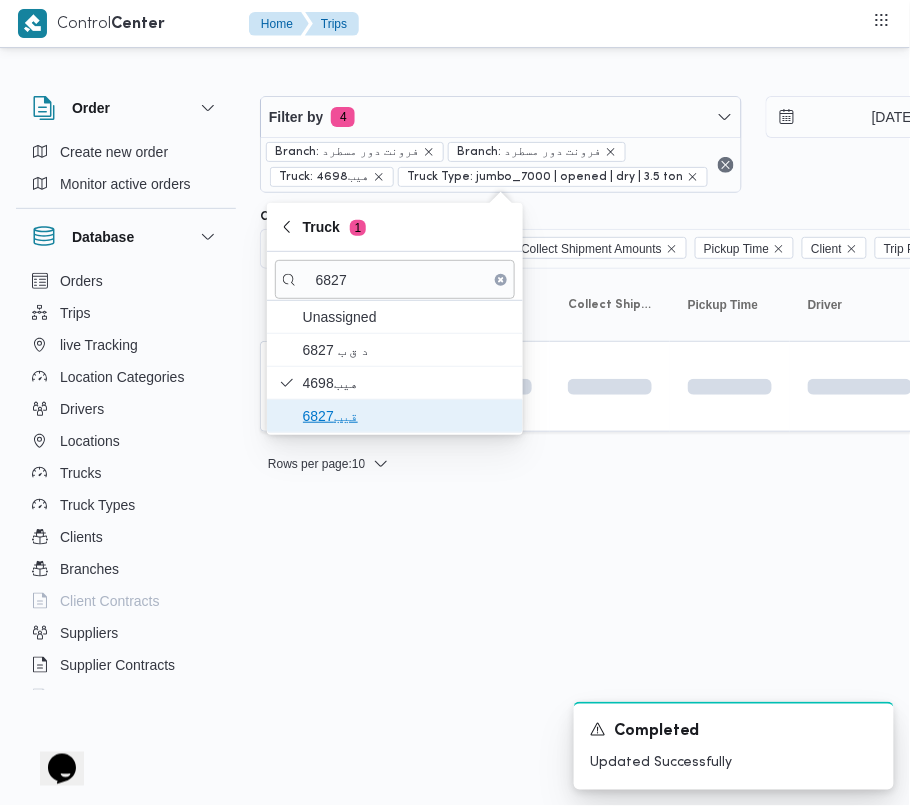 click on "قيب6827" at bounding box center [395, 416] 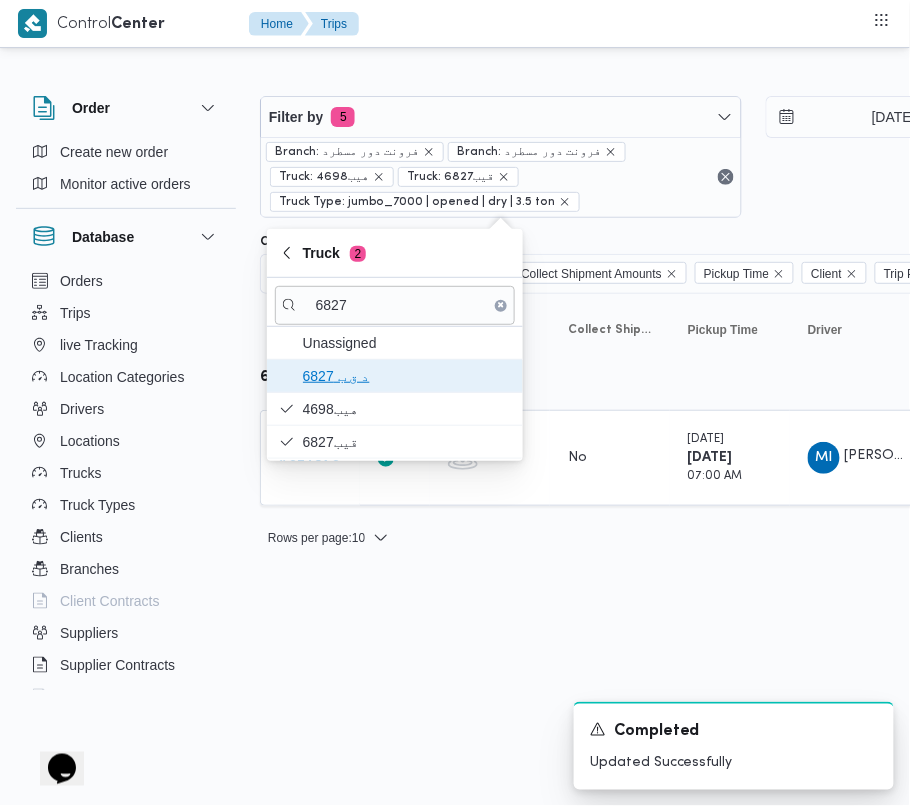click on "د ق ب 6827" at bounding box center [407, 376] 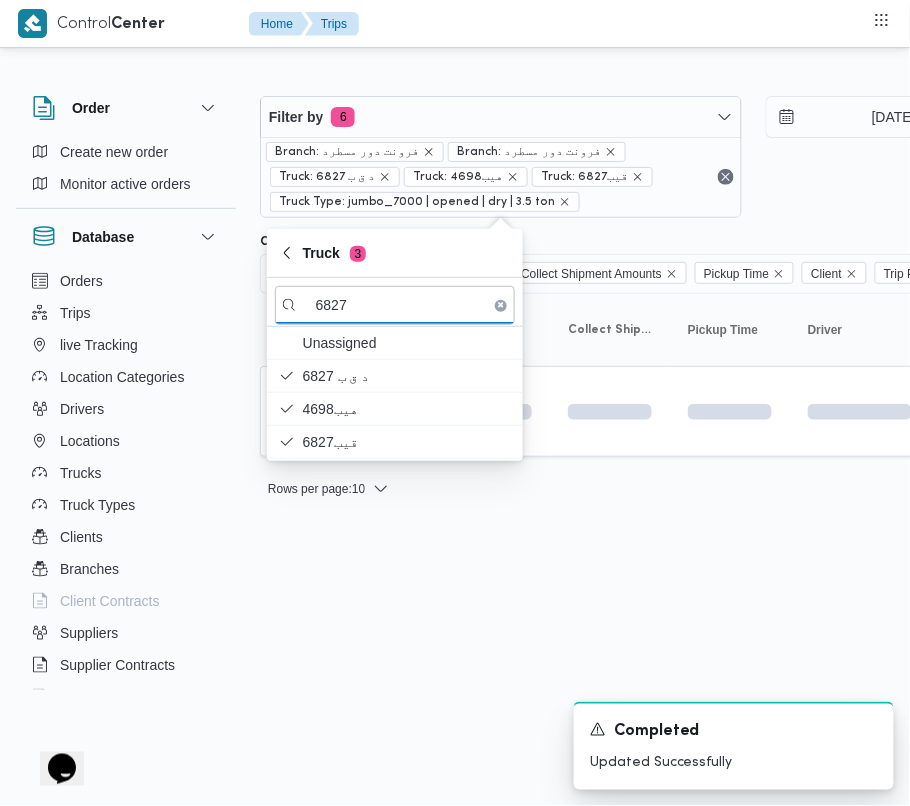 click on "Control  Center Home Trips Order Create new order Monitor active orders Database Orders Trips live Tracking Location Categories Drivers Locations Trucks Truck Types Clients Branches Client Contracts Suppliers Supplier Contracts Devices Users Projects SP Projects Admins organization assignees Tags Filter by 6 Branch: فرونت دور مسطرد Branch: فرونت دور مسطرد  Truck: د ق ب 6827 Truck: هيب4698 Truck: قيب6827 Truck Type: jumbo_7000 | opened | dry | 3.5 ton [DATE] → [DATE] Group By Truck Columns Trip ID App Geofencing Collect Shipment Amounts Pickup Time Client Trip Points Driver Supplier Truck Status Platform Sorting Trip ID Click to sort in ascending order App Click to sort in ascending order Geofencing Click to sort in ascending order Collect Shipment Amounts Pickup Time Click to sort in ascending order Client Click to sort in ascending order Trip Points Driver Click to sort in ascending order Supplier Click to sort in ascending order Truck Status Platform Actions :  10" at bounding box center (455, 403) 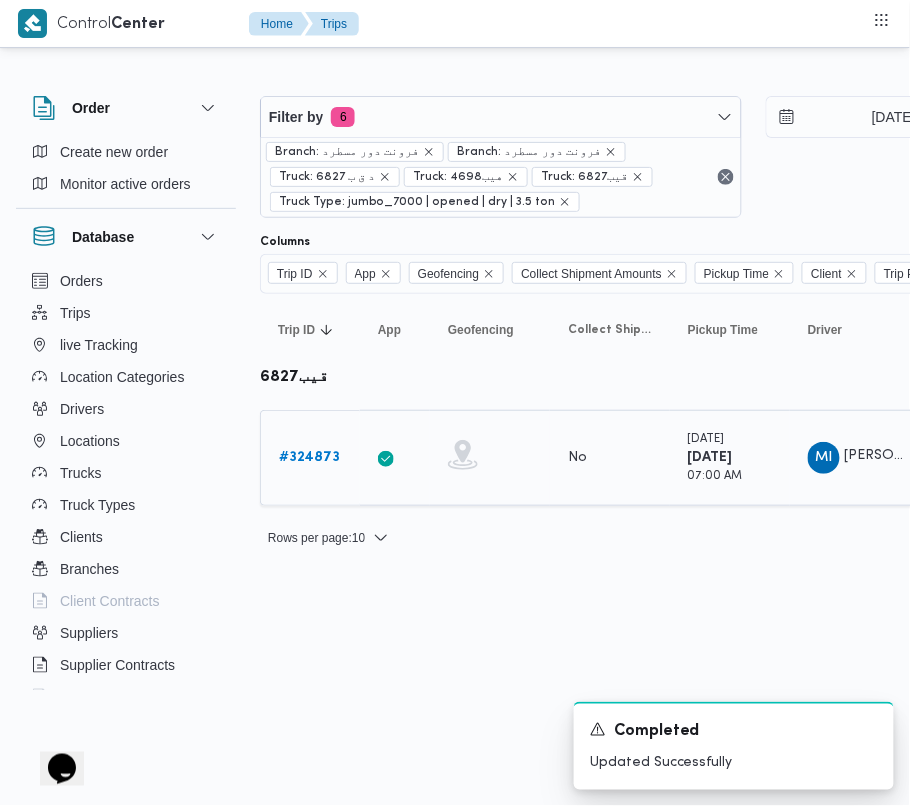 click on "# 324873" at bounding box center (309, 457) 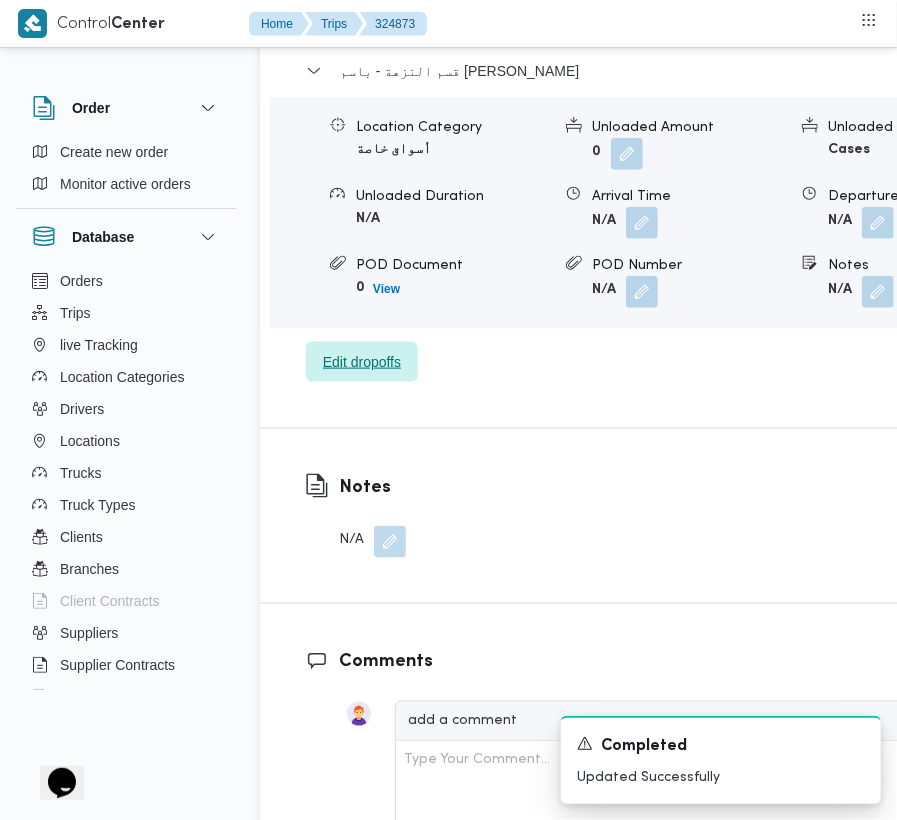 click on "Edit dropoffs" at bounding box center (362, 362) 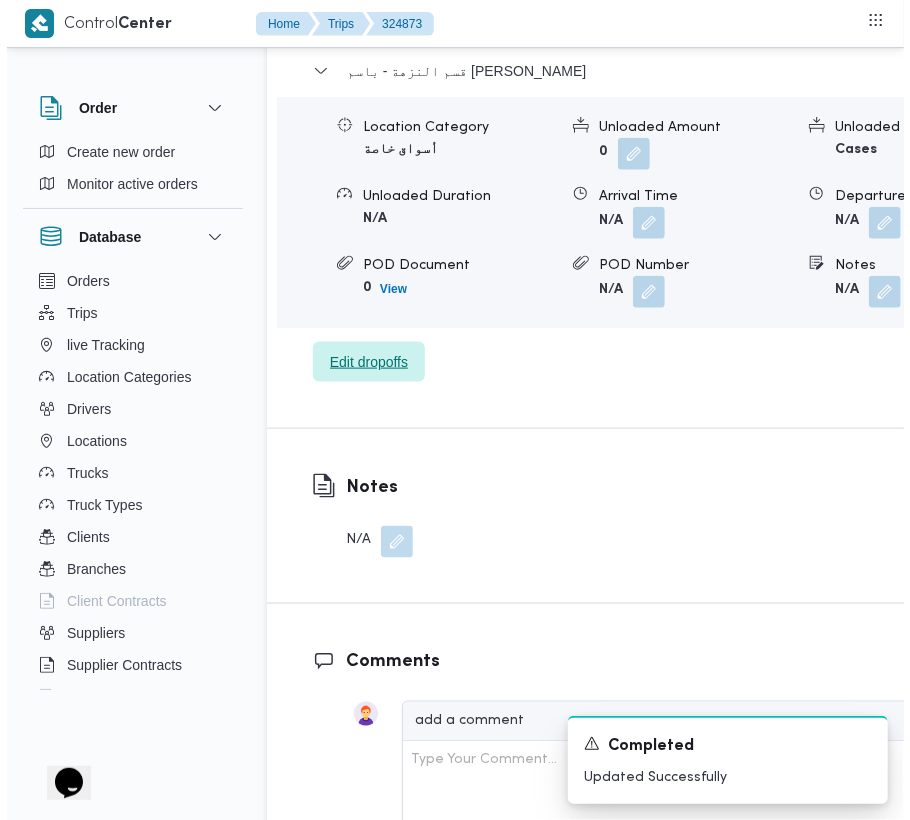 scroll, scrollTop: 3161, scrollLeft: 0, axis: vertical 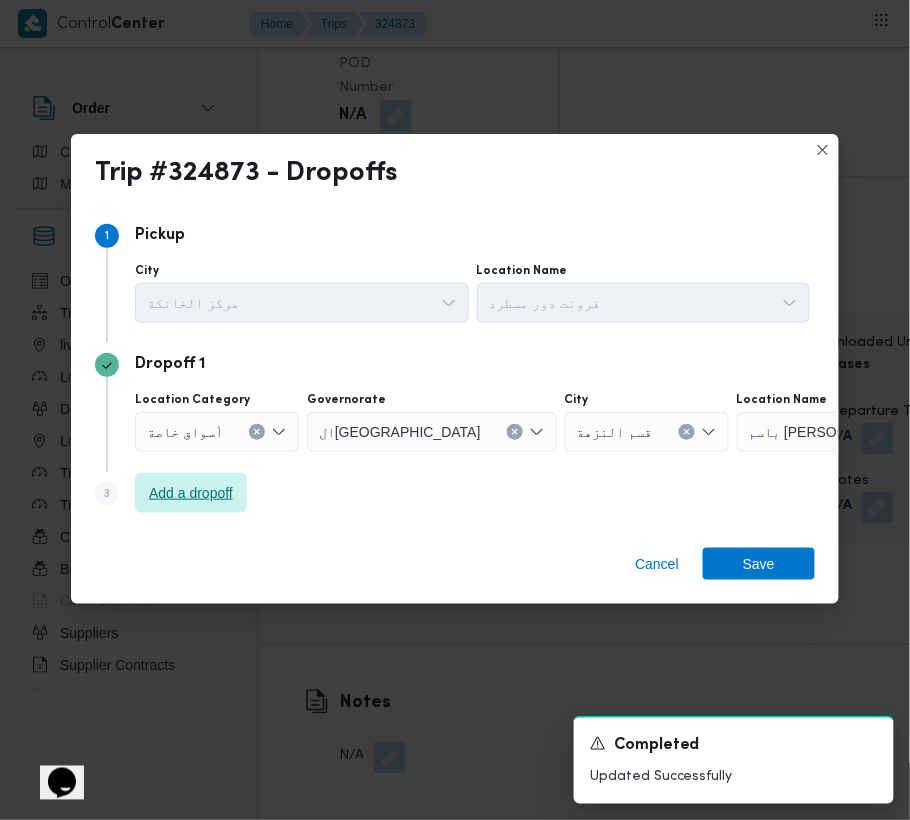 click on "Add a dropoff" at bounding box center [191, 493] 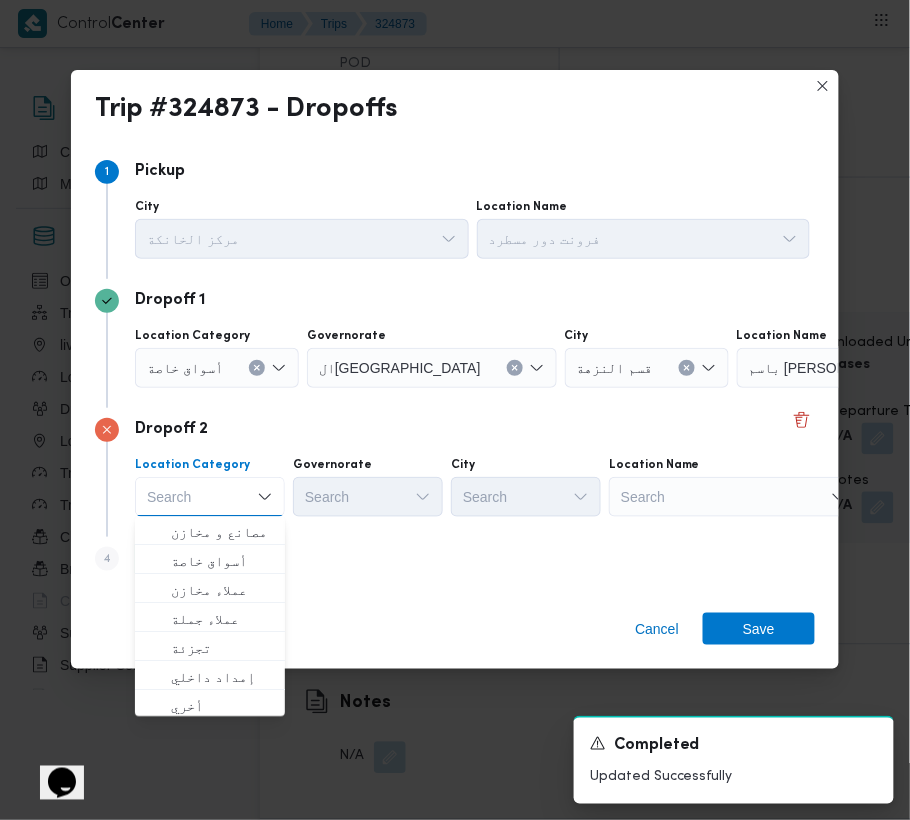 click on "Search" at bounding box center [862, 368] 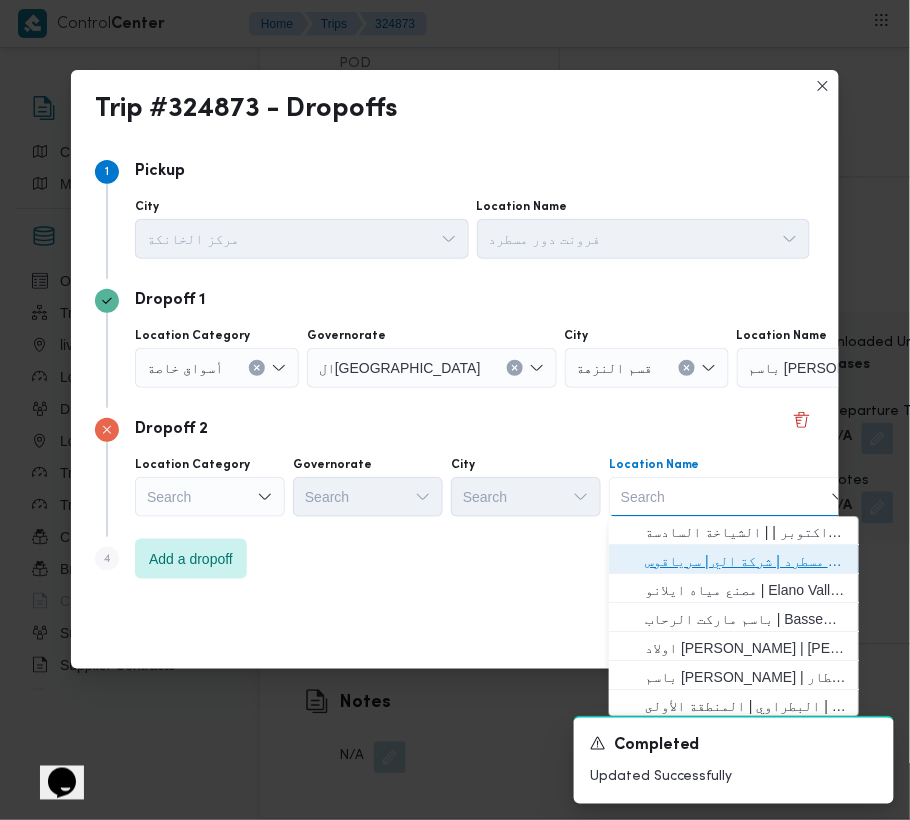 click on "فرونت دور مسطرد | شركة الي | سرياقوس" at bounding box center [746, 562] 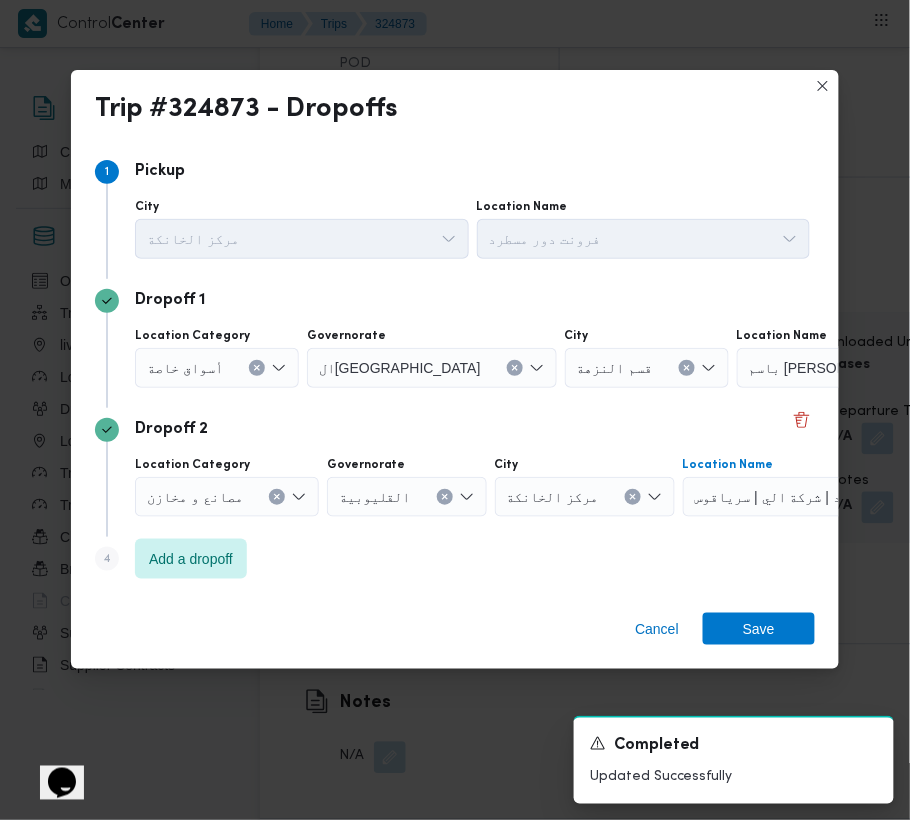 click on "أسواق خاصة" at bounding box center [185, 367] 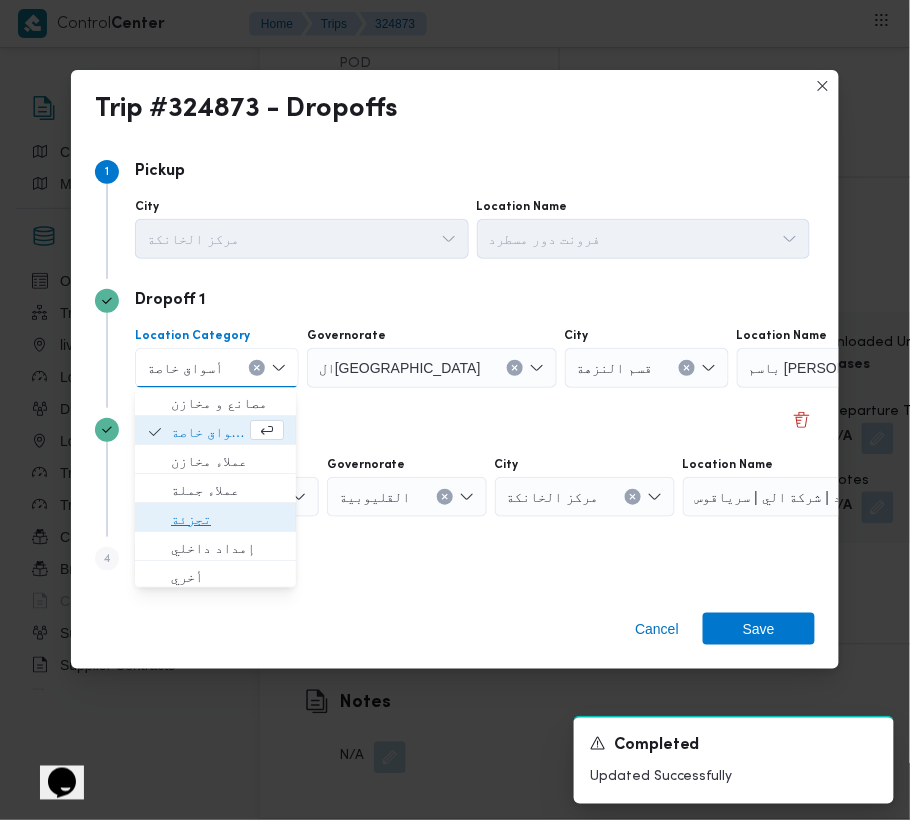 click on "تجزئة" at bounding box center [227, 520] 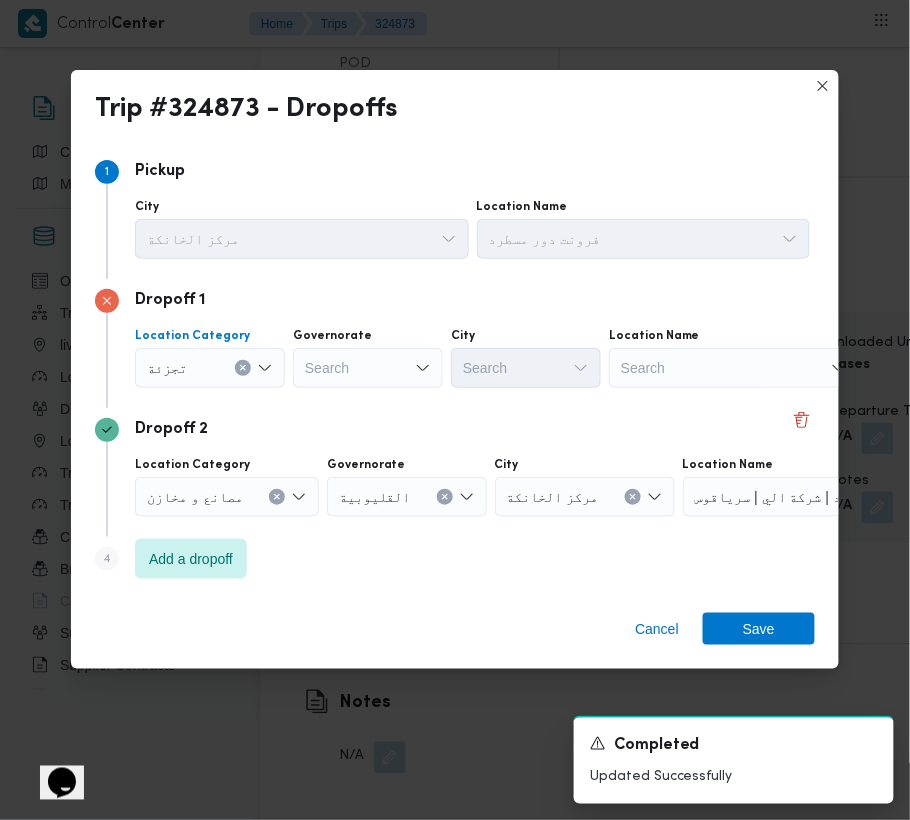 click on "Search" at bounding box center [368, 368] 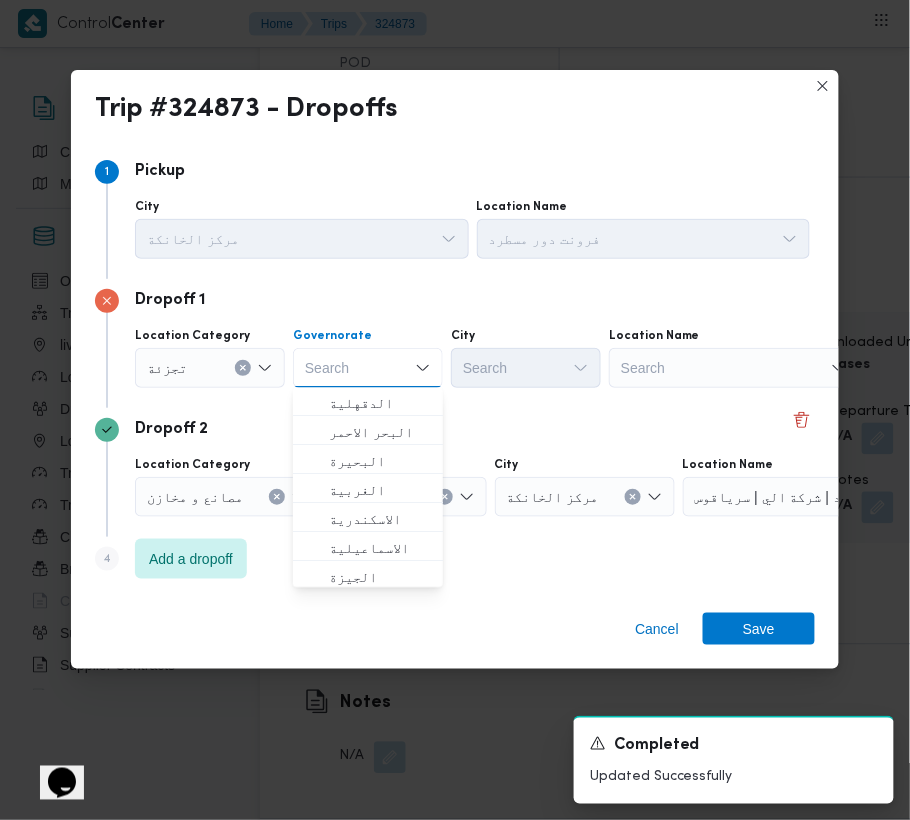 click on "Search Combo box. Selected. Combo box input. Search. Type some text or, to display a list of choices, press Down Arrow. To exit the list of choices, press Escape." at bounding box center (368, 368) 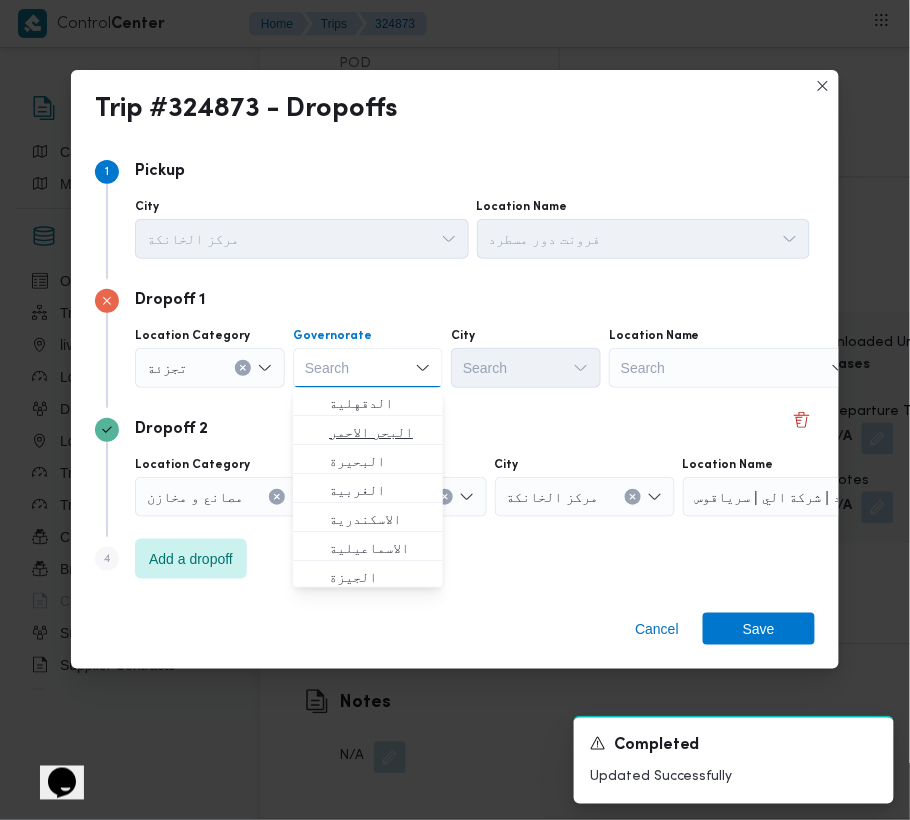 paste on "[GEOGRAPHIC_DATA]" 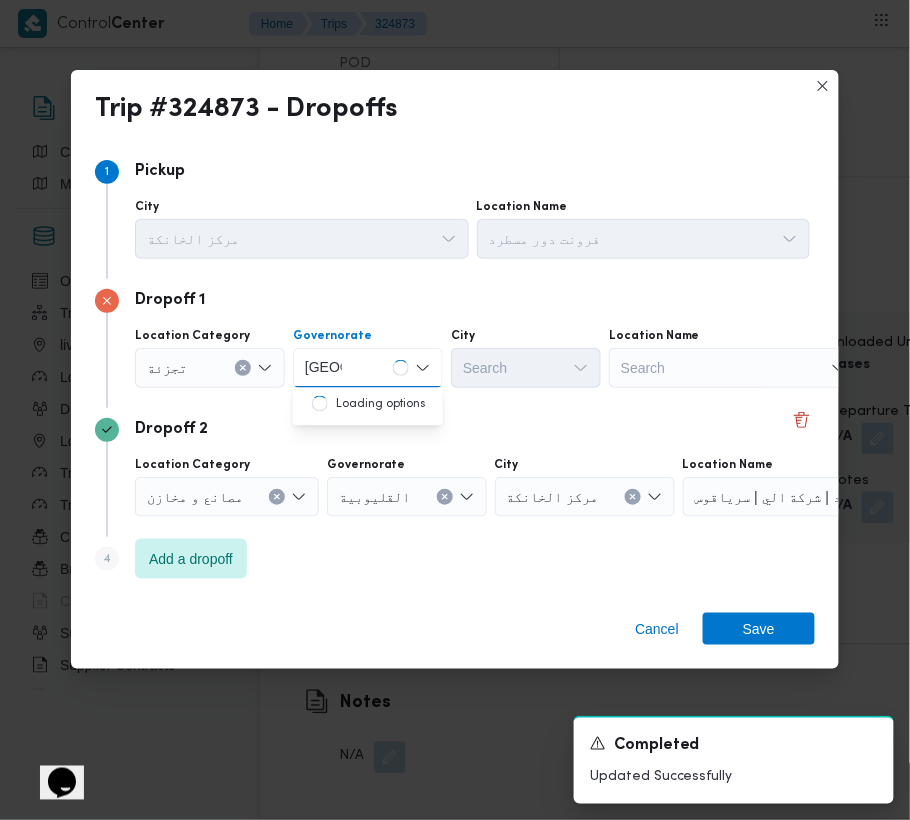 type on "[GEOGRAPHIC_DATA]" 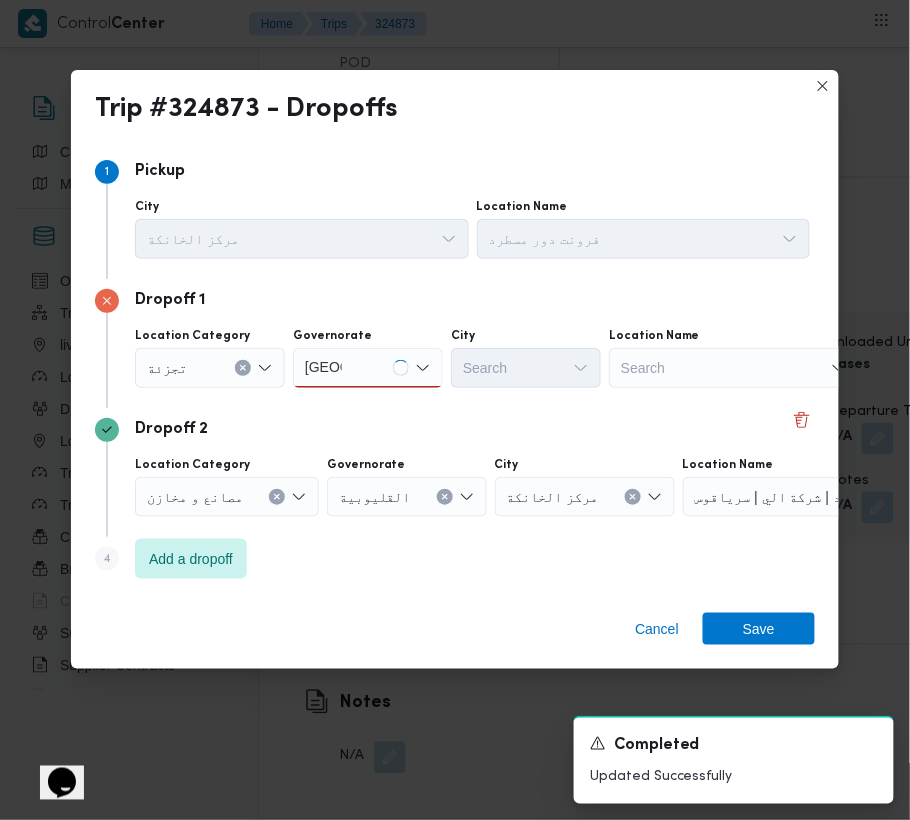 drag, startPoint x: 357, startPoint y: 370, endPoint x: 357, endPoint y: 381, distance: 11 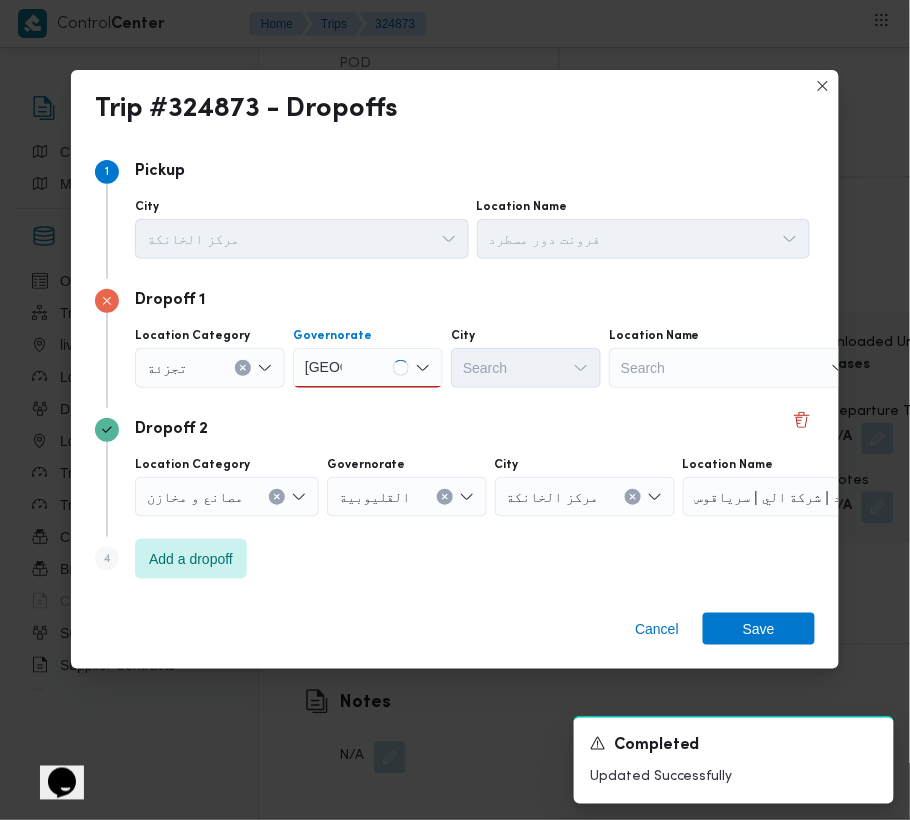 click on "[GEOGRAPHIC_DATA] [GEOGRAPHIC_DATA]" at bounding box center (368, 368) 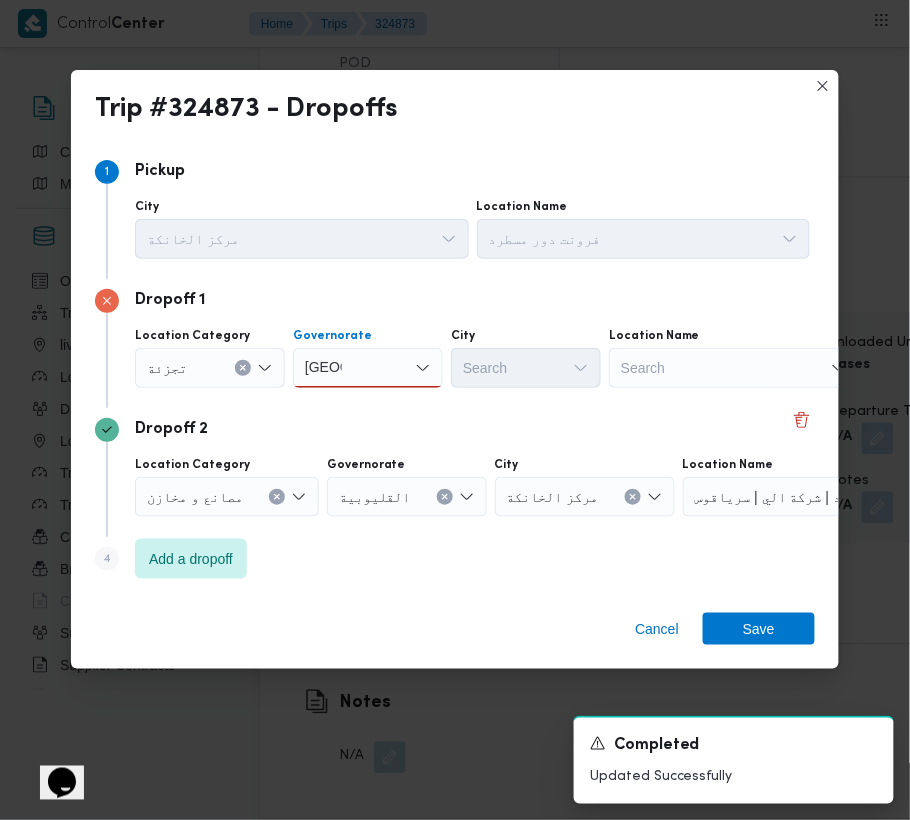 click on "[GEOGRAPHIC_DATA] [GEOGRAPHIC_DATA]" at bounding box center (368, 368) 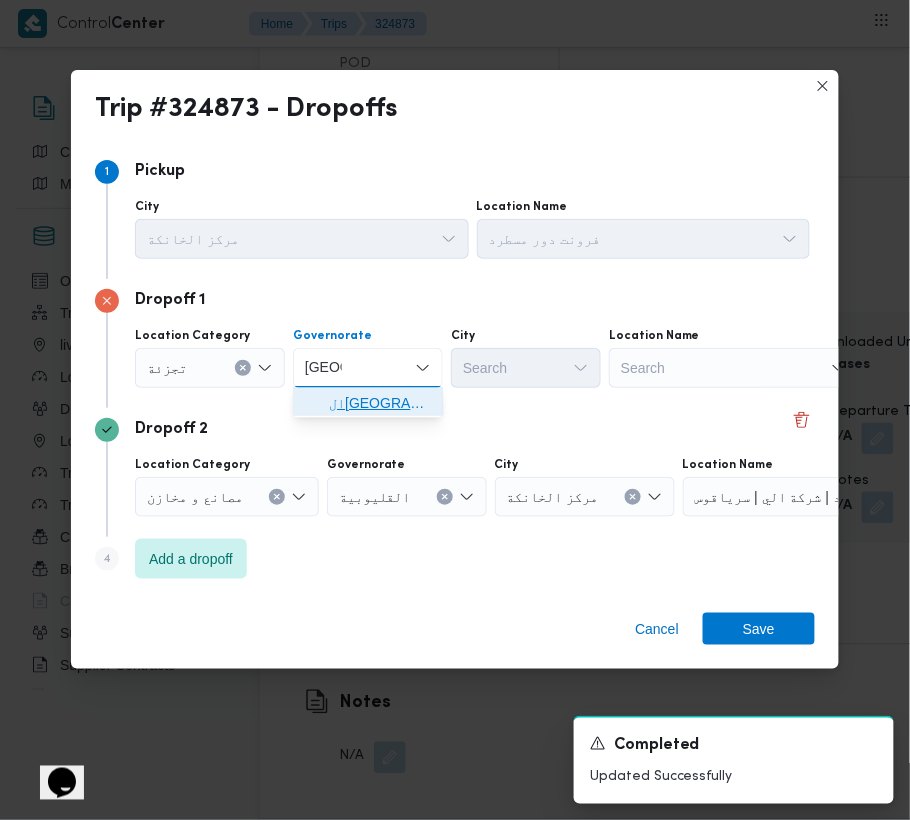 drag, startPoint x: 353, startPoint y: 381, endPoint x: 401, endPoint y: 404, distance: 53.225933 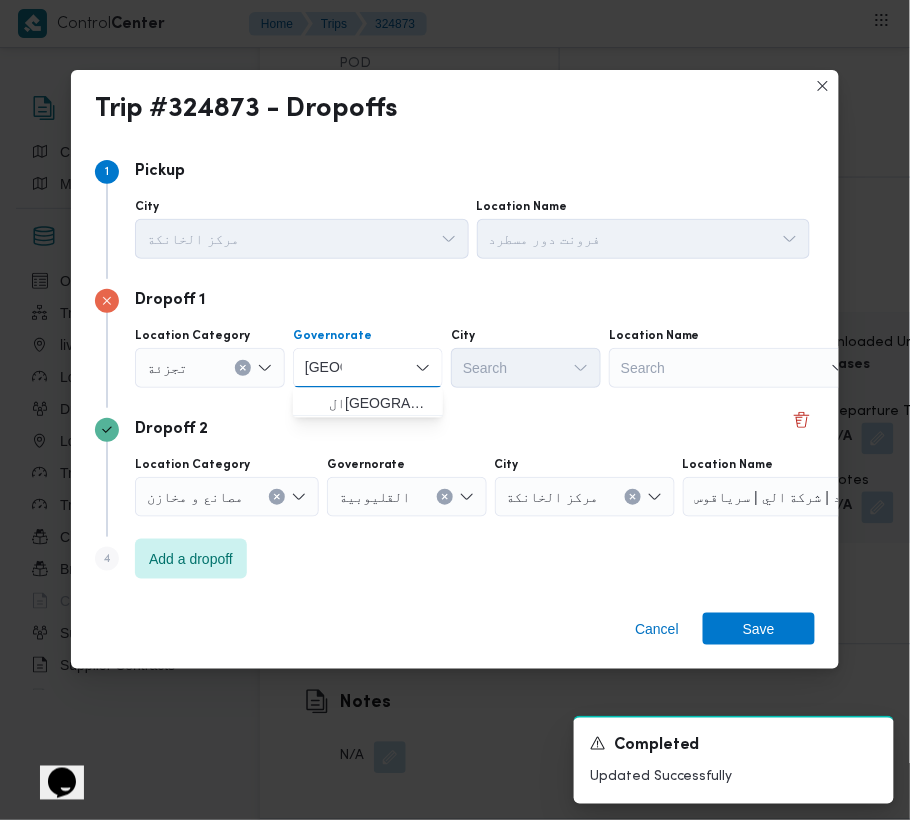 type 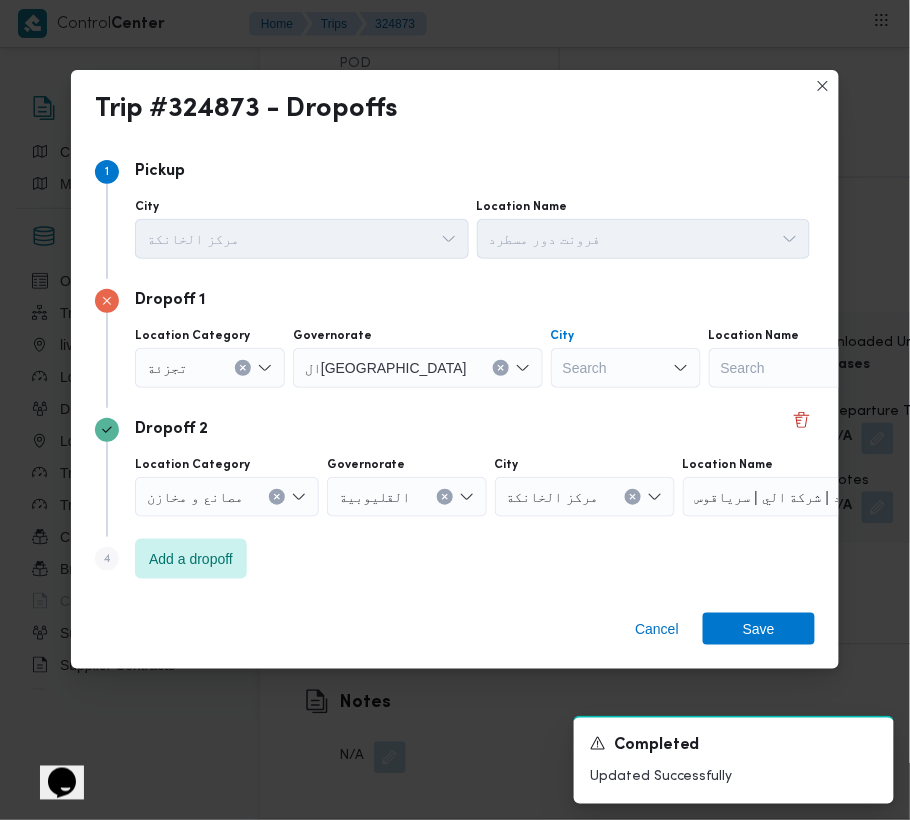 click on "Search" at bounding box center [626, 368] 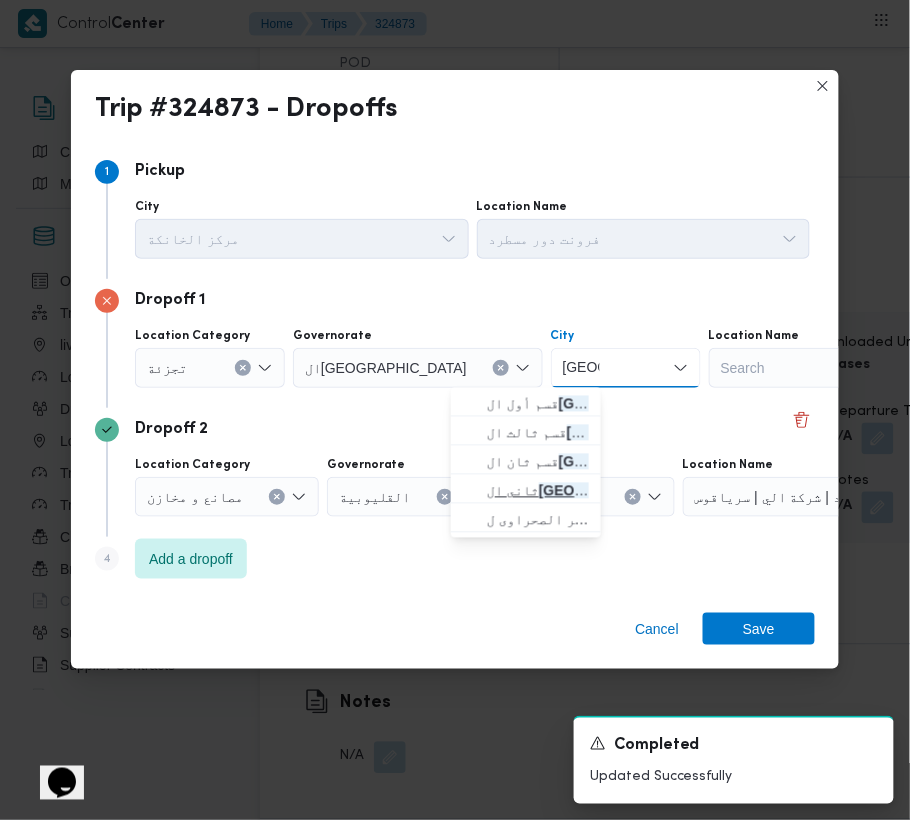 type on "[GEOGRAPHIC_DATA]" 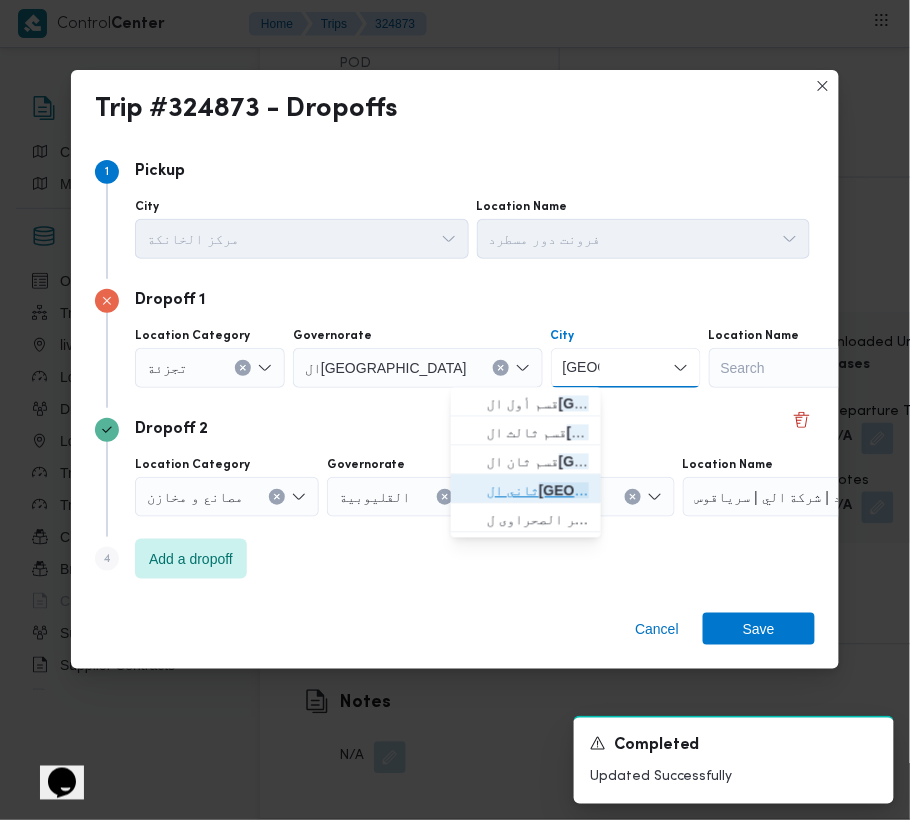 click on "ثانى ال قاهرة  الجديدة" at bounding box center [538, 491] 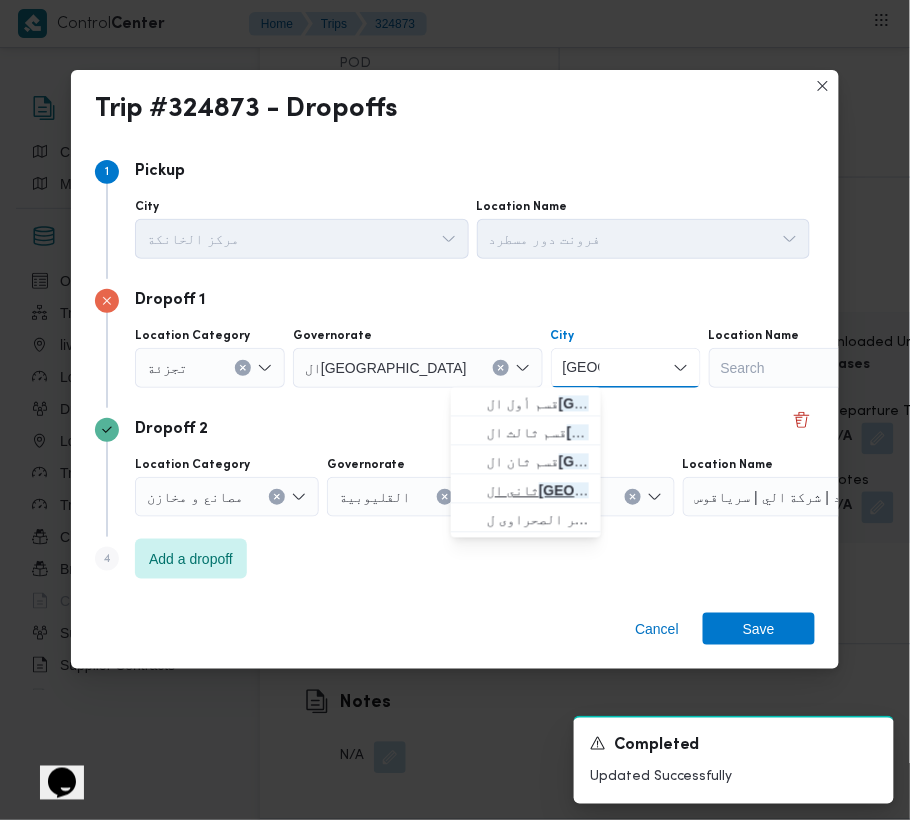 type 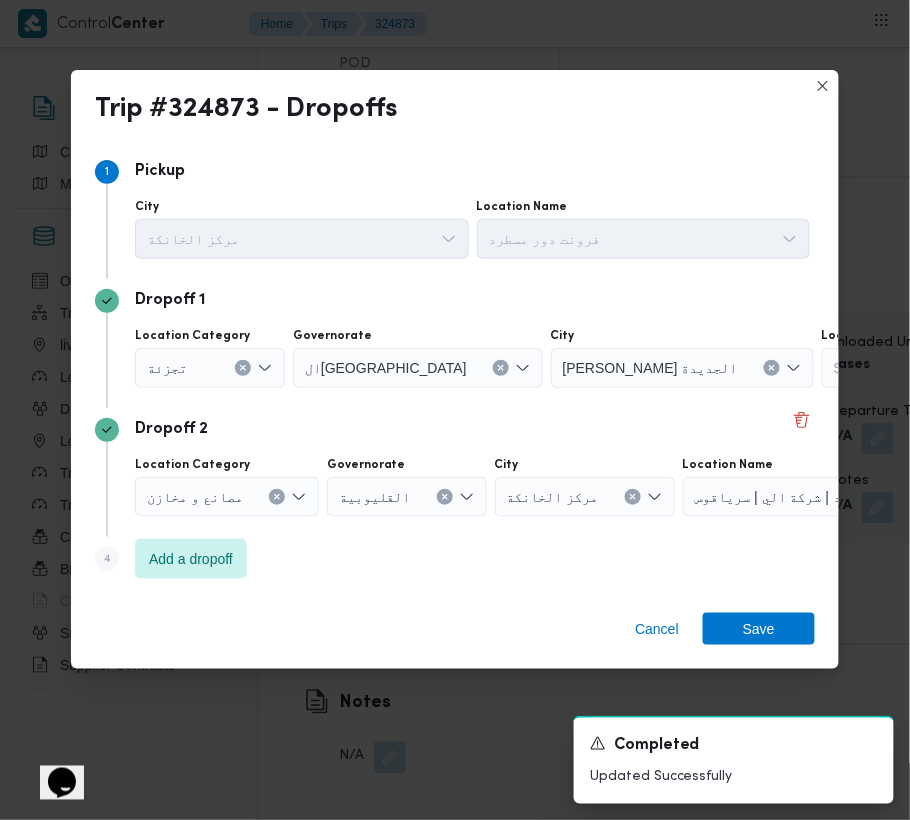 click on "Dropoff 2" at bounding box center (455, 430) 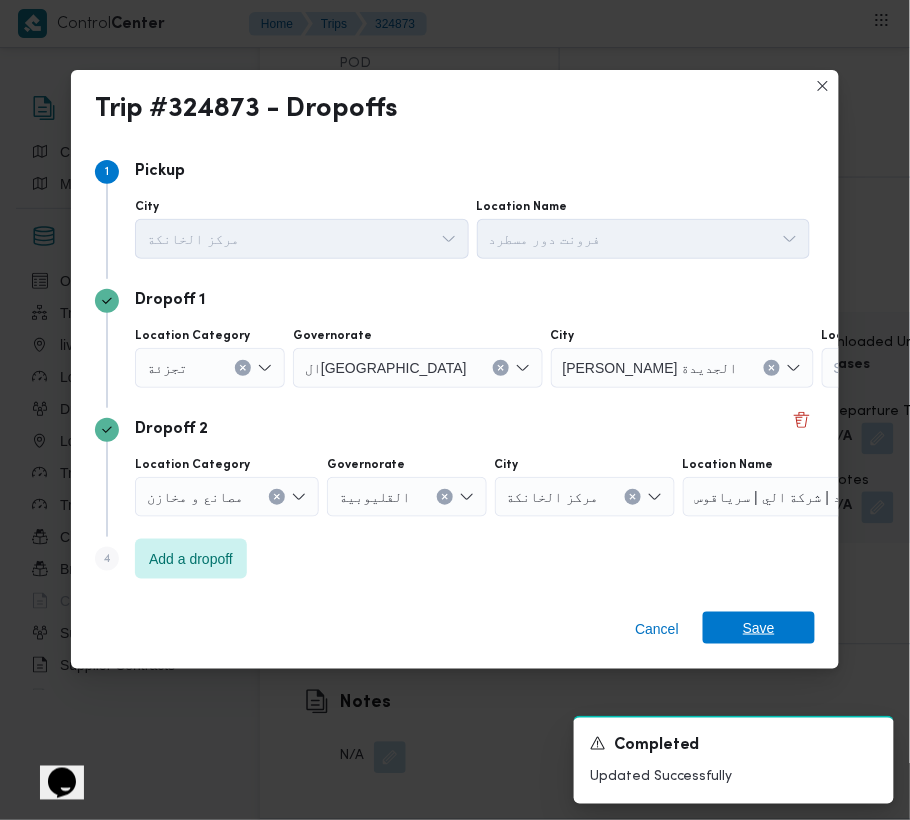 click on "Save" at bounding box center [759, 628] 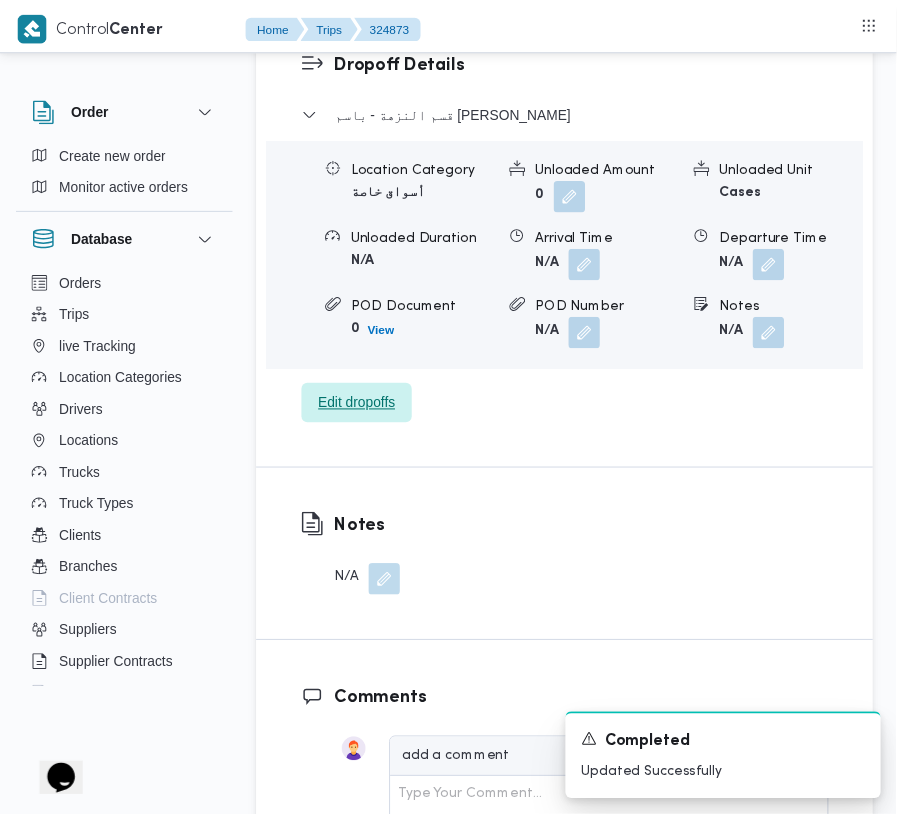 scroll, scrollTop: 3377, scrollLeft: 0, axis: vertical 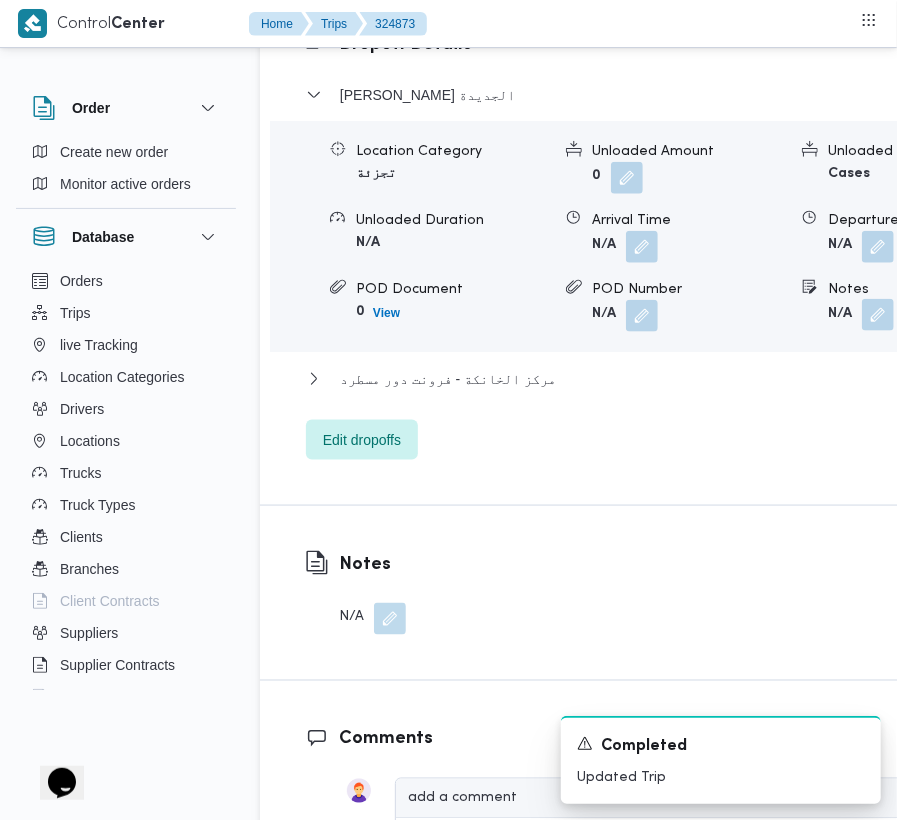 click at bounding box center [878, 315] 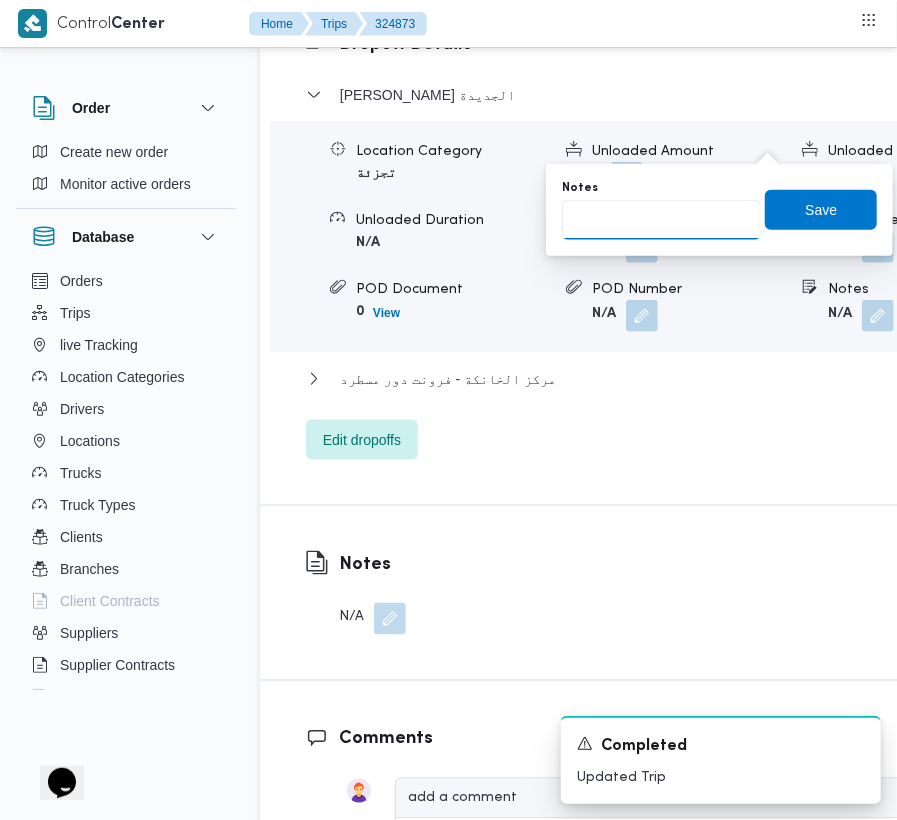 click on "Notes" at bounding box center [661, 220] 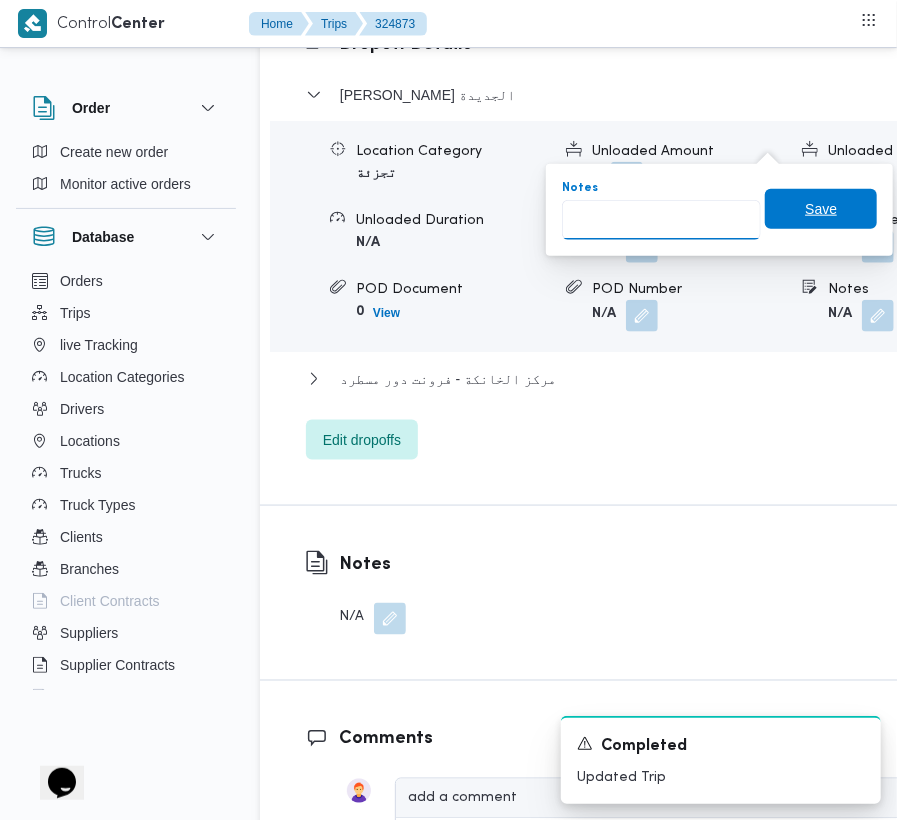 paste on "مدينتي" 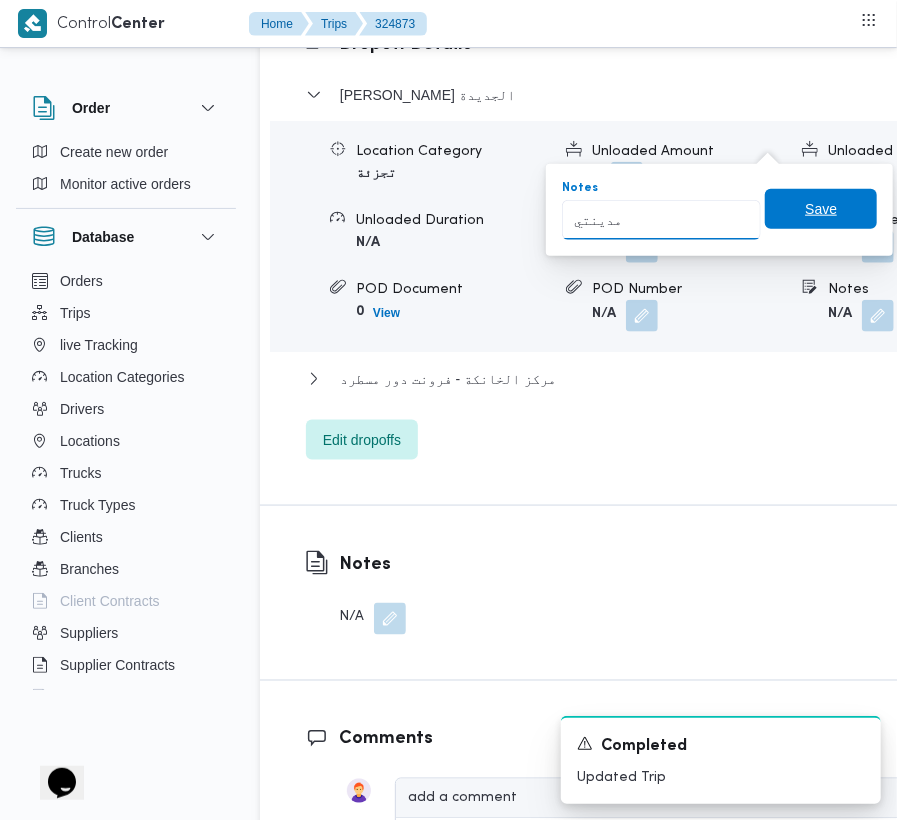 type on "مدينتي" 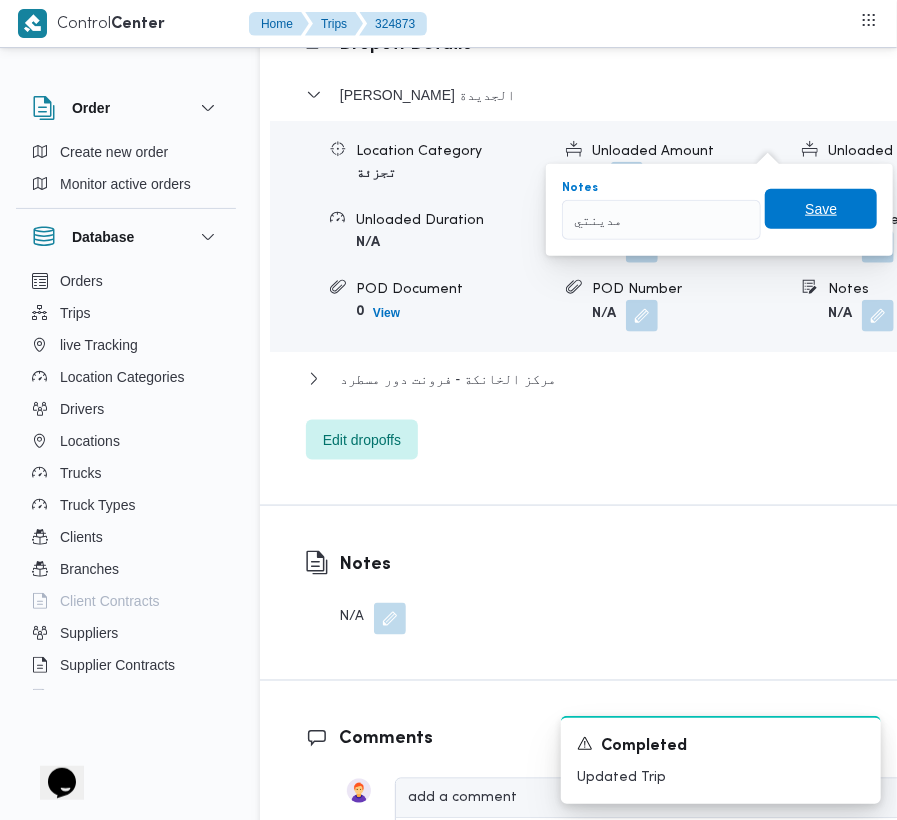 type 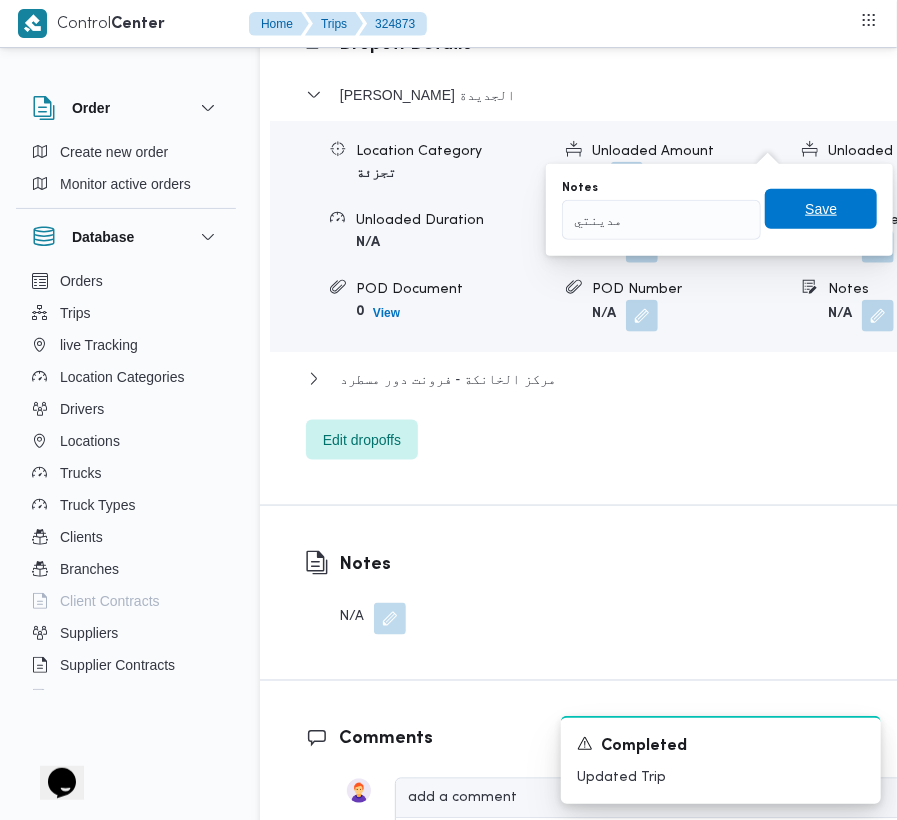 click on "Save" at bounding box center [821, 209] 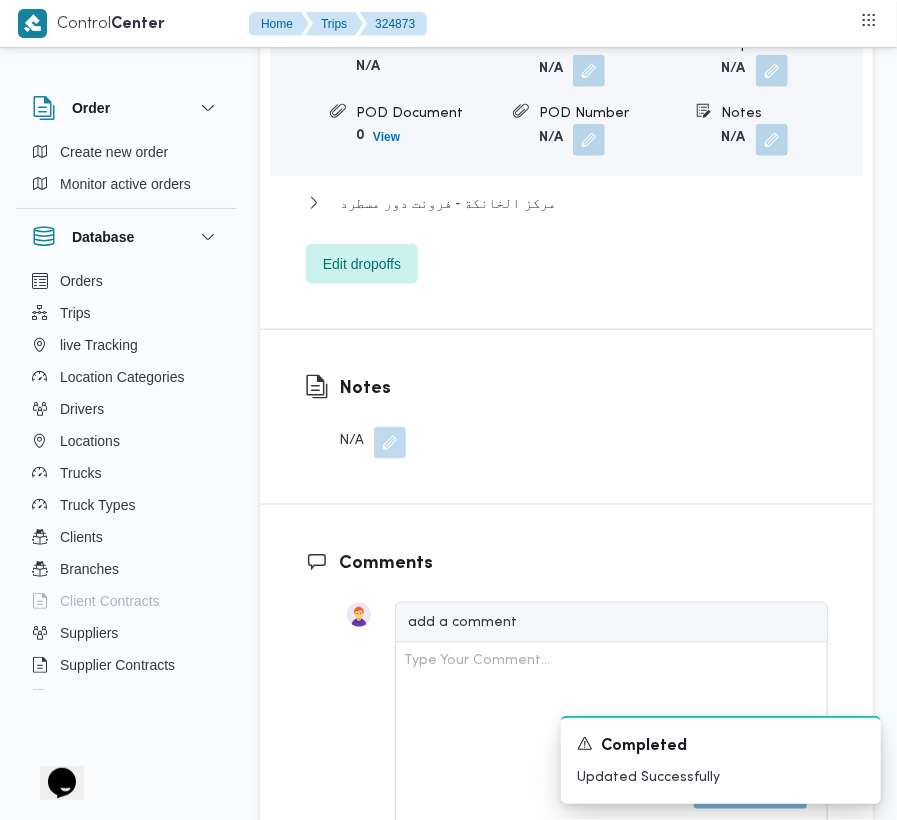 scroll, scrollTop: 2660, scrollLeft: 0, axis: vertical 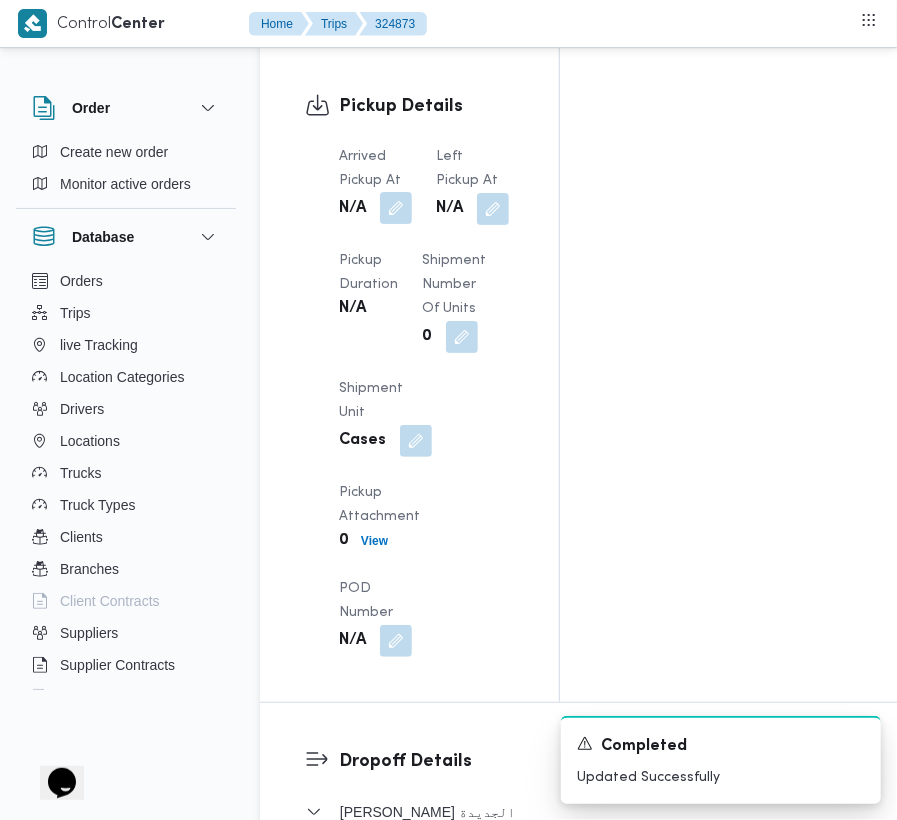 click at bounding box center [396, 208] 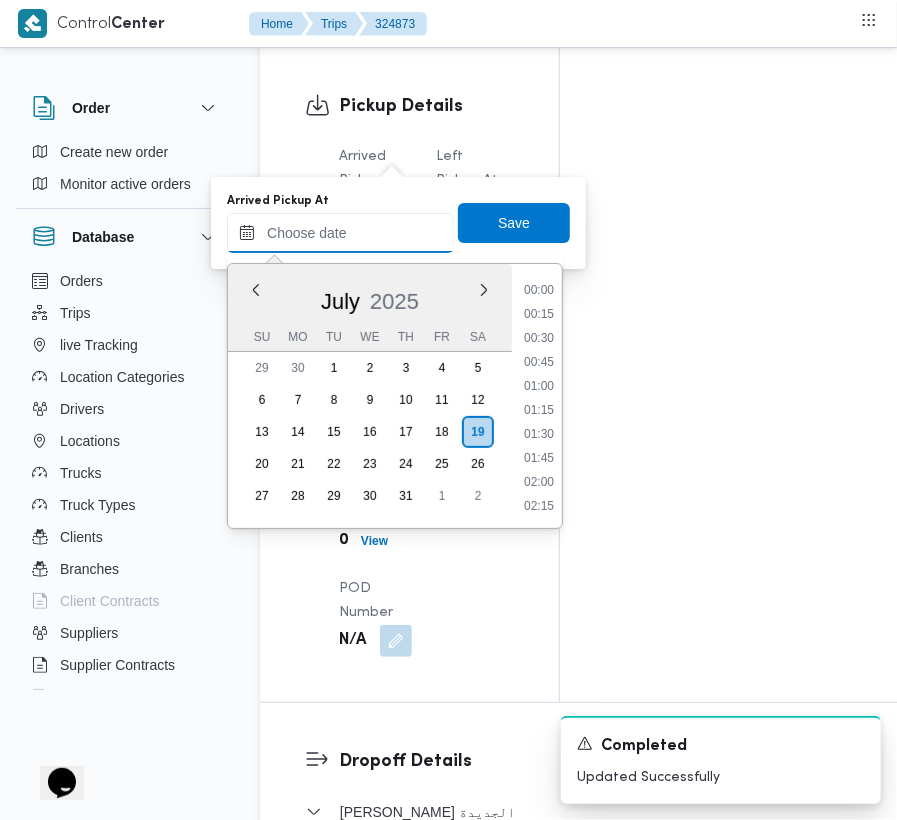 click on "Arrived Pickup At" at bounding box center (340, 233) 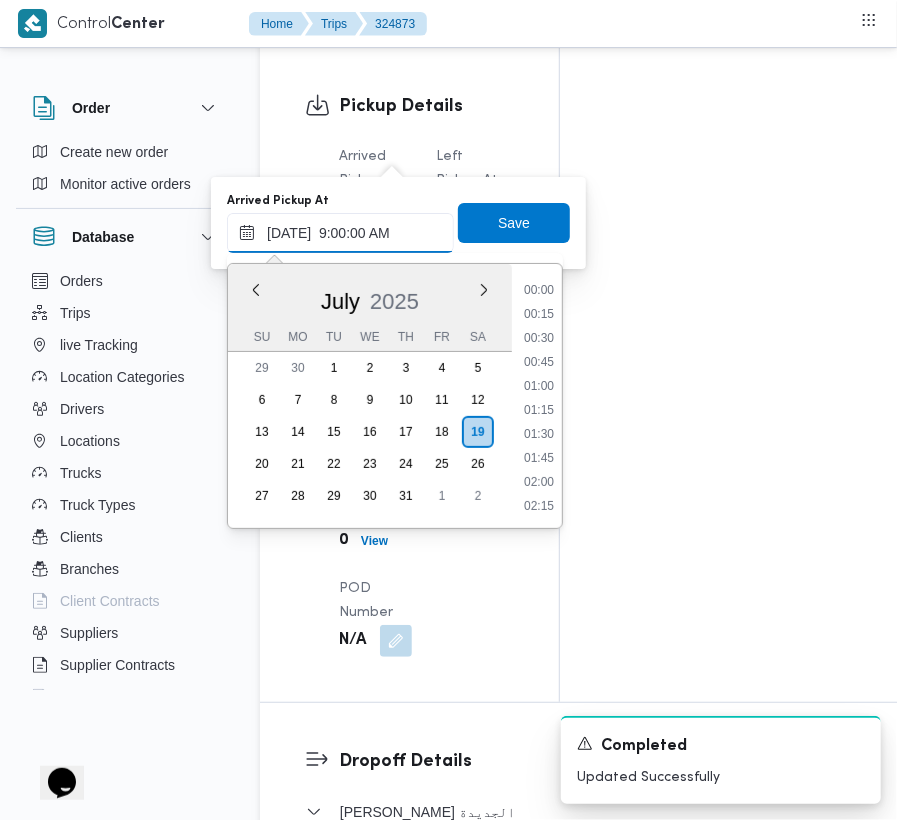 scroll, scrollTop: 864, scrollLeft: 0, axis: vertical 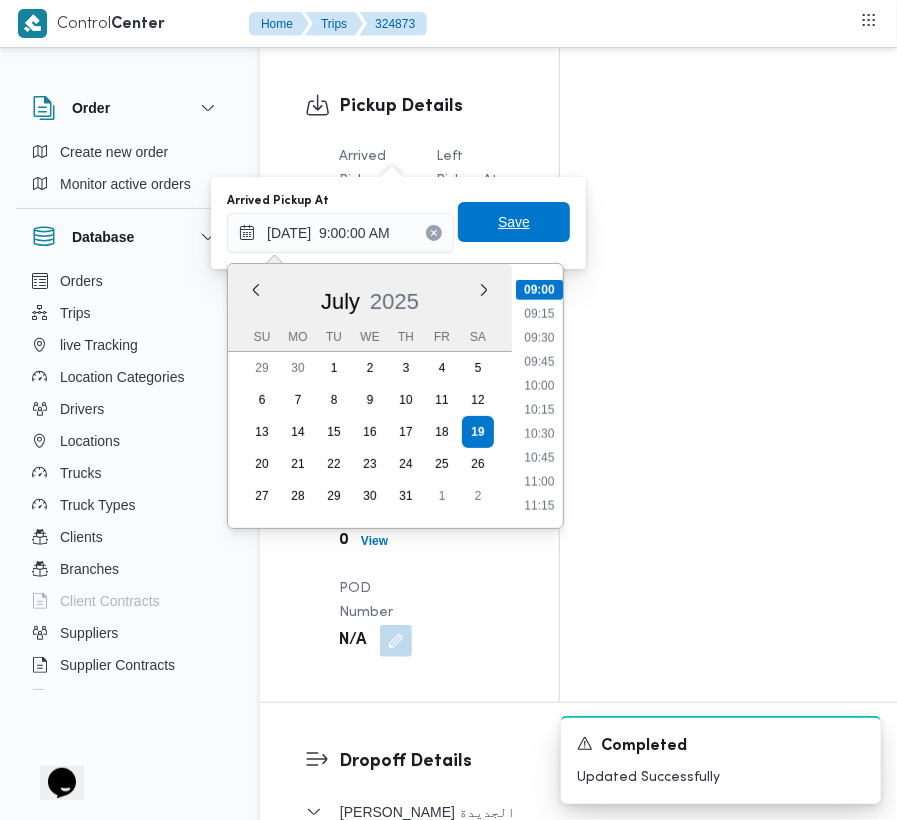 type on "[DATE] 09:00" 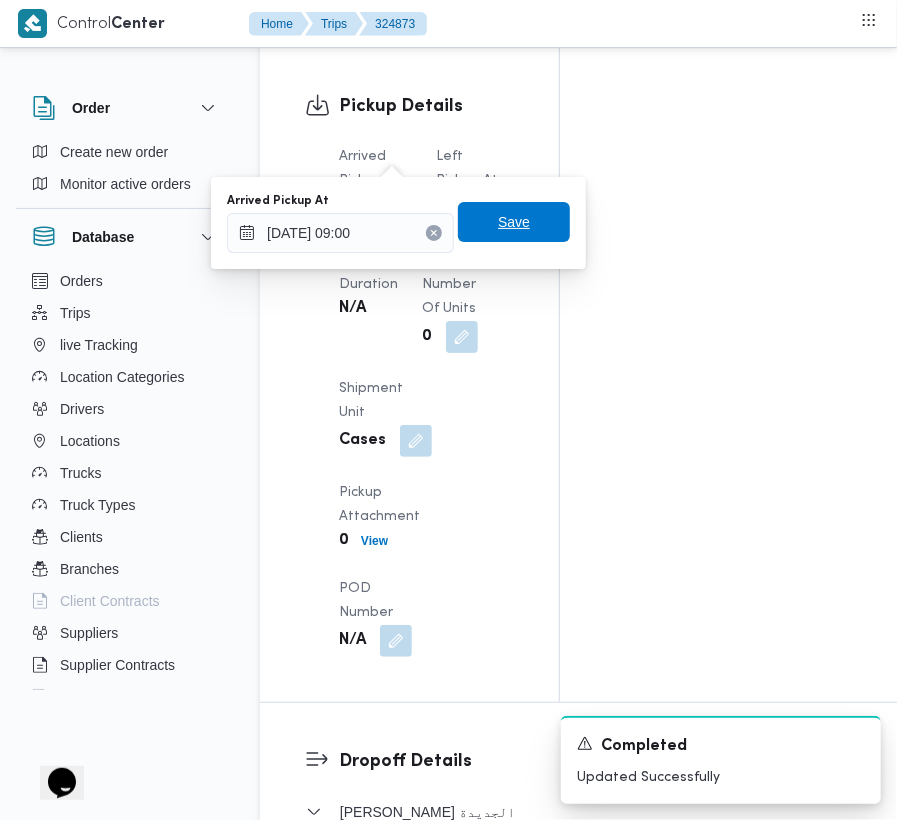 click on "Save" at bounding box center (514, 222) 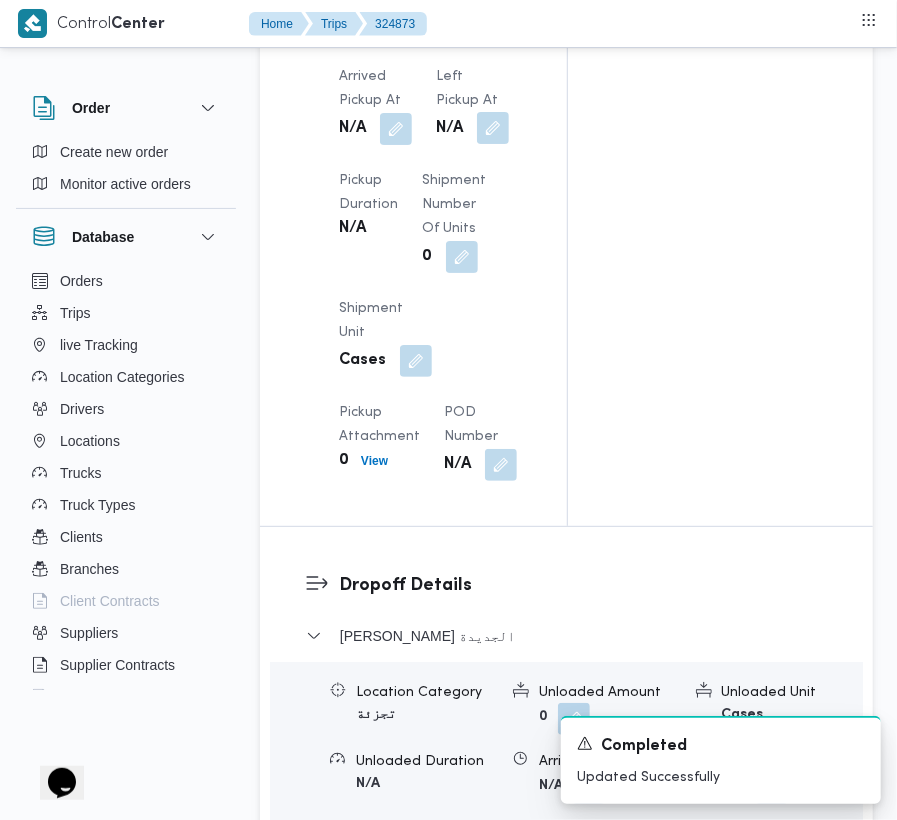 click at bounding box center [493, 128] 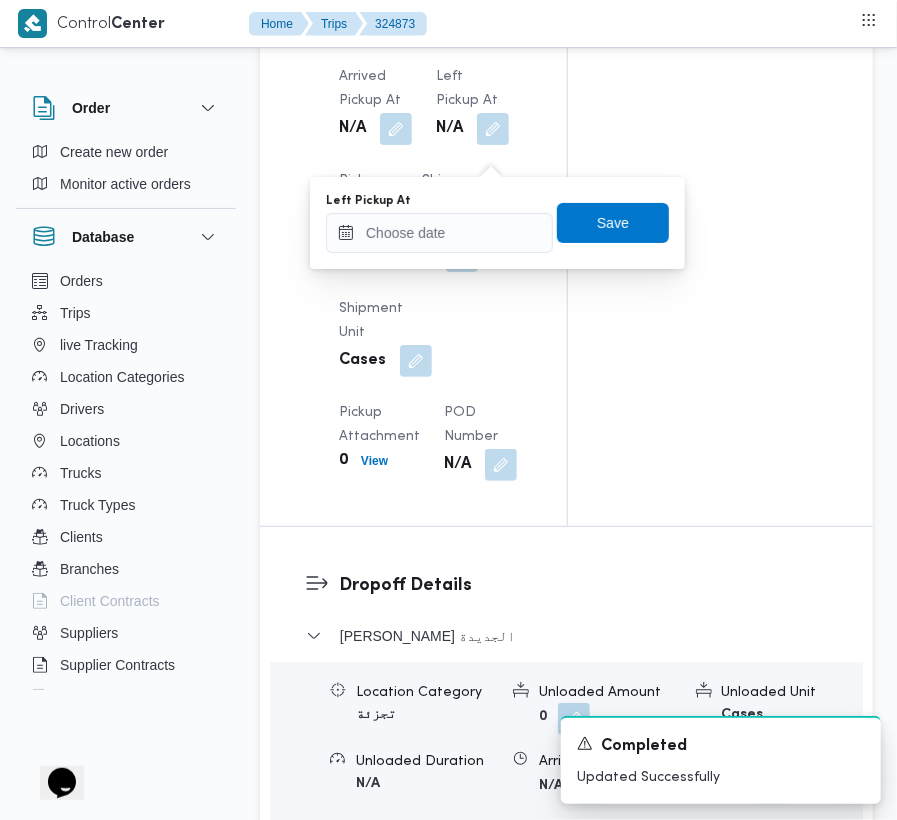 click at bounding box center (462, 256) 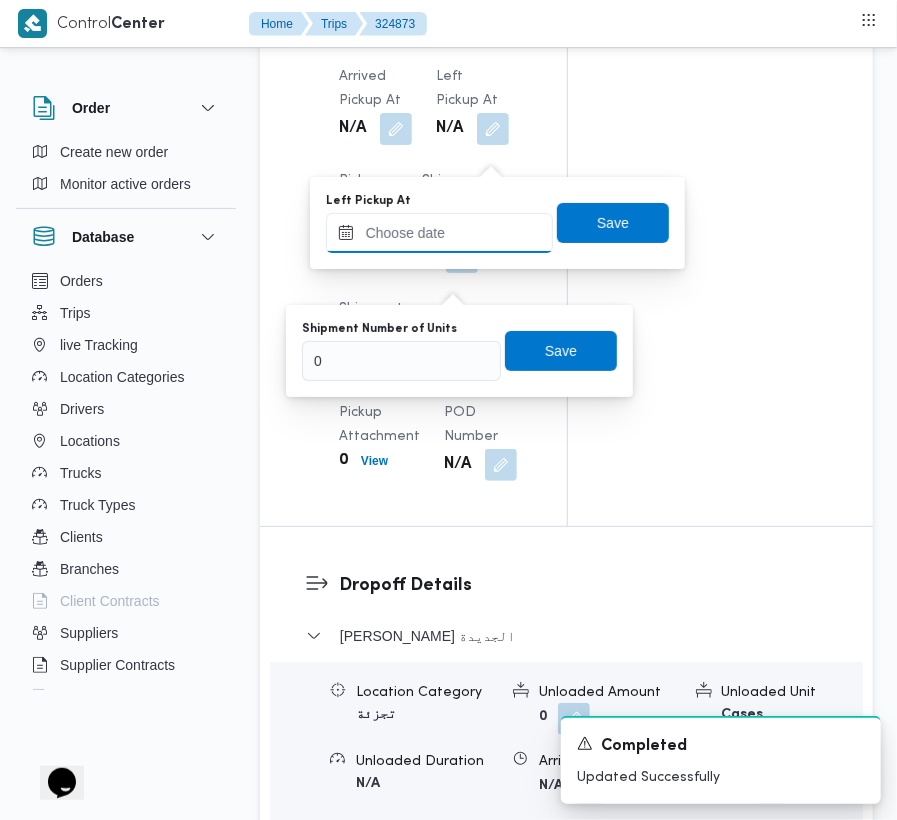 click on "Left Pickup At" at bounding box center [439, 233] 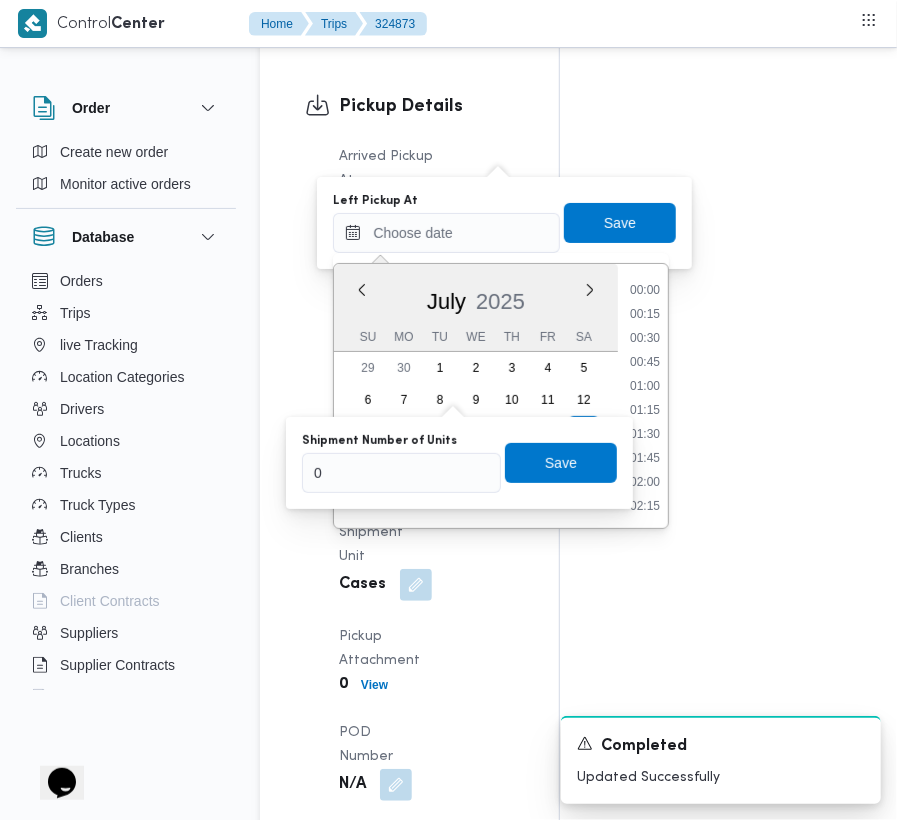scroll, scrollTop: 985, scrollLeft: 0, axis: vertical 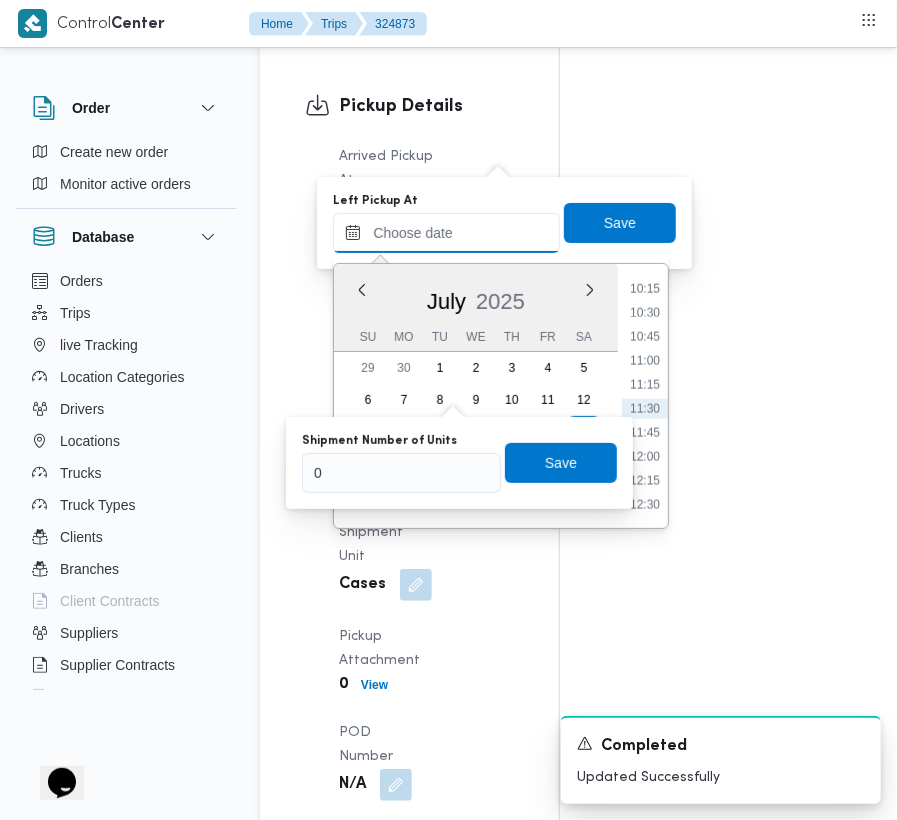 click on "Left Pickup At" at bounding box center [446, 233] 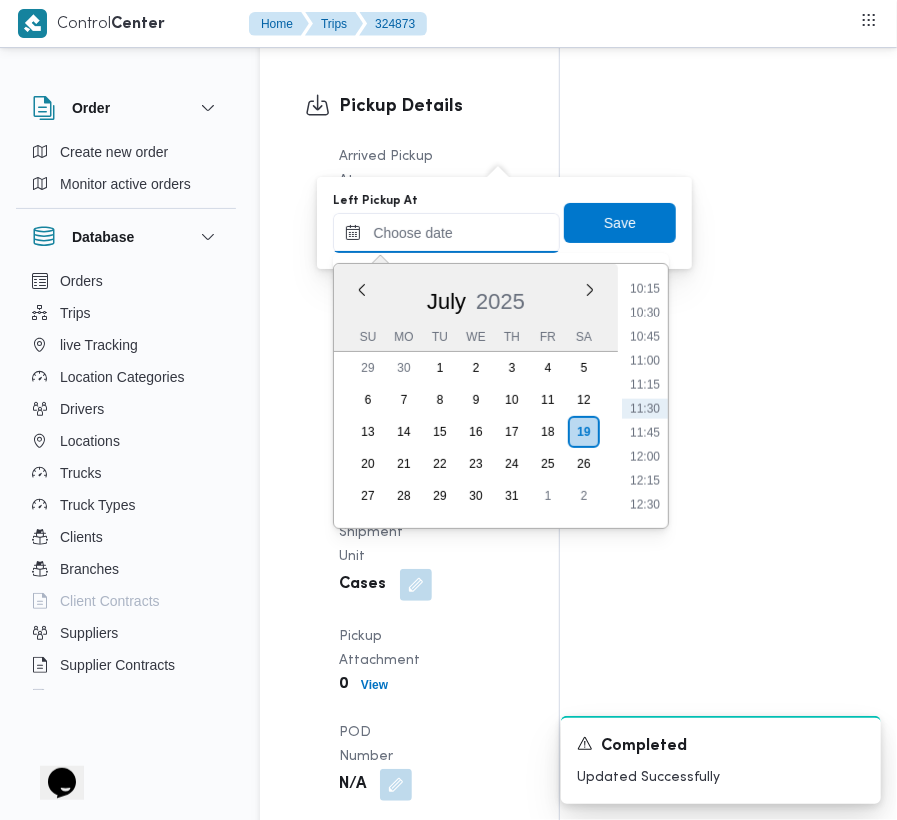 paste on "[DATE]  9:00:00 AM" 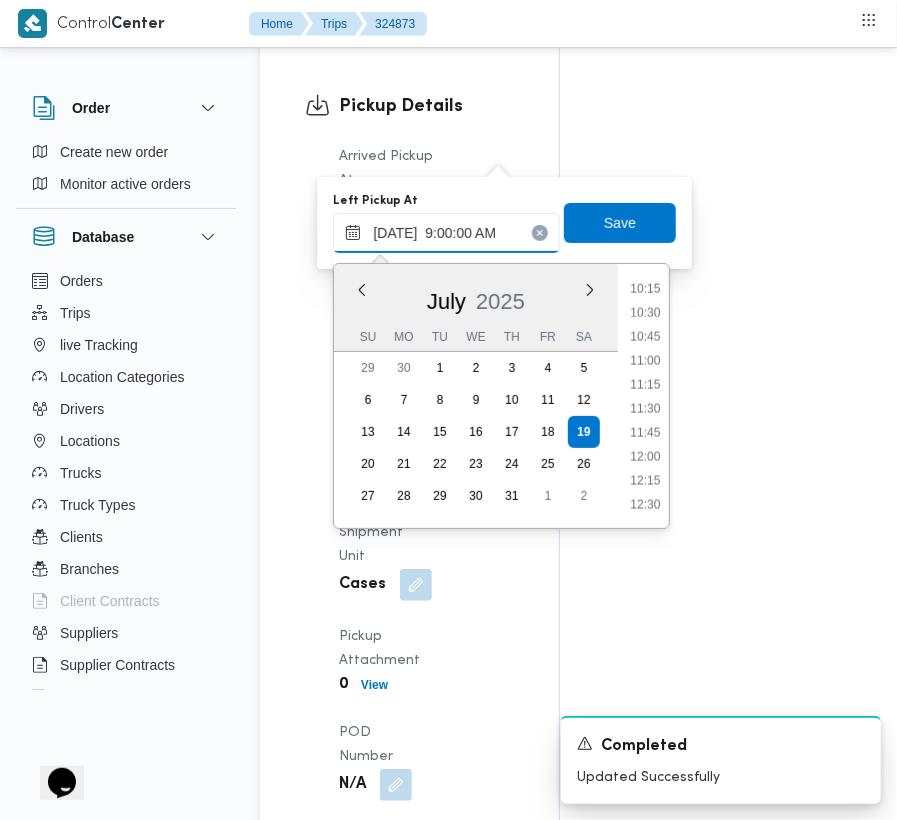 scroll, scrollTop: 864, scrollLeft: 0, axis: vertical 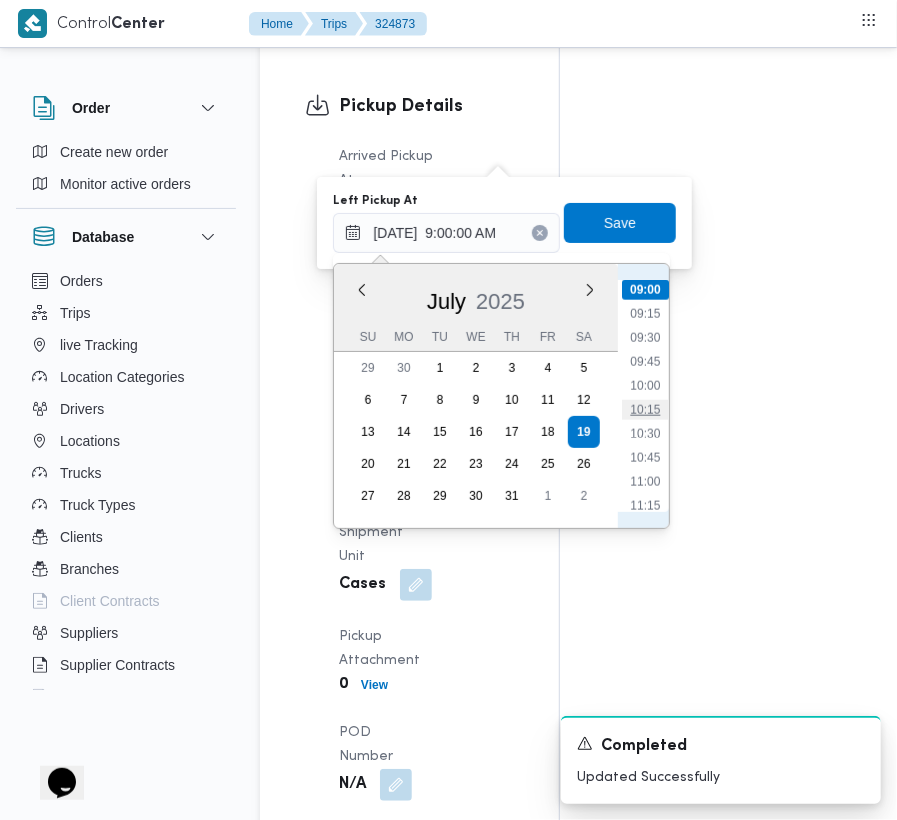 click on "10:15" at bounding box center (646, 410) 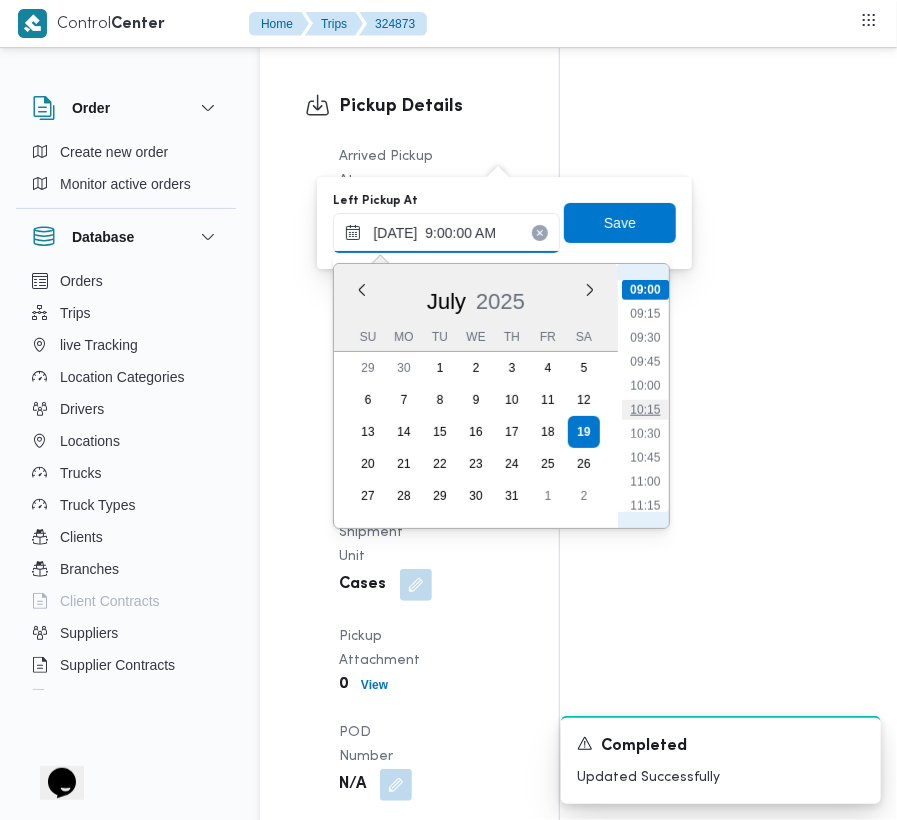 type on "[DATE] 10:15" 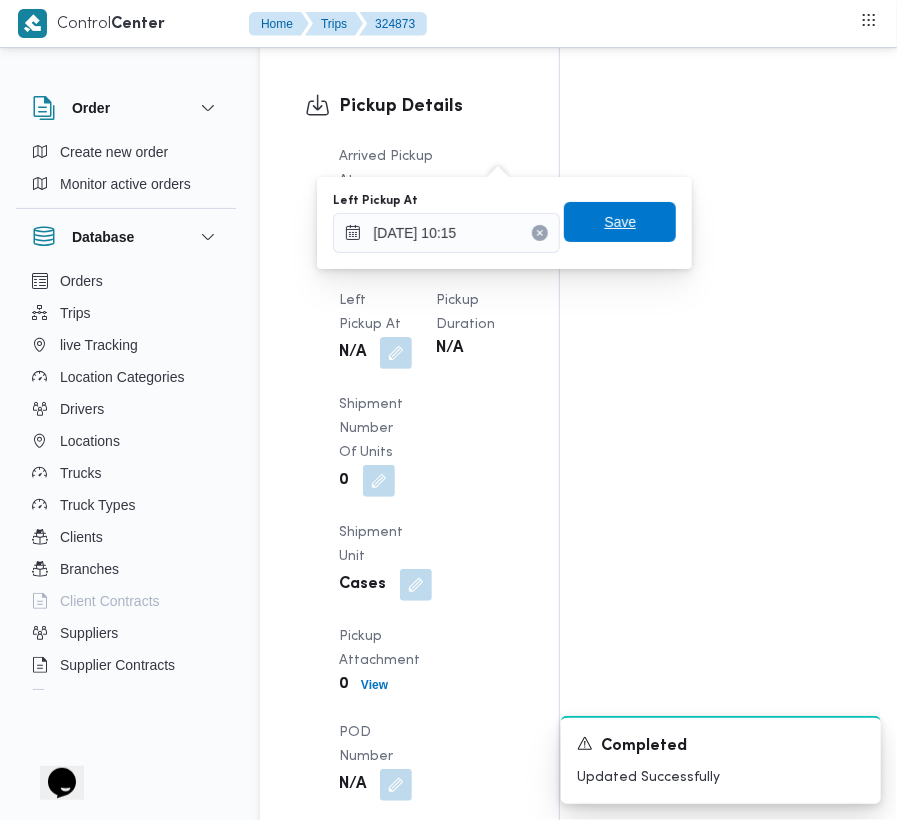 click on "Save" at bounding box center [620, 222] 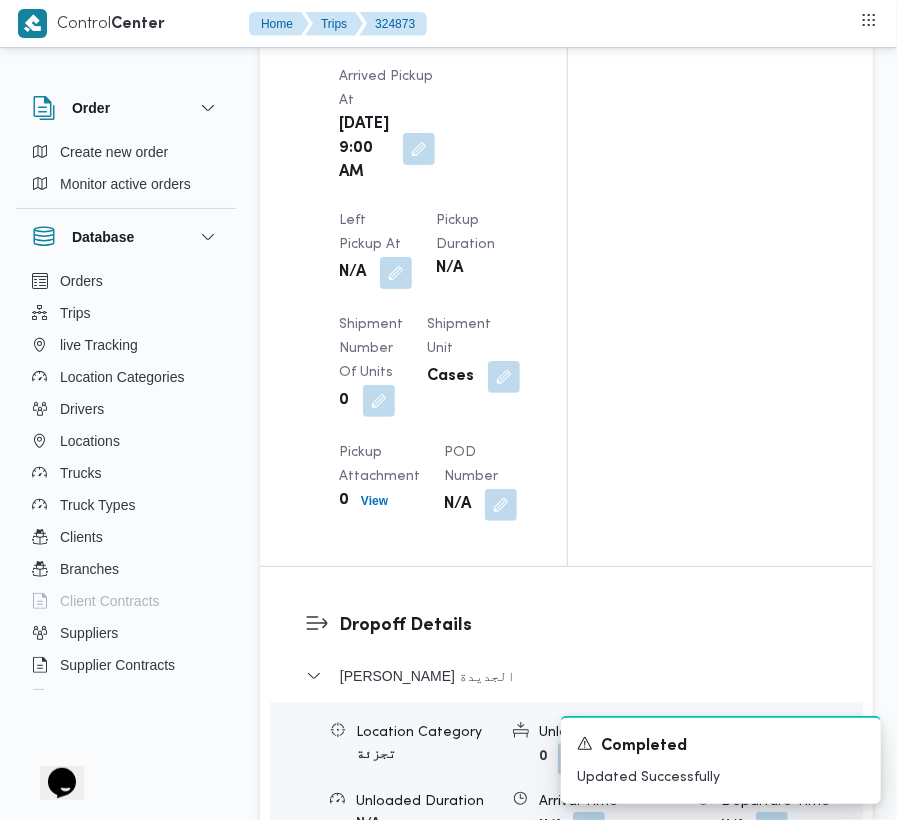 click on "Pickup Details Arrived Pickup At [DATE] 9:00 AM Left Pickup At N/A Pickup Duration N/A Shipment Number of Units 0 Shipment Unit Cases Pickup Attachment 0 View POD Number N/A" at bounding box center (413, 267) 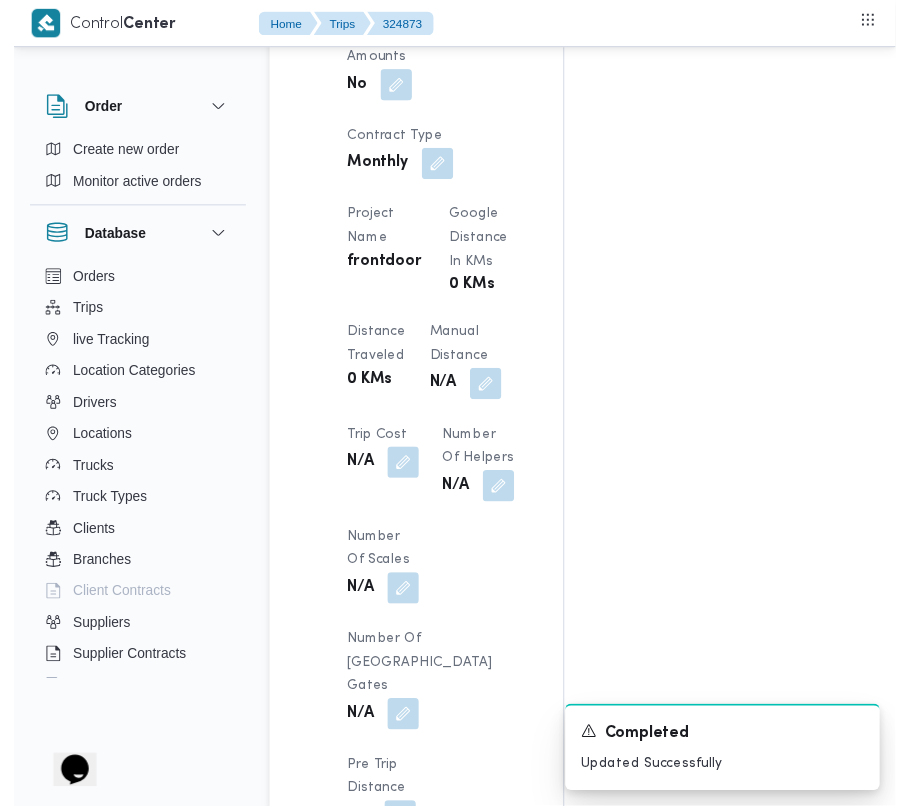scroll, scrollTop: 0, scrollLeft: 0, axis: both 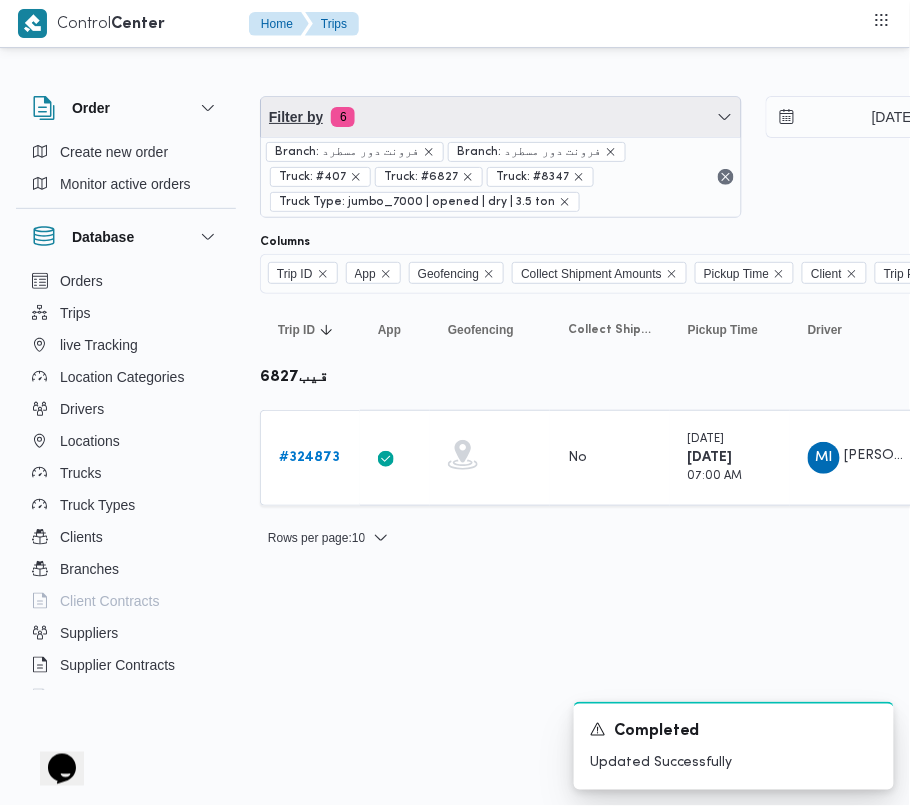 click on "Filter by 6" at bounding box center [501, 117] 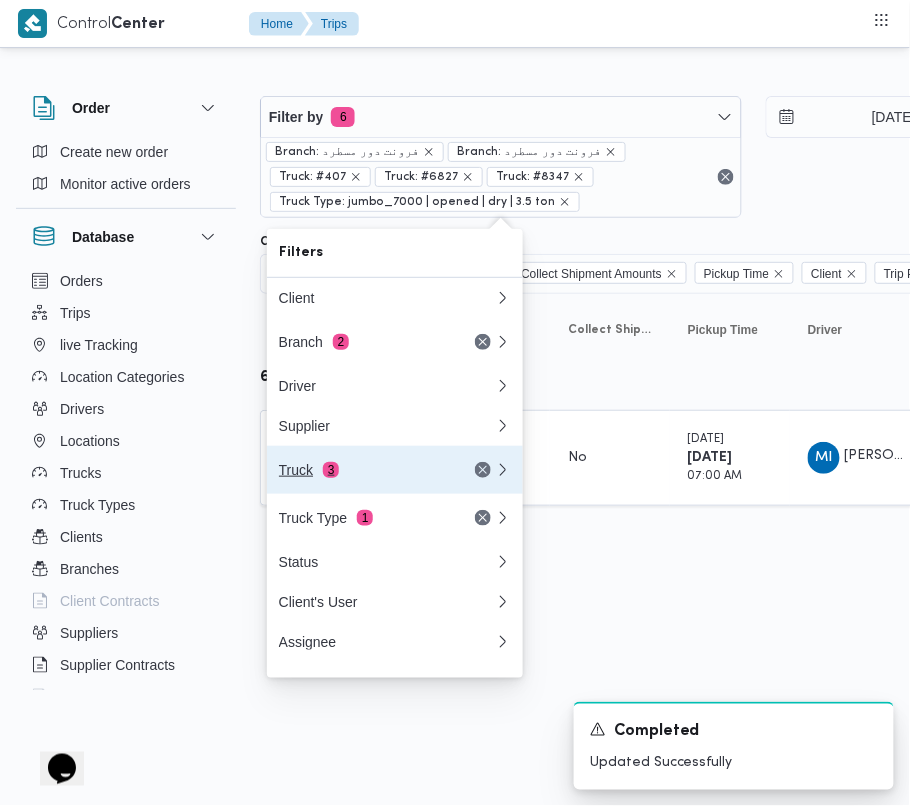 click on "Truck 3" at bounding box center [363, 470] 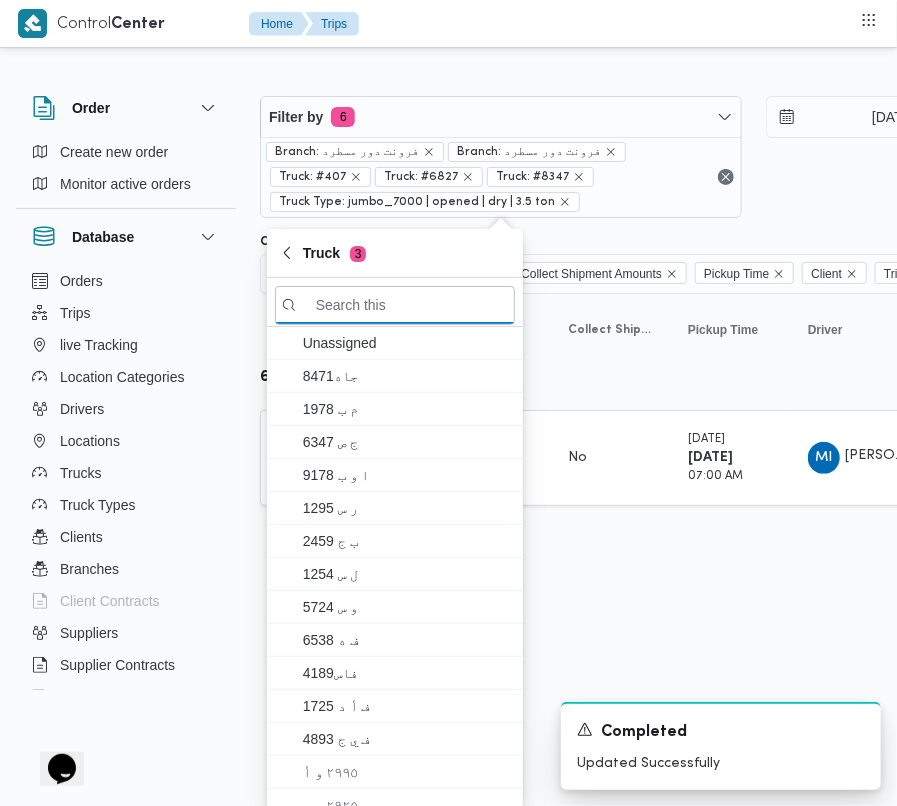 paste on "7584" 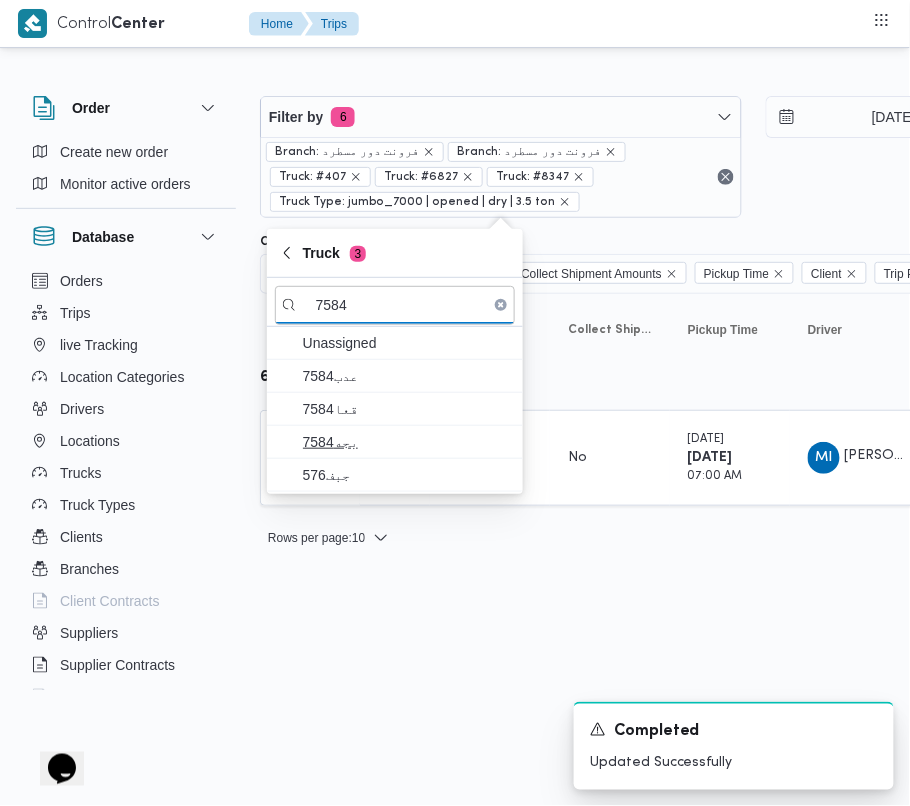 type on "7584" 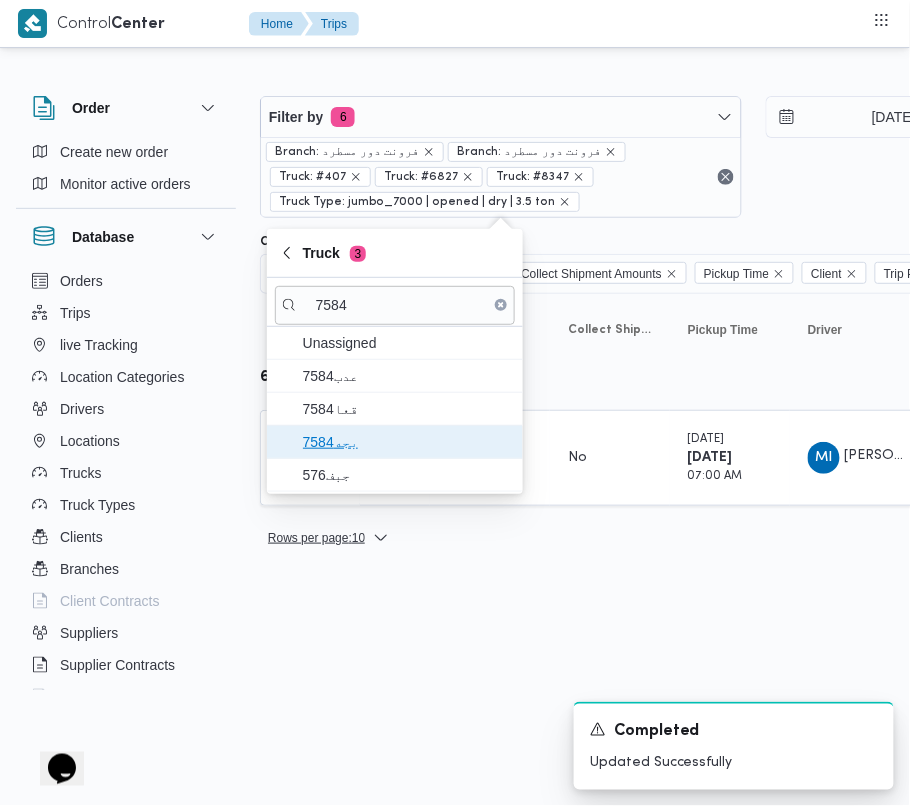 drag, startPoint x: 366, startPoint y: 437, endPoint x: 348, endPoint y: 472, distance: 39.357338 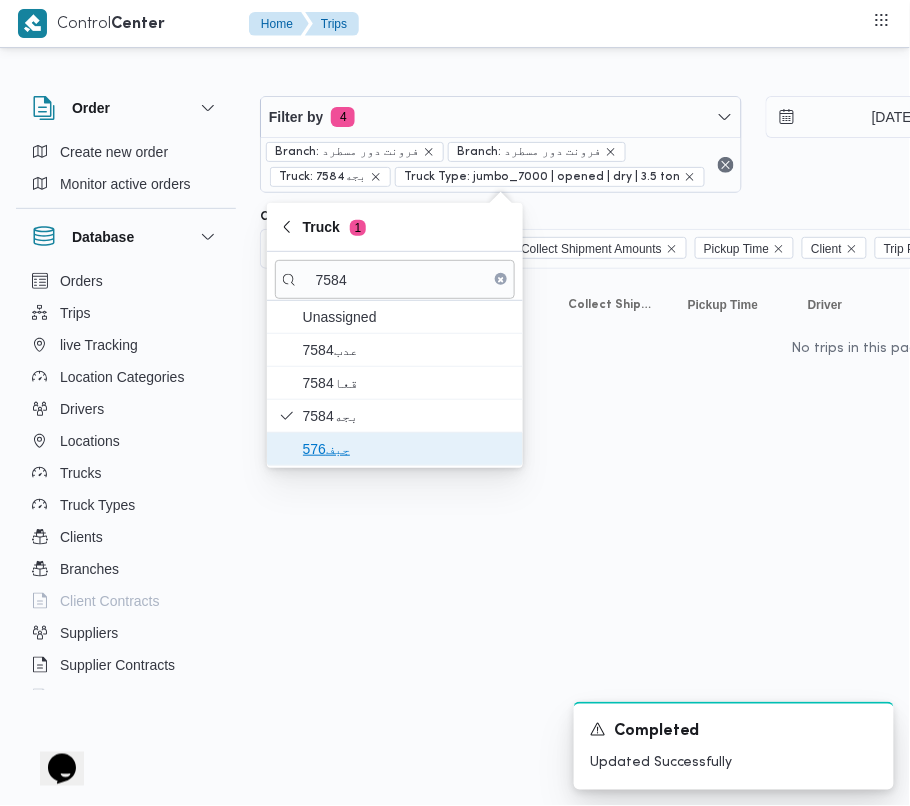 click on "جبف576" at bounding box center [407, 449] 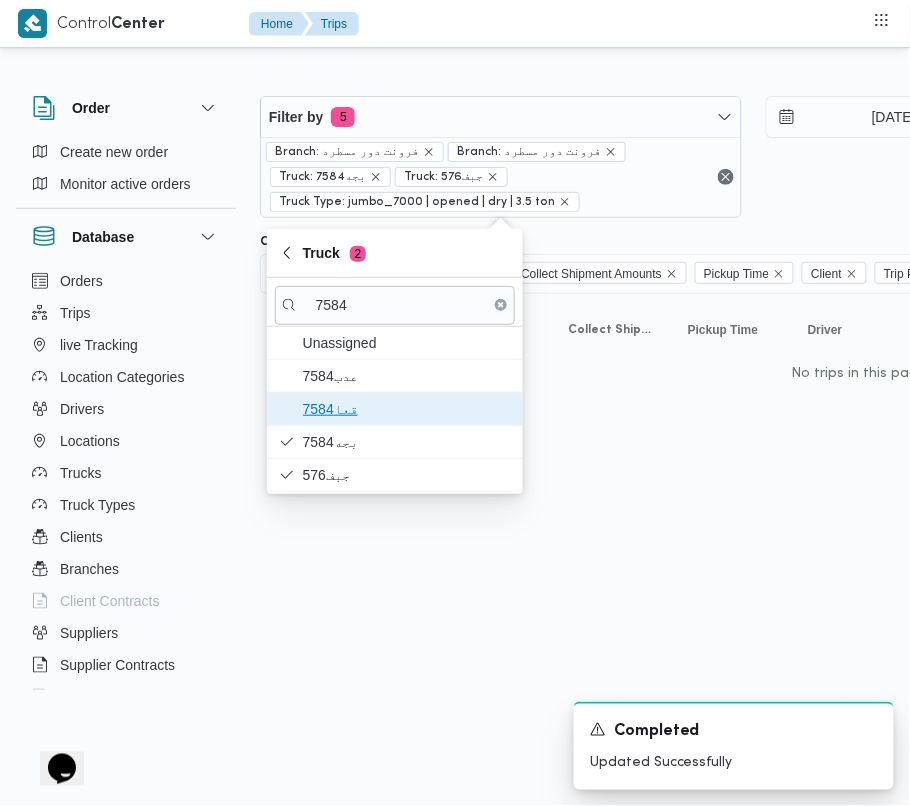 click on "7584قعا" at bounding box center (407, 409) 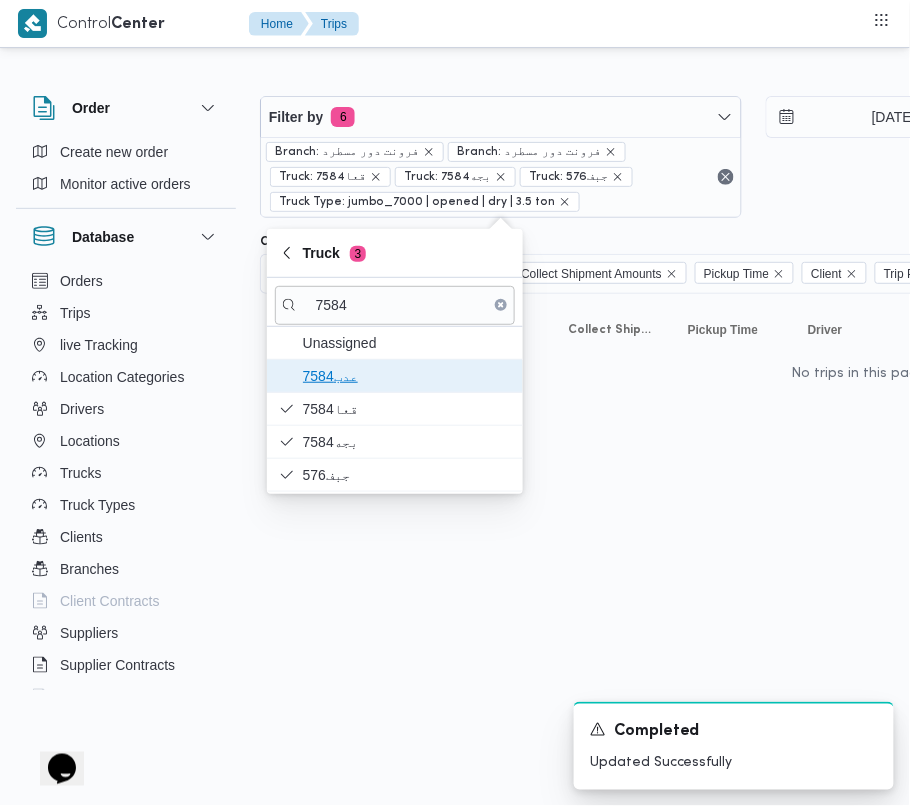 click on "عدب7584" at bounding box center (407, 376) 